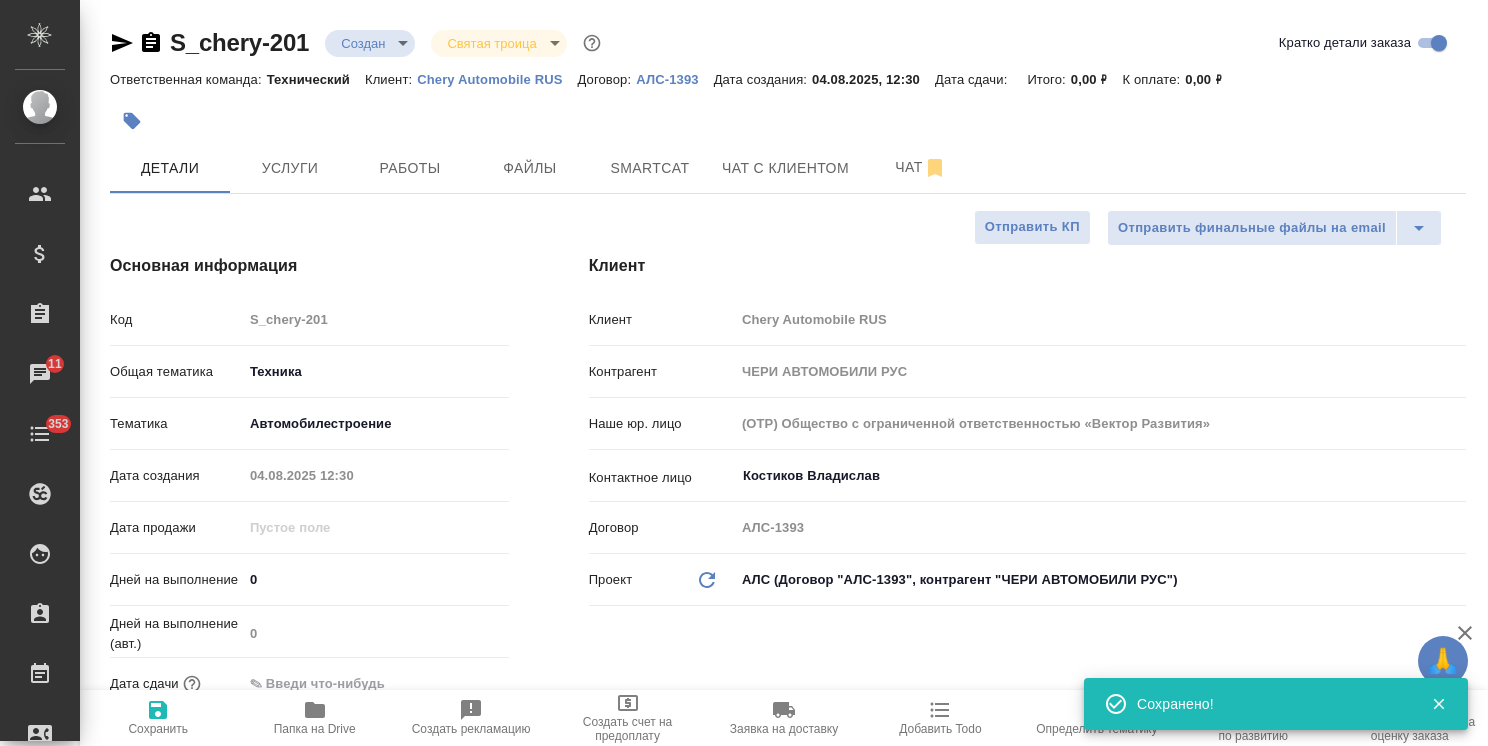 select on "RU" 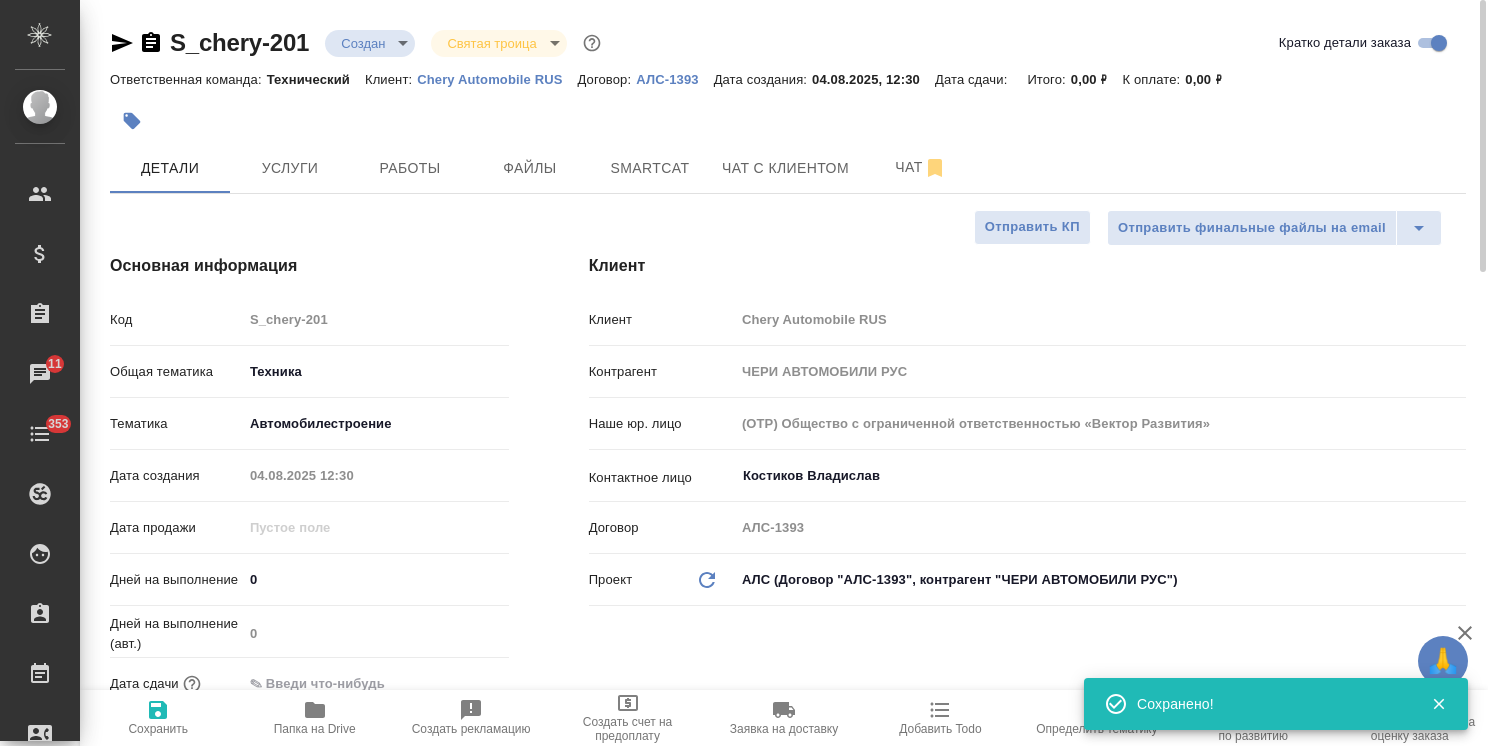 scroll, scrollTop: 0, scrollLeft: 0, axis: both 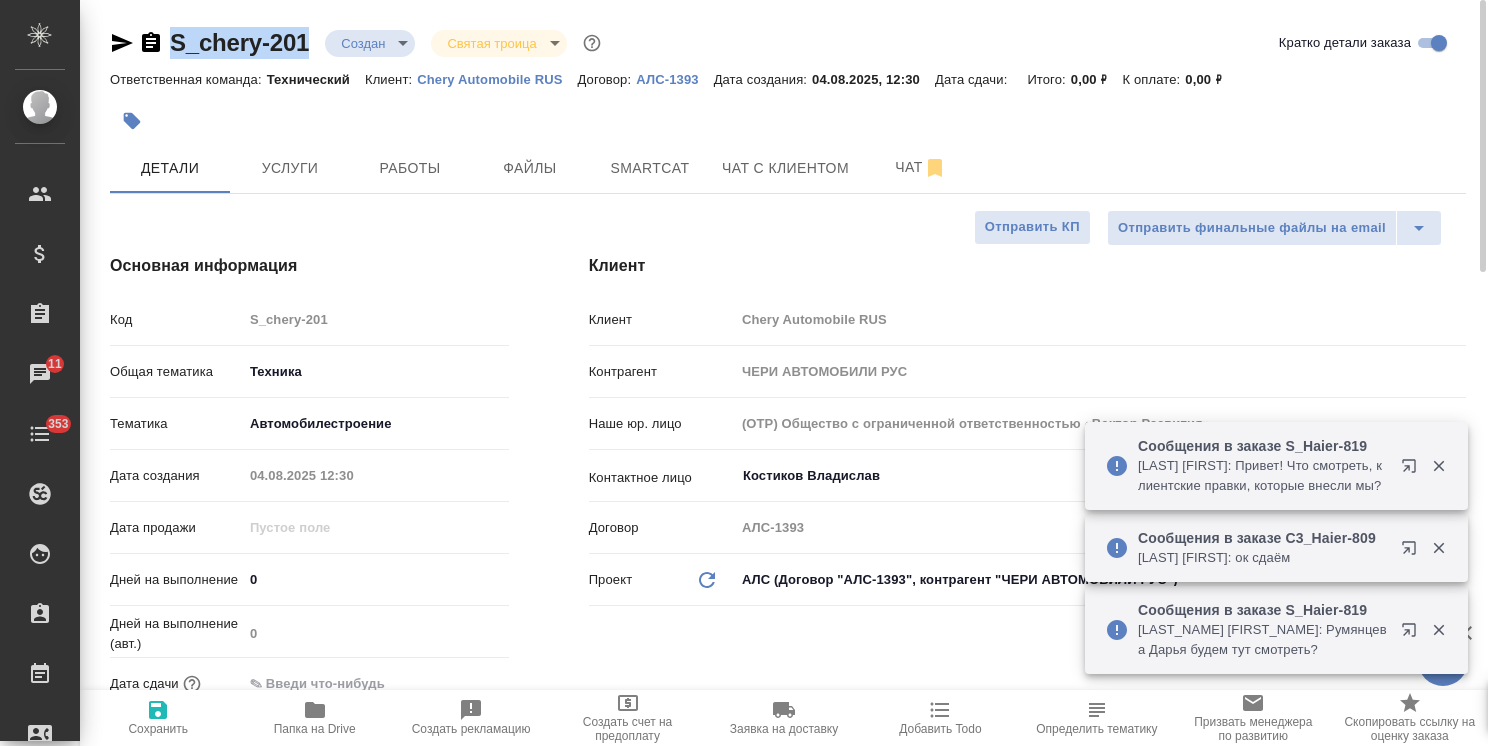 click on "S_chery-201 Создан new Святая троица holyTrinity Кратко детали заказа Ответственная команда: Технический Клиент: Chery Automobile RUS Договор: АЛС-1393 Дата создания: [DATE] [TIME] Дата сдачи: Итого: 0,00 ₽ К оплате: 0,00 ₽ Детали Услуги Работы Файлы Smartcat Чат с клиентом Чат Отправить финальные файлы на email Отправить КП Основная информация Код S_chery-201 Общая тематика Техника tech Тематика Автомобилестроение 5f647204b73bc97568ca66a7 Дата создания [DATE] 12:30 Дата продажи Дней на выполнение 0 Дней на выполнение (авт.) 0 Дата сдачи Не пересчитывать Учитывать выходные Клиент Клиент Chery Automobile RUS Контрагент" at bounding box center (788, 1020) 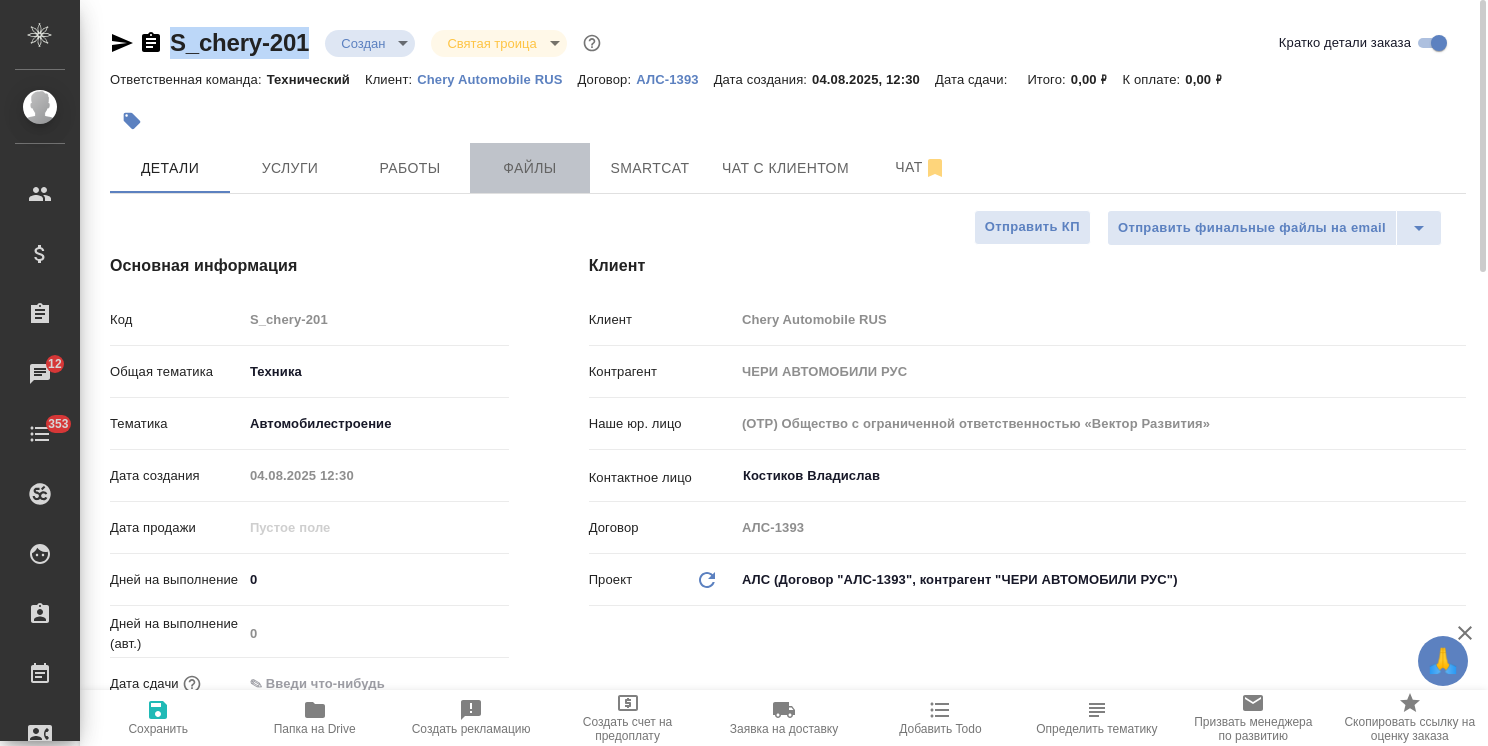 click on "Файлы" at bounding box center [530, 168] 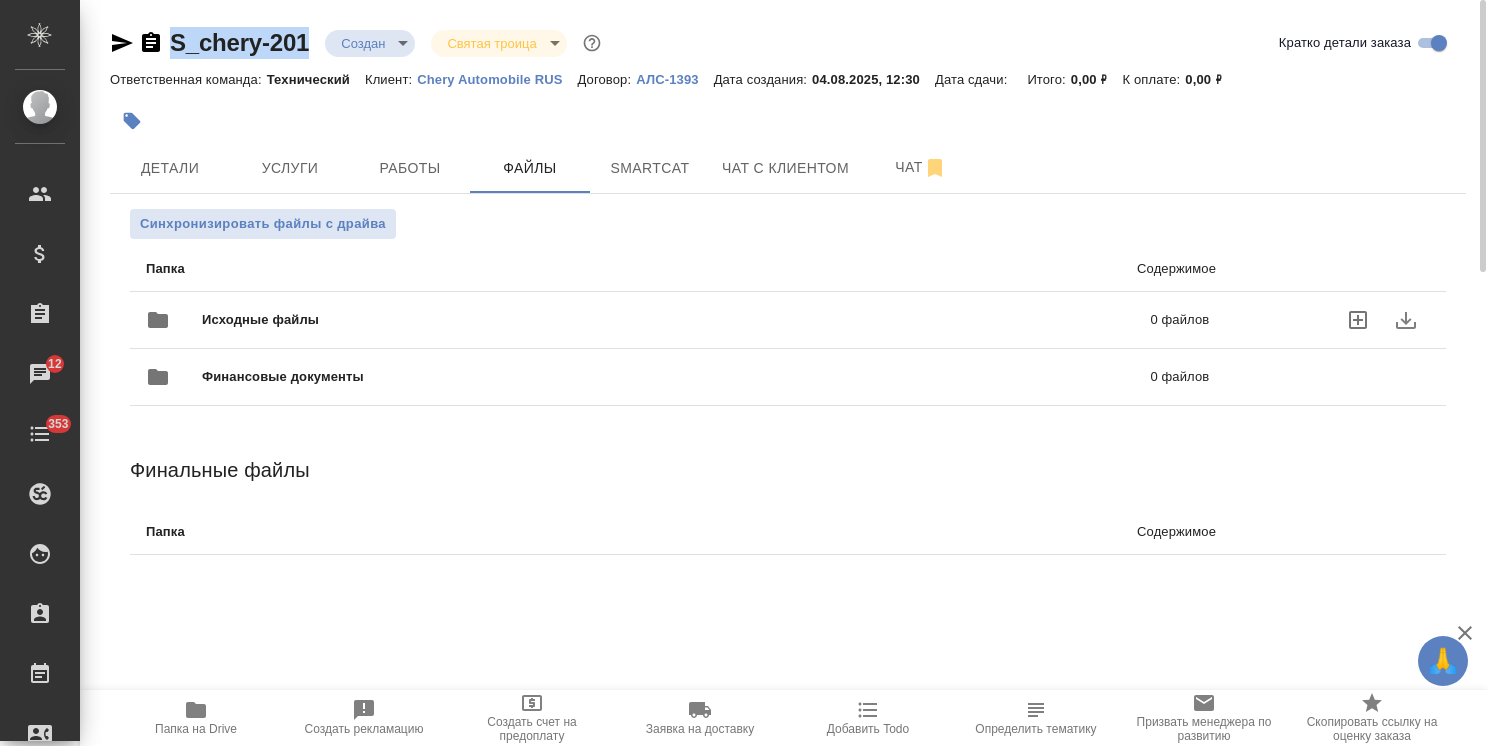 click on "Исходные файлы" at bounding box center (468, 320) 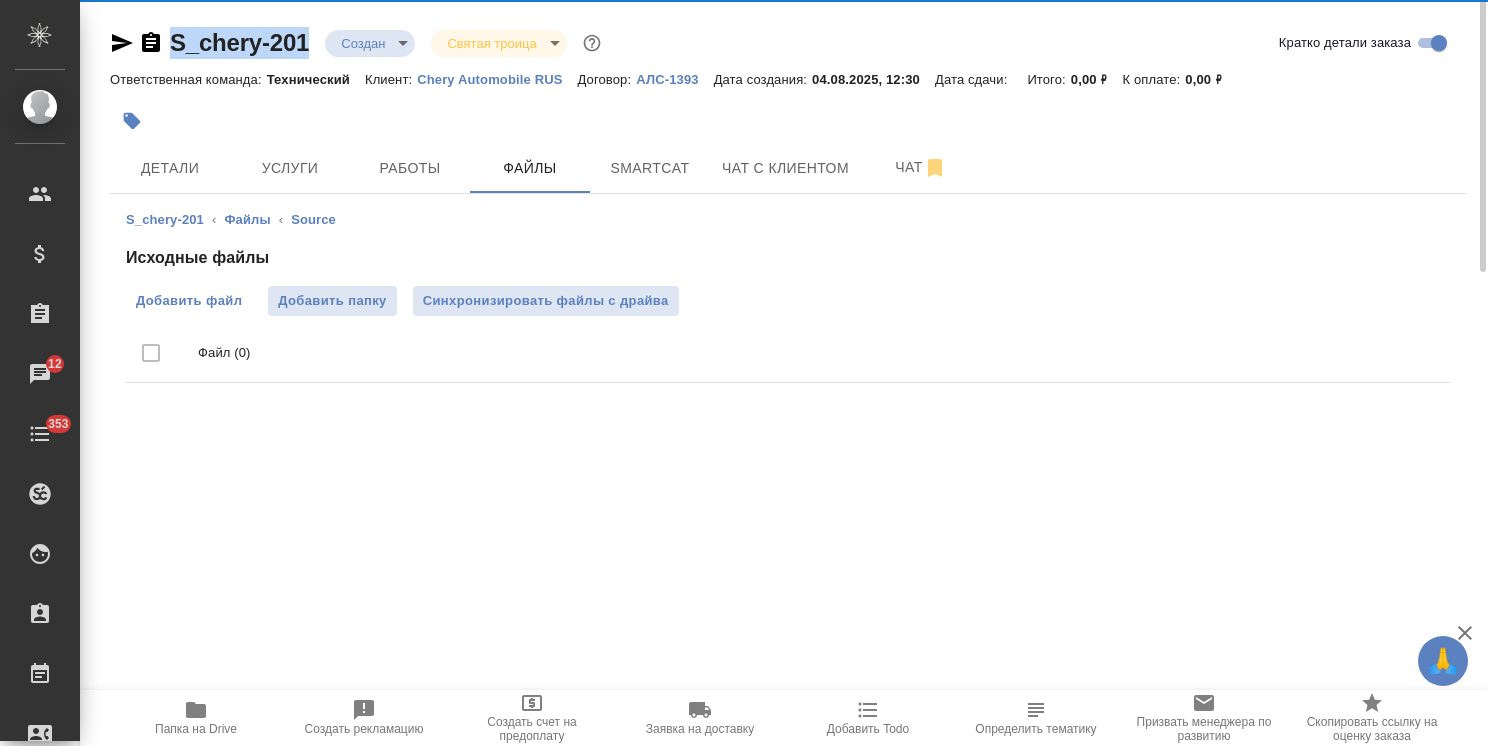 click on "Добавить файл" at bounding box center [189, 301] 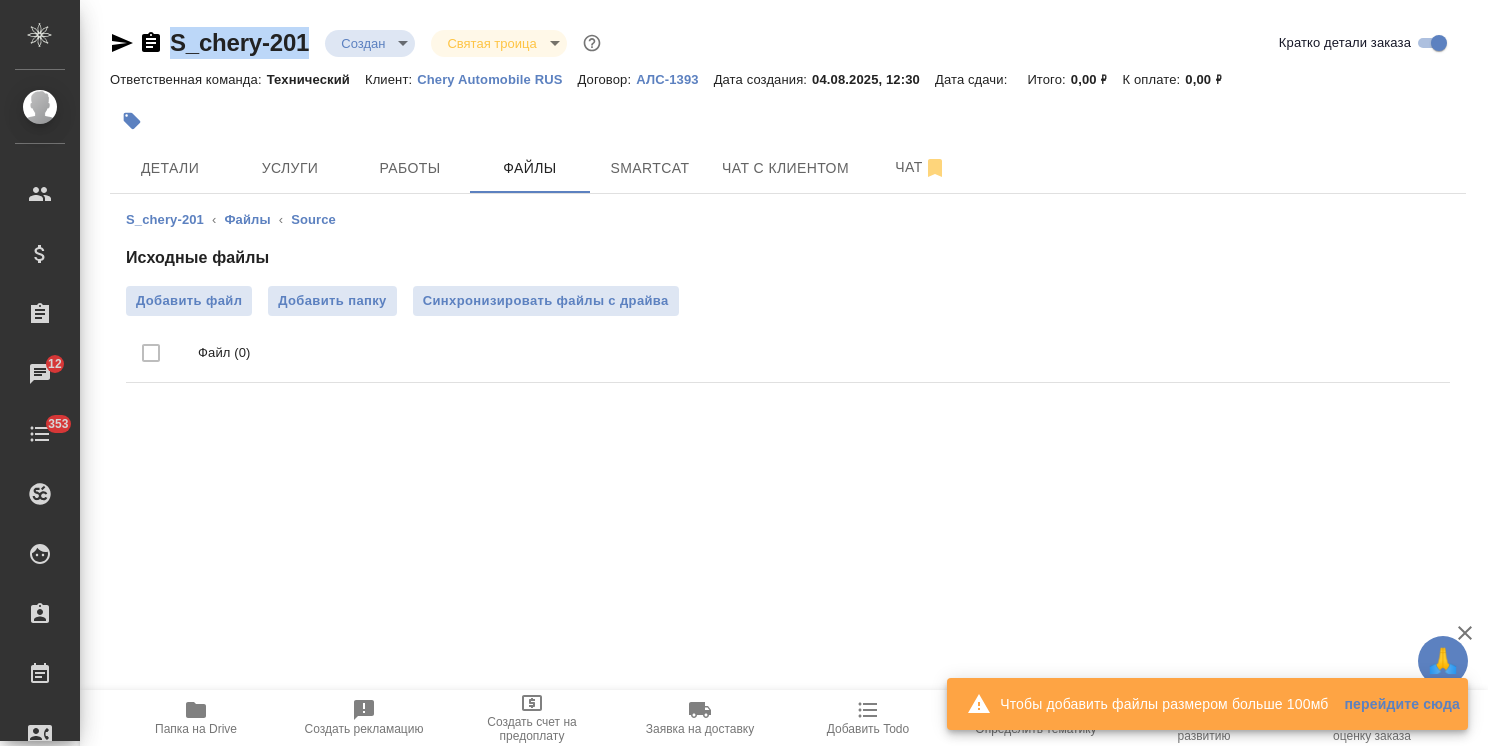 click 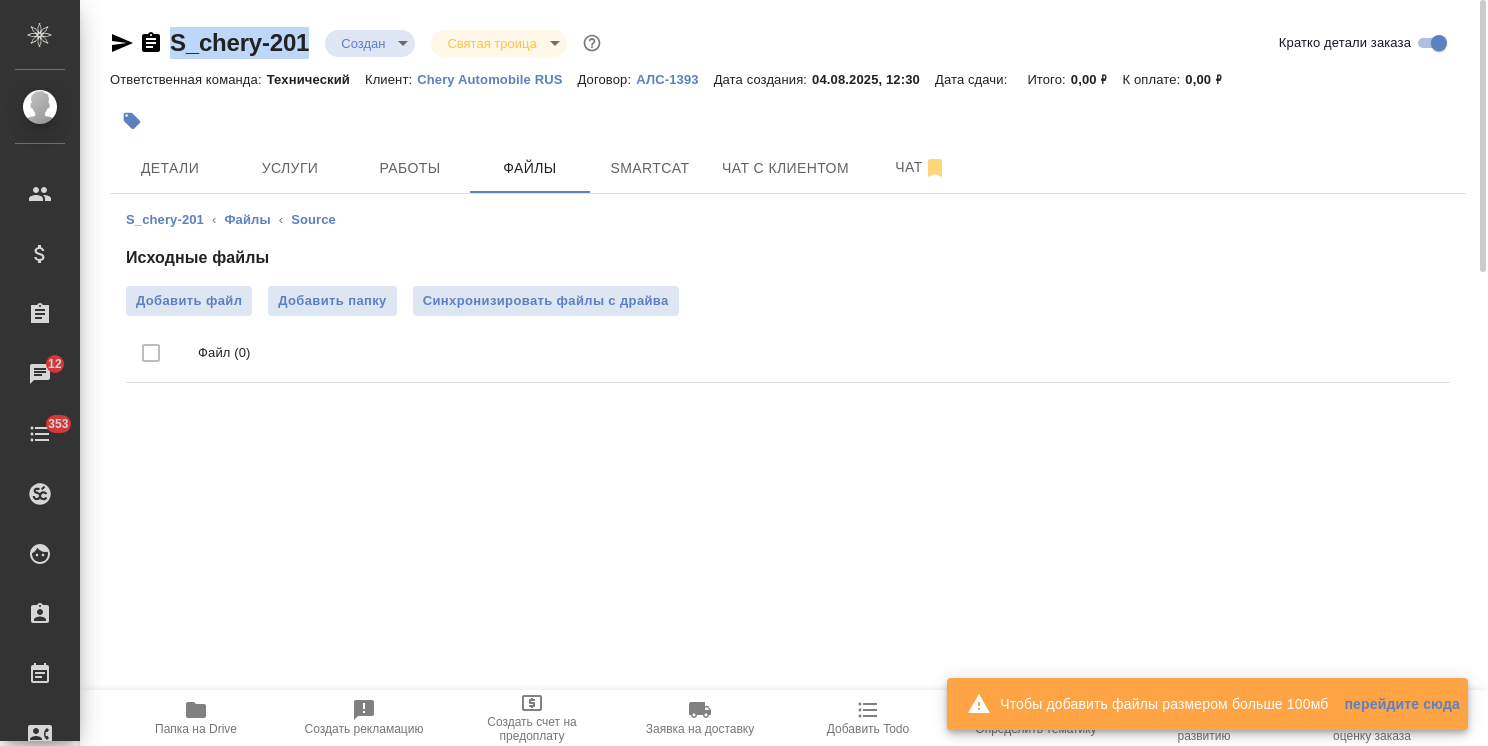click 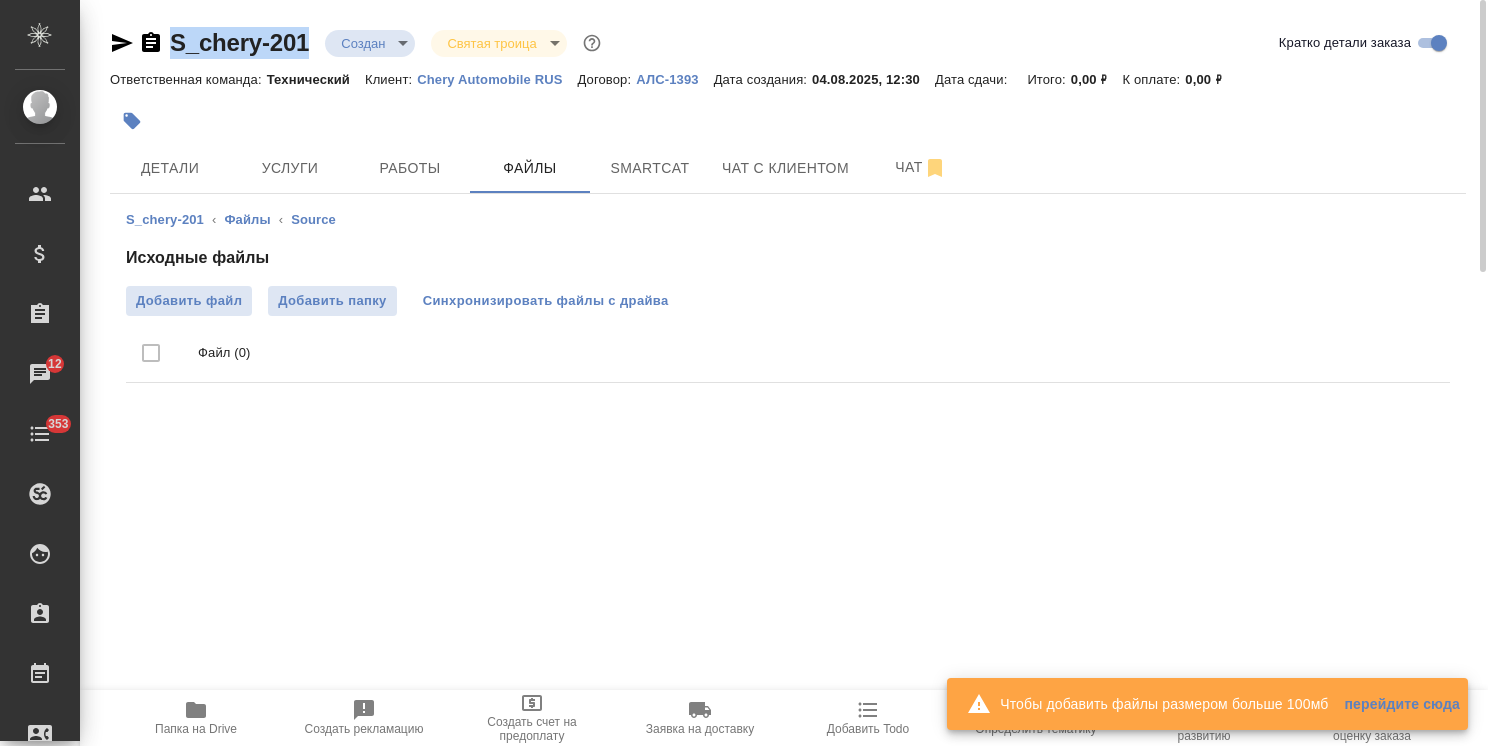 click on "Синхронизировать файлы с драйва" at bounding box center [546, 301] 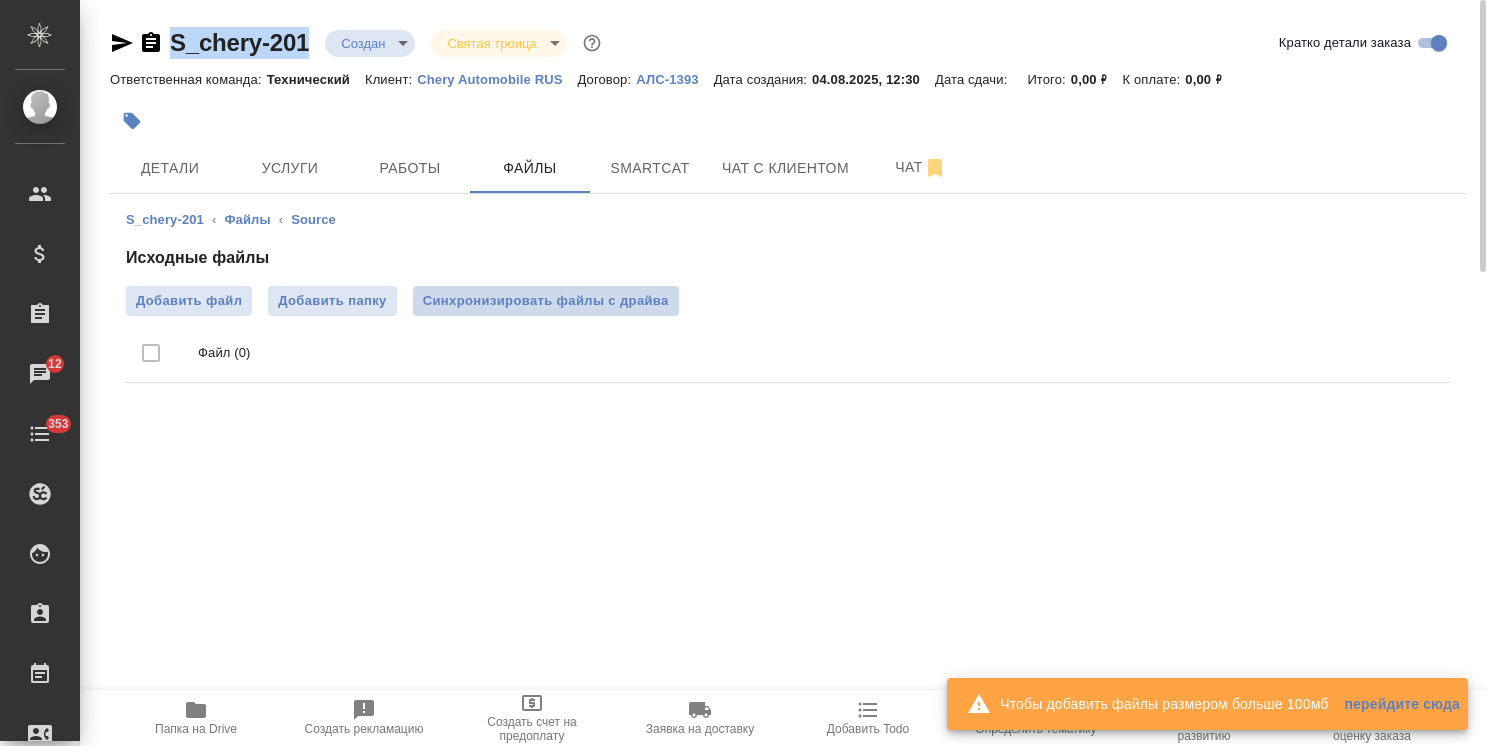 click on "Синхронизировать файлы с драйва" at bounding box center [546, 301] 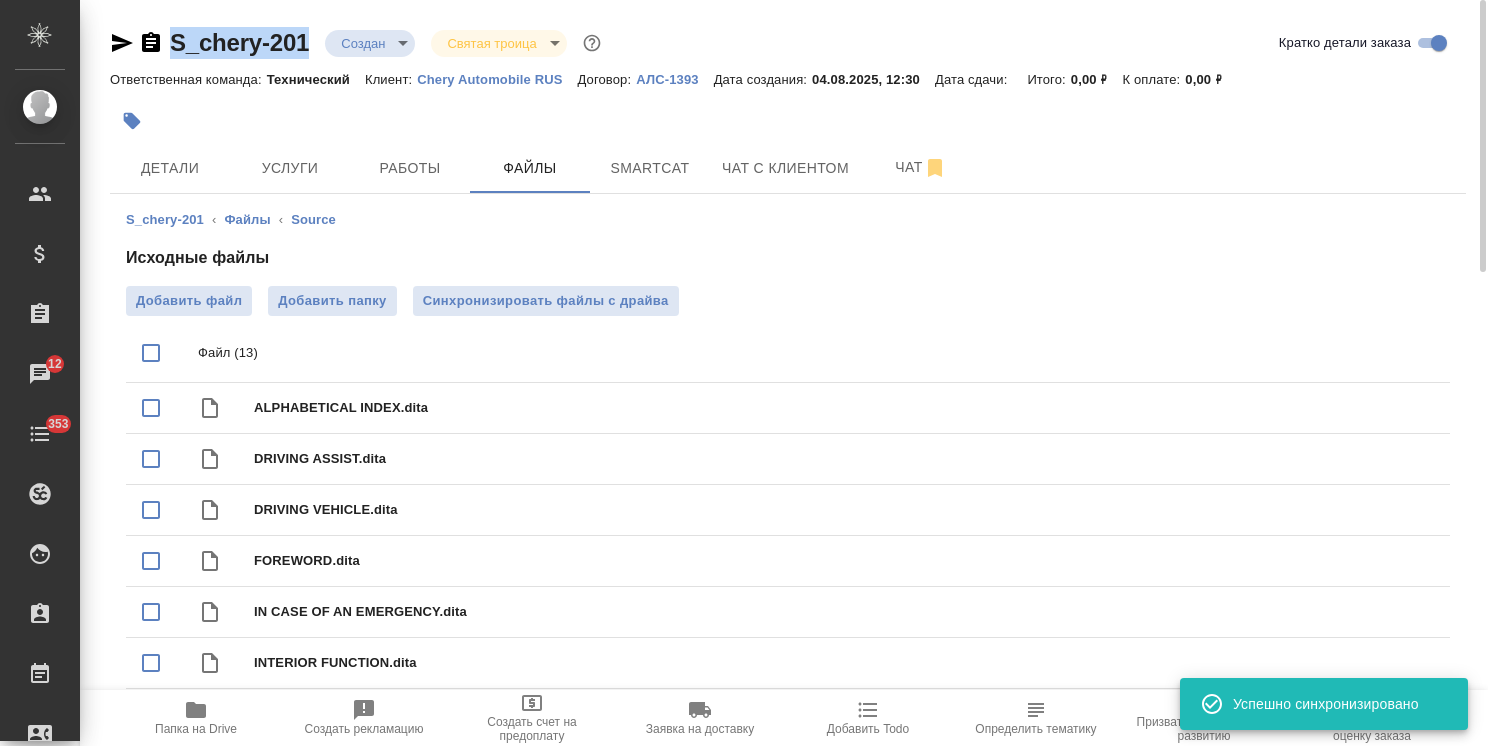 click on ".cls-1
fill:#fff;
AWATERA Usmanova Olga Клиенты Спецификации Заказы 12 Чаты 353 Todo Проекты SC Исполнители Кандидаты Работы Входящие заявки Заявки на доставку Рекламации Проекты процессинга Конференции Выйти S_chery-201 Создан new Святая троица holyTrinity Кратко детали заказа Ответственная команда: Технический Клиент: Chery Automobile RUS Договор: АЛС-1393 Дата создания: 04.08.2025, 12:30 Дата сдачи: Итого: 0,00 ₽ К оплате: 0,00 ₽ Детали Услуги Работы Файлы Smartcat Чат с клиентом Чат S_chery-201 ‹ Файлы ‹ Source Исходные файлы Добавить файл Добавить папку Синхронизировать файлы с драйва Файл (13) FOREWORD.dita" at bounding box center (744, 373) 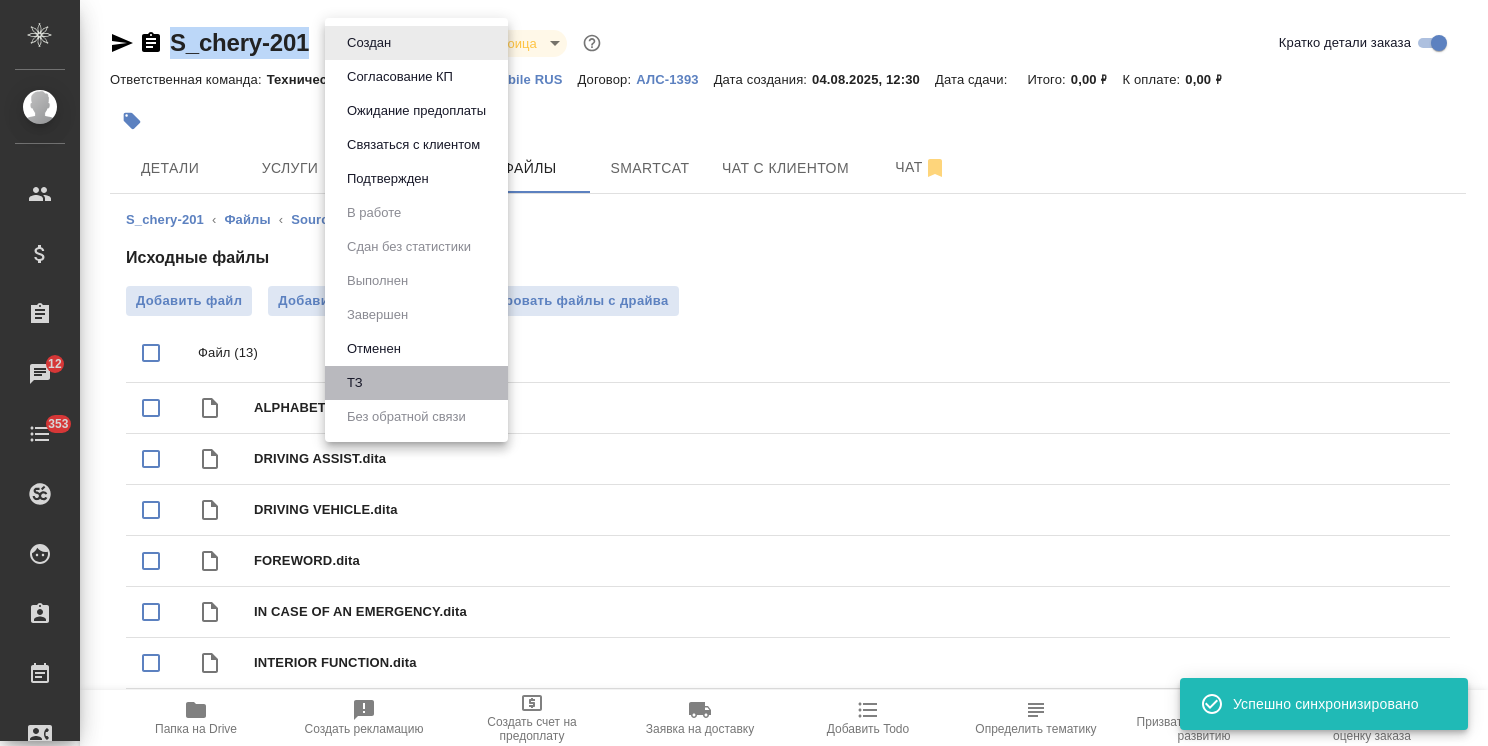 click on "ТЗ" at bounding box center (416, 383) 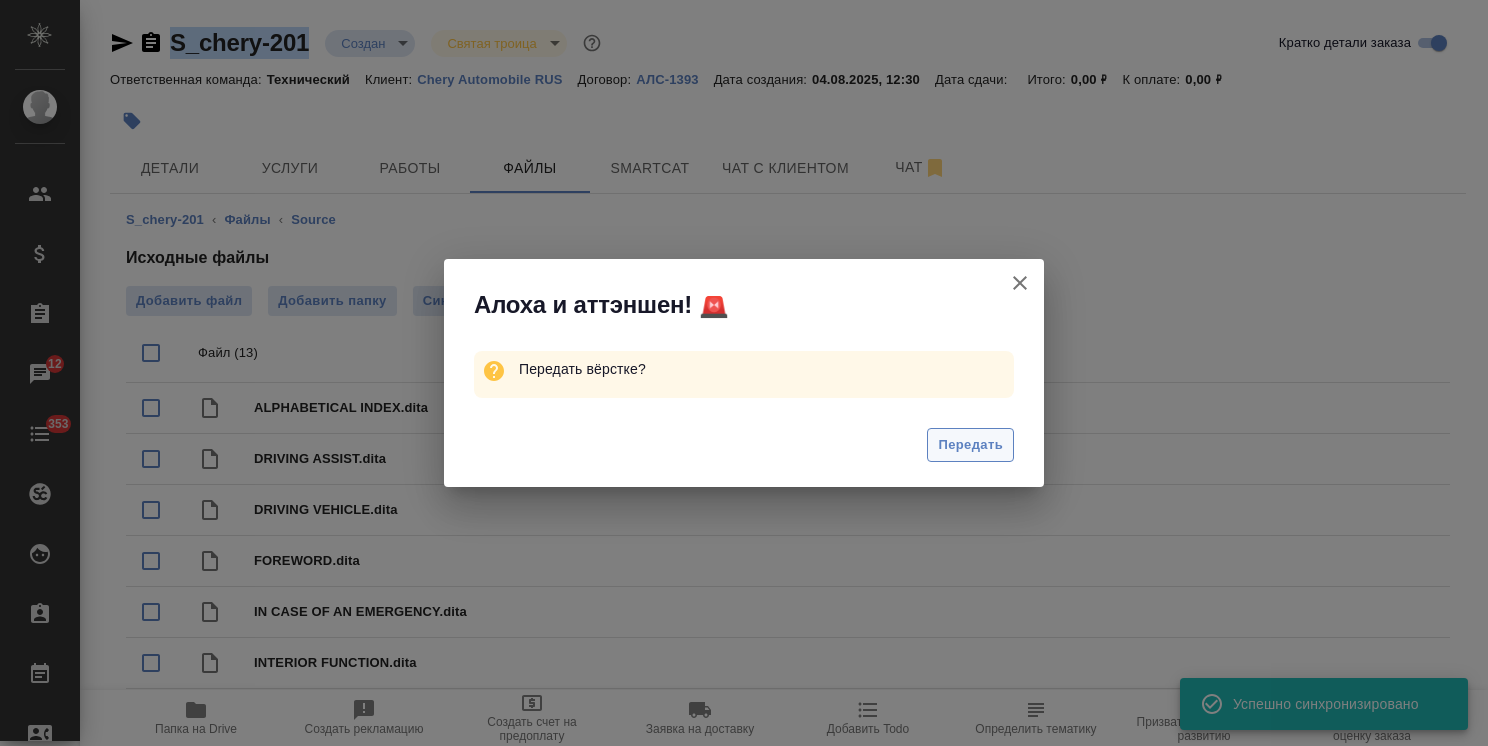 click on "Передать" at bounding box center (970, 445) 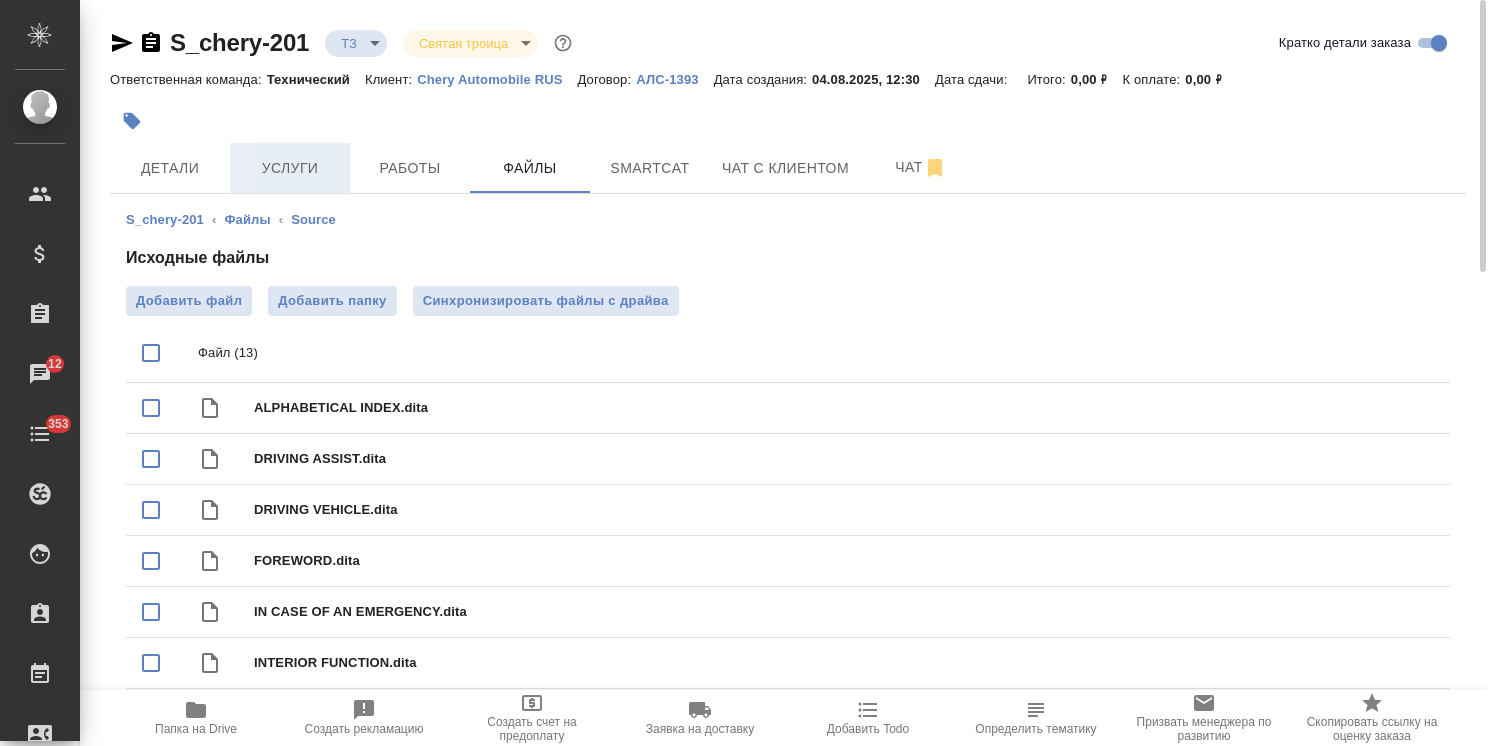 click on "Услуги" at bounding box center (290, 168) 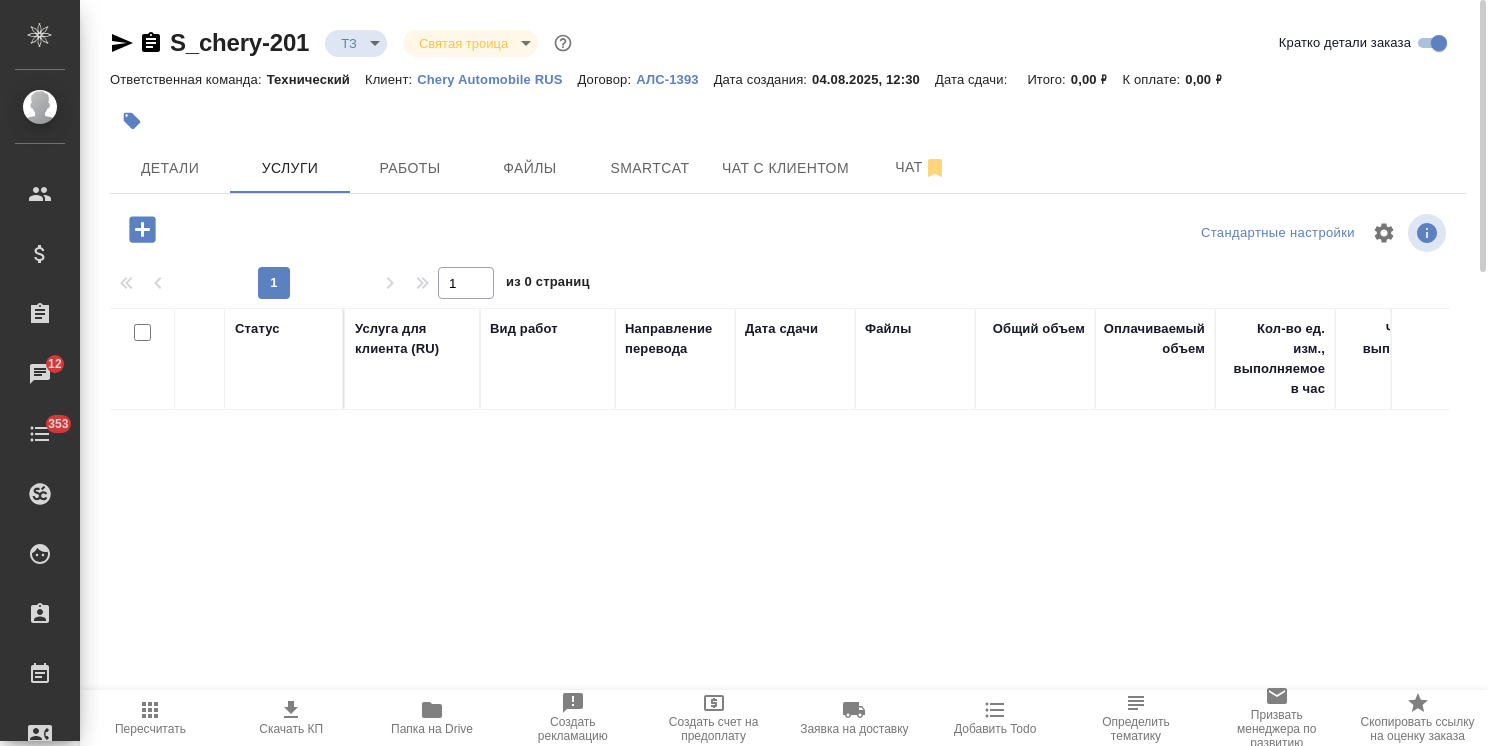 click 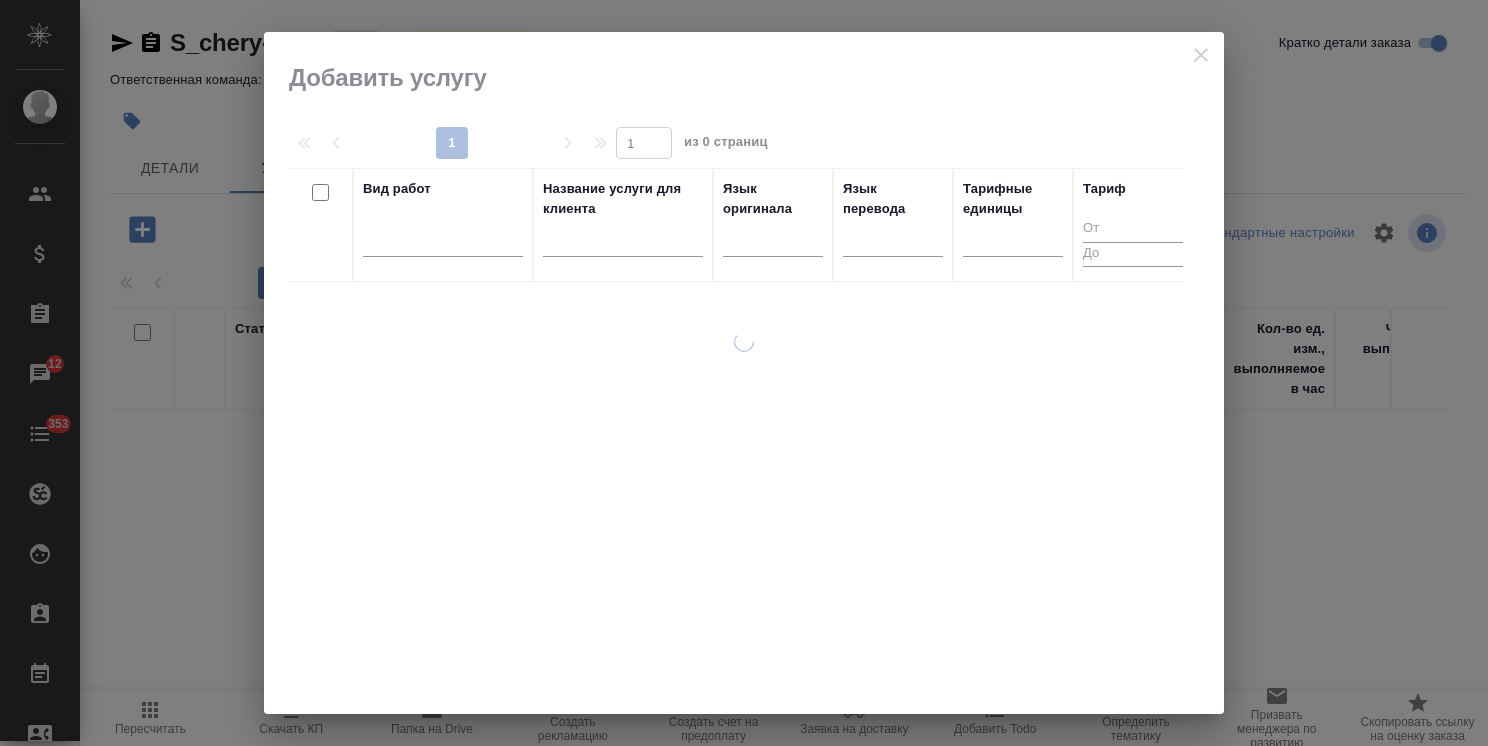 click at bounding box center (623, 244) 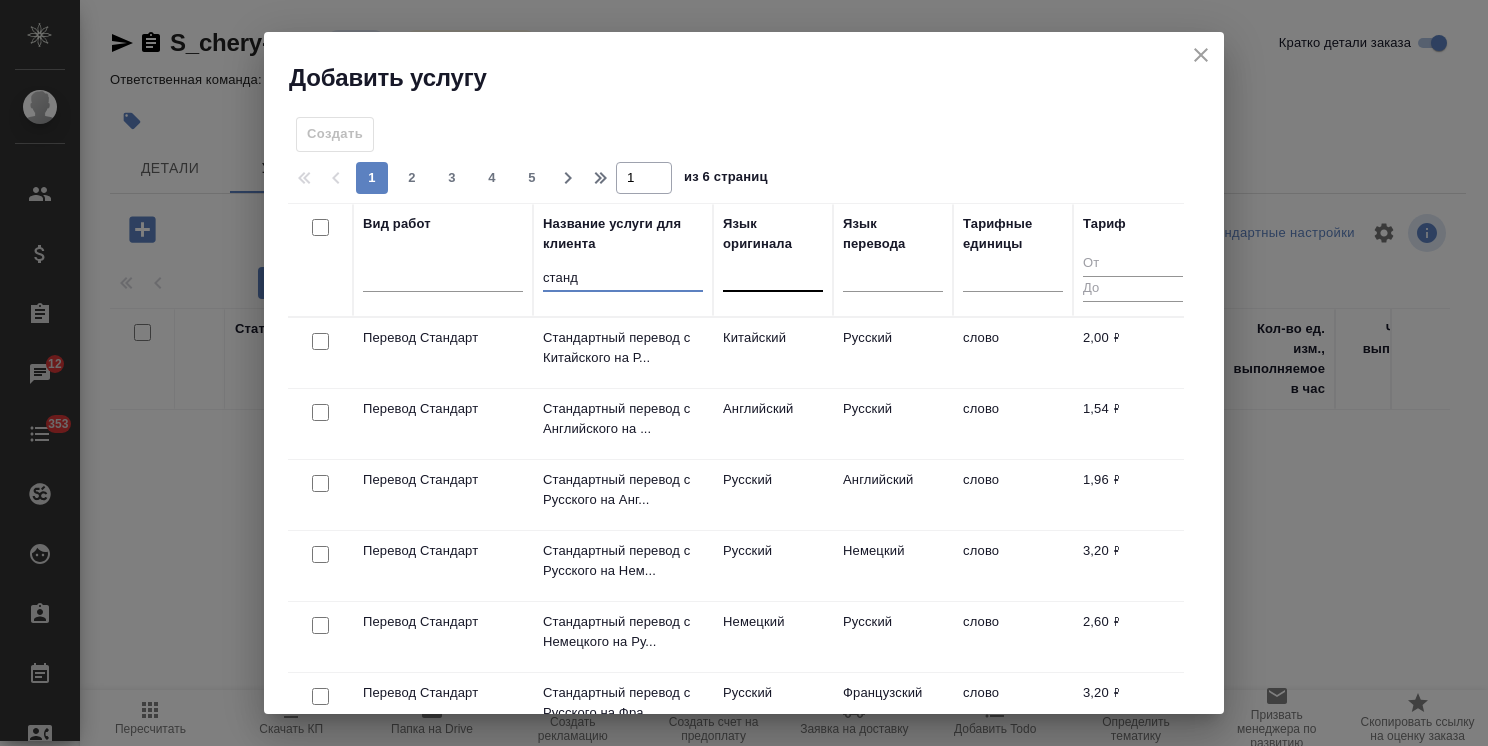 type on "станд" 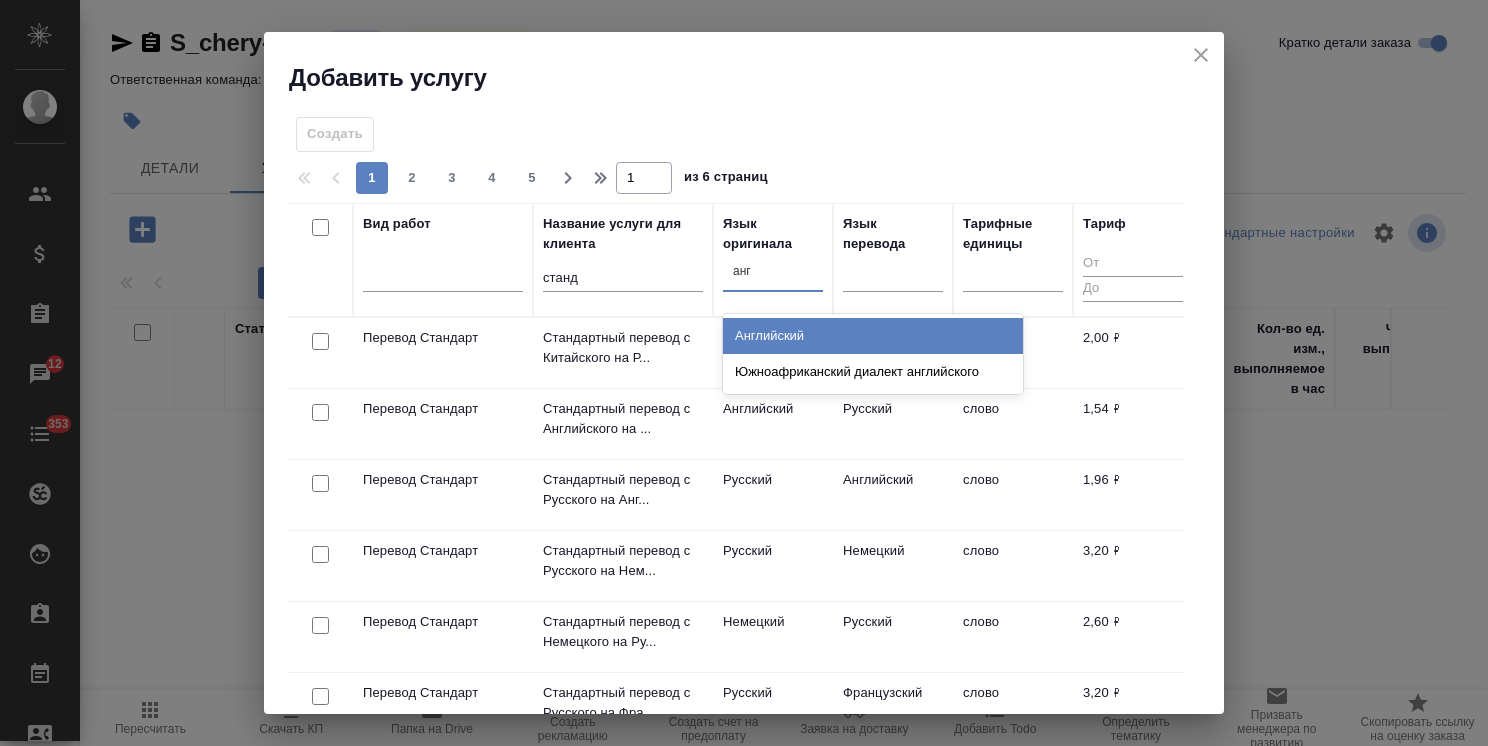 type on "англ" 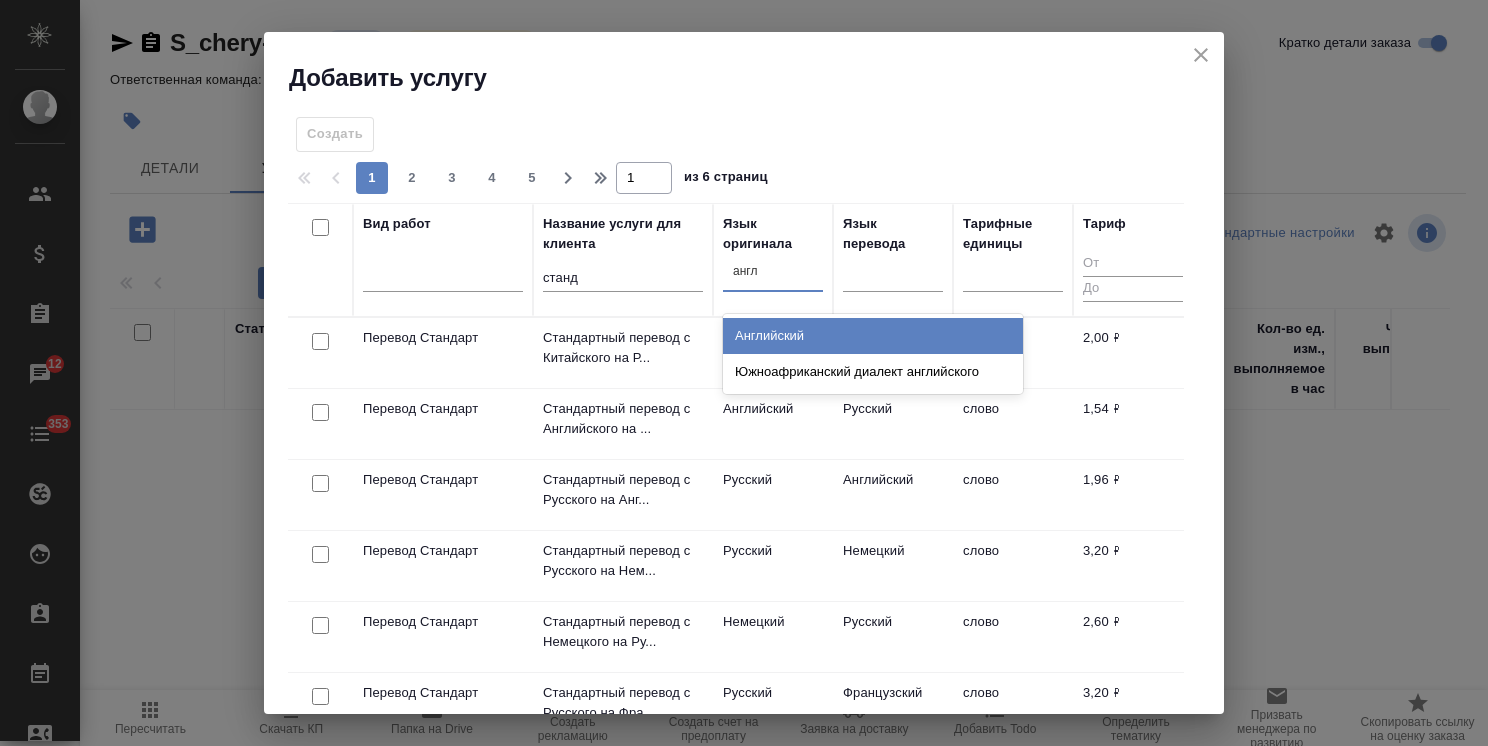 click on "Английский" at bounding box center (873, 336) 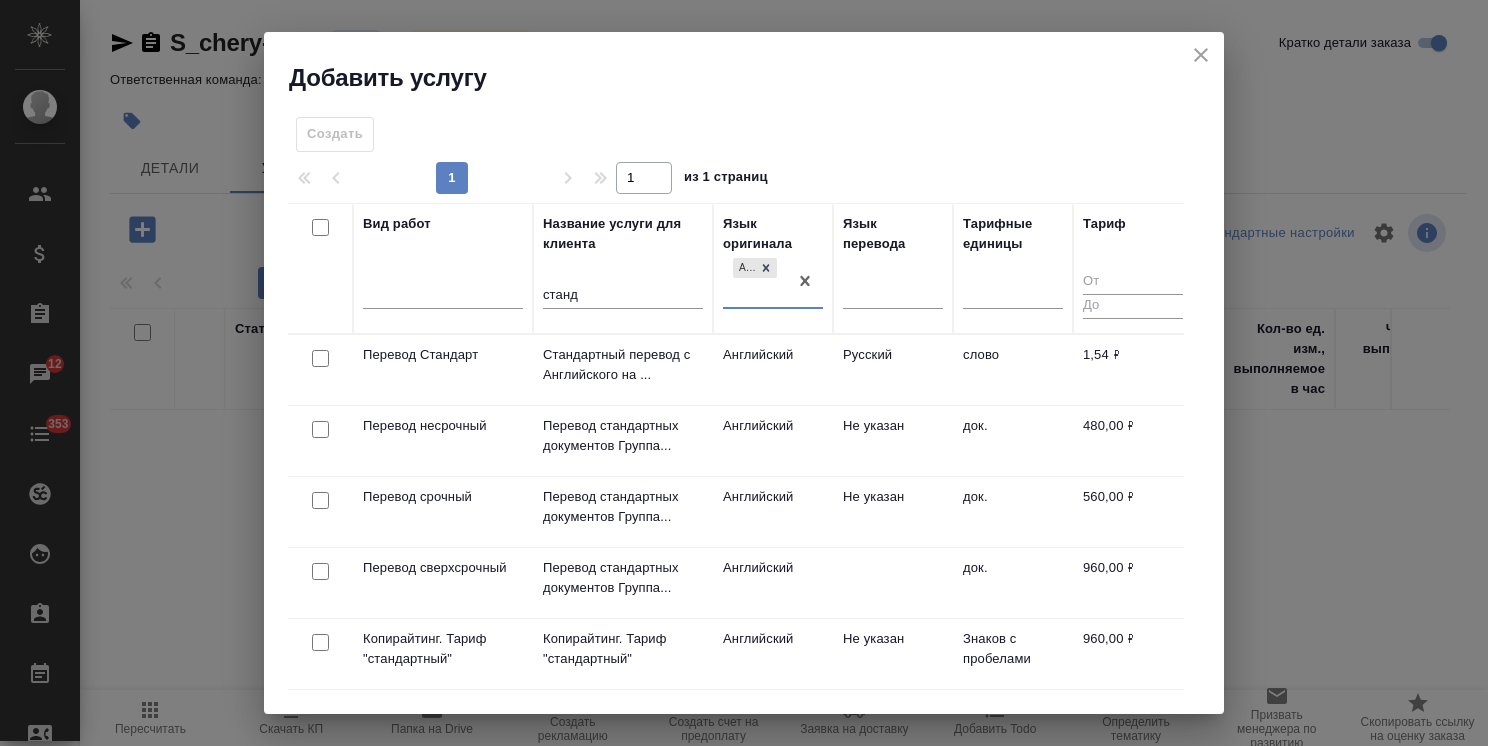 click at bounding box center (320, 359) 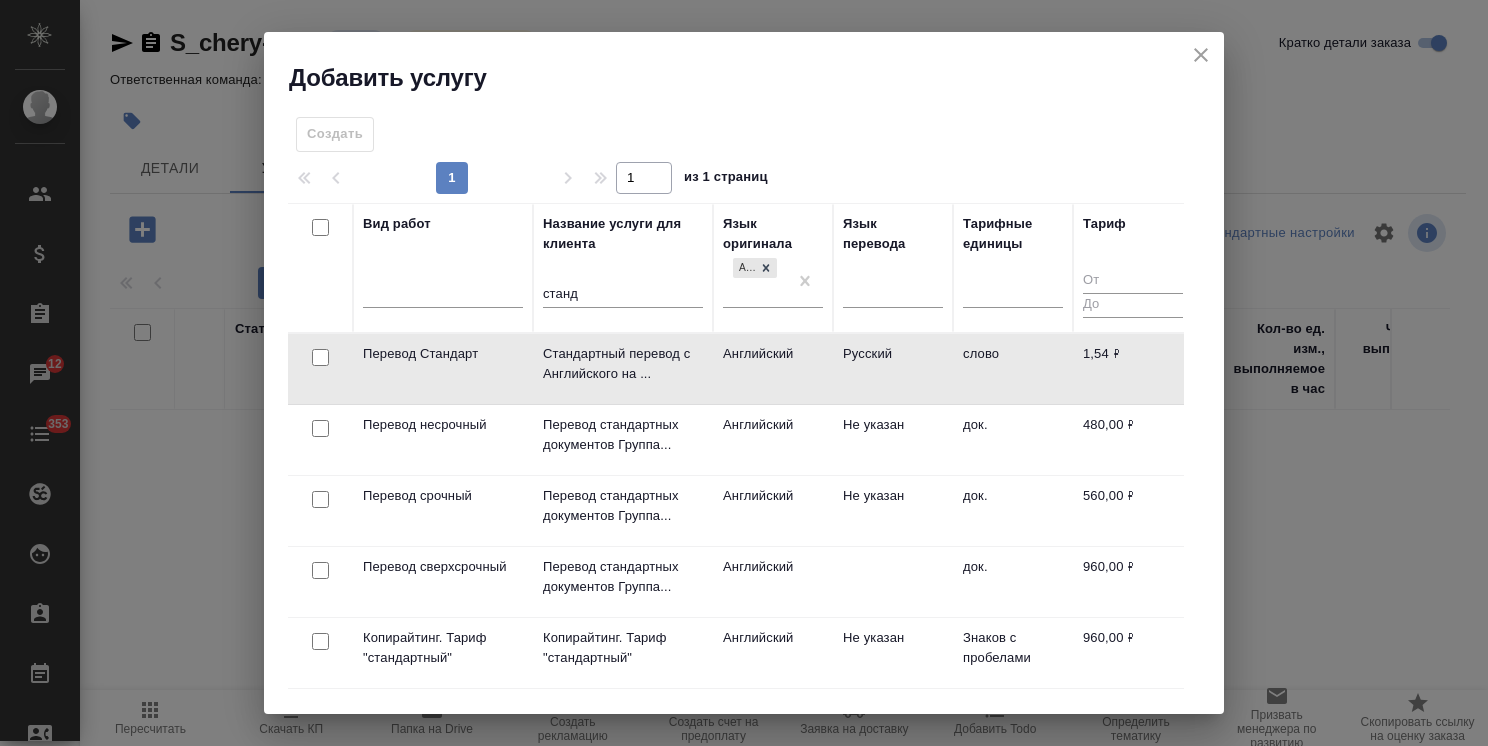 click at bounding box center (320, 357) 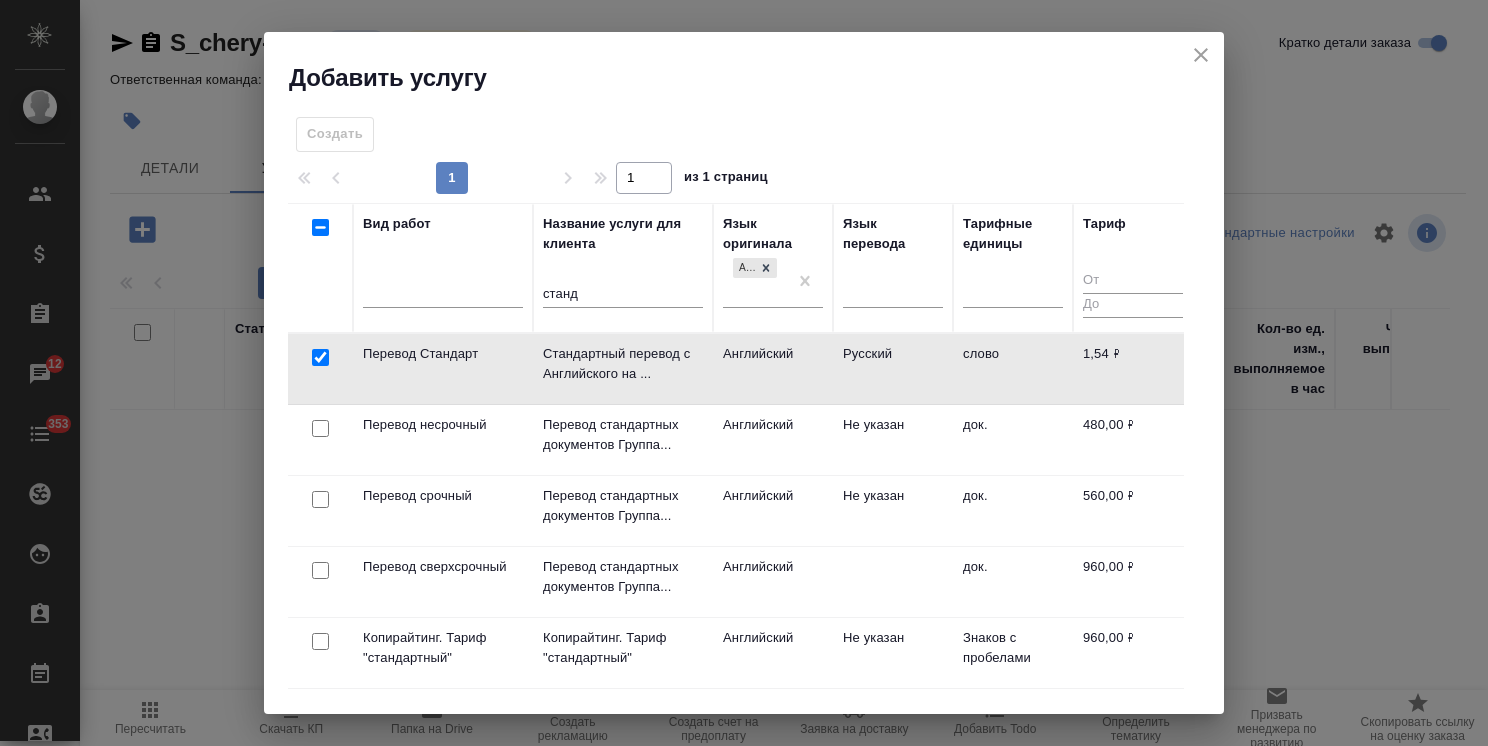 checkbox on "true" 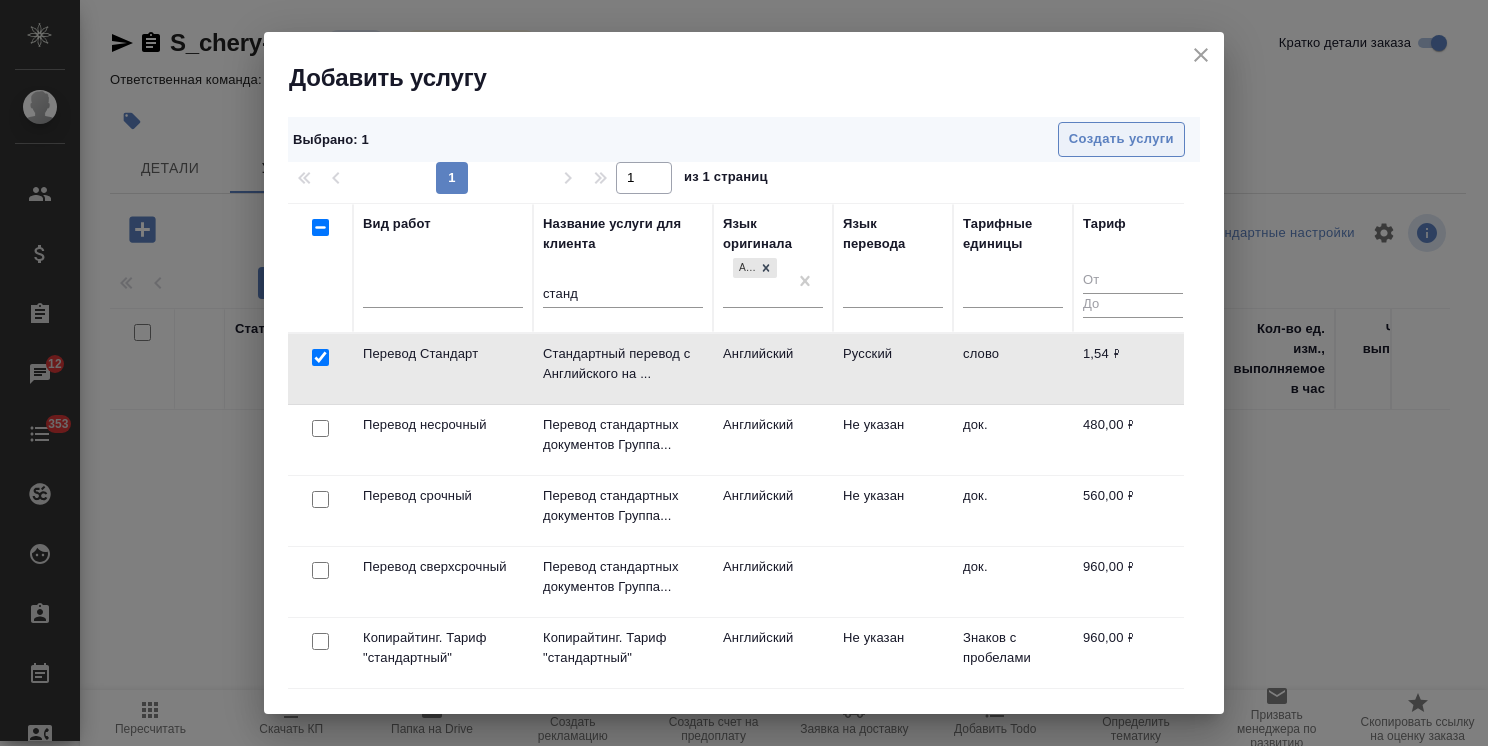 click on "Создать услуги" at bounding box center [1121, 139] 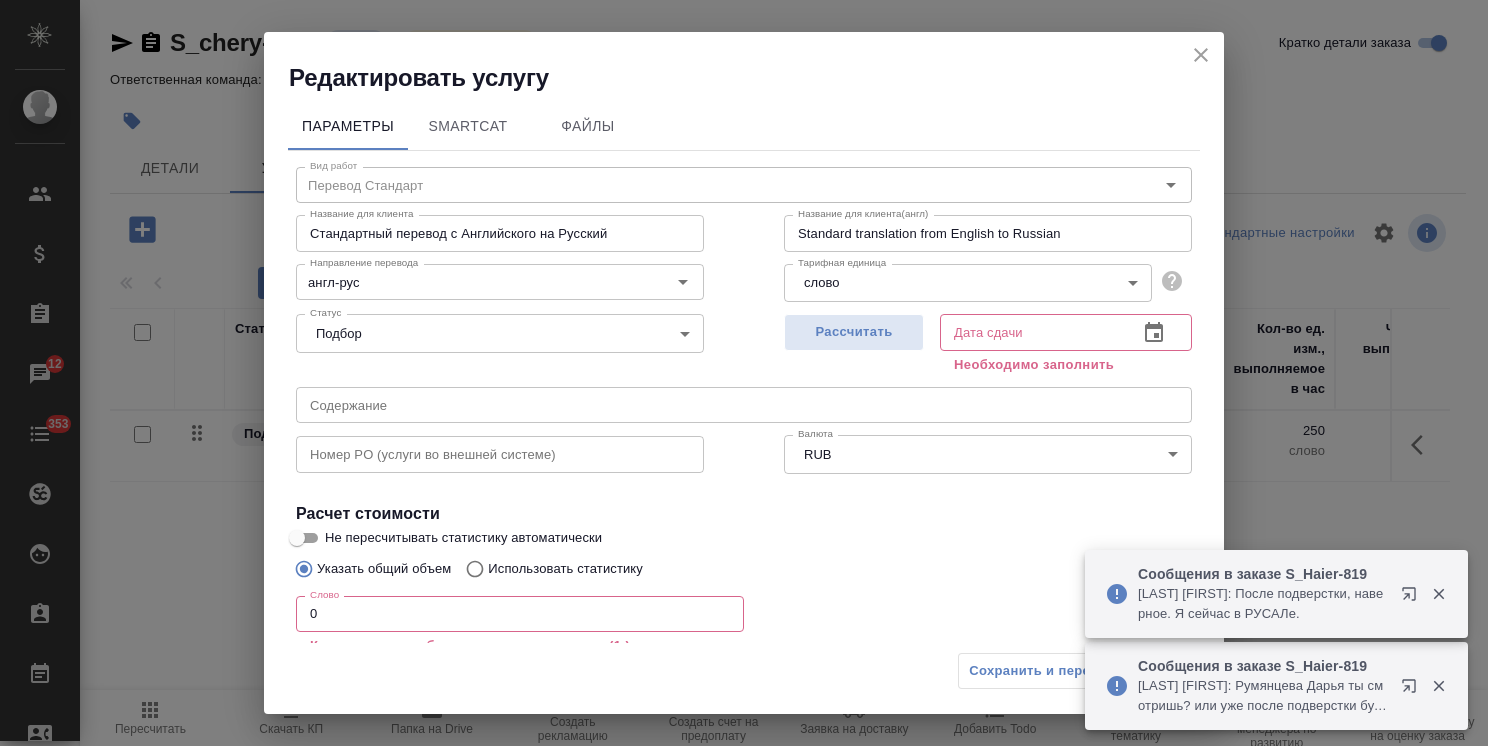 click 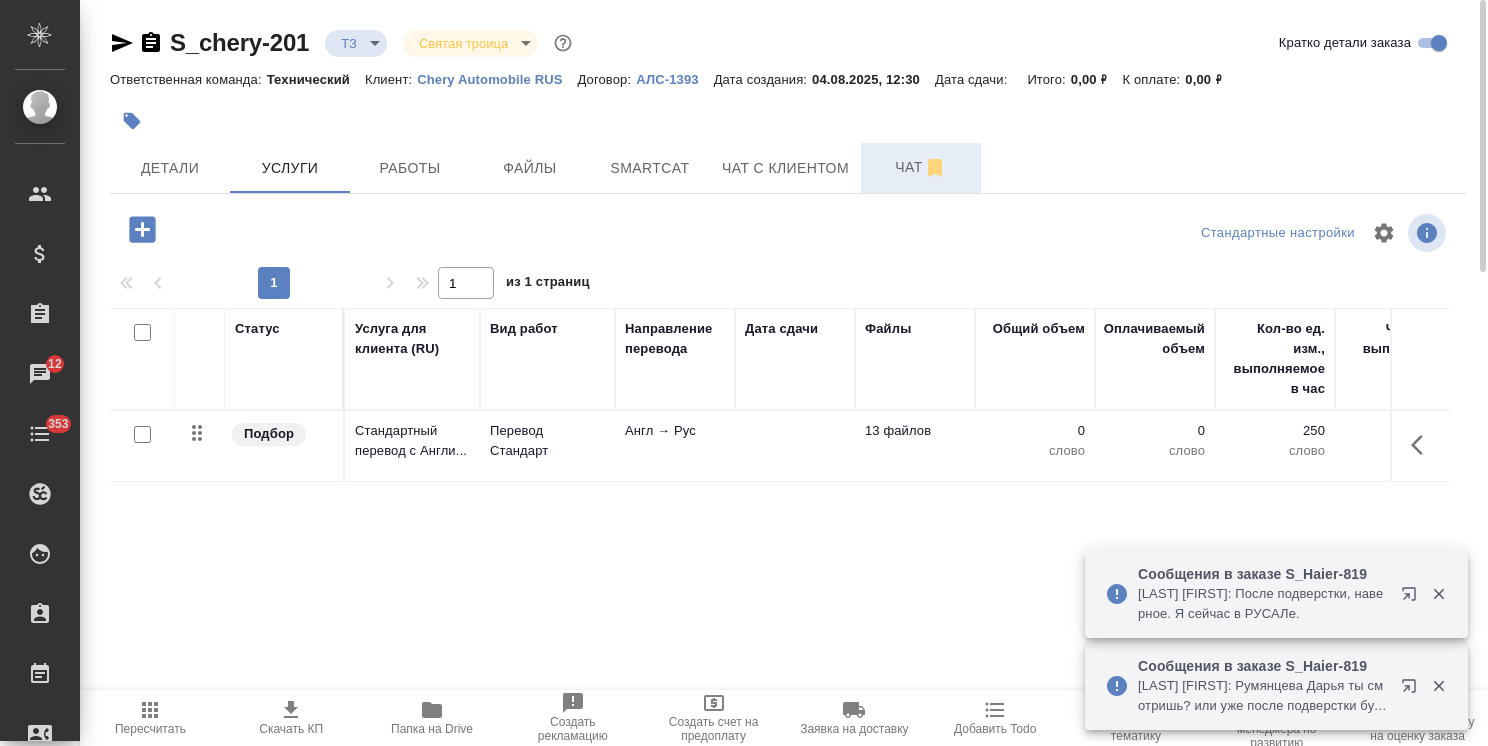 click on "Чат" at bounding box center [921, 167] 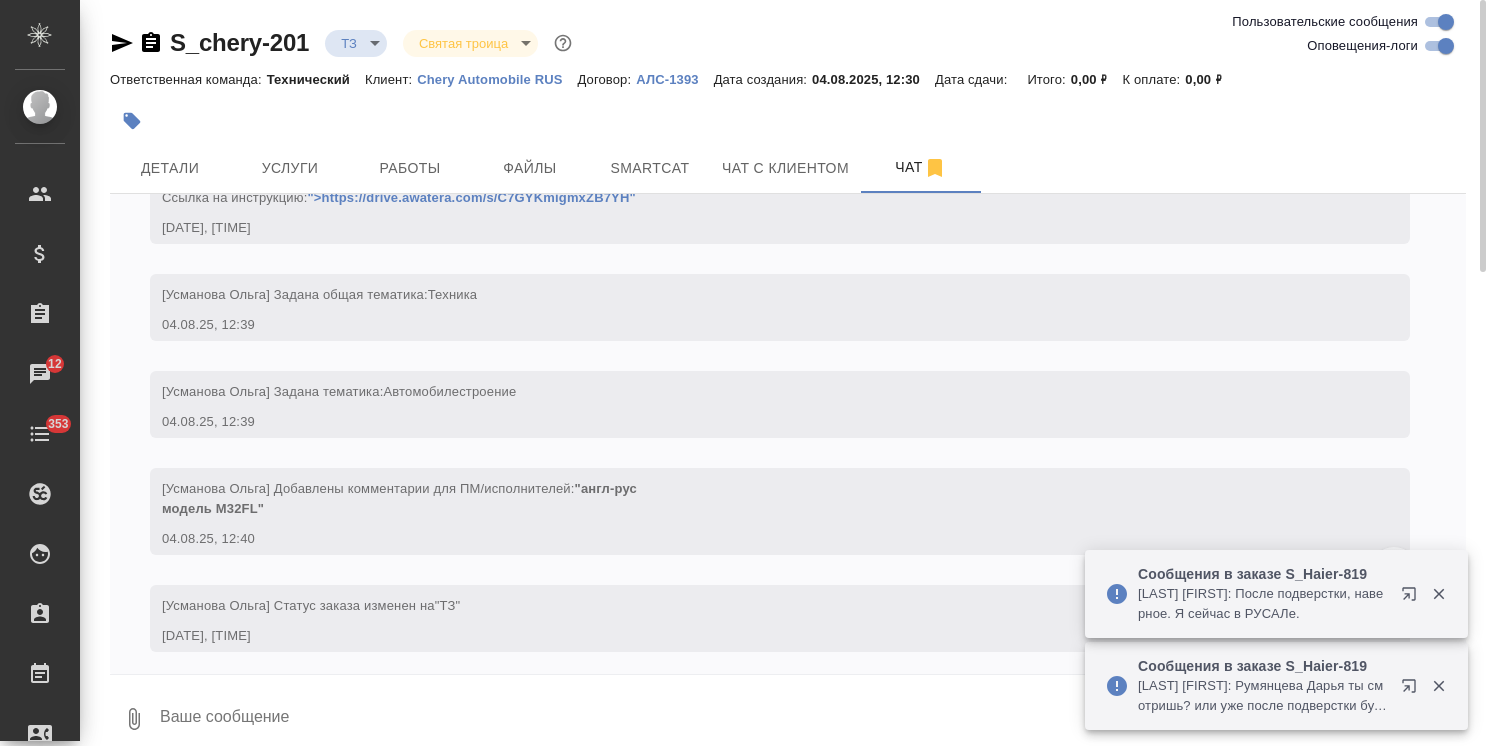 scroll, scrollTop: 212, scrollLeft: 0, axis: vertical 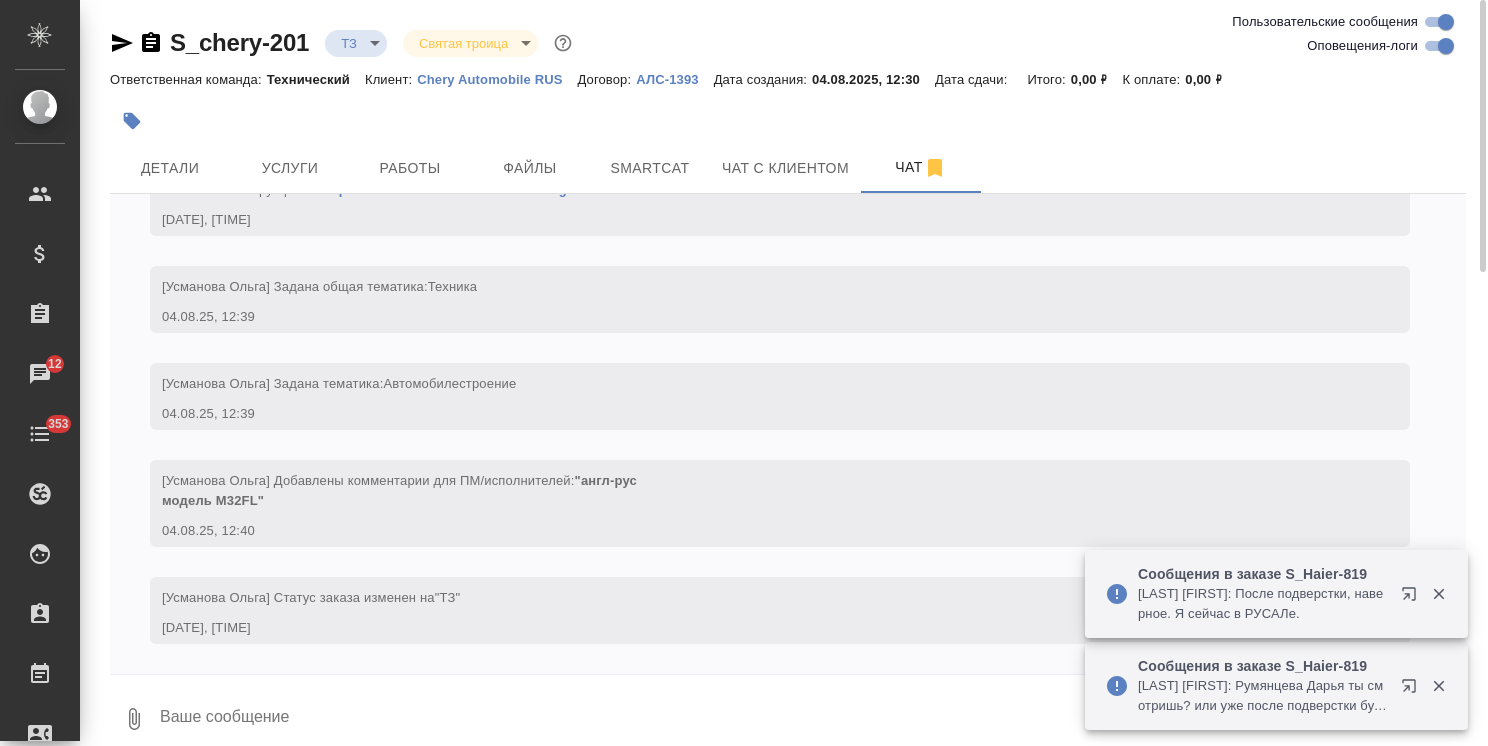 click at bounding box center (812, 719) 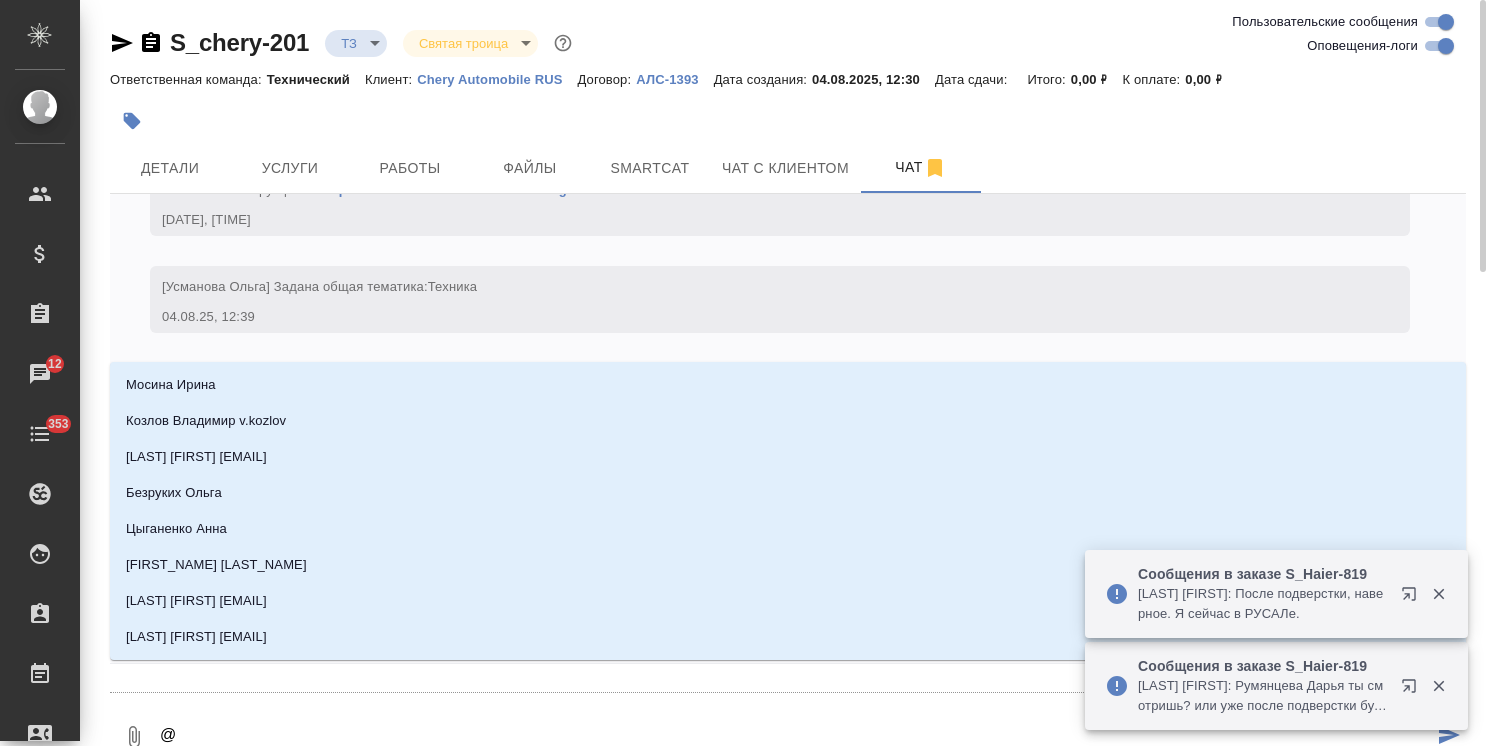 type on "@в" 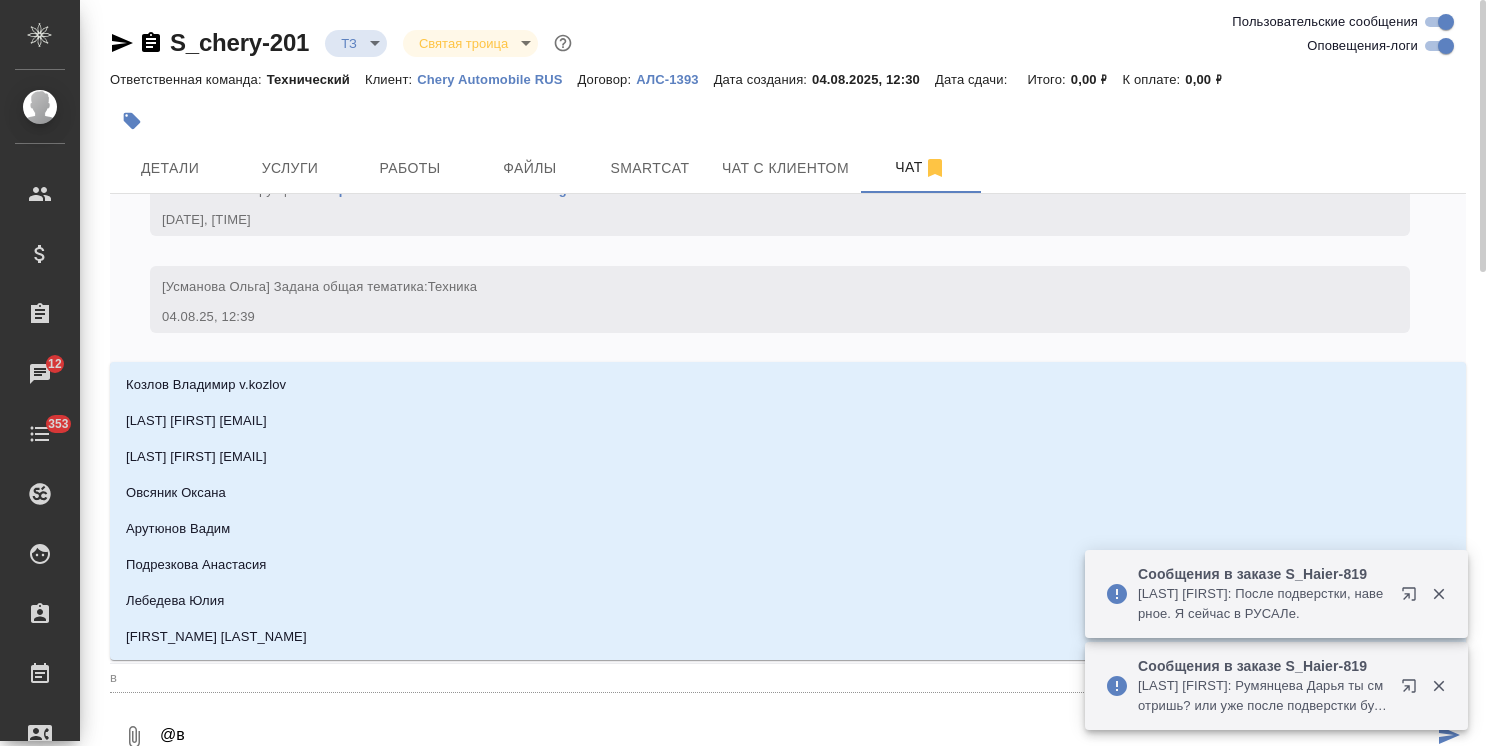 type on "@ве" 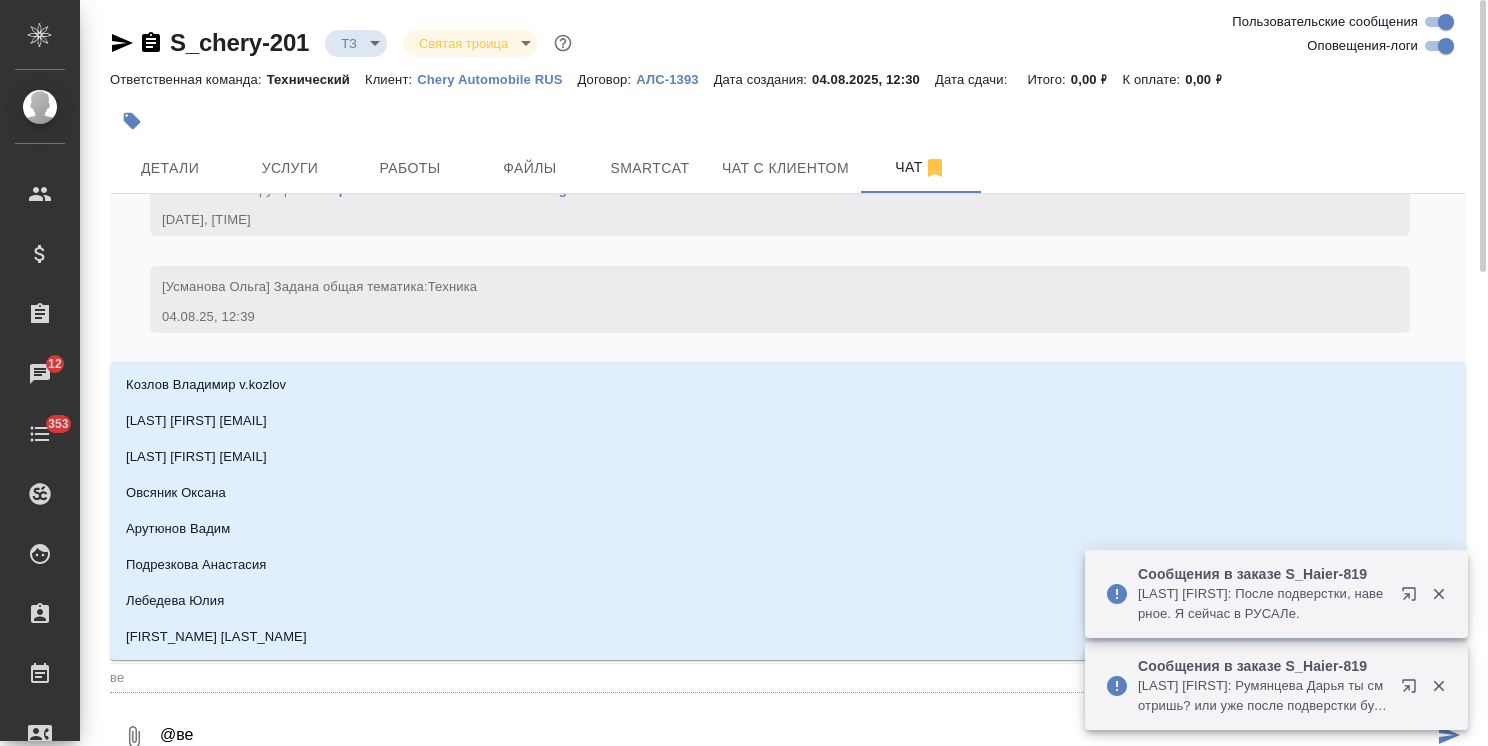 type on "@вер" 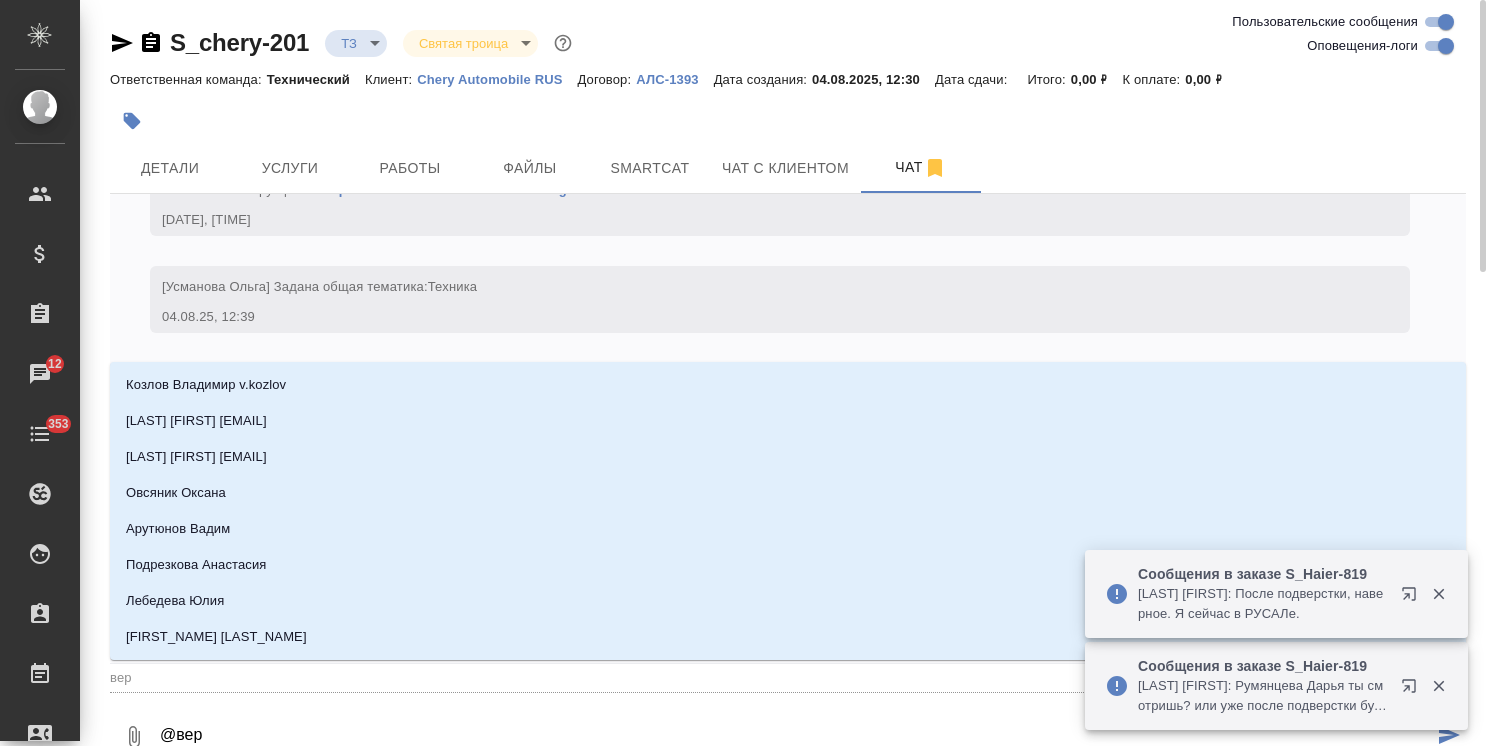 type on "@верс" 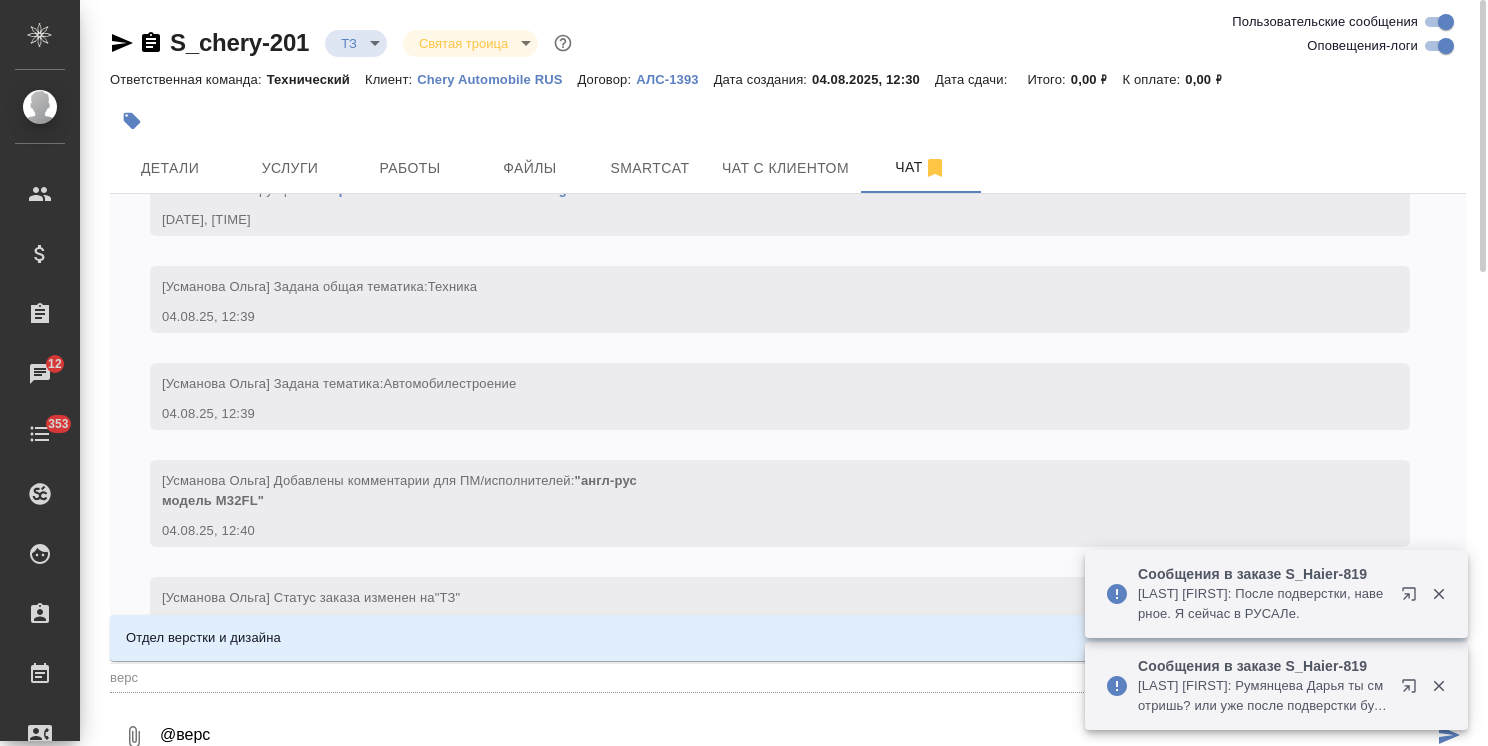 type on "@верст" 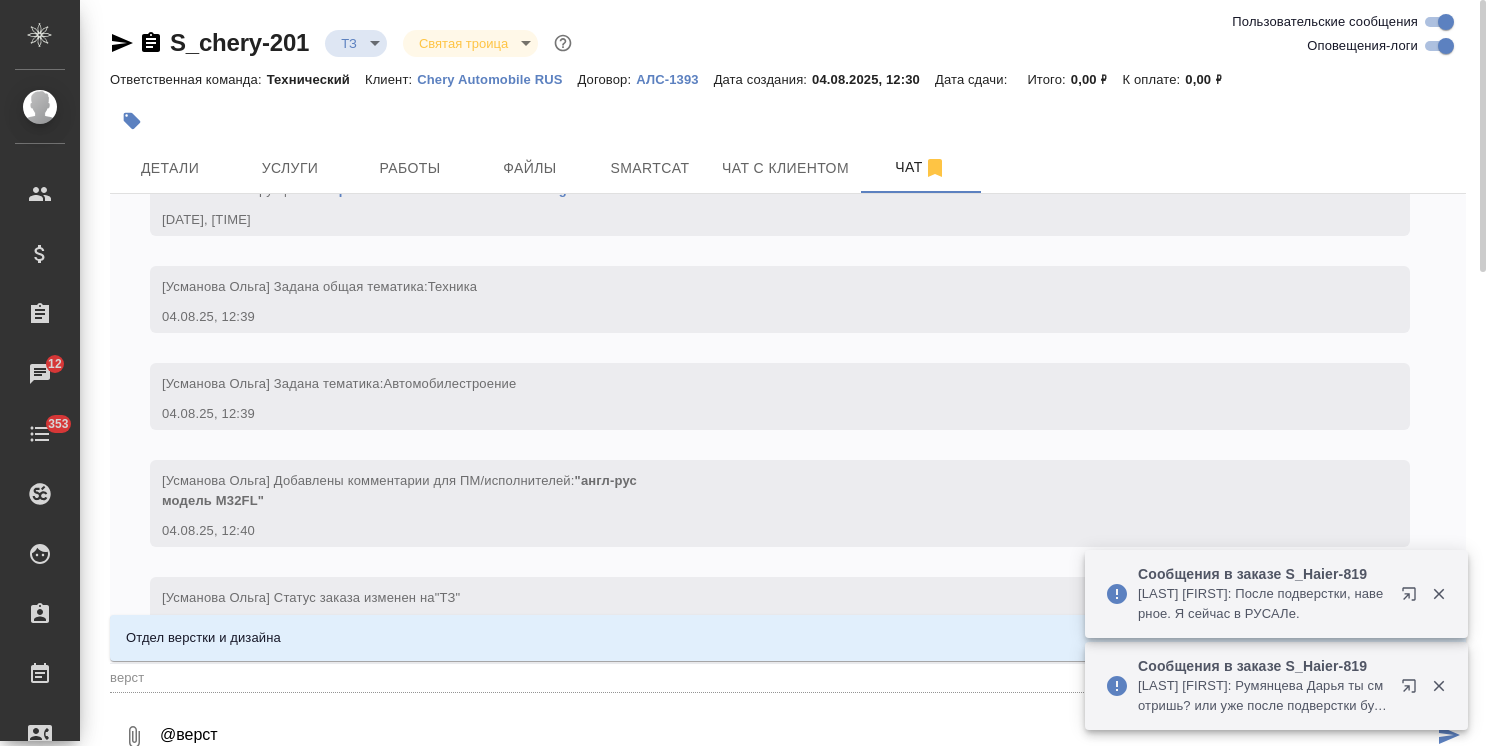 type on "@верстк" 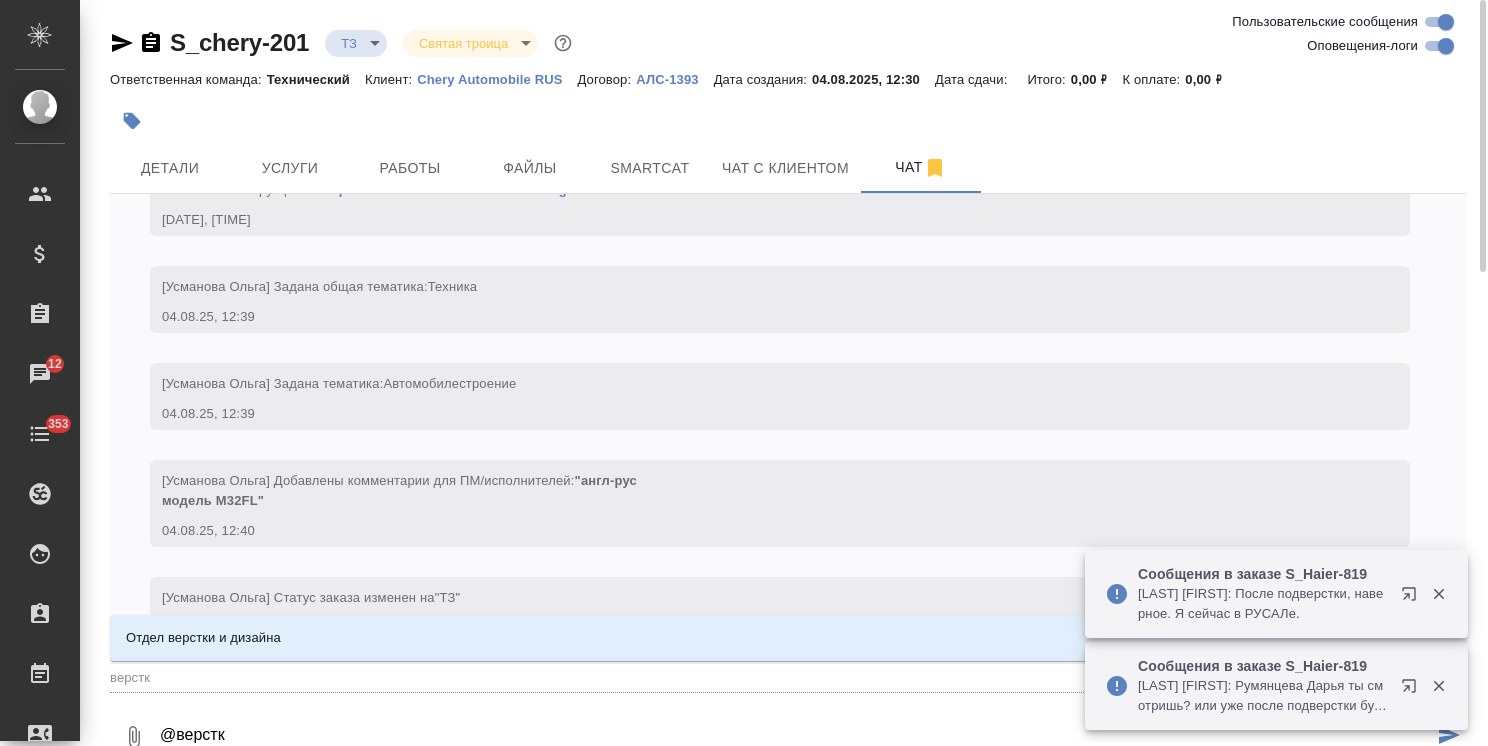 type on "@верстки" 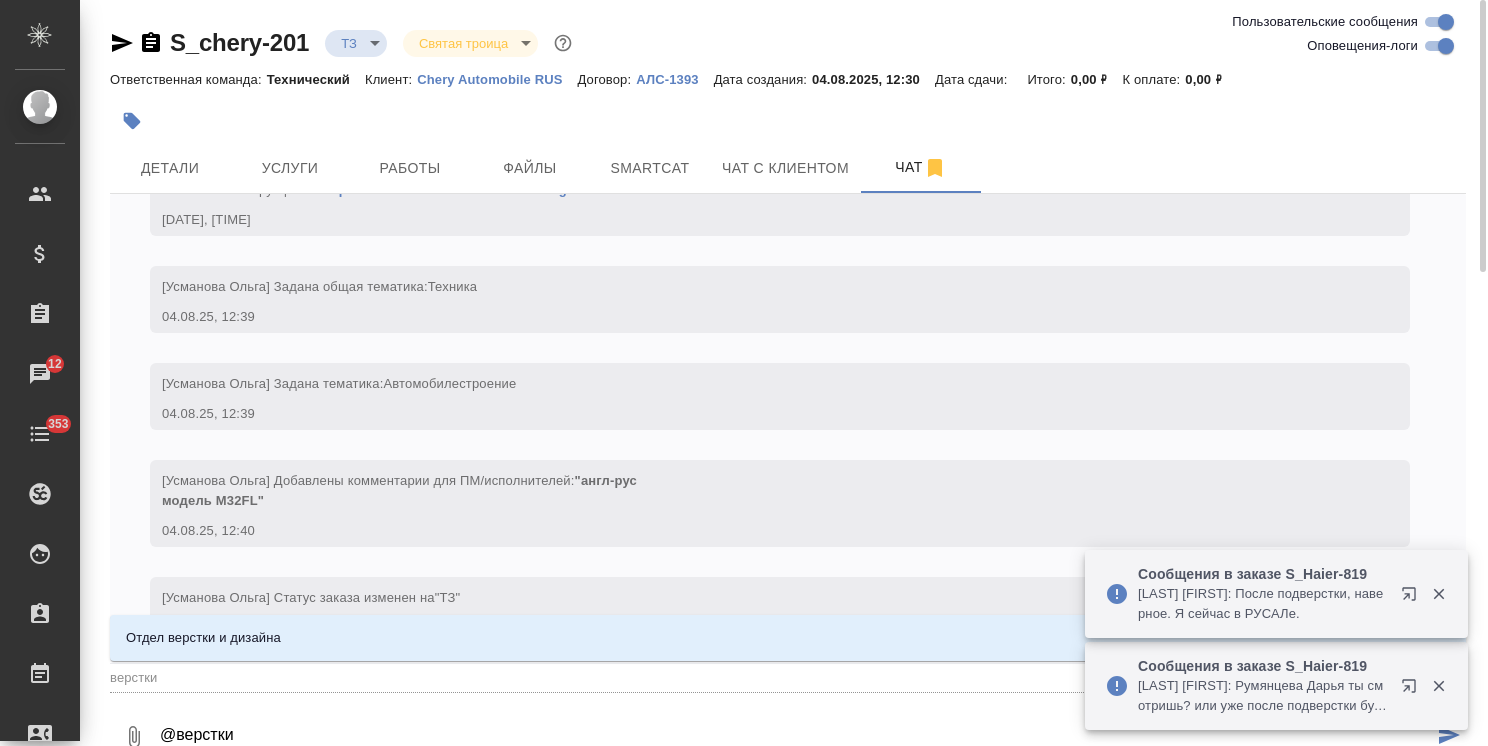 type on "@верстки" 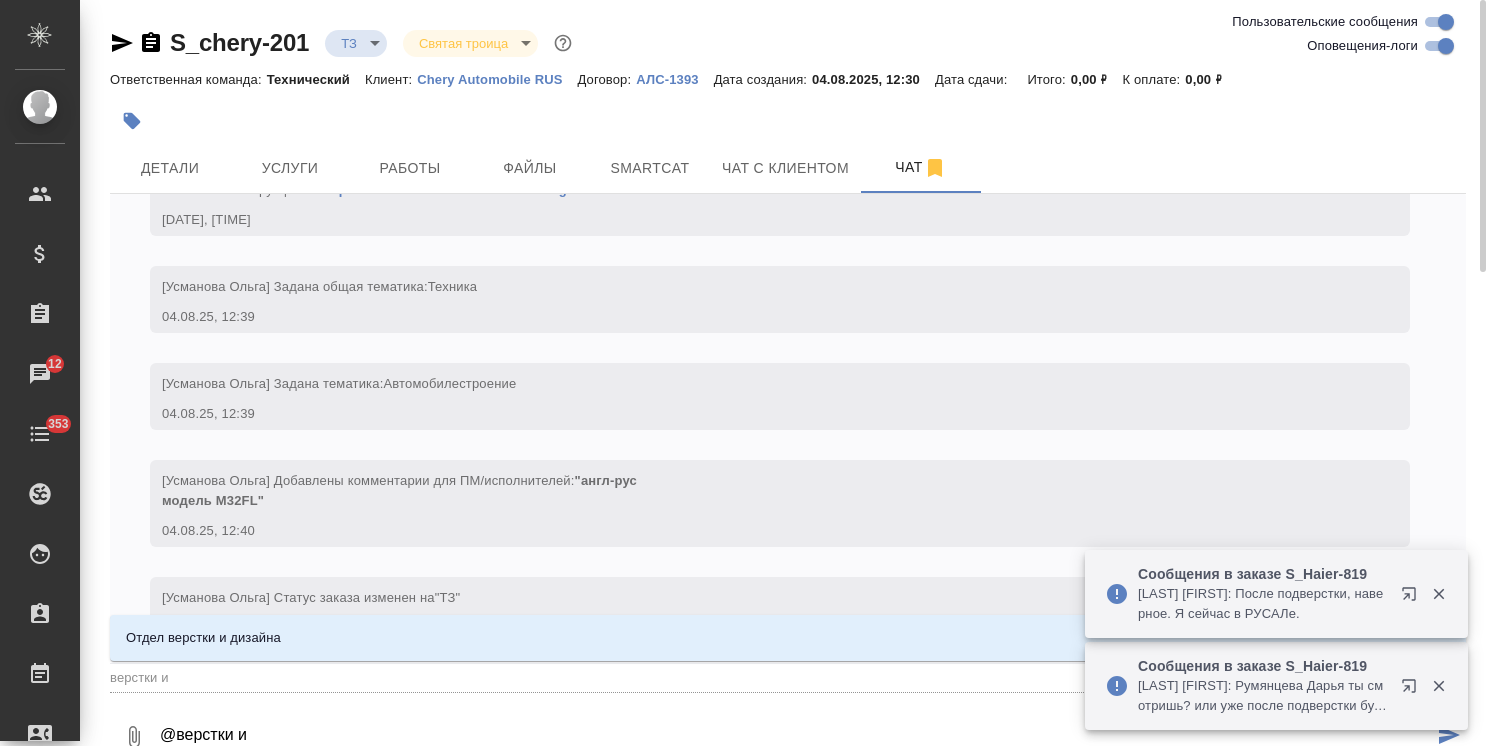 type on "@верстки и" 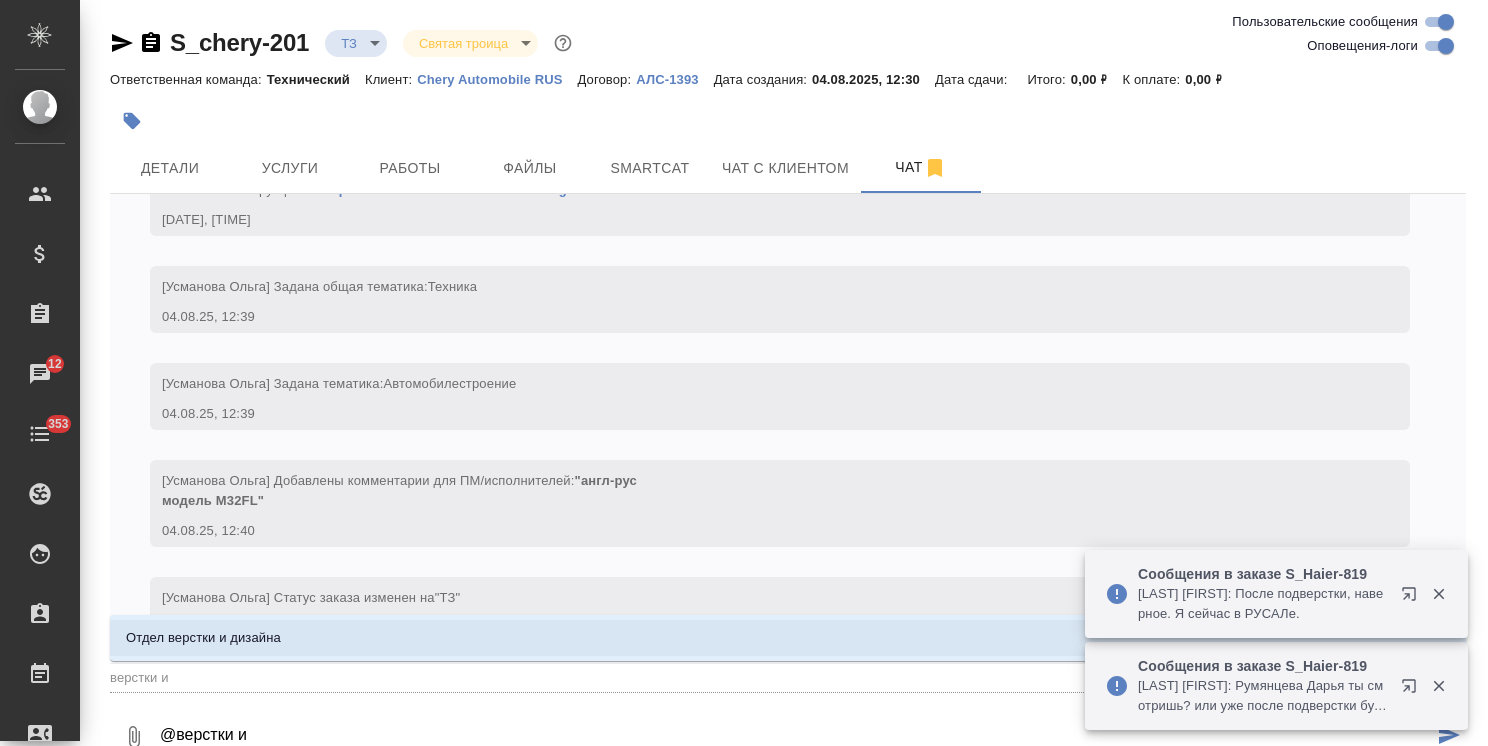 click on "Отдел верстки и дизайна" at bounding box center [788, 638] 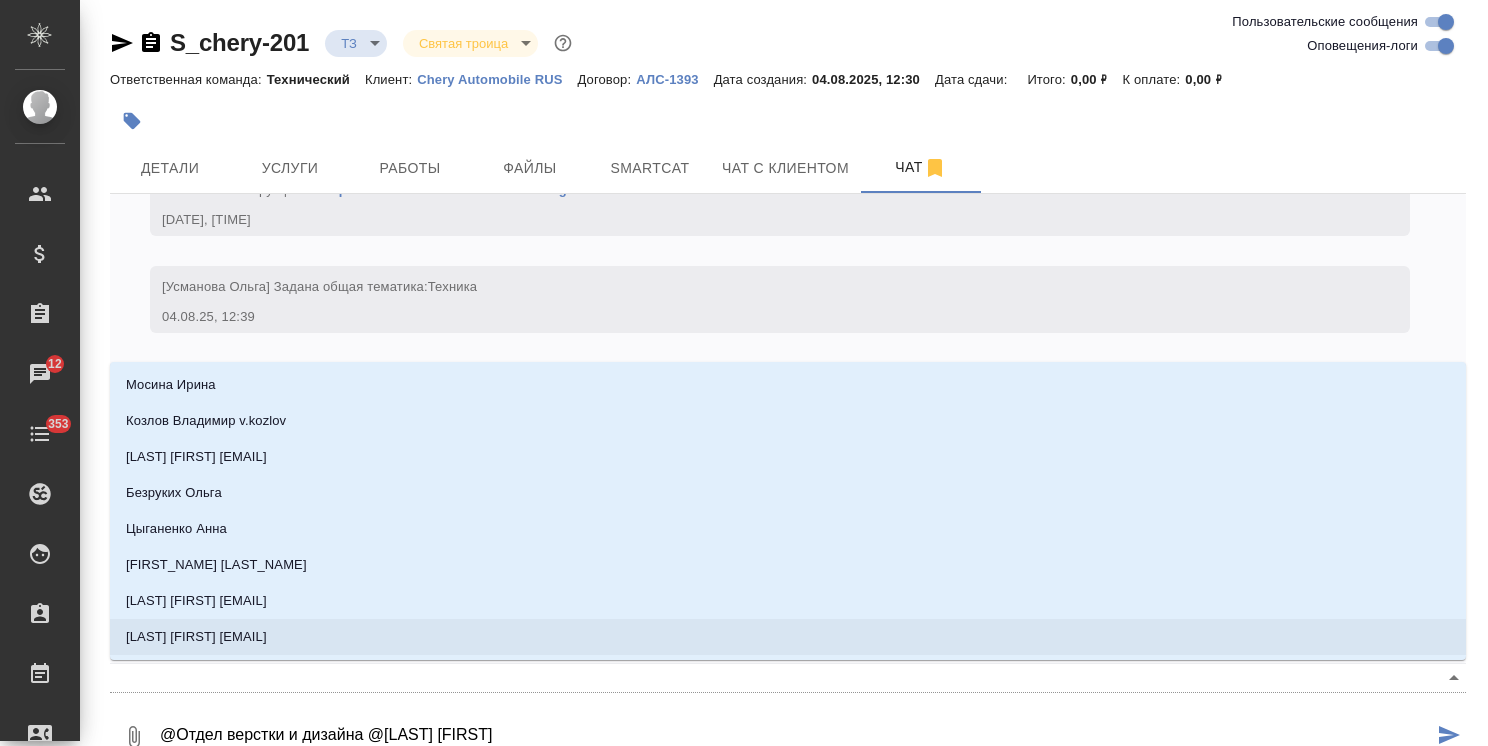 type on "@Отдел верстки и дизайна @к" 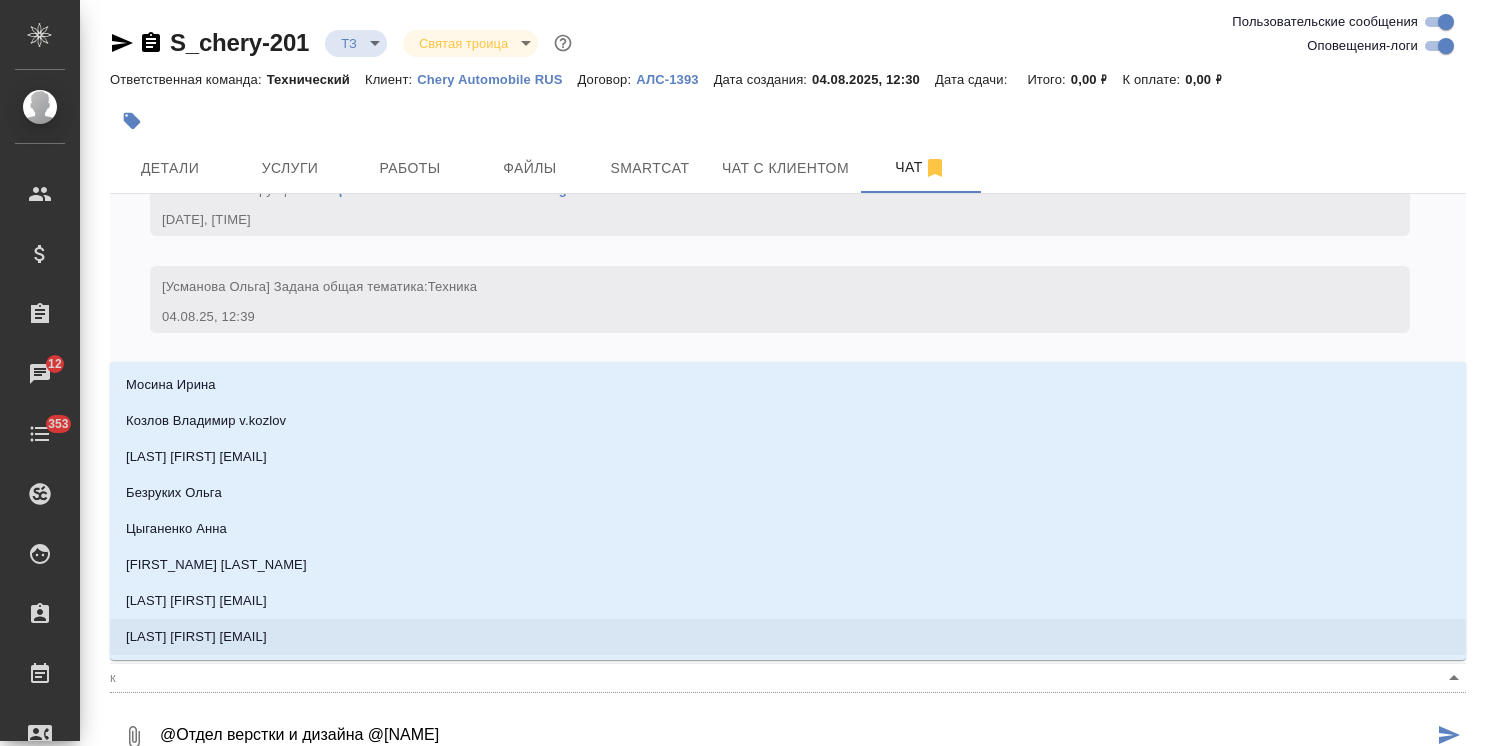 type on "@Отдел верстки и дизайна @кл" 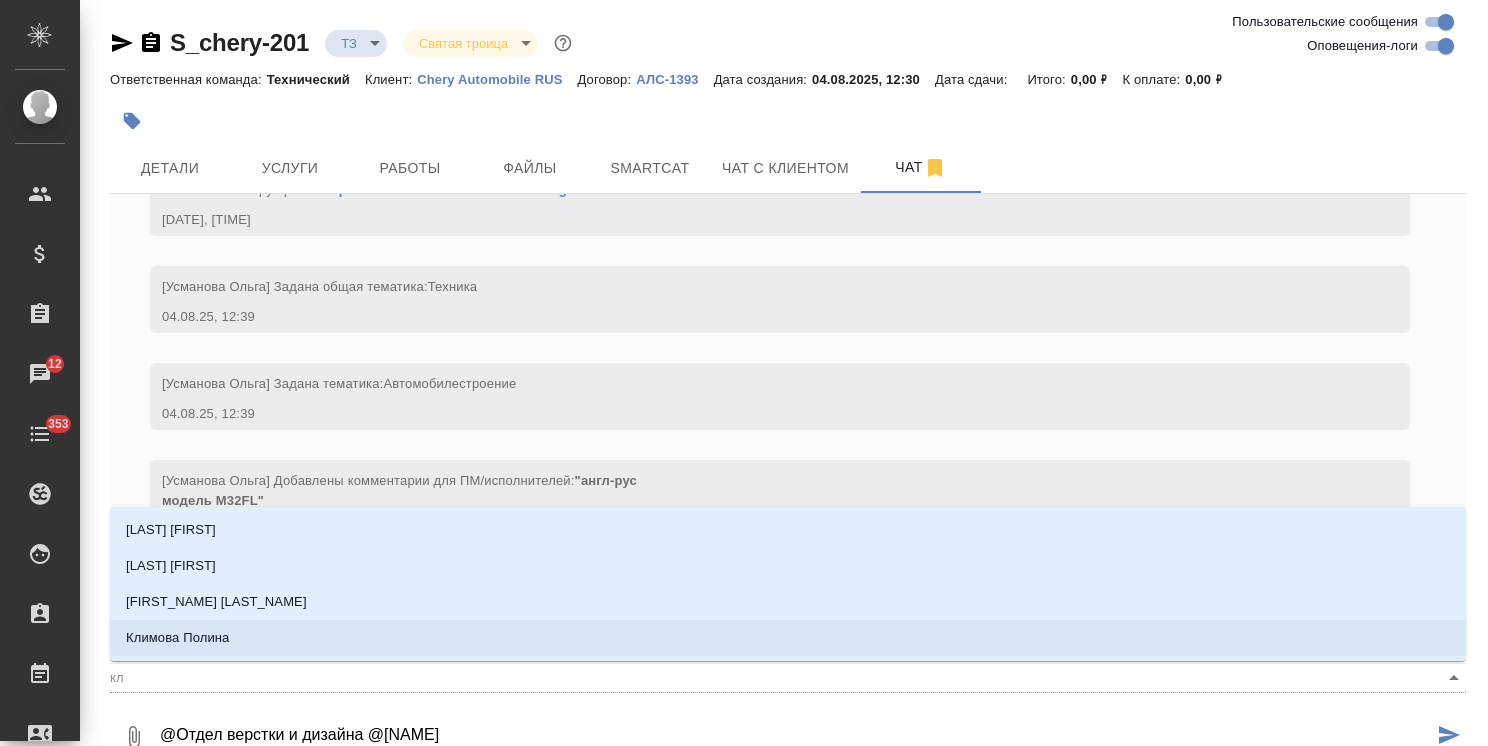 type on "@Отдел верстки и дизайна @кли" 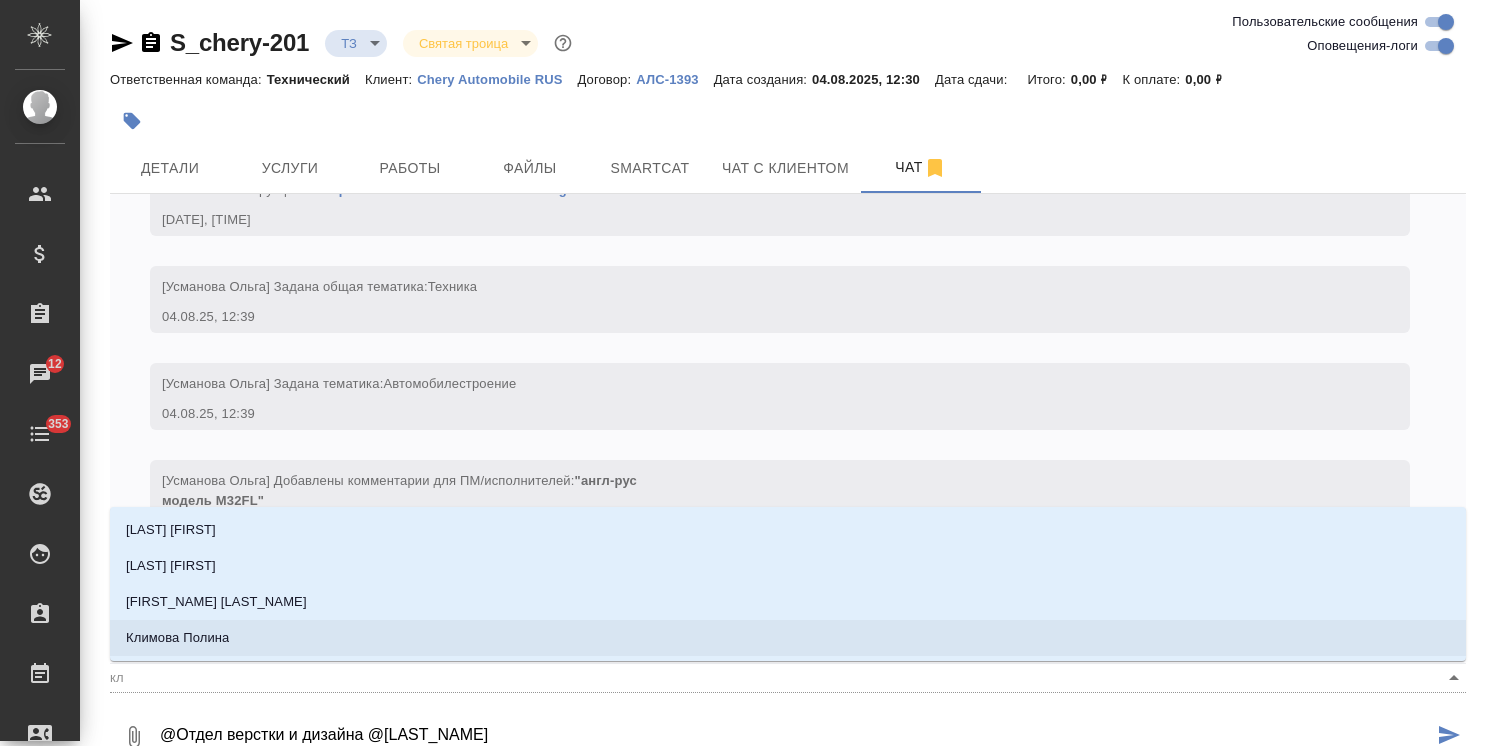 type on "кли" 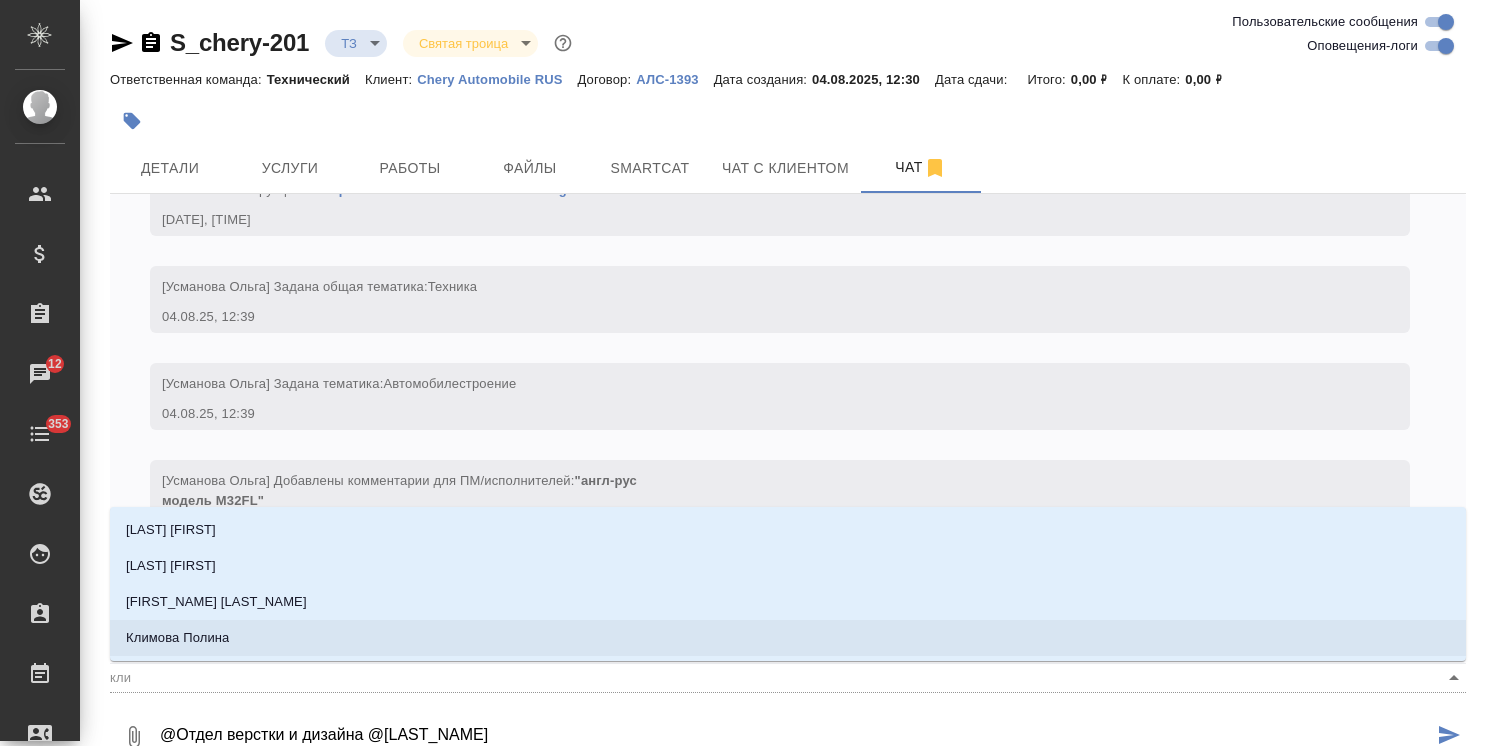 type on "@Отдел верстки и дизайна @клим" 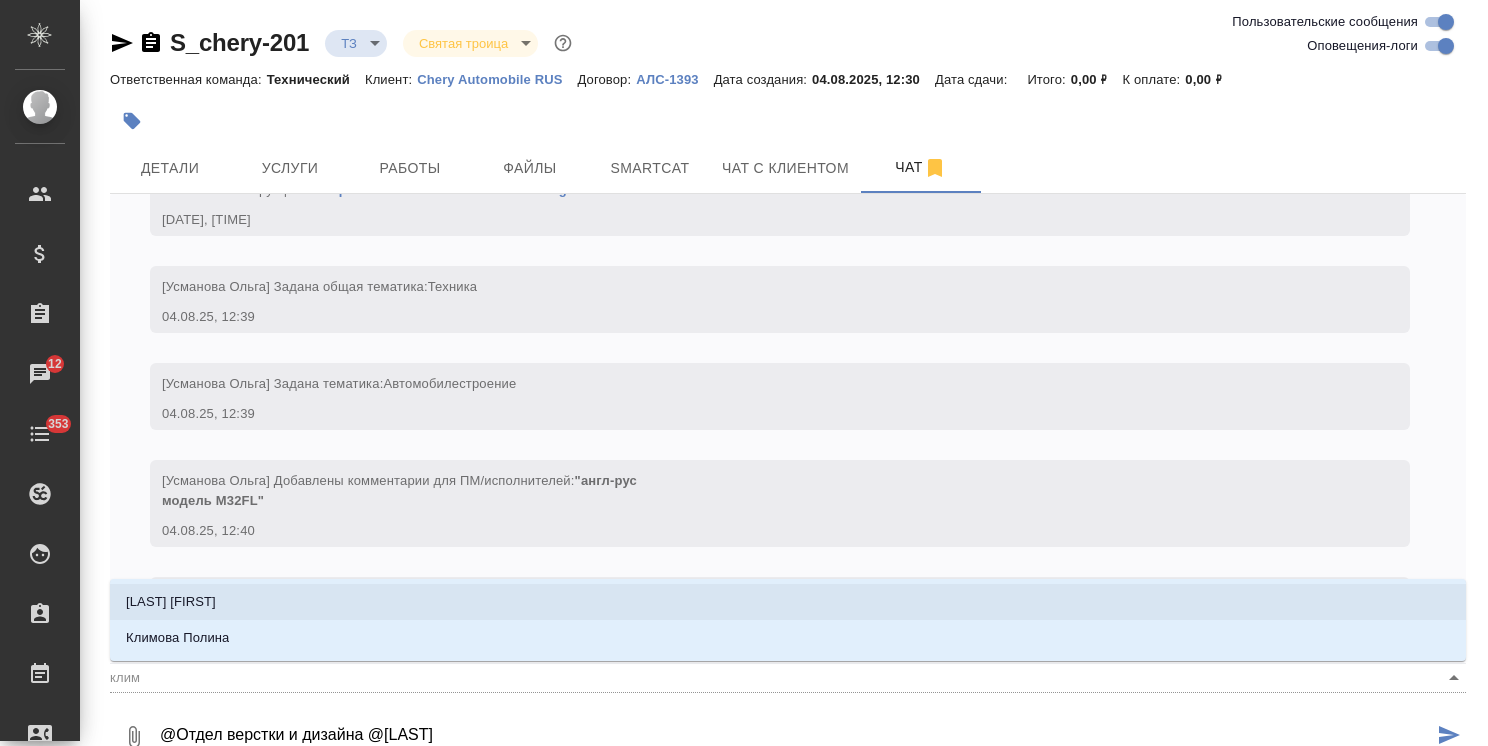 click on "Климентовский Константин" at bounding box center (788, 602) 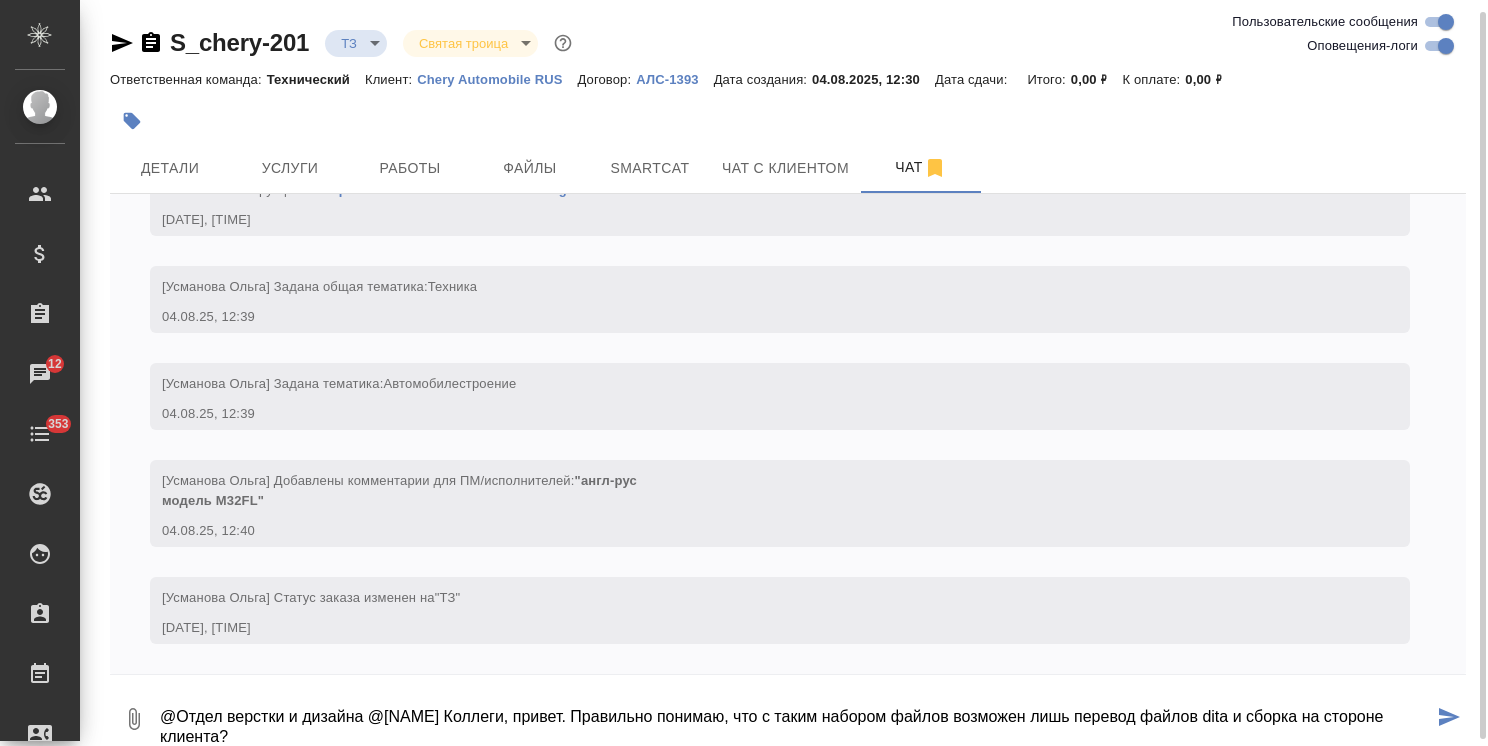 type on "@Отдел верстки и дизайна @Климентовский Константин Коллеги, привет. Правильно понимаю, что с таким набором файлов возможен лишь перевод файлов dita и сборка на стороне клиента?" 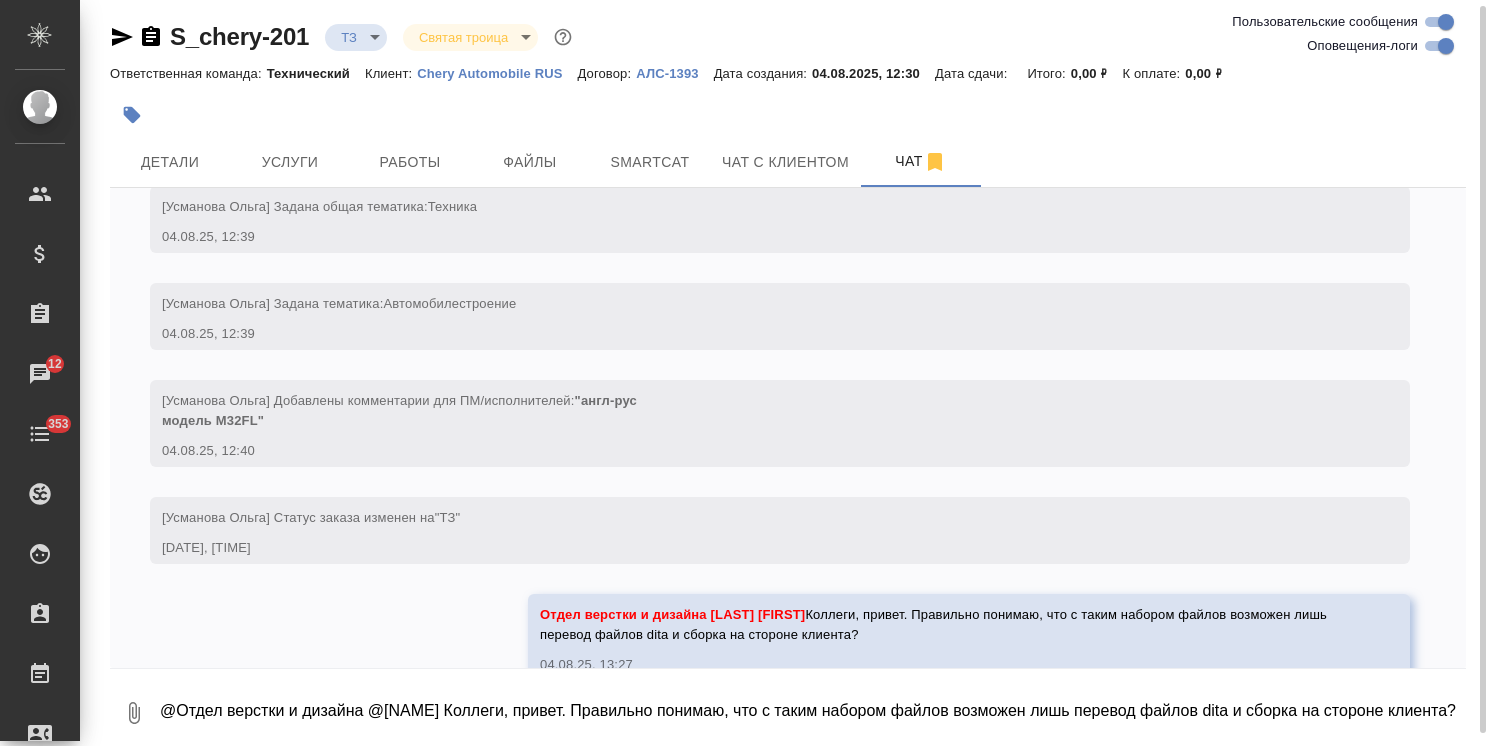 scroll, scrollTop: 328, scrollLeft: 0, axis: vertical 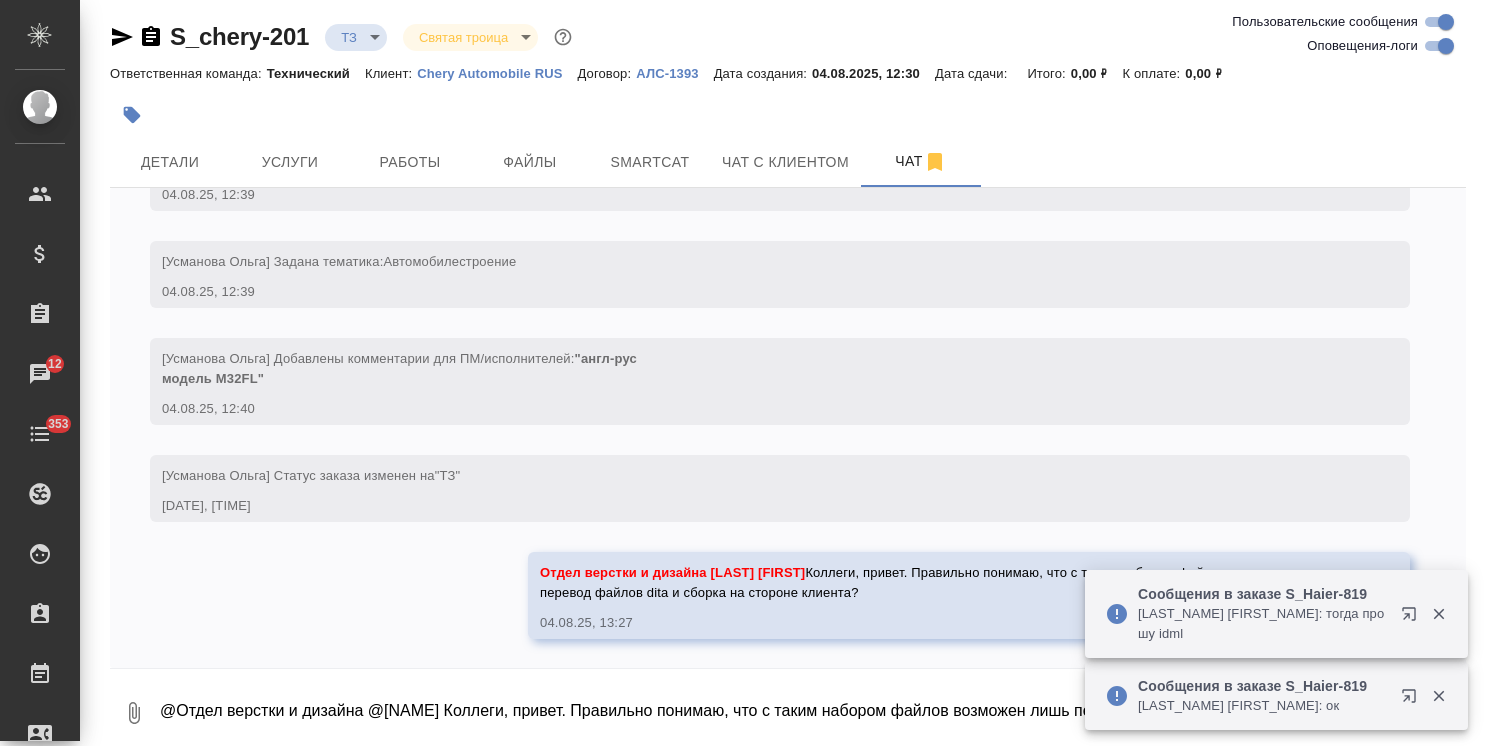 click 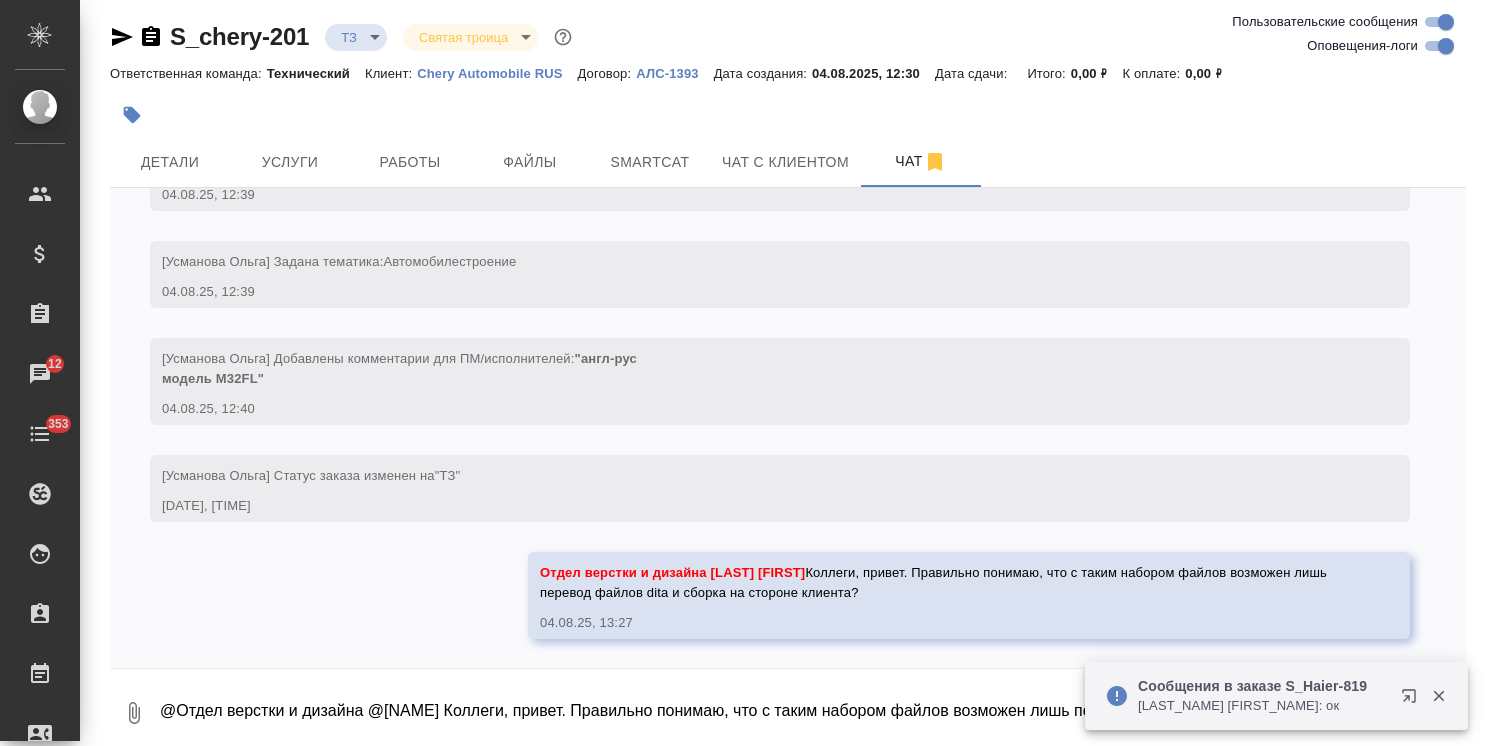 click 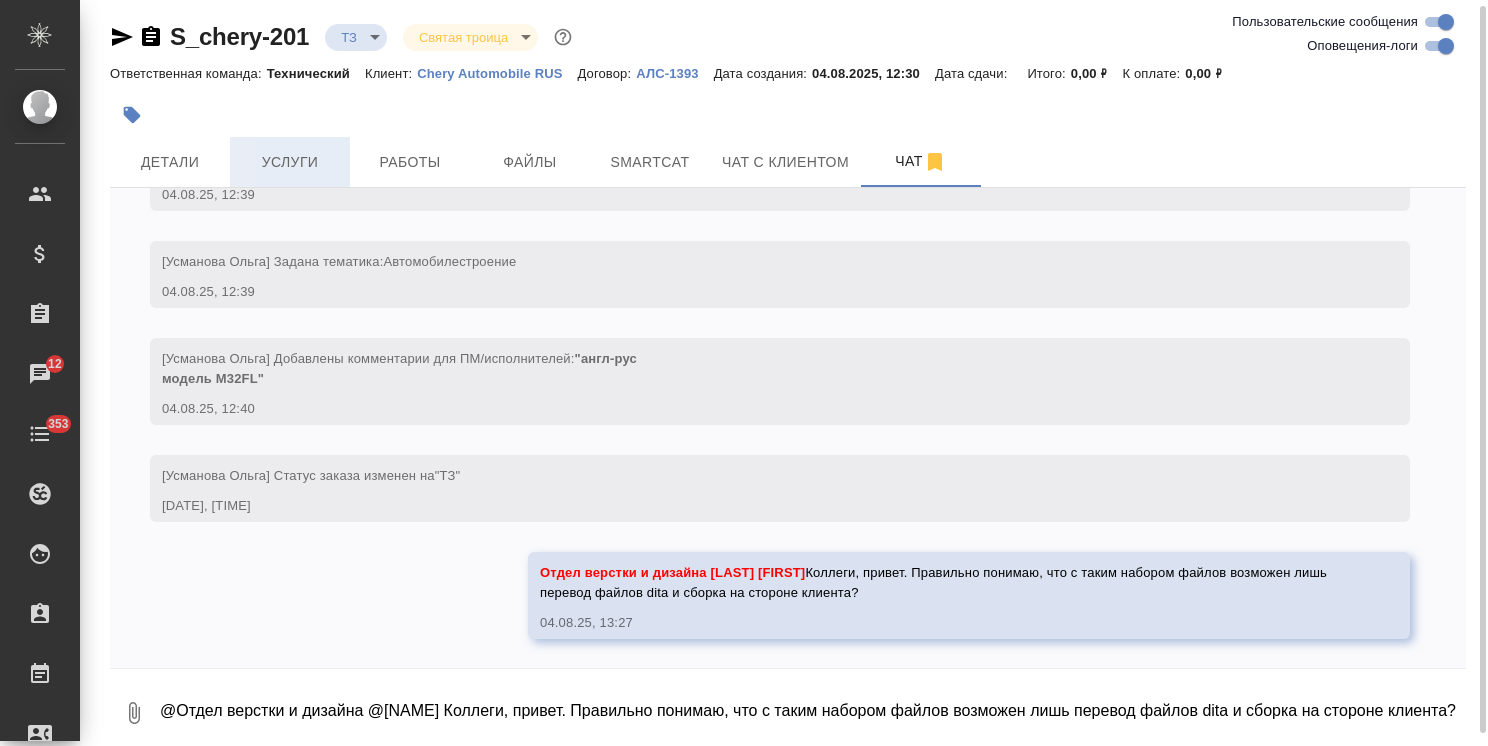 click on "Услуги" at bounding box center [290, 162] 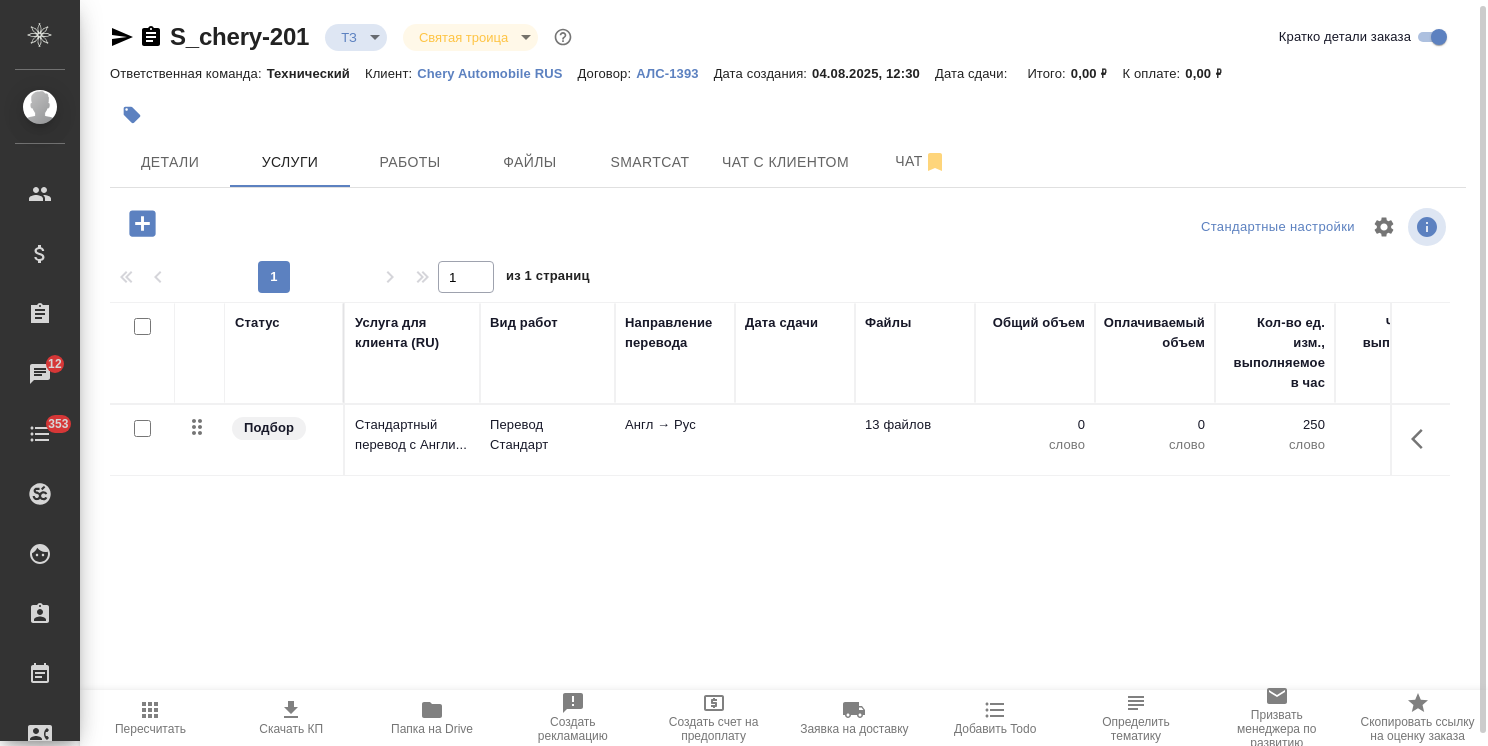 click at bounding box center (142, 428) 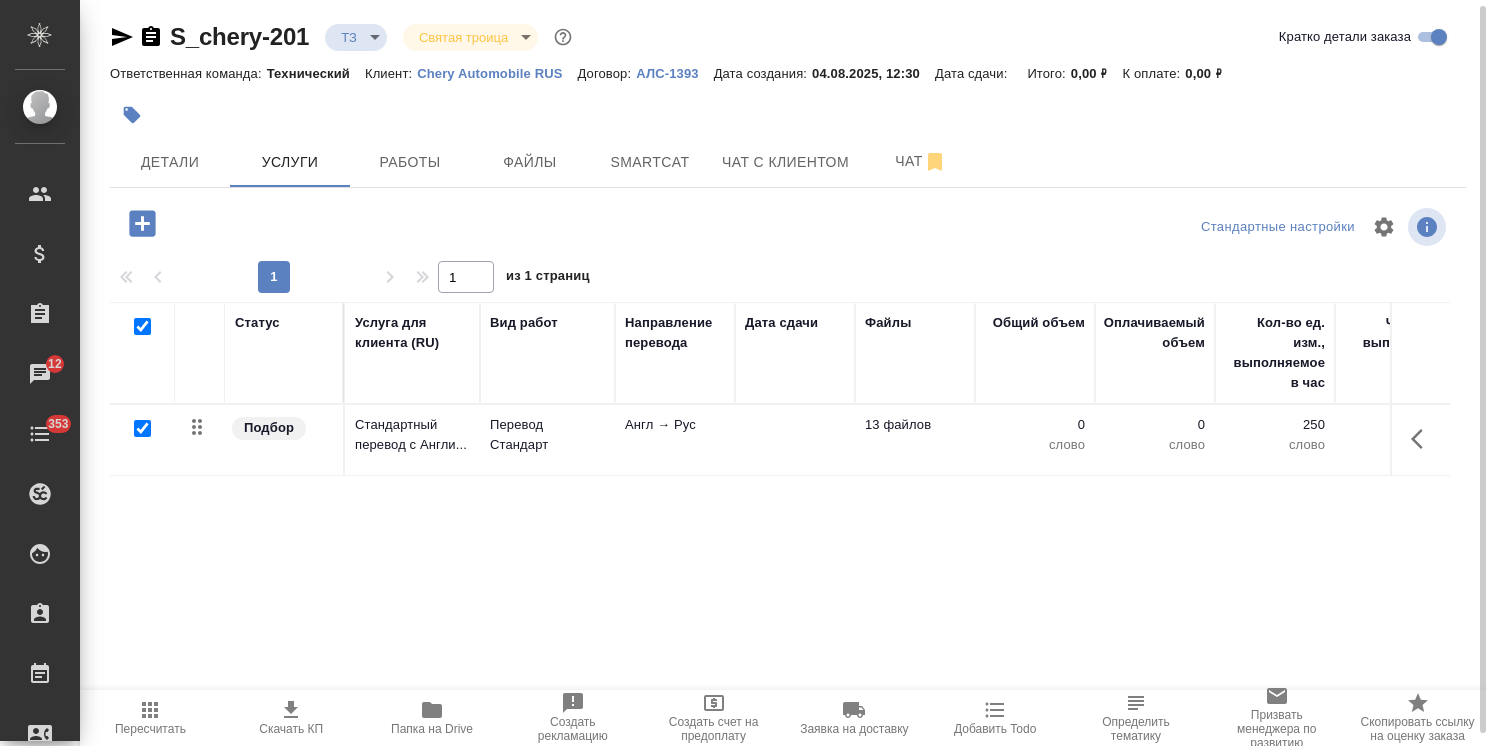 checkbox on "true" 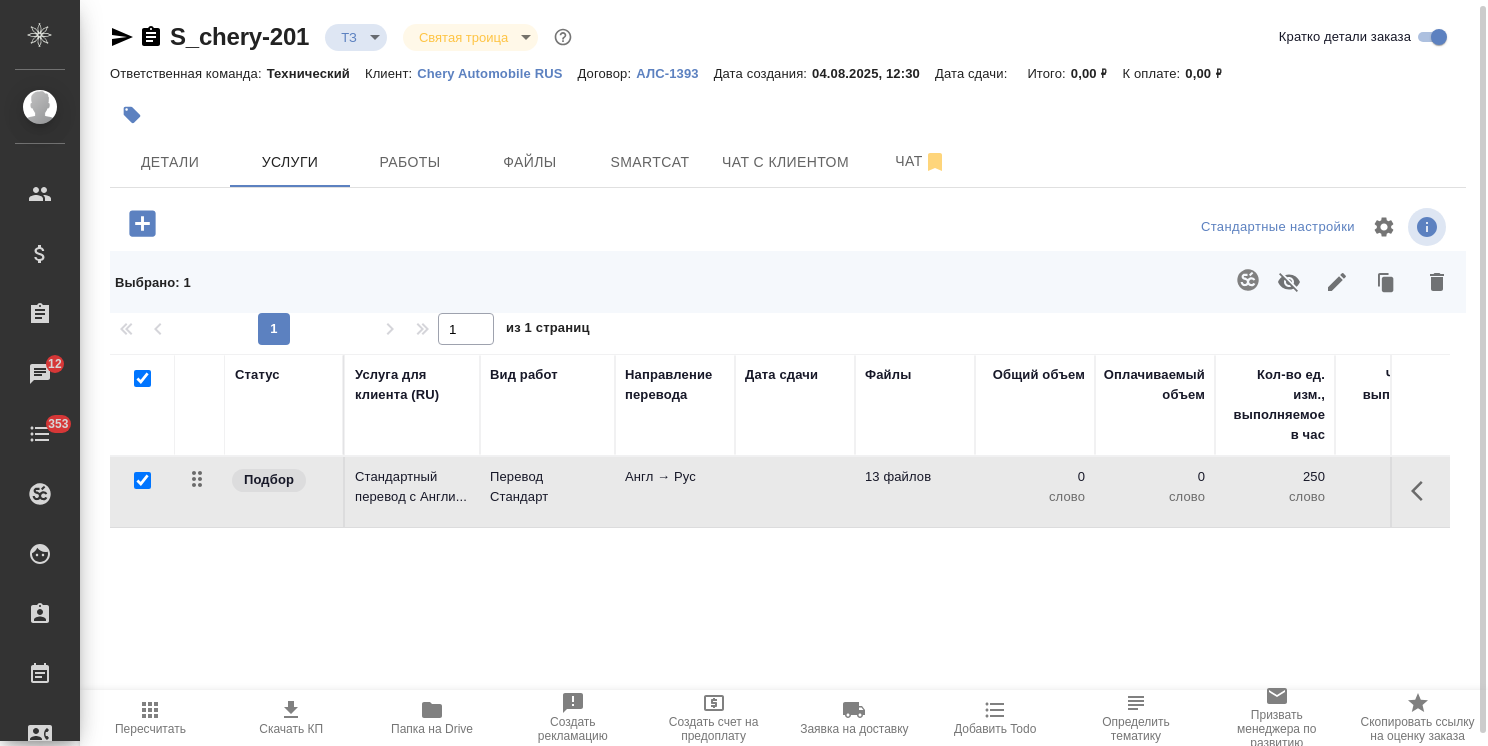 click 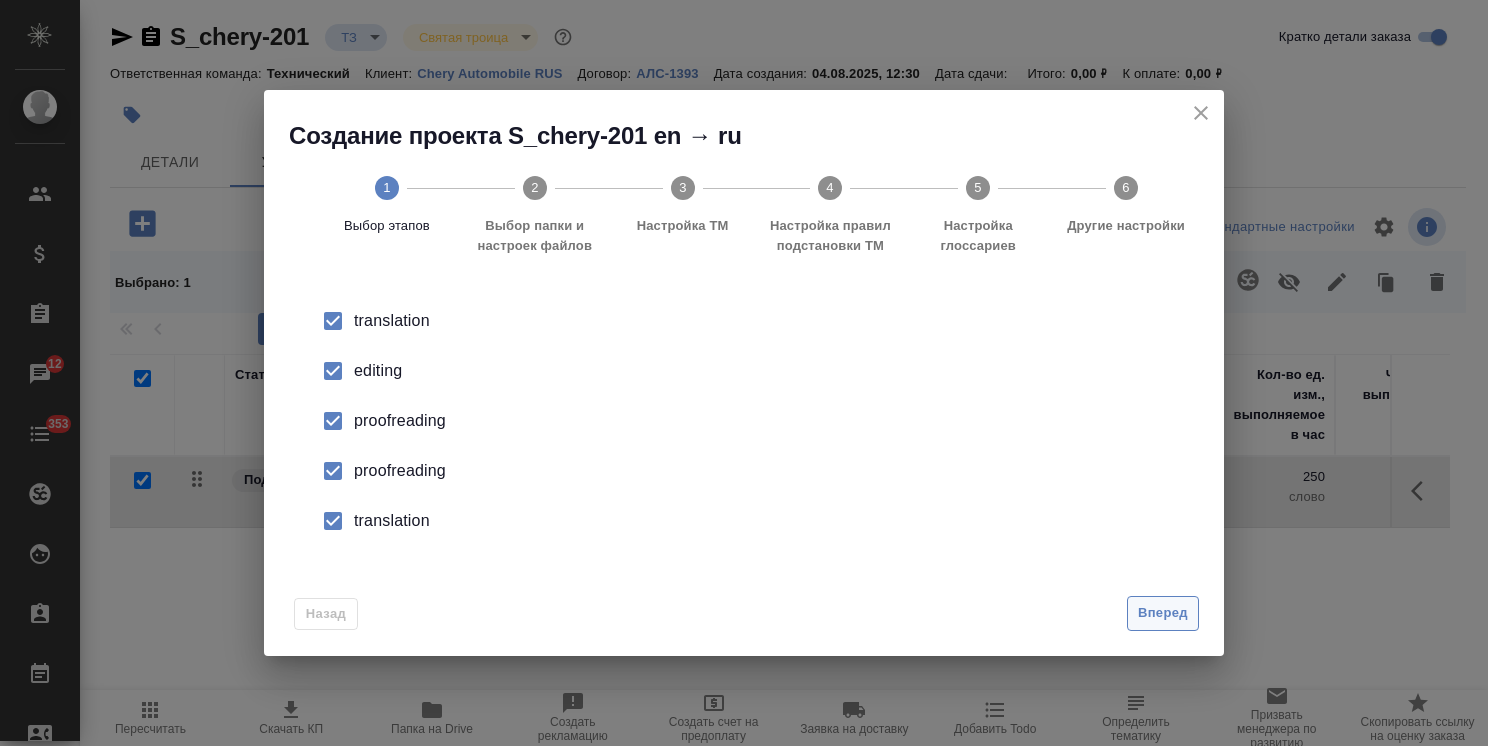 click on "Вперед" at bounding box center [1163, 613] 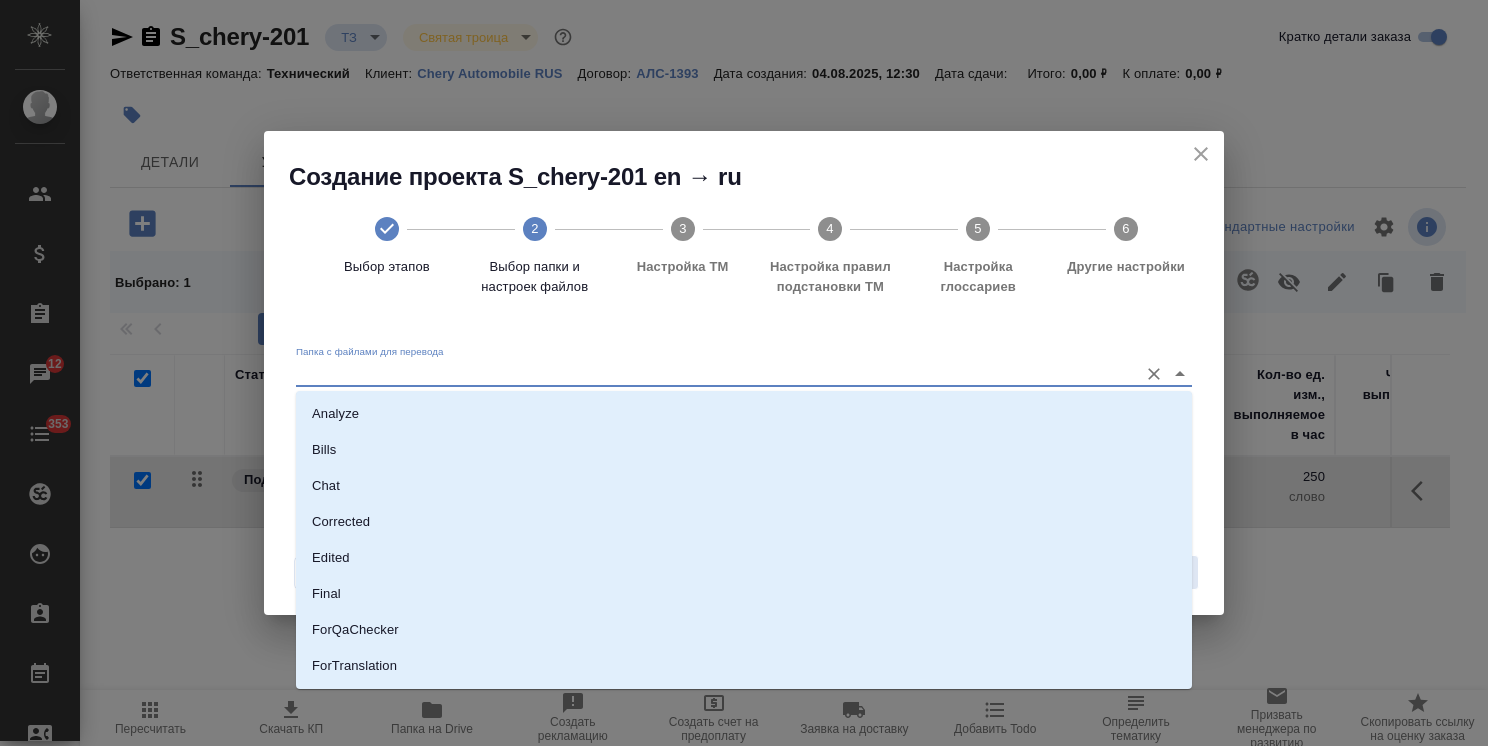 click on "Папка с файлами для перевода" at bounding box center [712, 373] 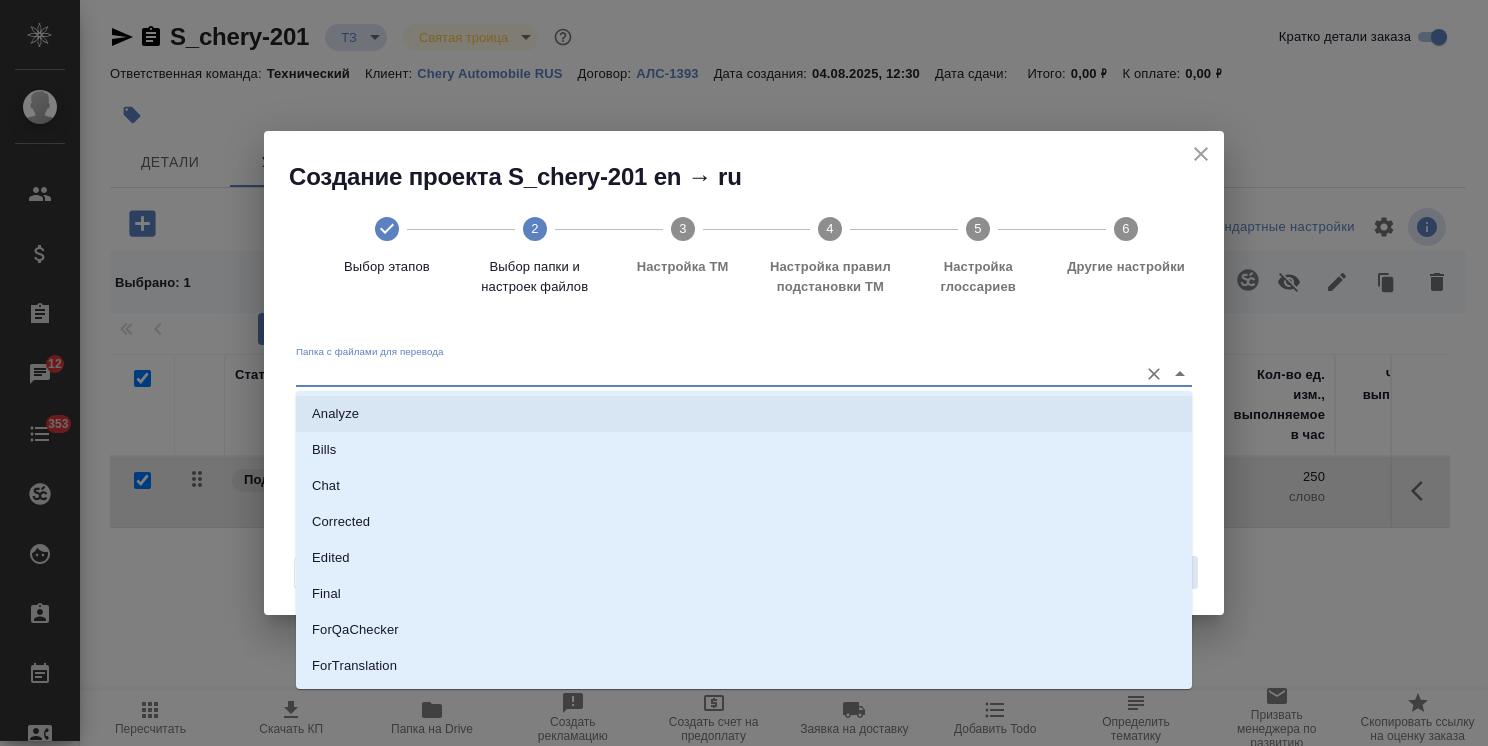 click on "Analyze" at bounding box center [744, 414] 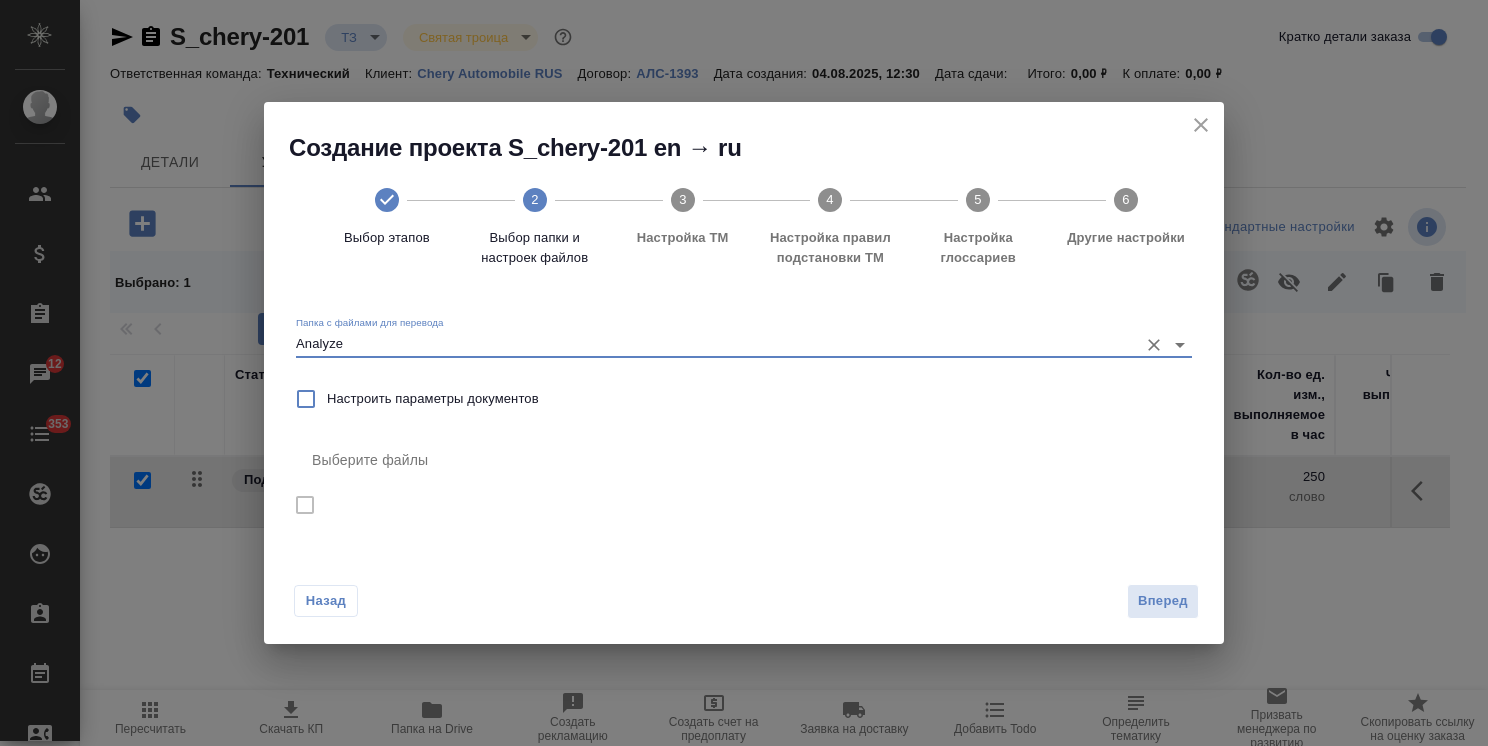 click on "Analyze" at bounding box center (712, 344) 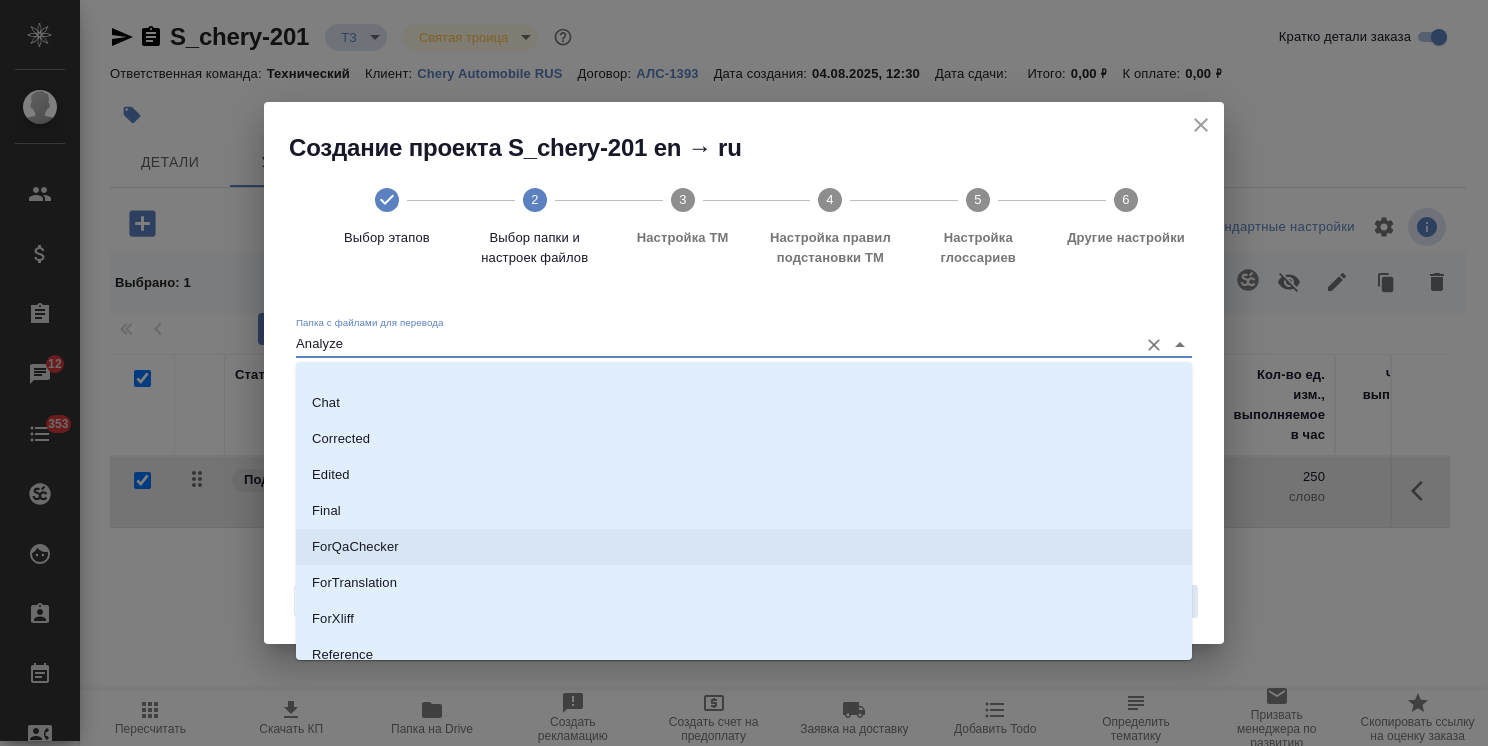 scroll, scrollTop: 176, scrollLeft: 0, axis: vertical 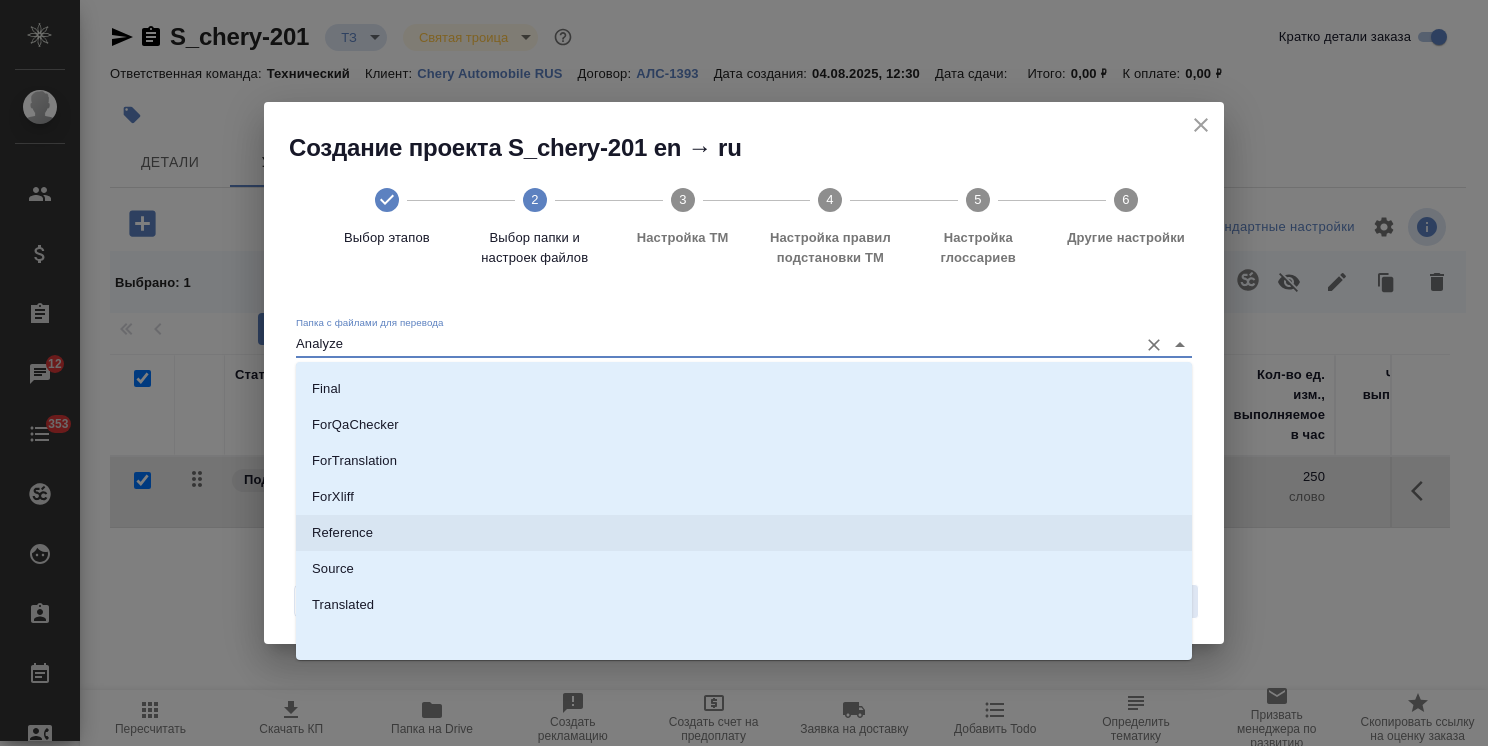 click on "Reference" at bounding box center (744, 533) 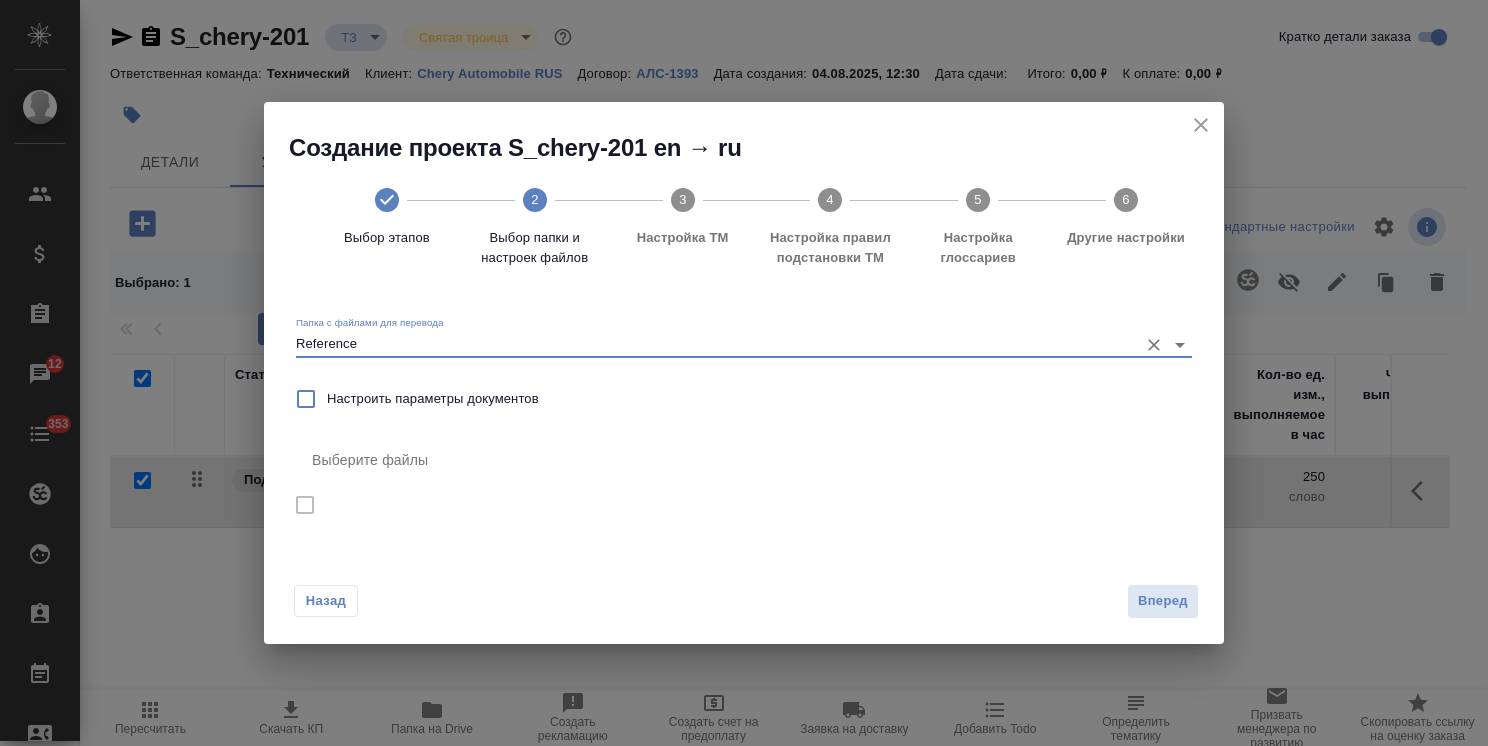 click on "Reference" at bounding box center (712, 344) 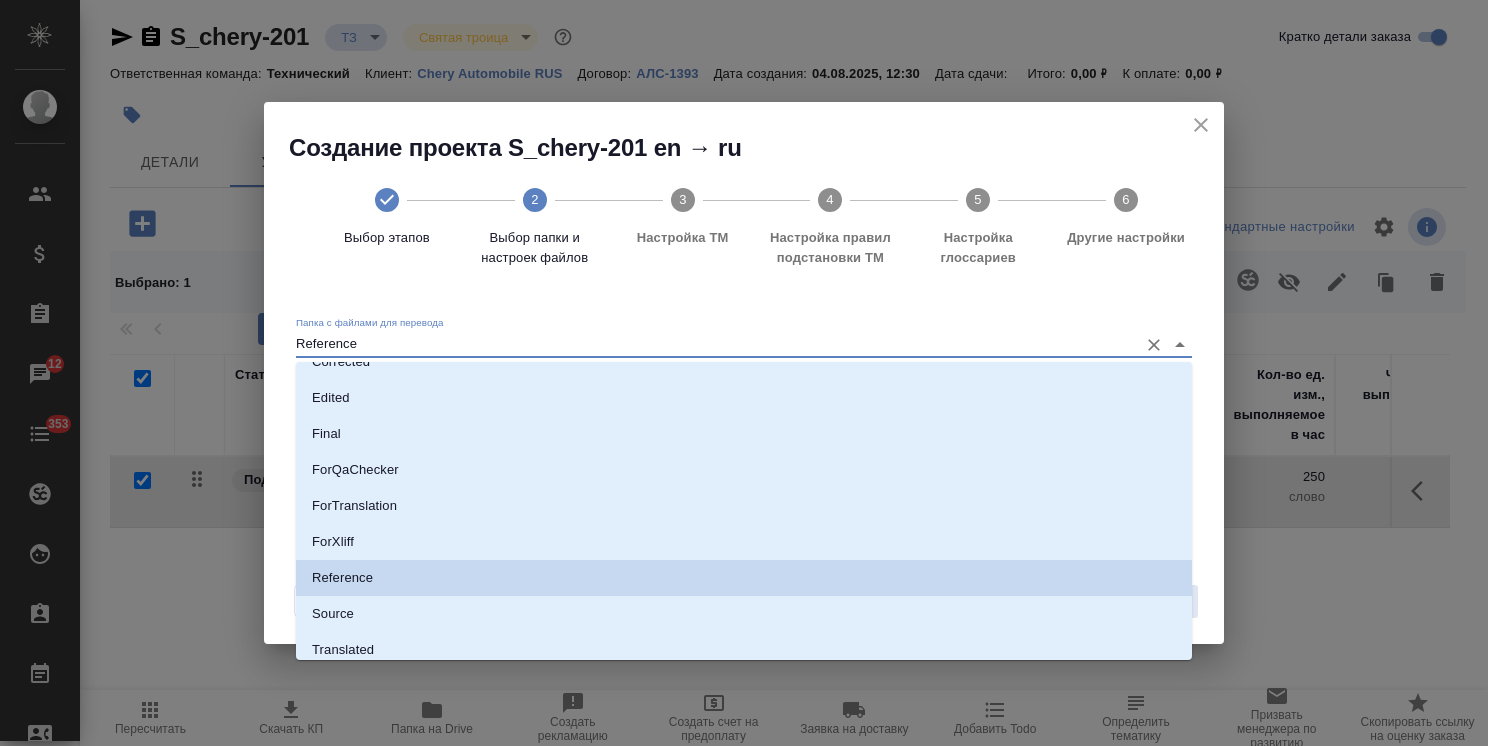 scroll, scrollTop: 176, scrollLeft: 0, axis: vertical 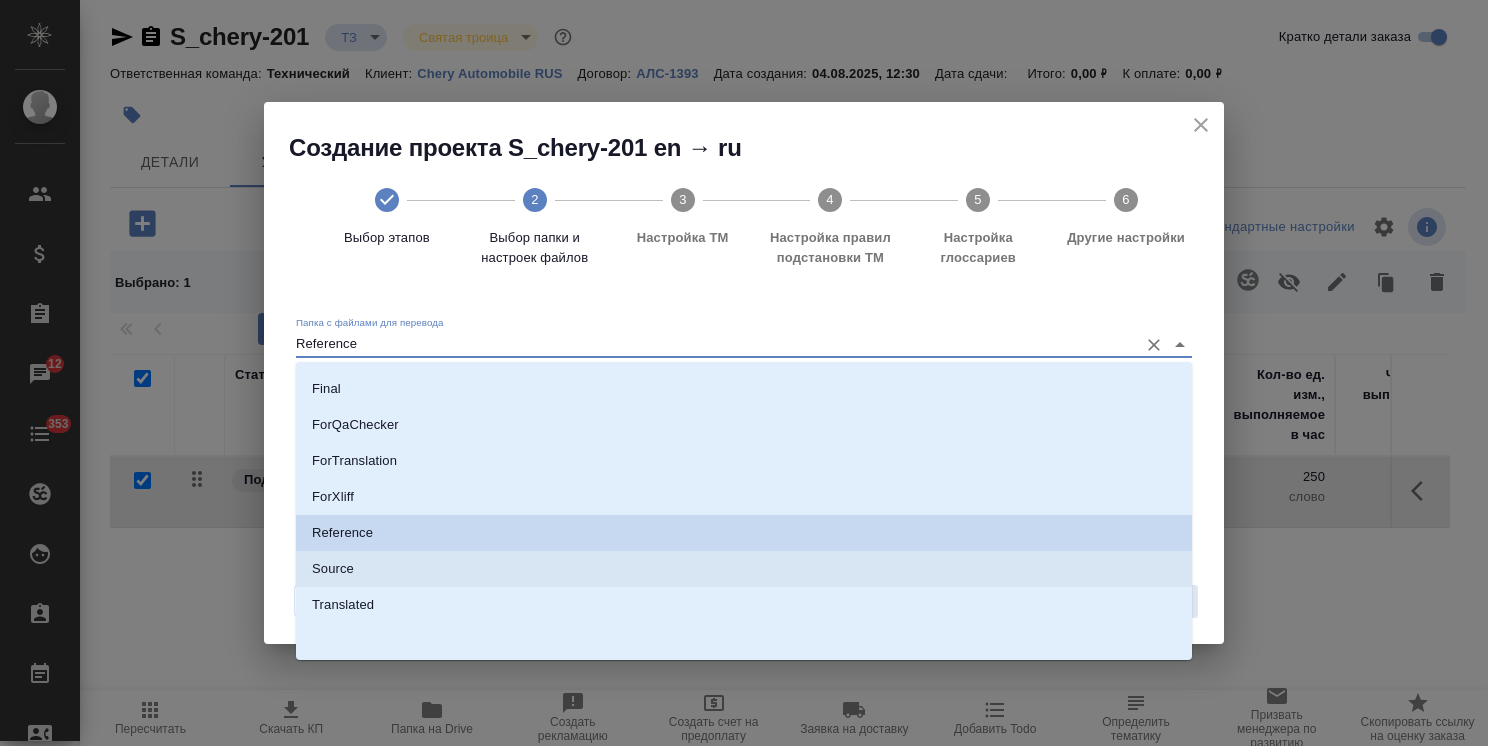 click on "Source" at bounding box center (744, 569) 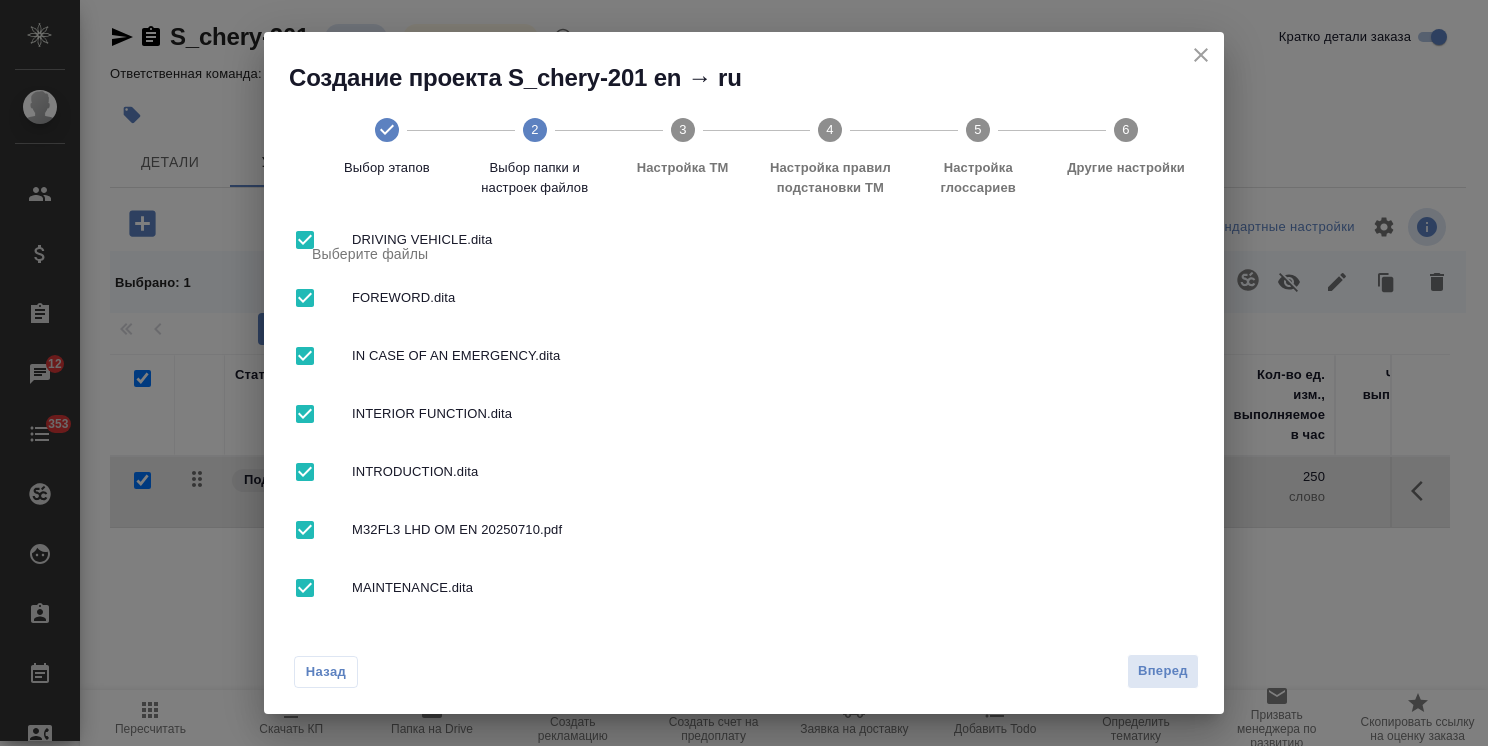 scroll, scrollTop: 400, scrollLeft: 0, axis: vertical 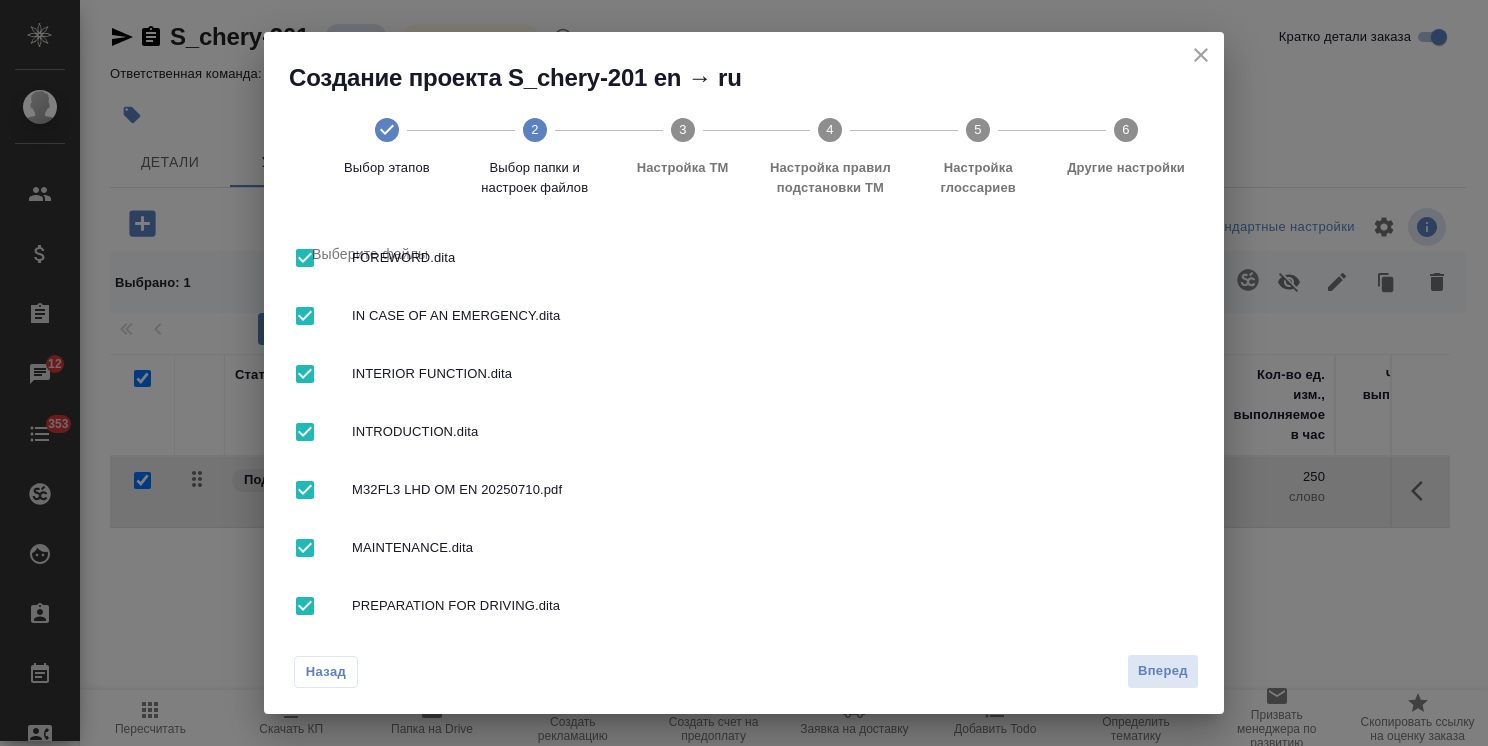 click at bounding box center [305, 490] 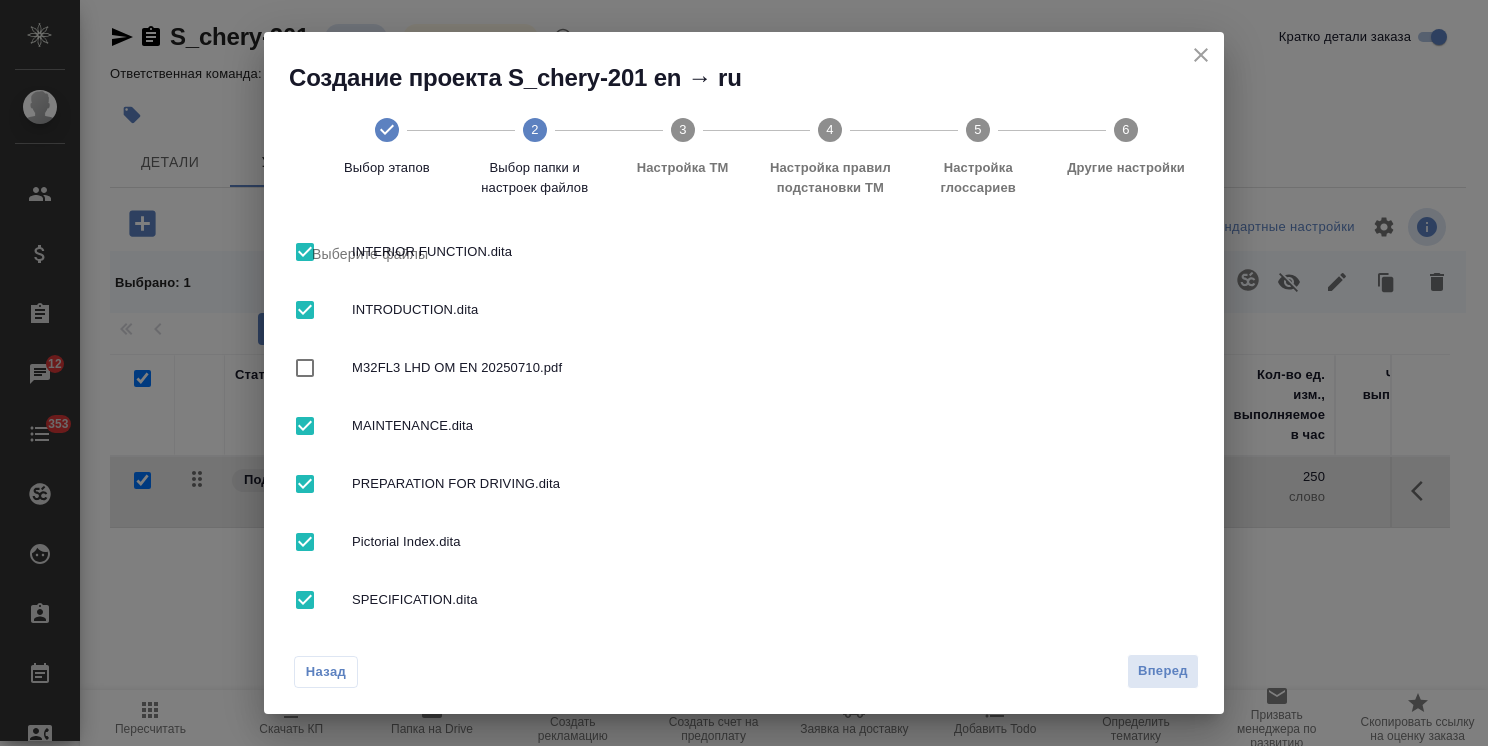 scroll, scrollTop: 612, scrollLeft: 0, axis: vertical 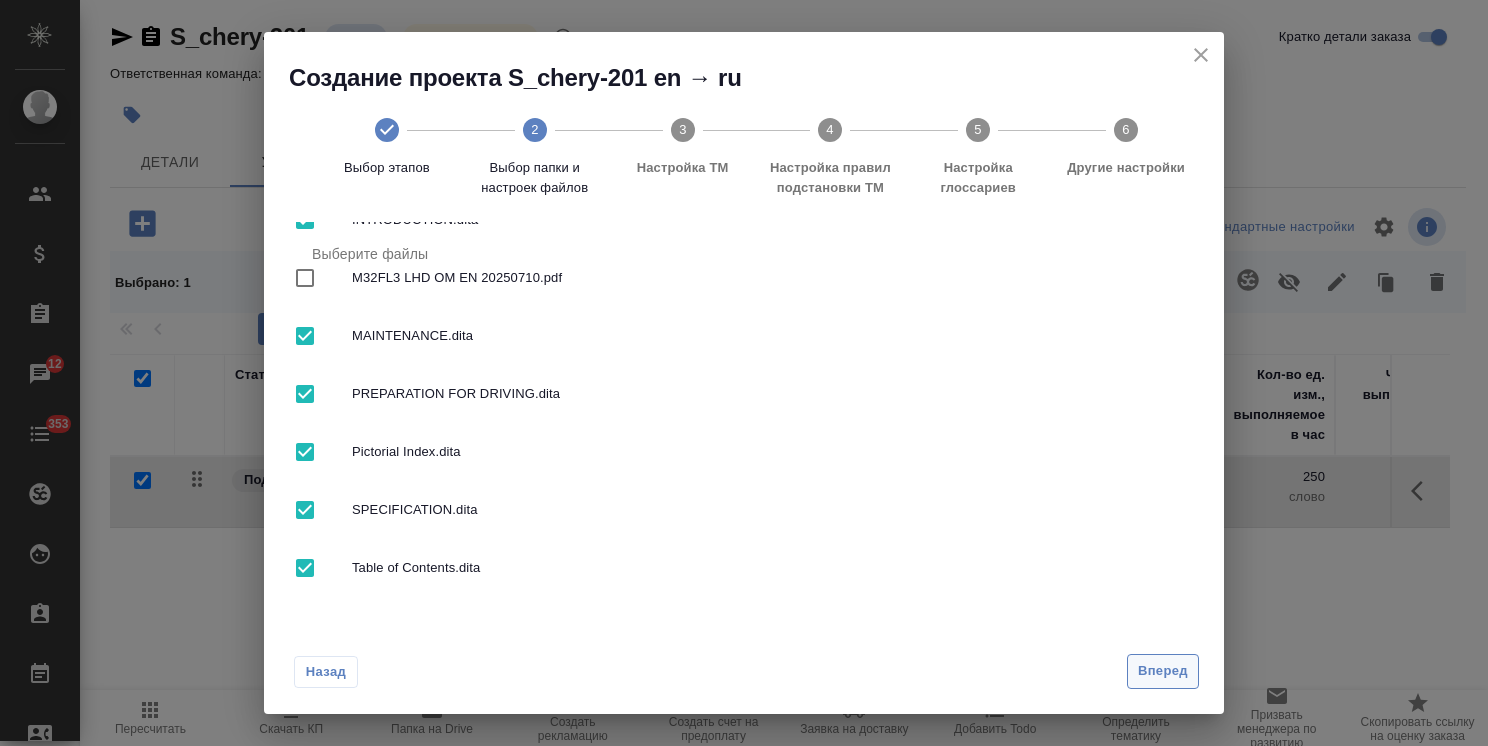 click on "Вперед" at bounding box center (1163, 671) 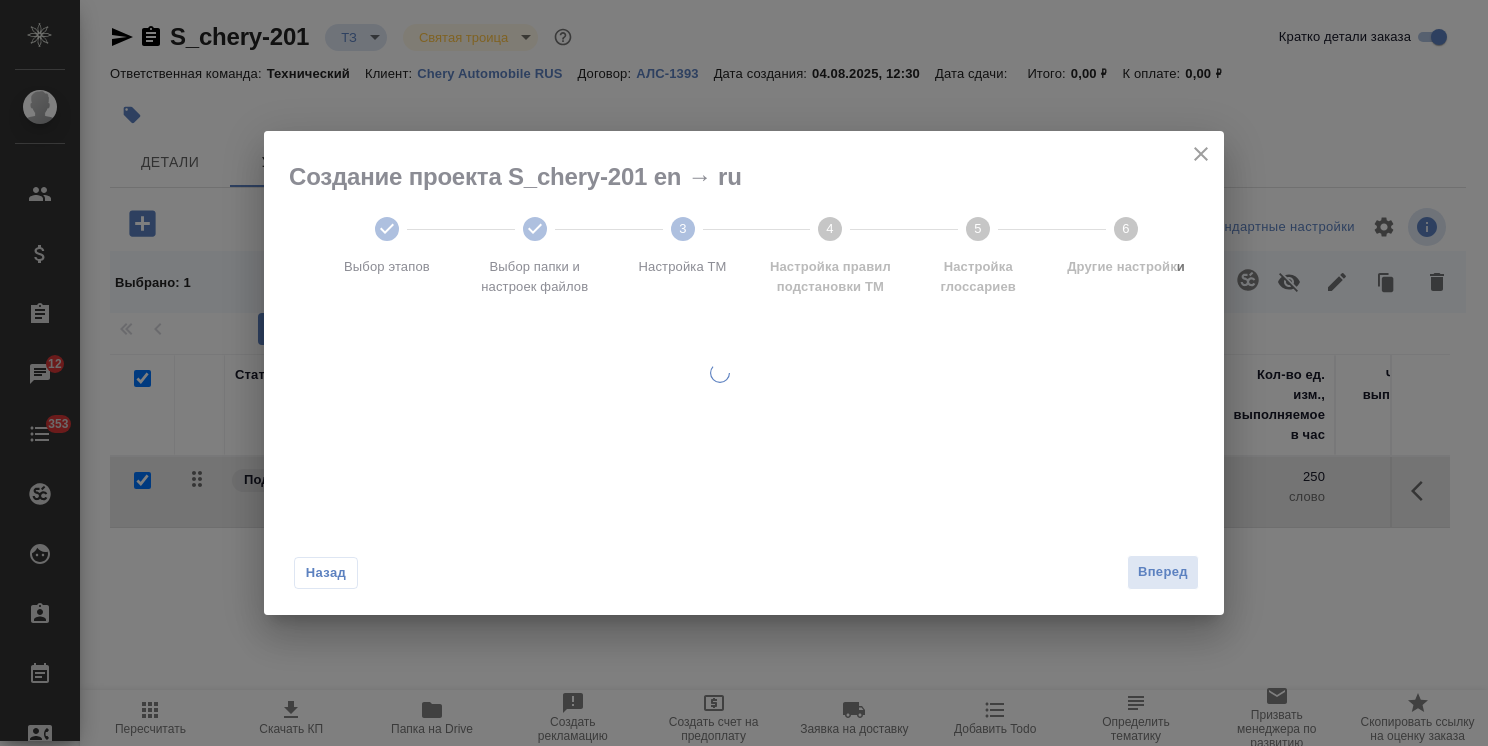 scroll, scrollTop: 0, scrollLeft: 0, axis: both 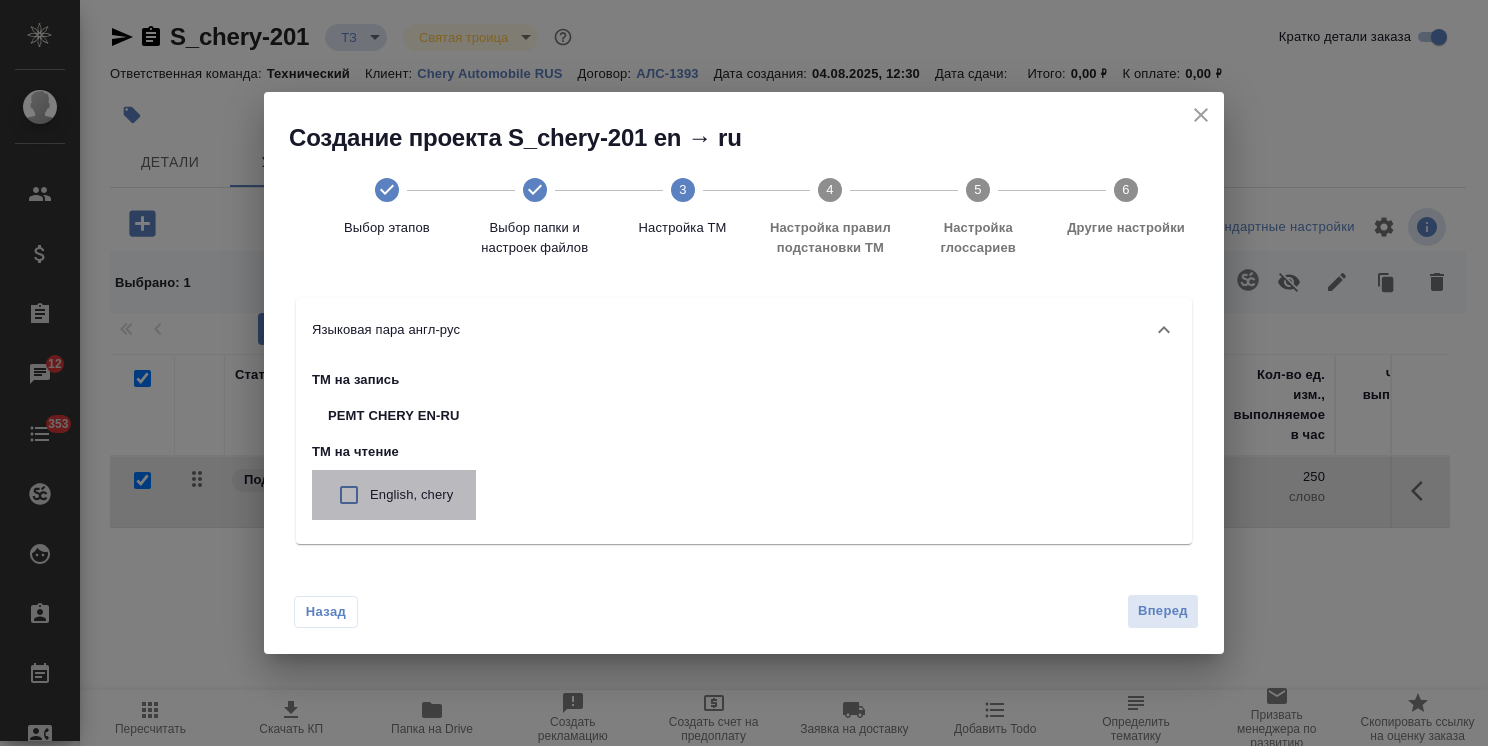 click on "English, chery" at bounding box center (415, 495) 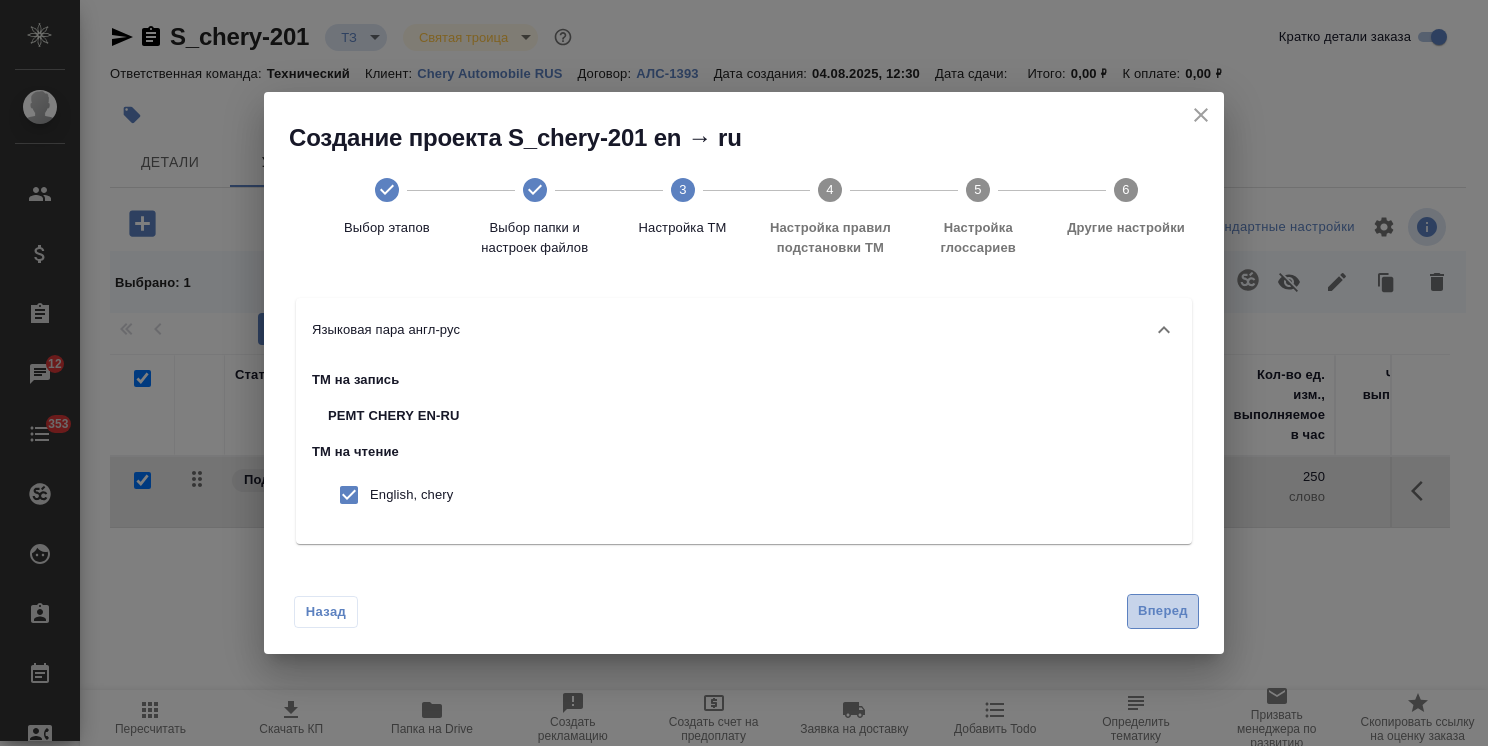 click on "Вперед" at bounding box center [1163, 611] 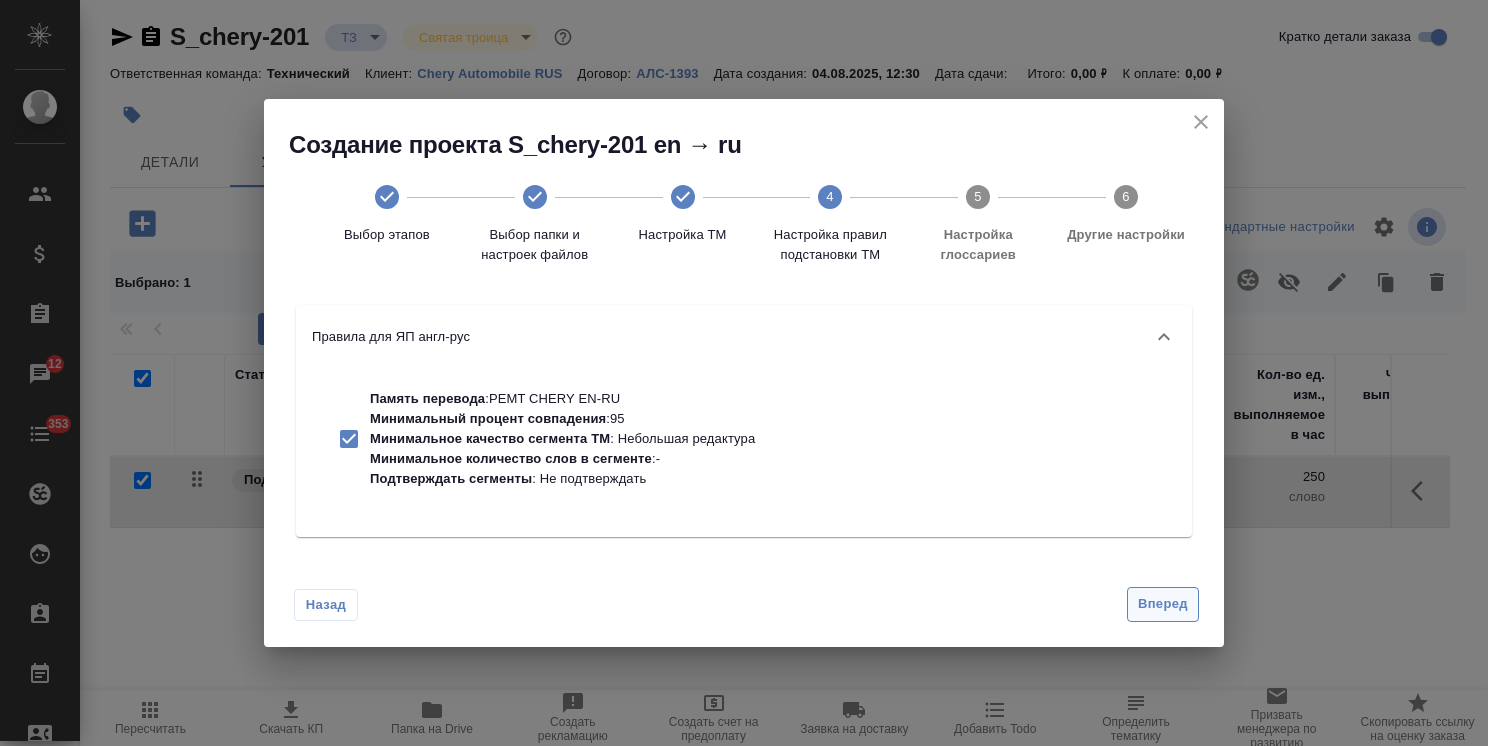 click on "Вперед" at bounding box center [1163, 604] 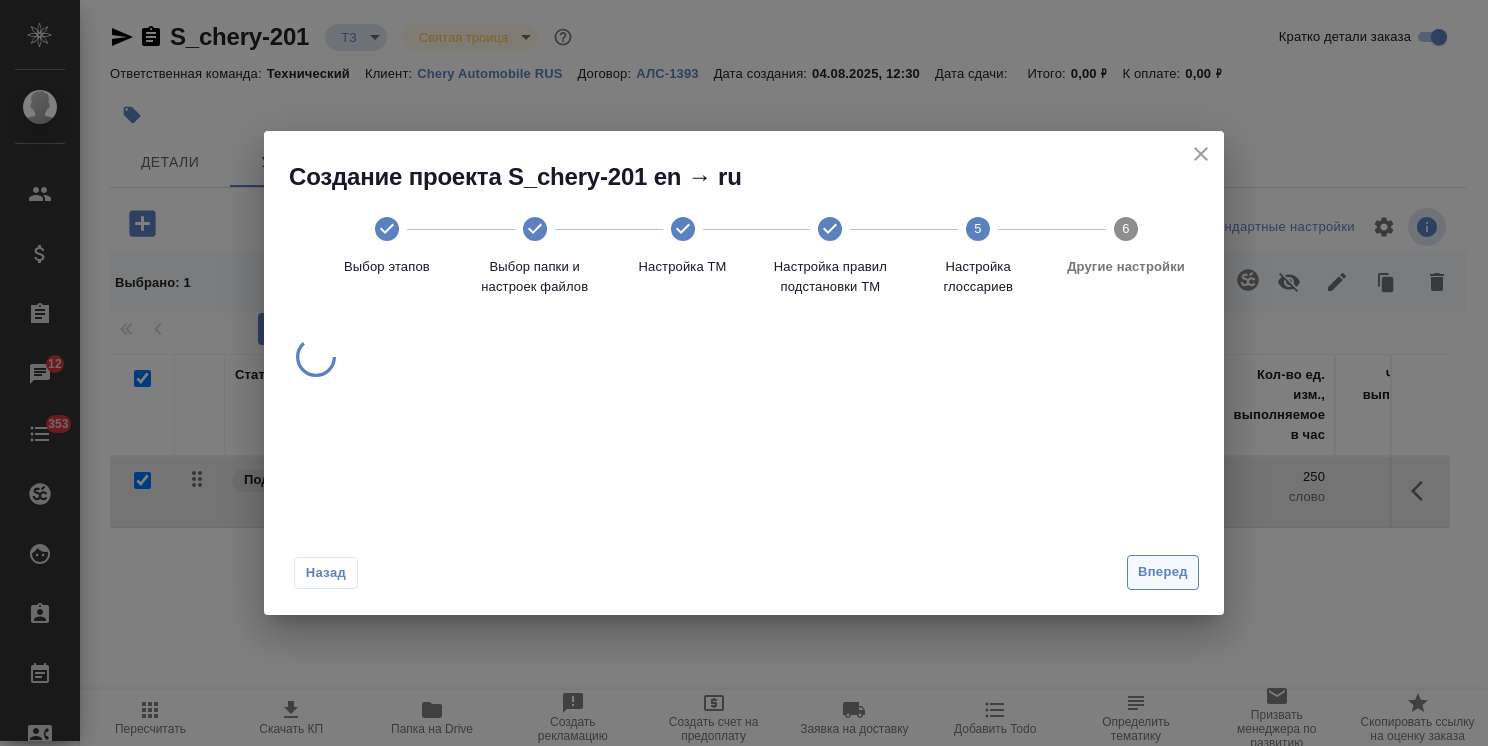 click on "Вперед" at bounding box center [1163, 572] 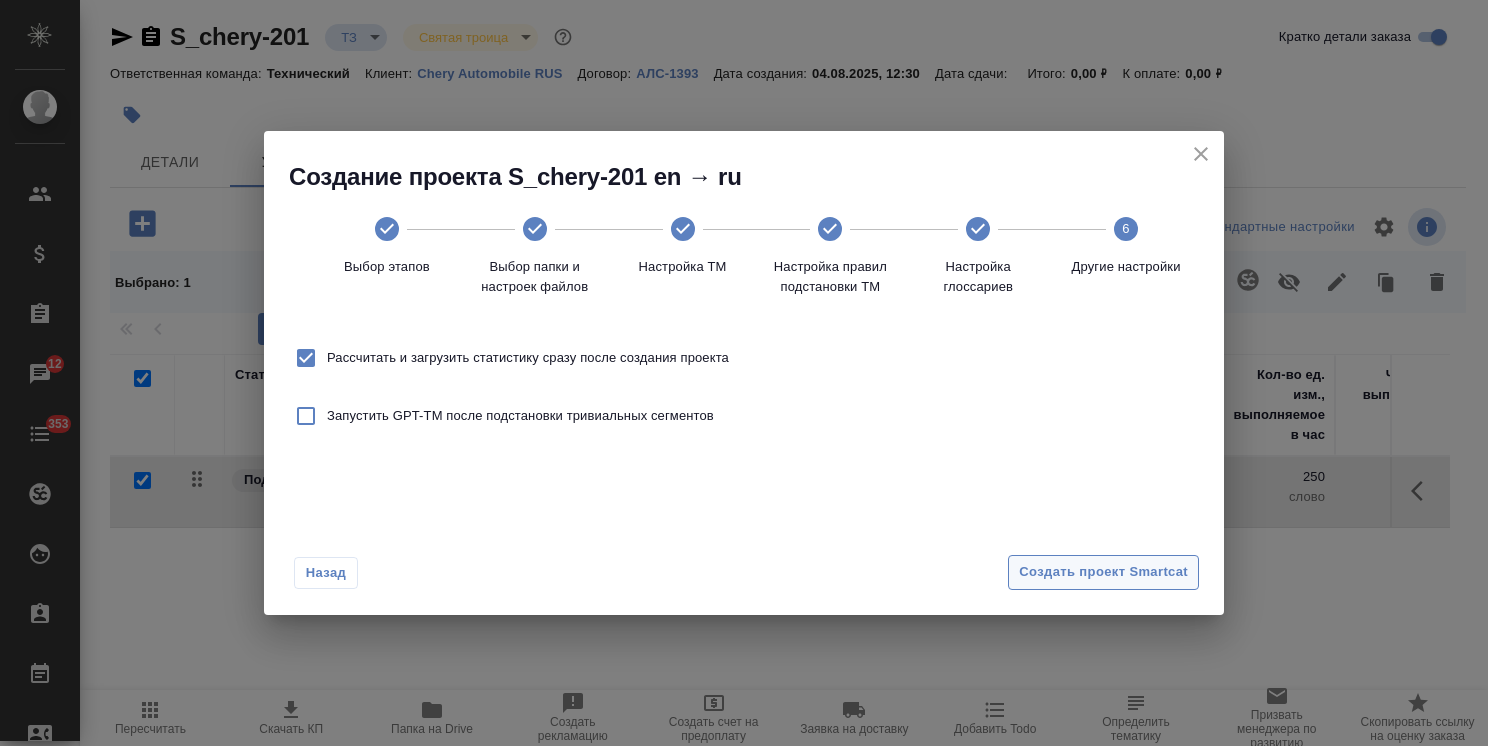 click on "Создать проект Smartcat" at bounding box center [1103, 572] 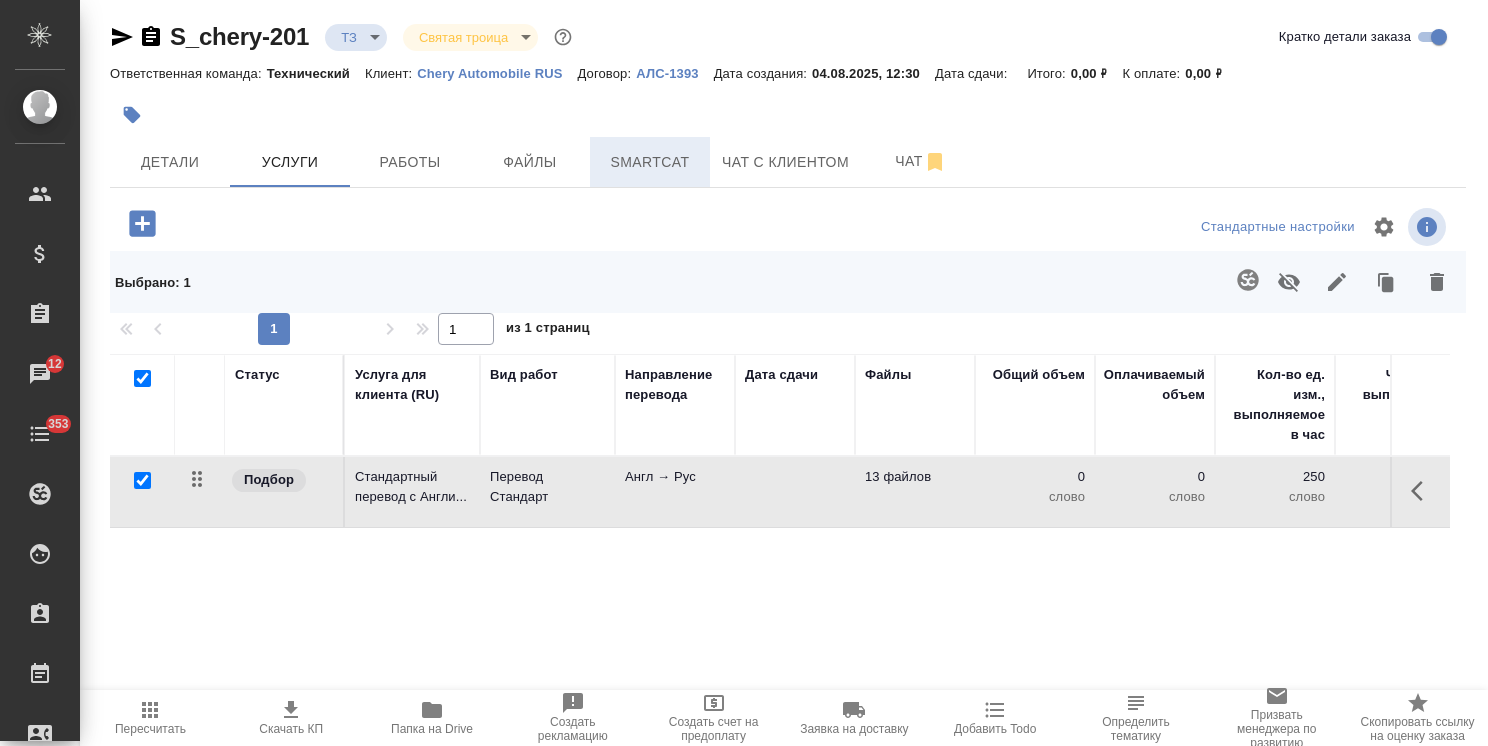 click on "Smartcat" at bounding box center (650, 162) 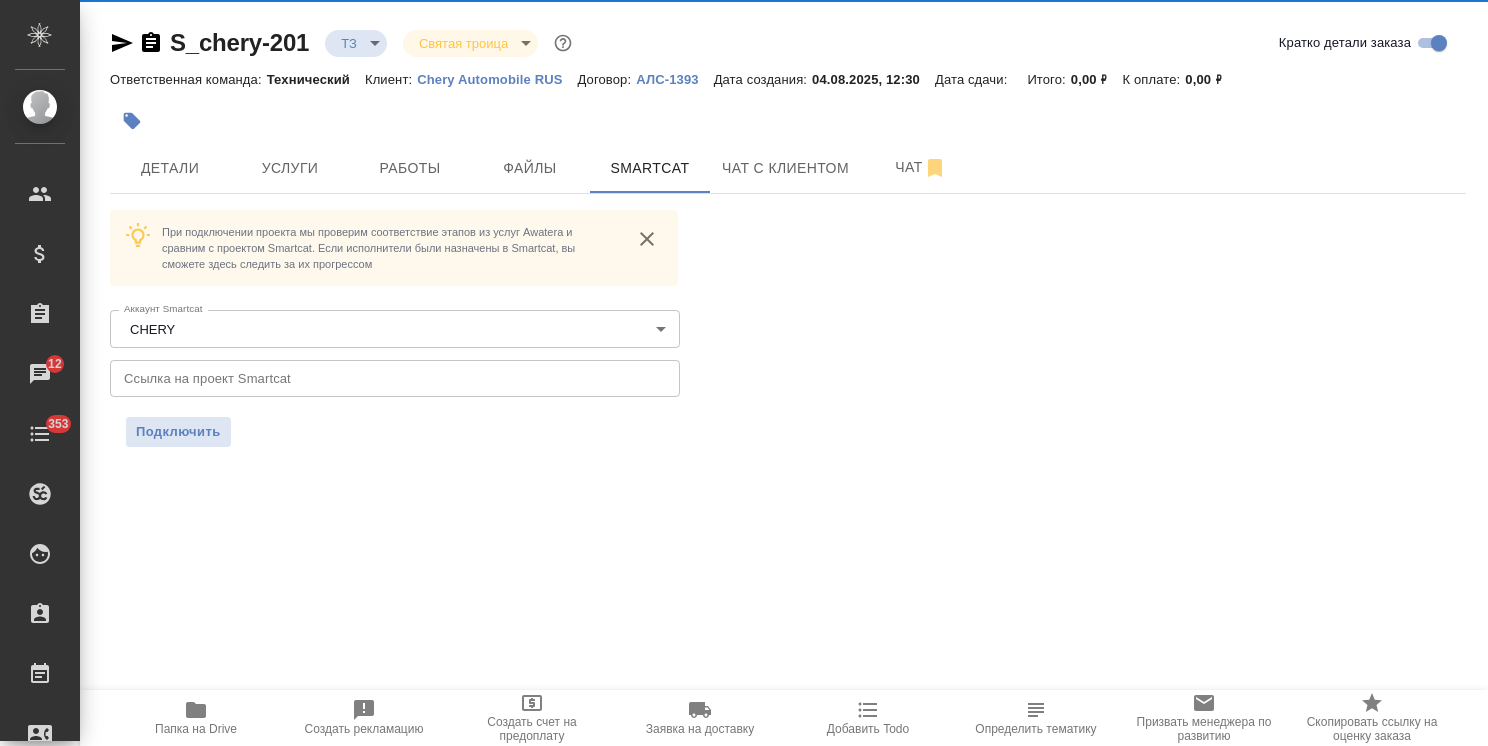 scroll, scrollTop: 0, scrollLeft: 0, axis: both 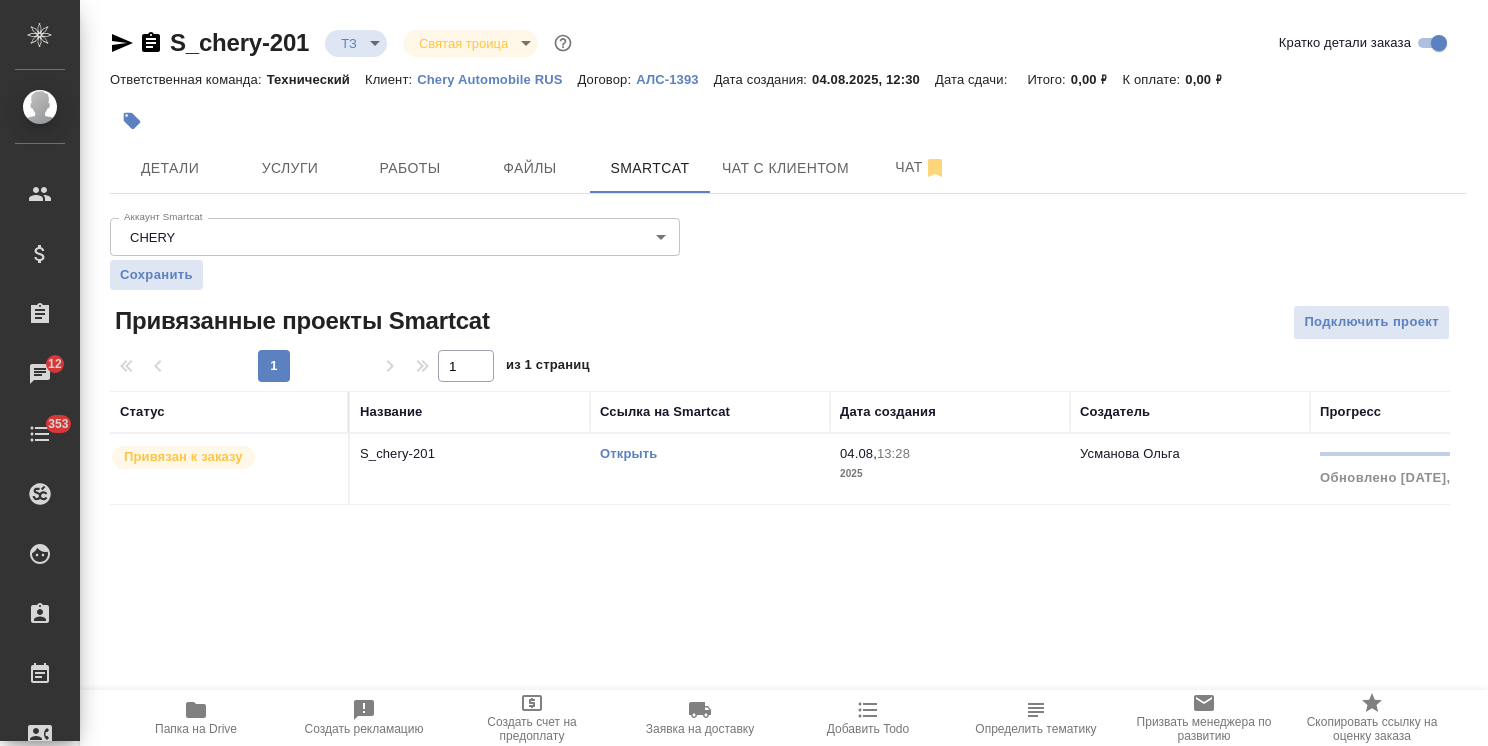click on "Открыть" at bounding box center (710, 454) 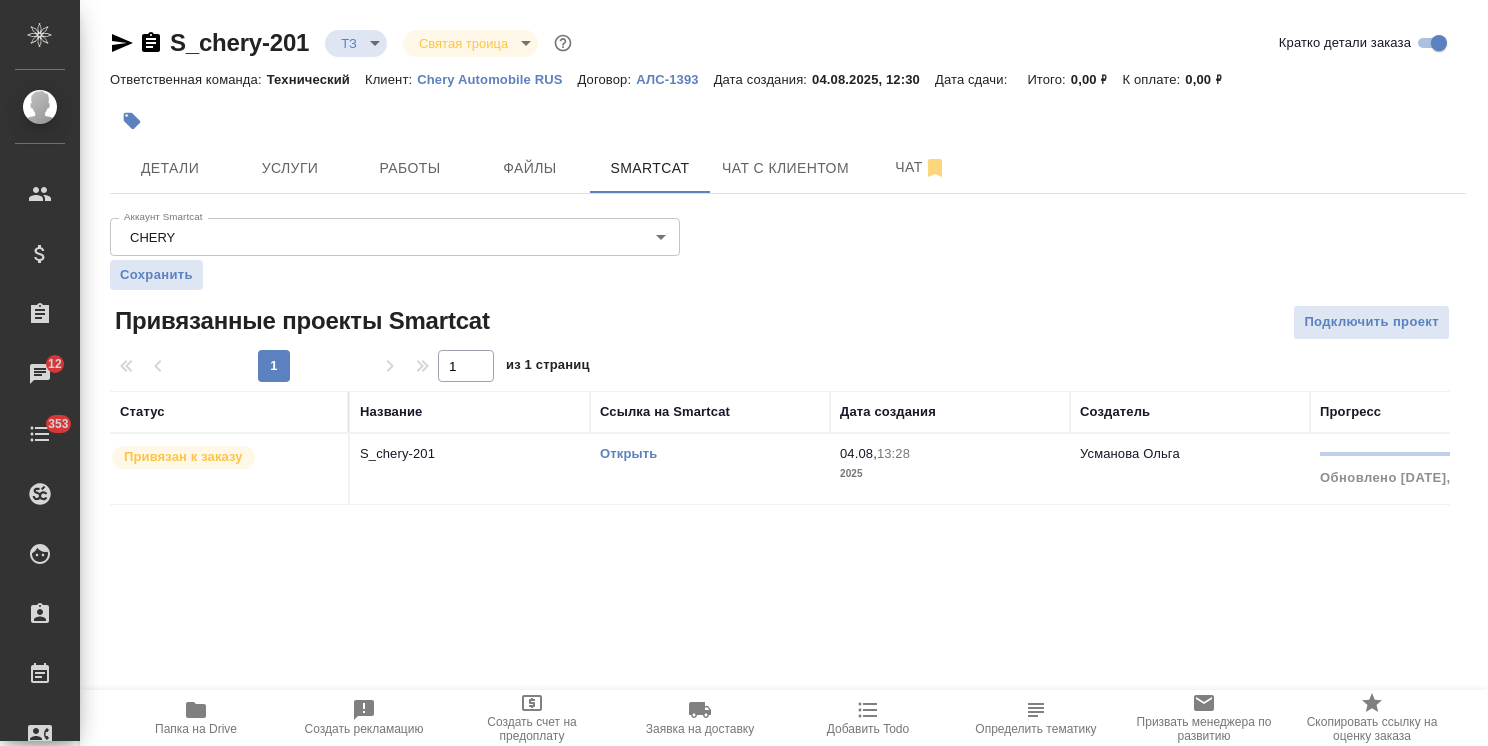 click on "Открыть" at bounding box center (628, 453) 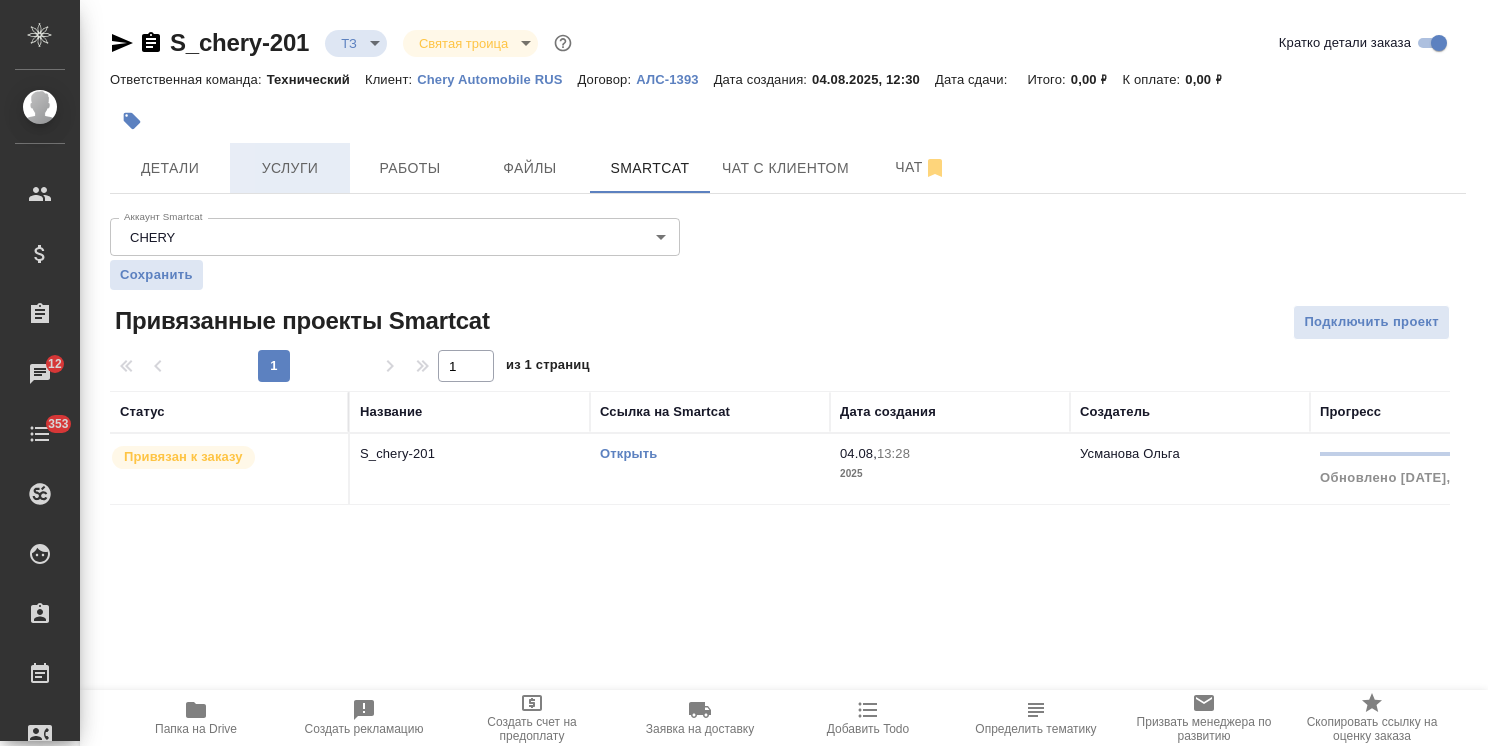 click on "Услуги" at bounding box center (290, 168) 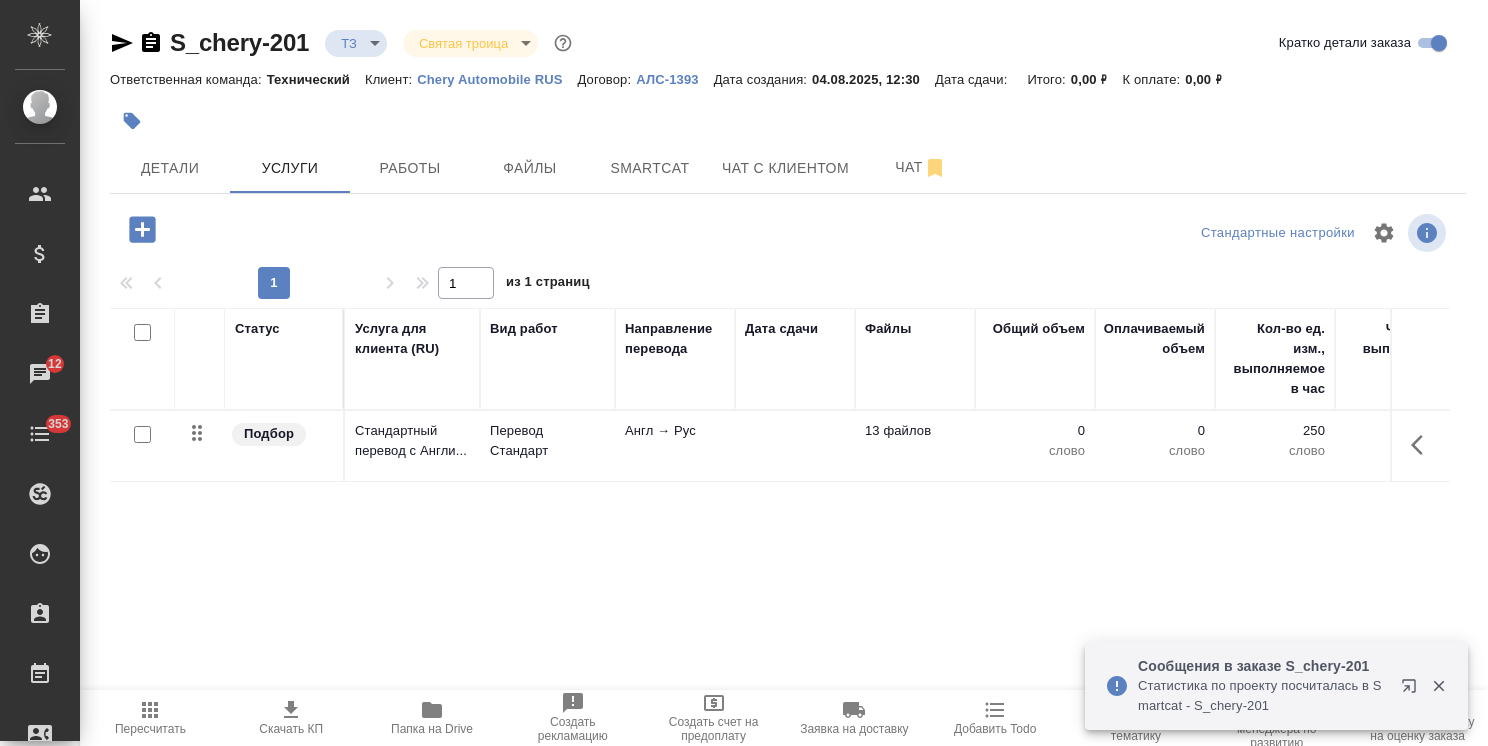 click 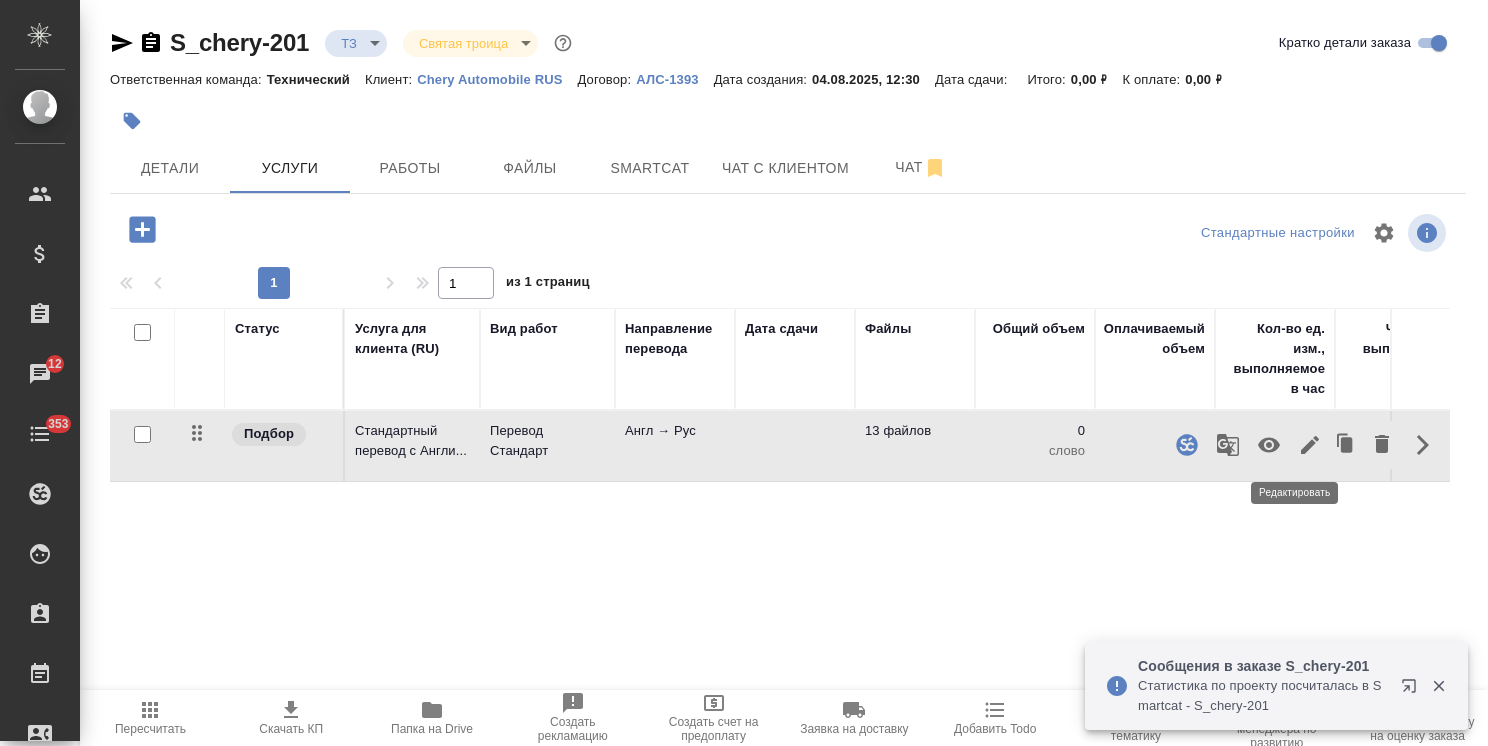 click 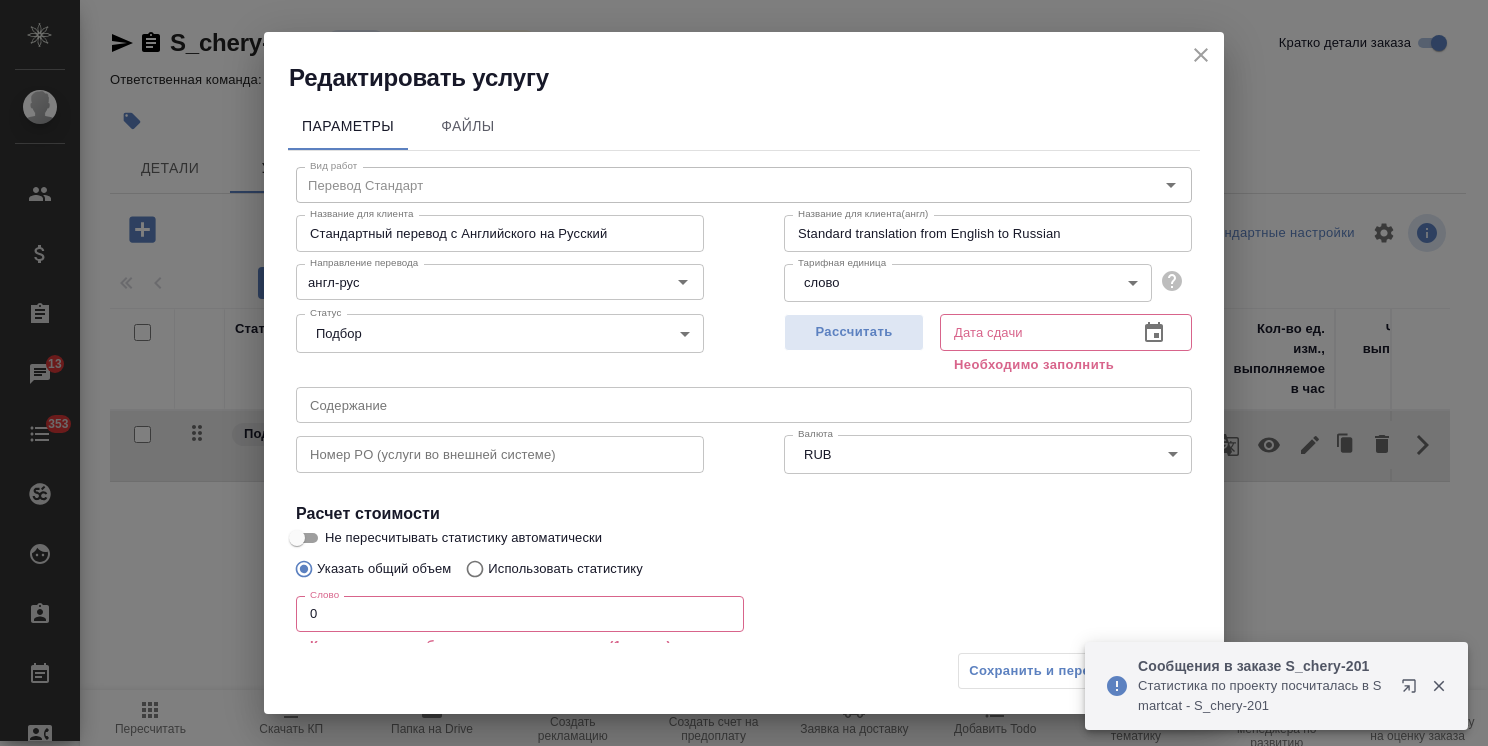 click on "Использовать статистику" at bounding box center [565, 569] 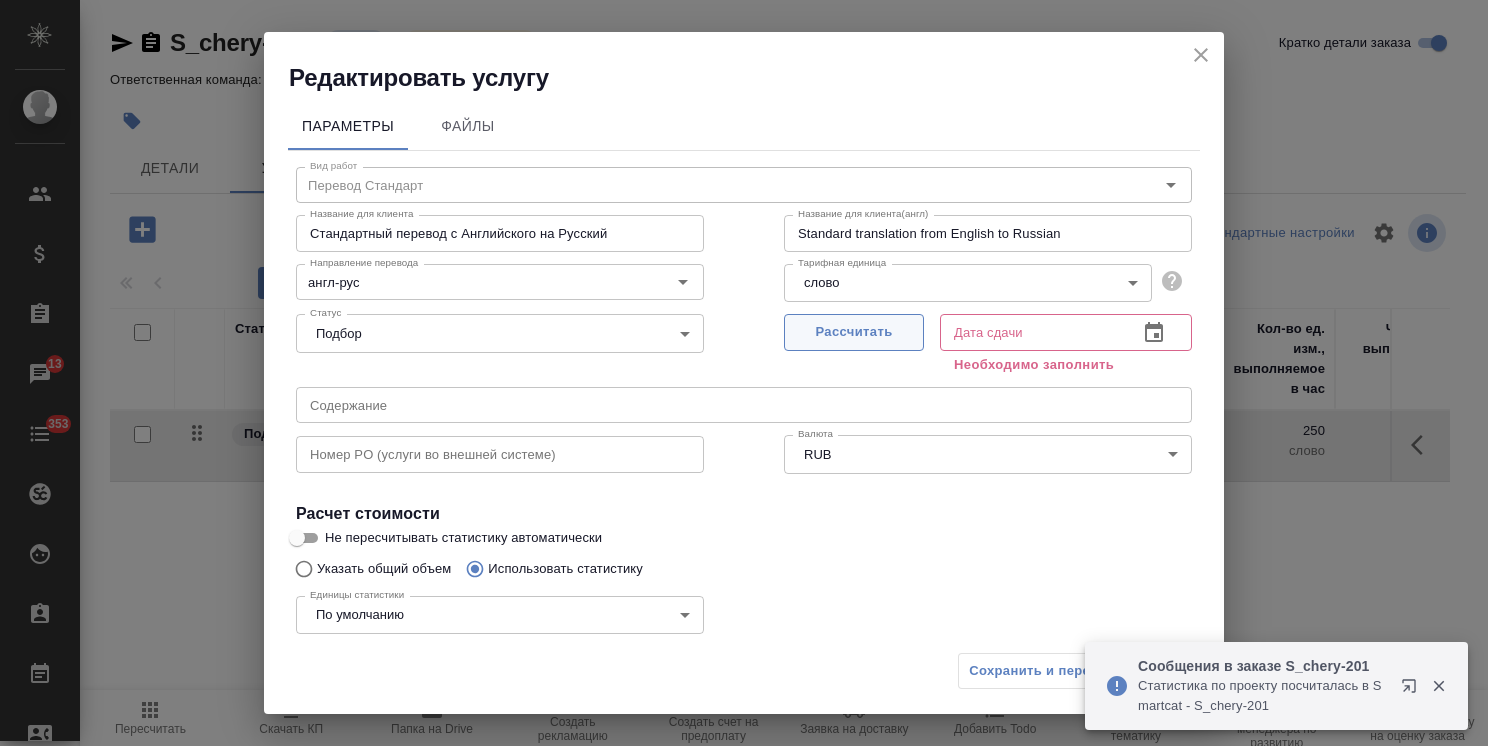 drag, startPoint x: 861, startPoint y: 328, endPoint x: 911, endPoint y: 395, distance: 83.60024 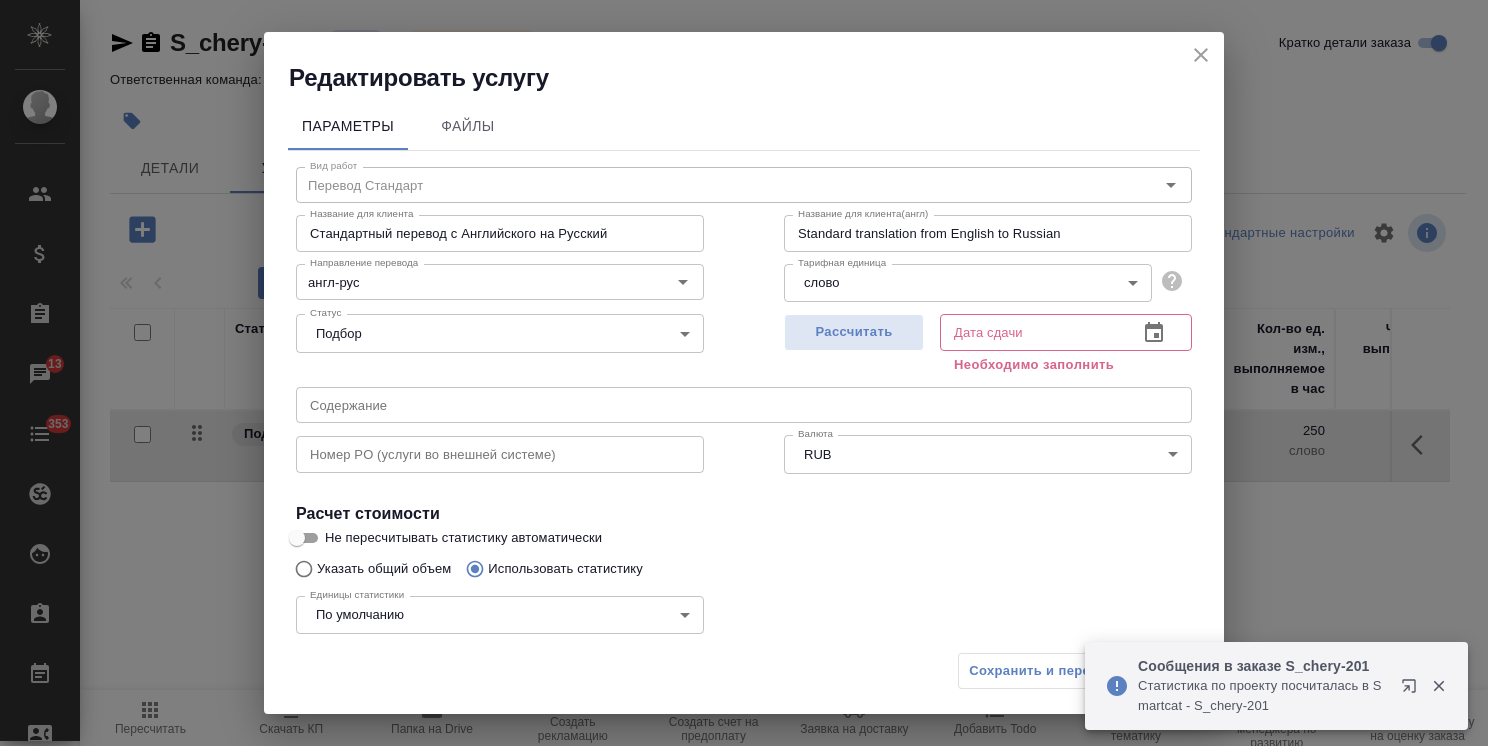click on "Рассчитать" at bounding box center (854, 332) 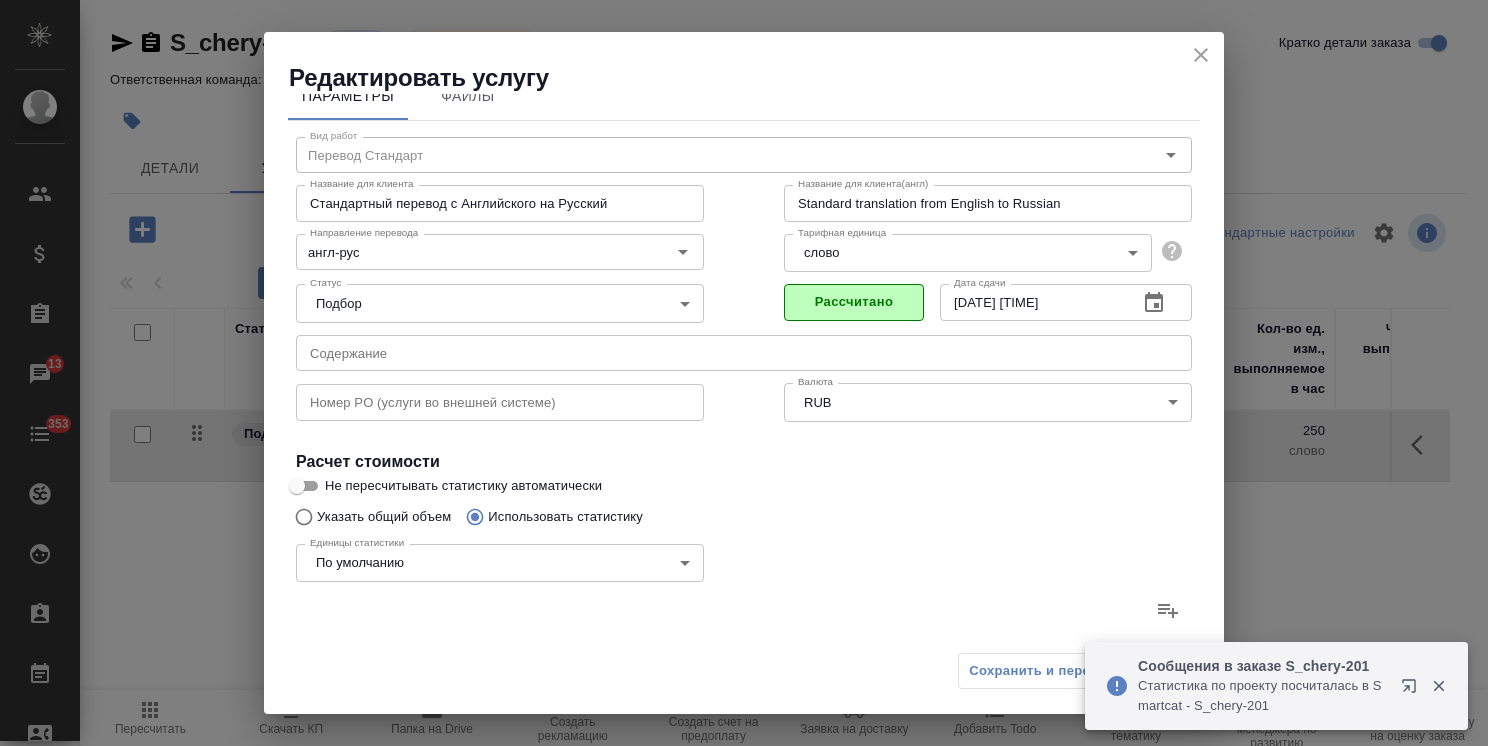 scroll, scrollTop: 300, scrollLeft: 0, axis: vertical 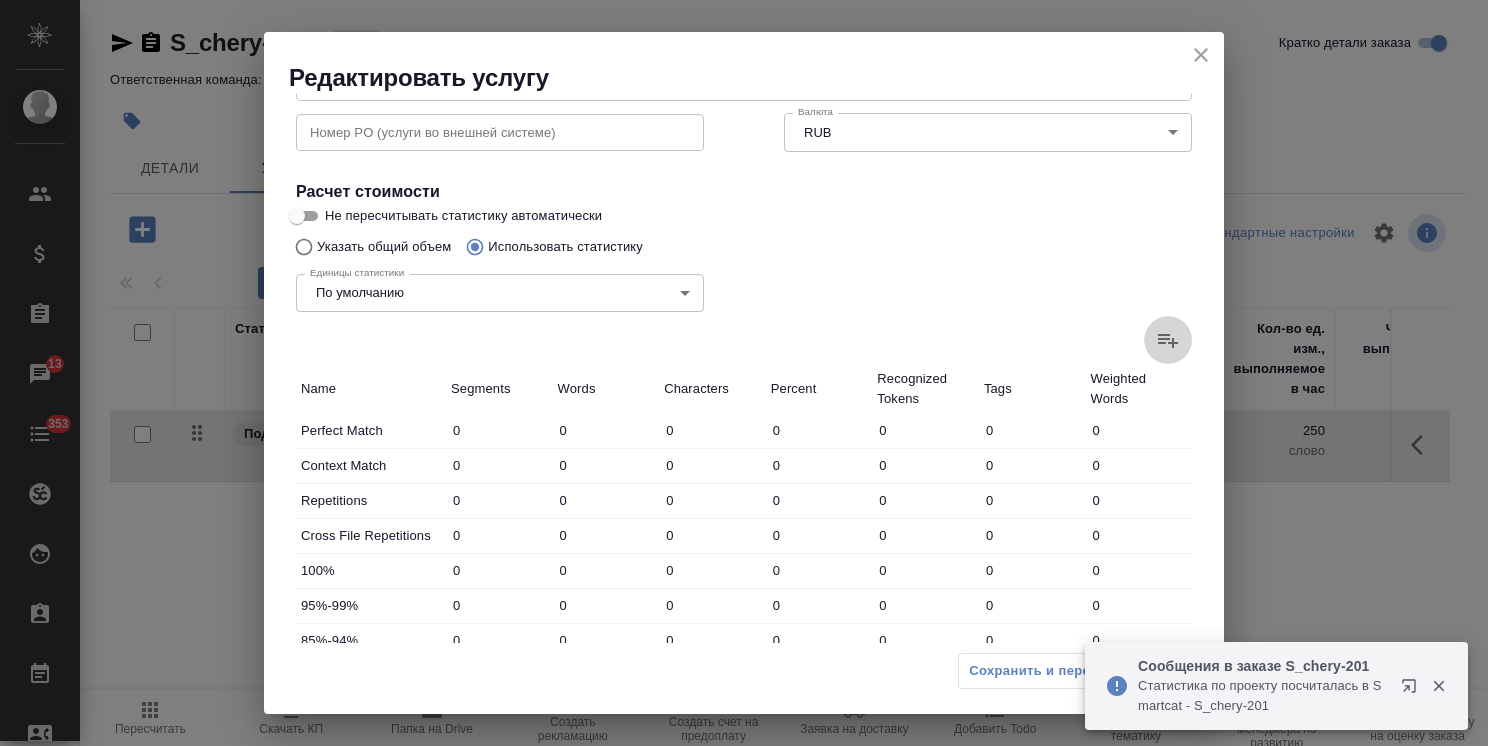 click 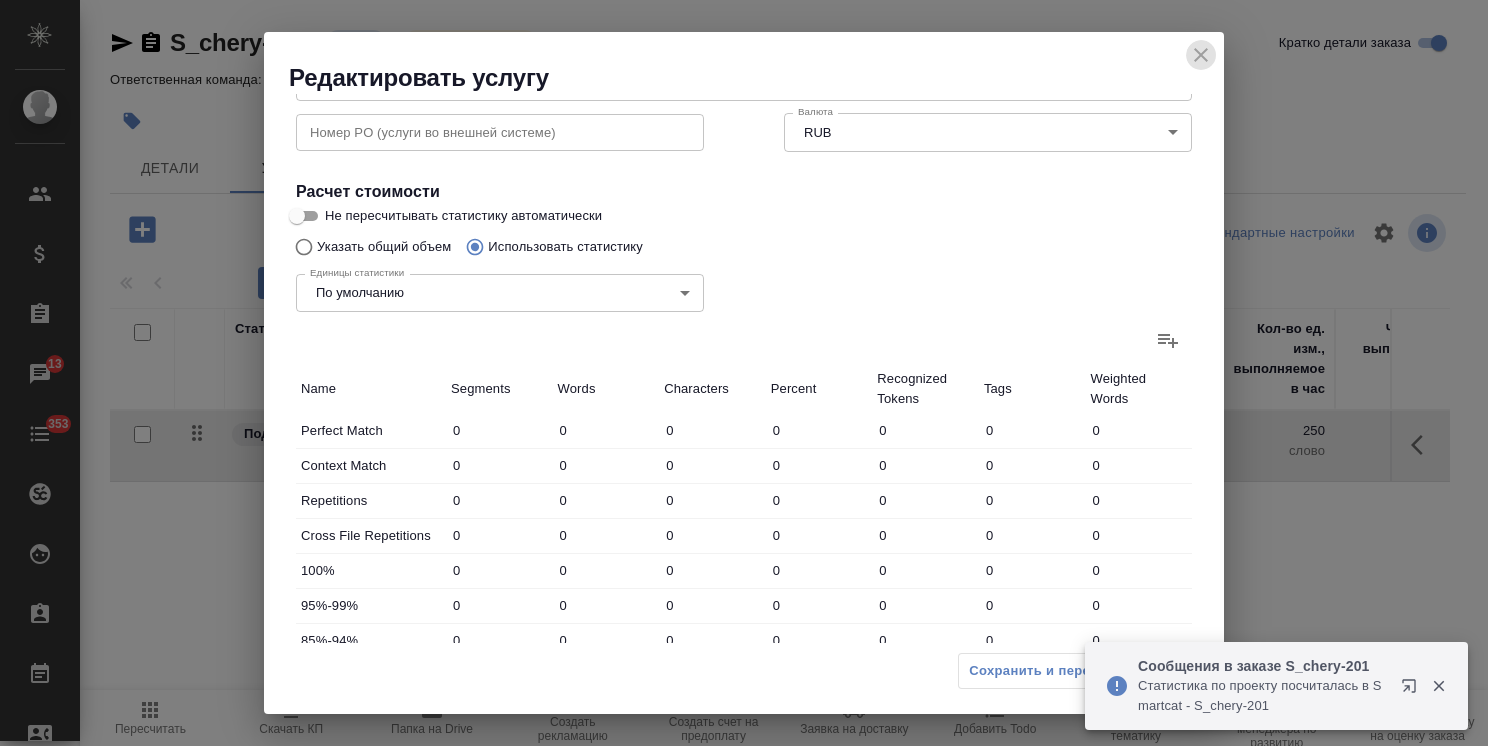 click 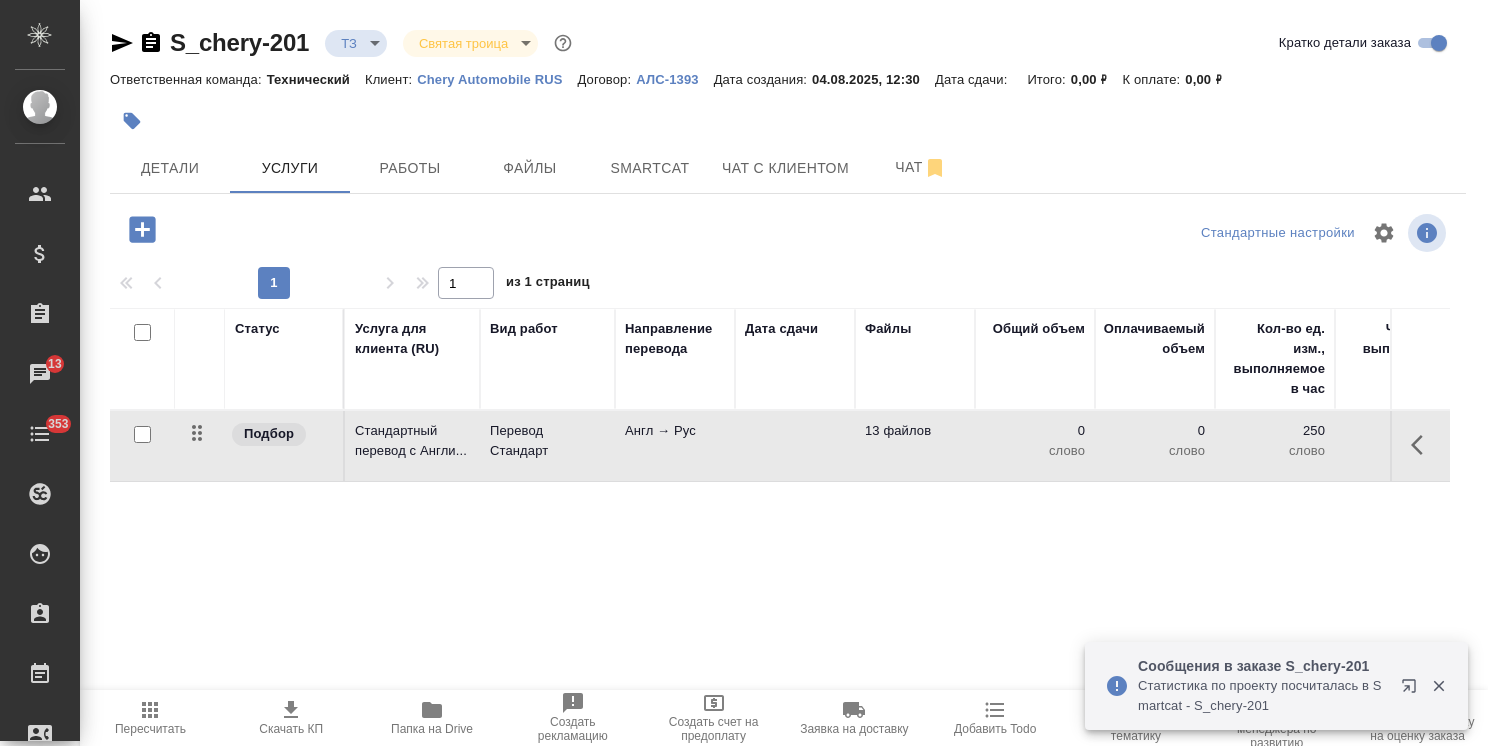 click on "Пересчитать" at bounding box center (150, 717) 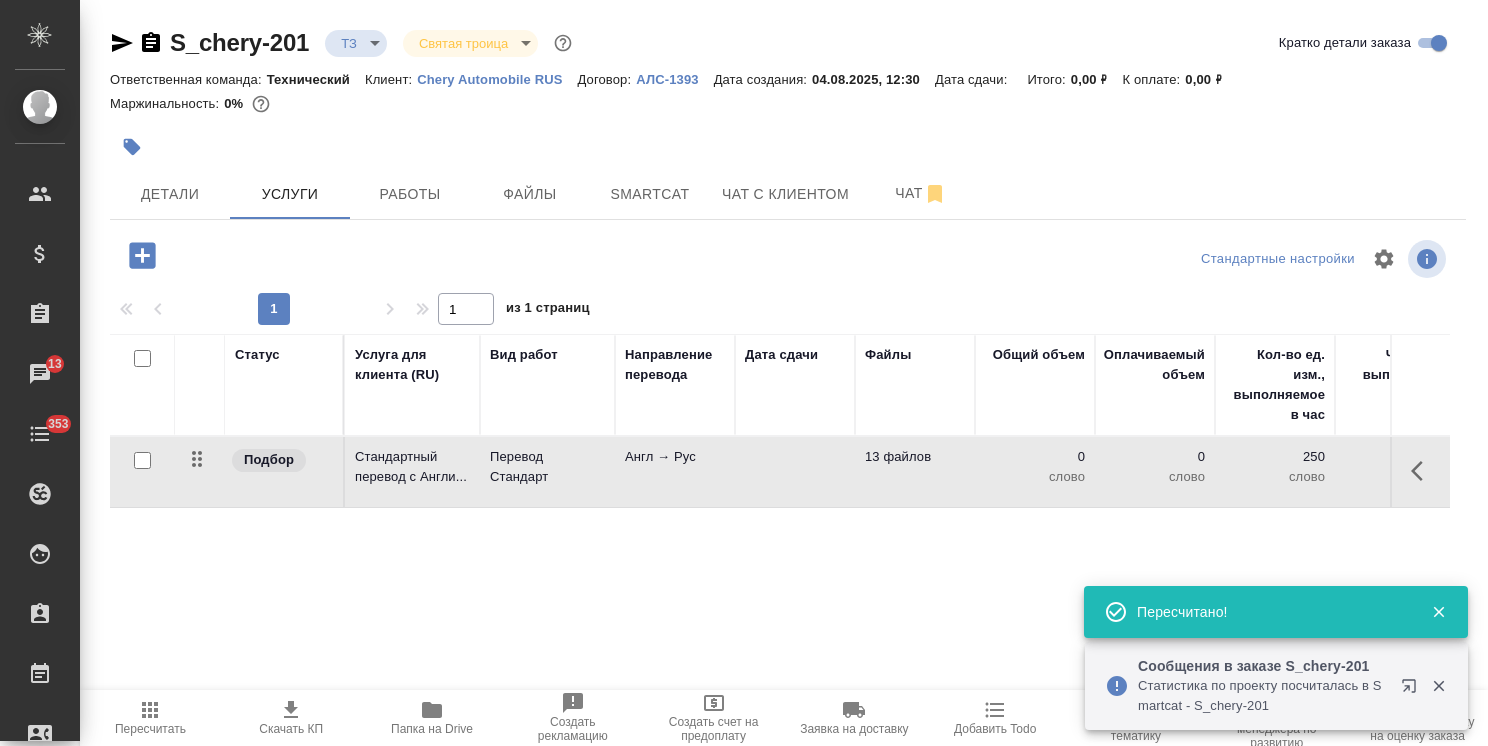 click at bounding box center [1423, 471] 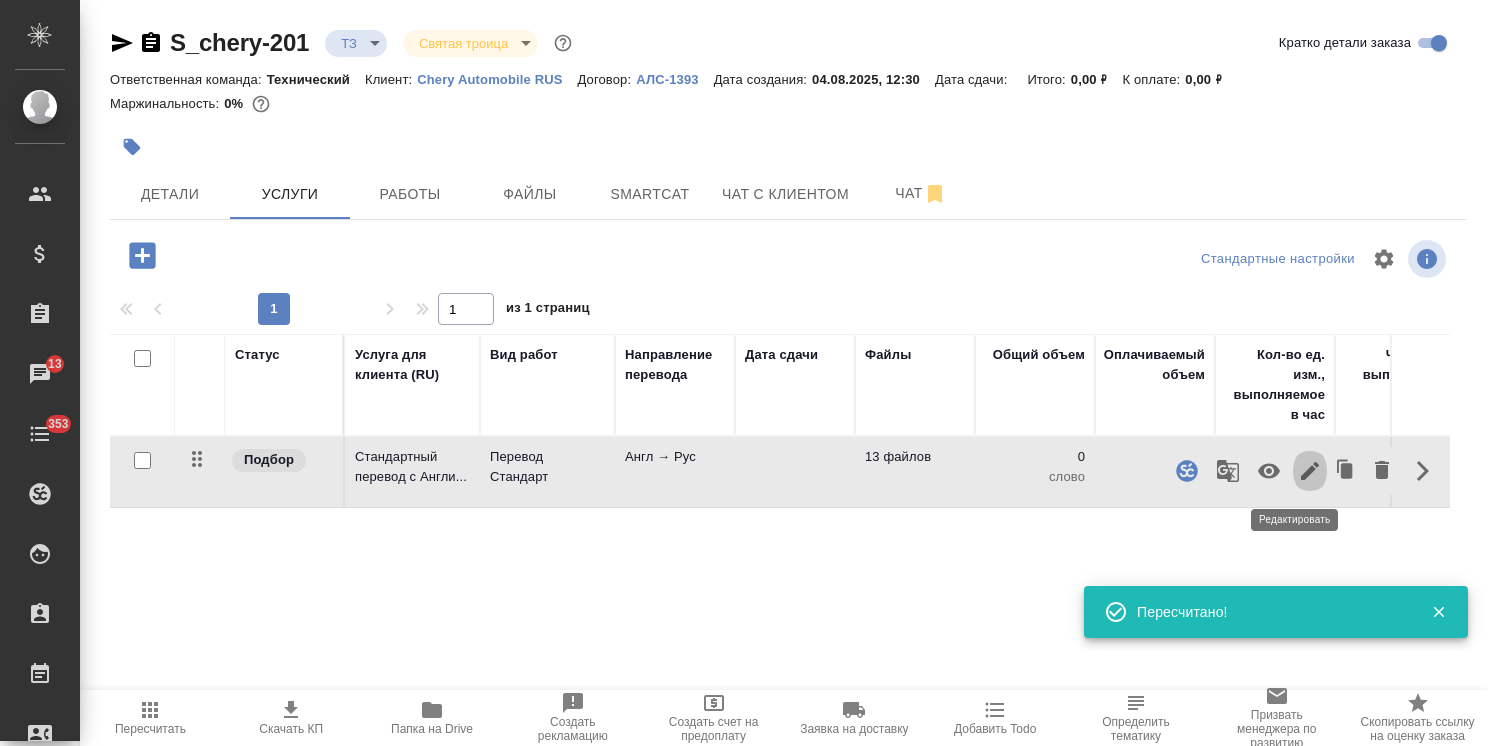 click 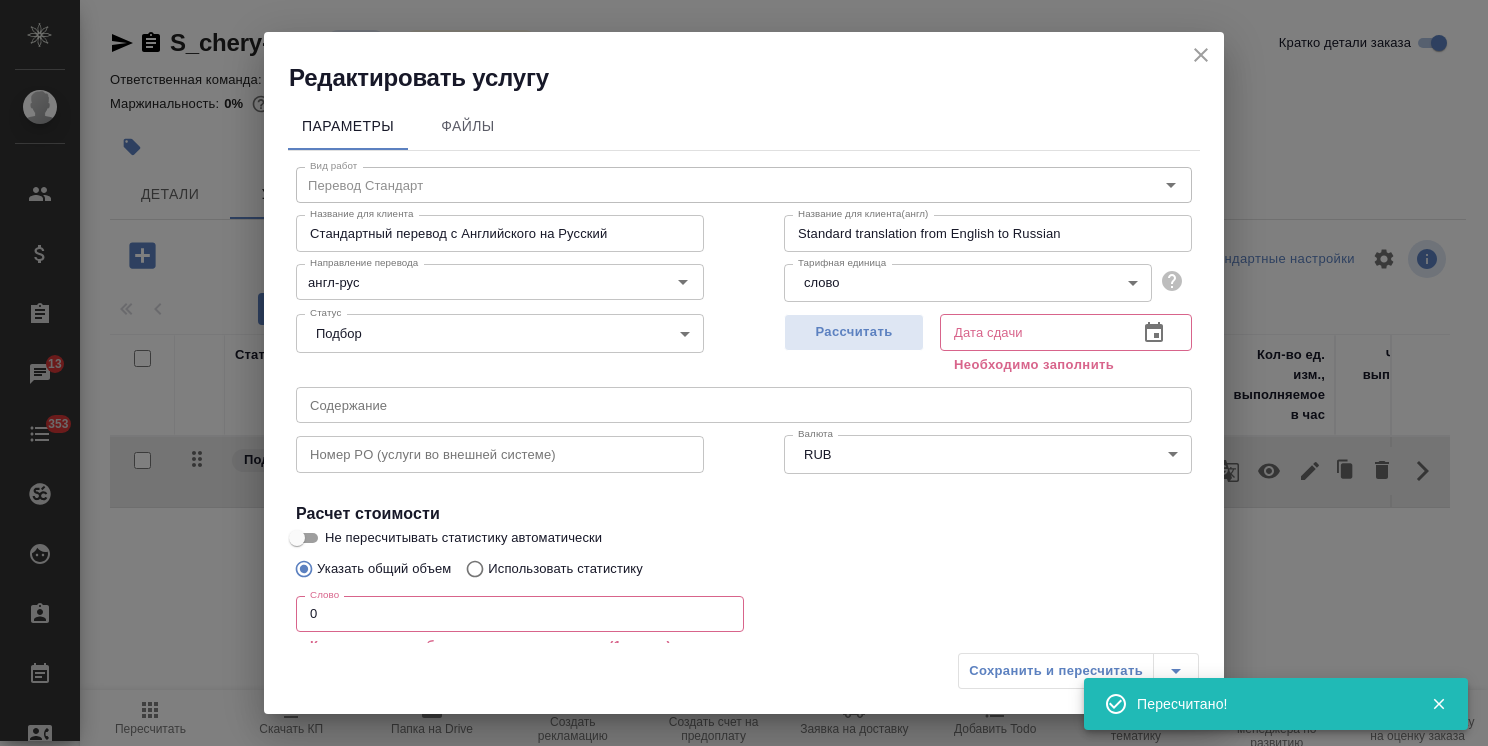 click on "Использовать статистику" at bounding box center [565, 569] 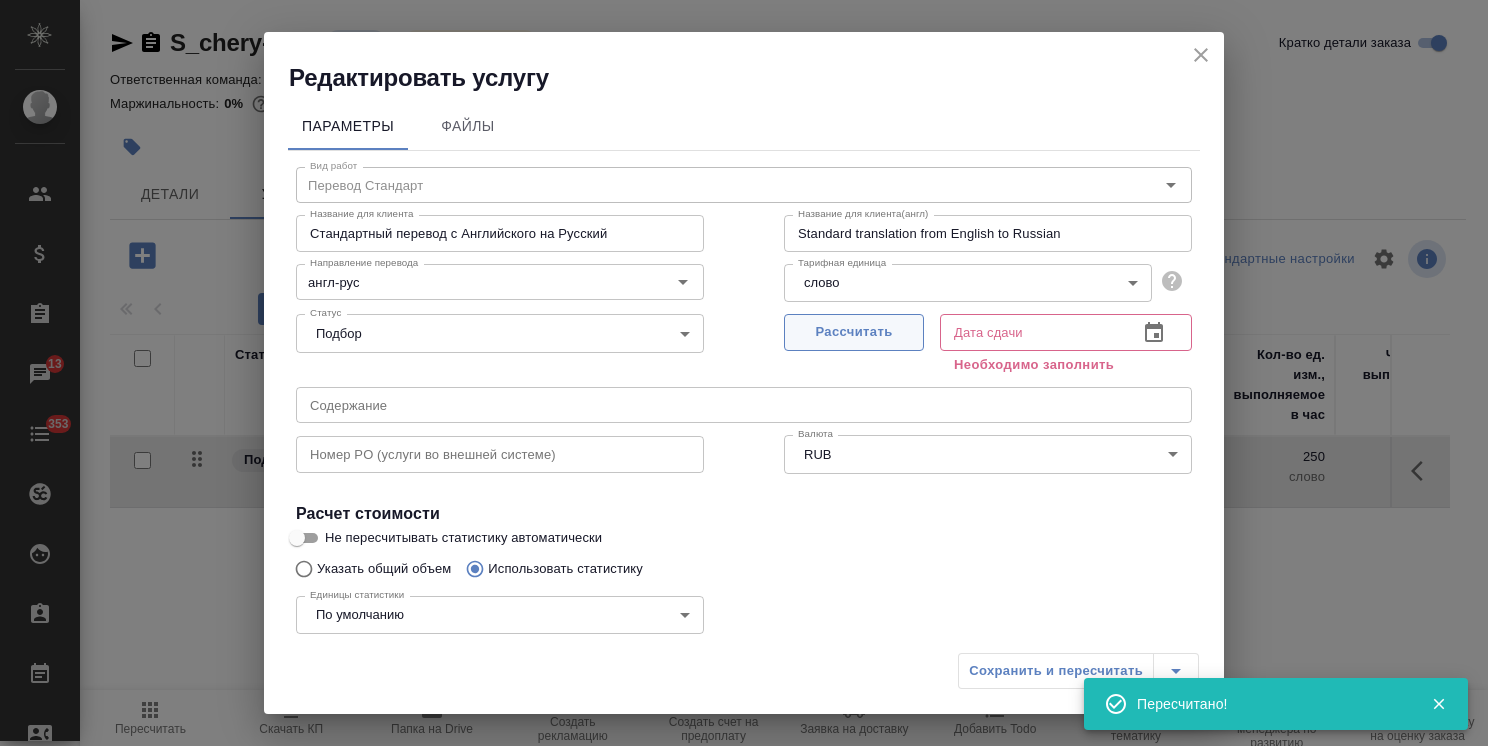 click on "Рассчитать" at bounding box center (854, 332) 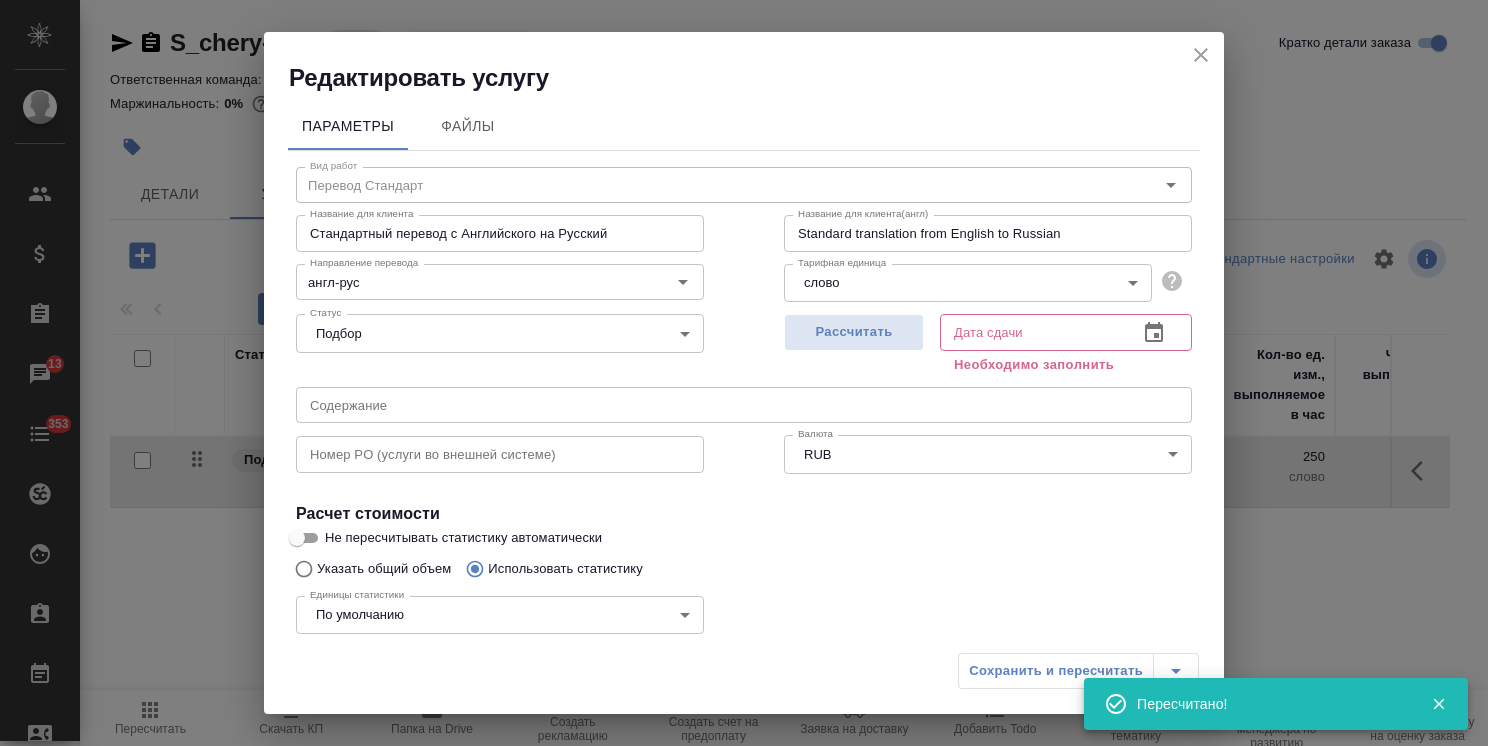 type on "04.08.2025 13:33" 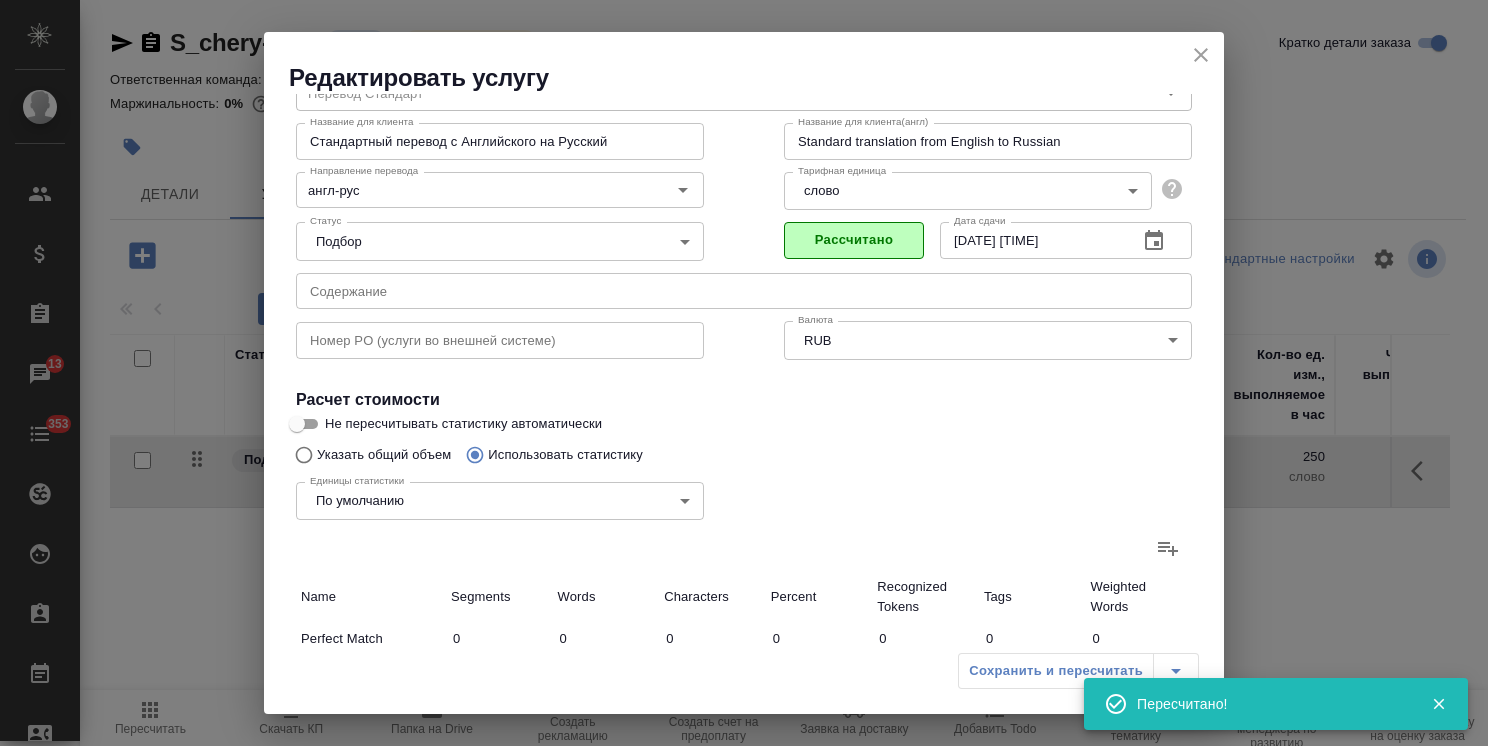 scroll, scrollTop: 200, scrollLeft: 0, axis: vertical 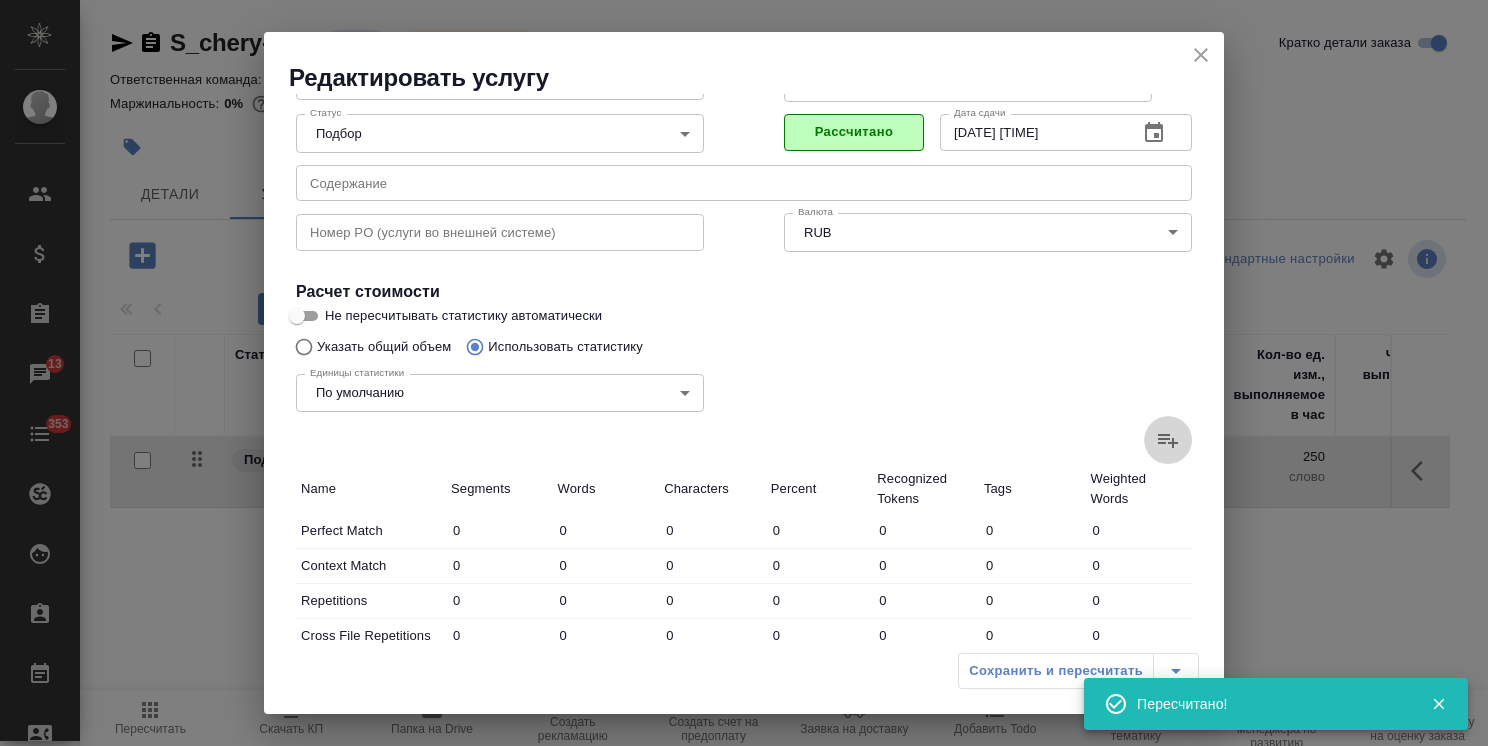 click 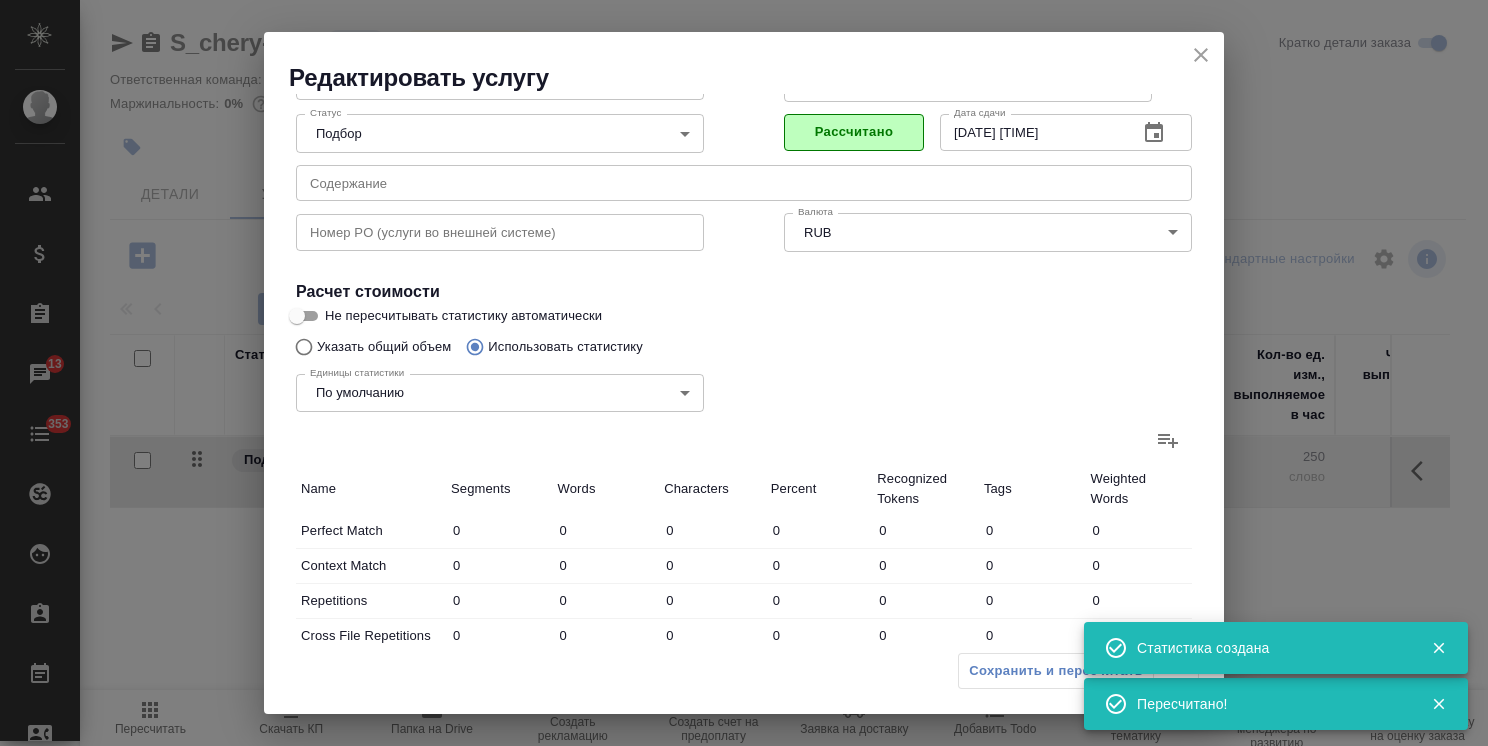 type on "480" 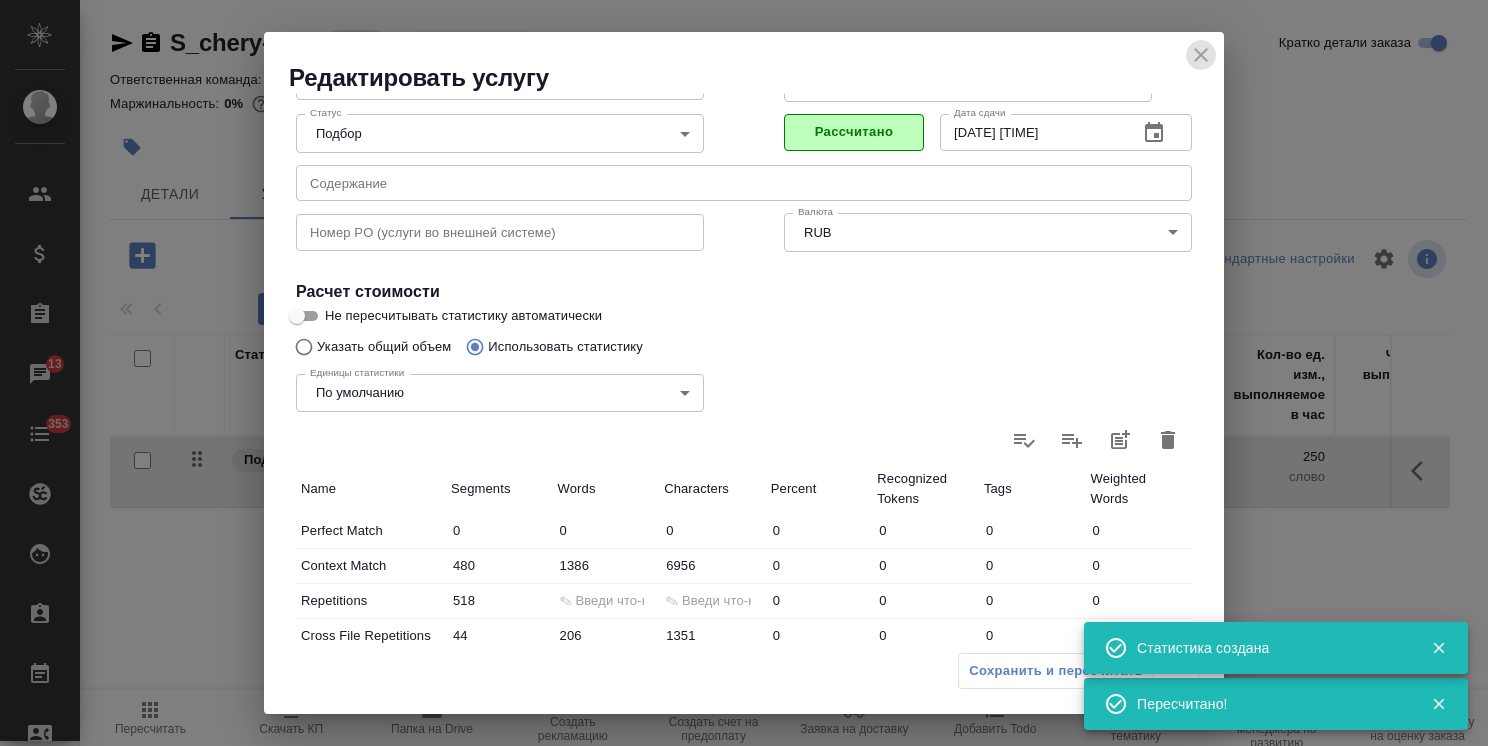 click 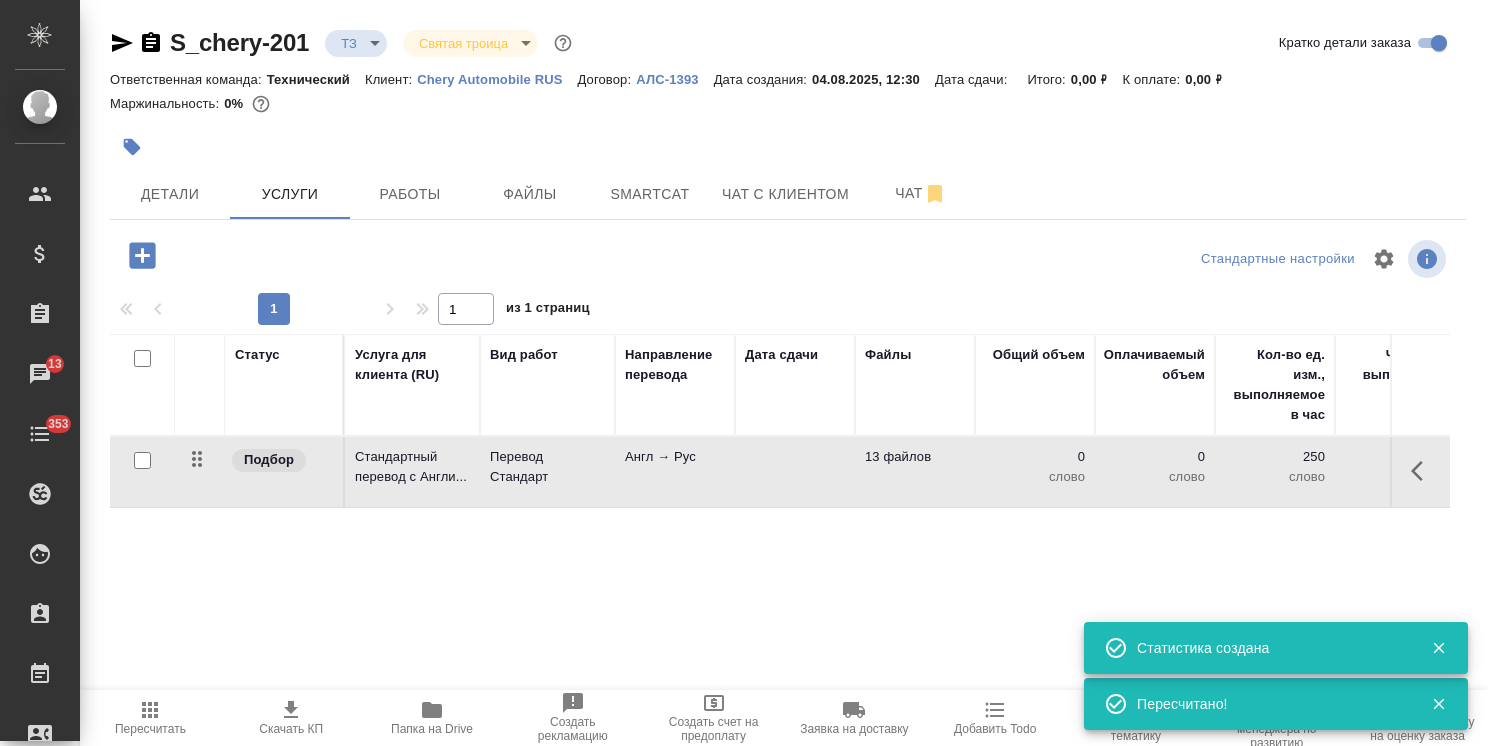 click on "Пересчитать" at bounding box center [150, 729] 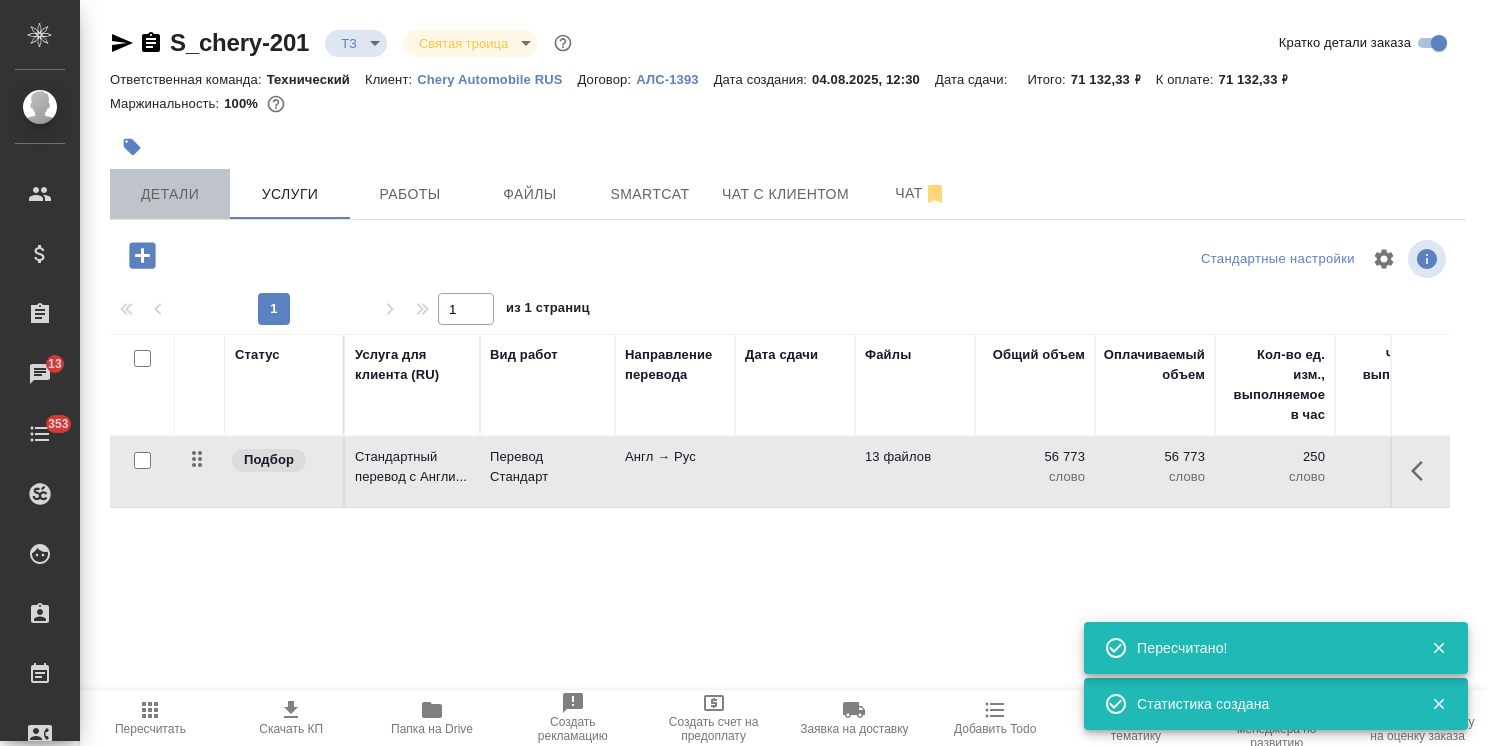 click on "Детали" at bounding box center [170, 194] 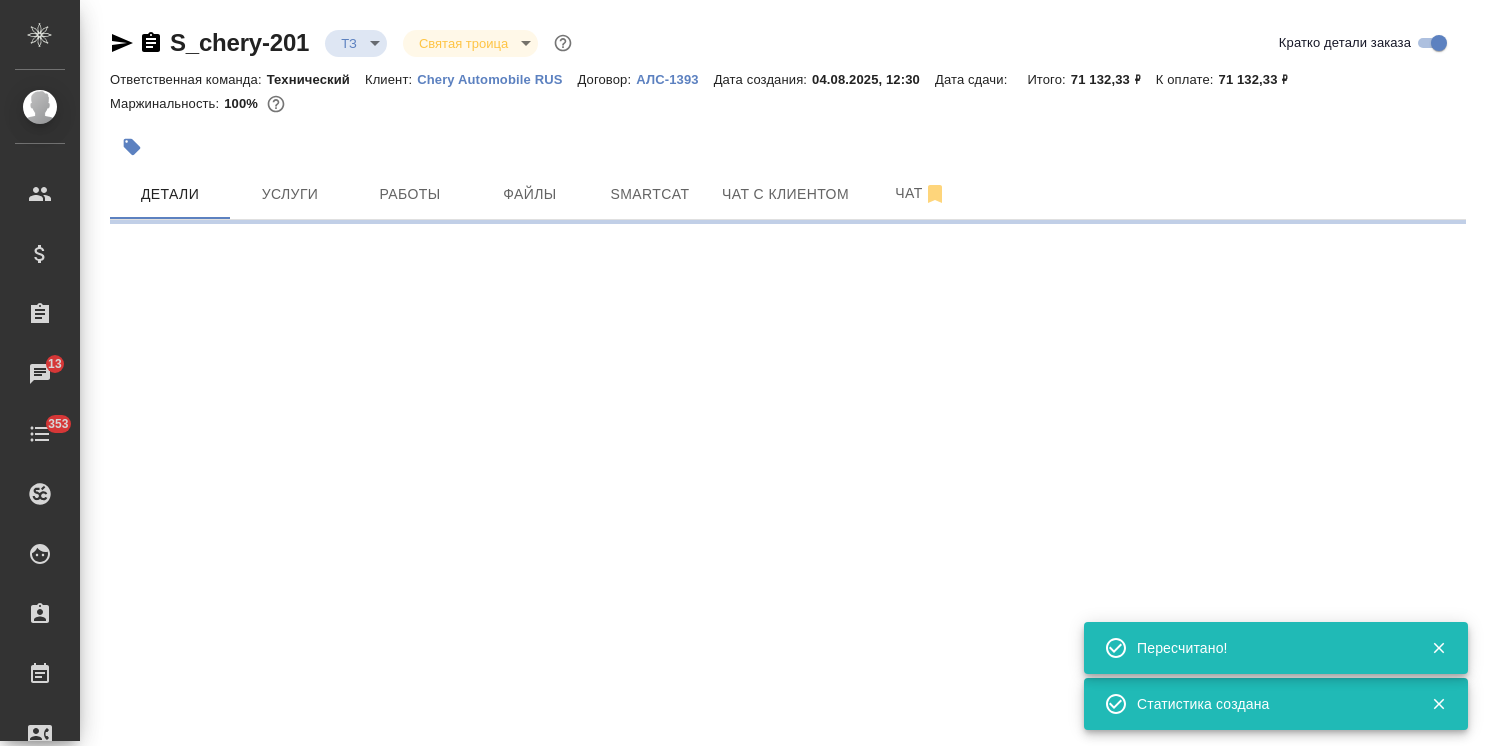 select on "RU" 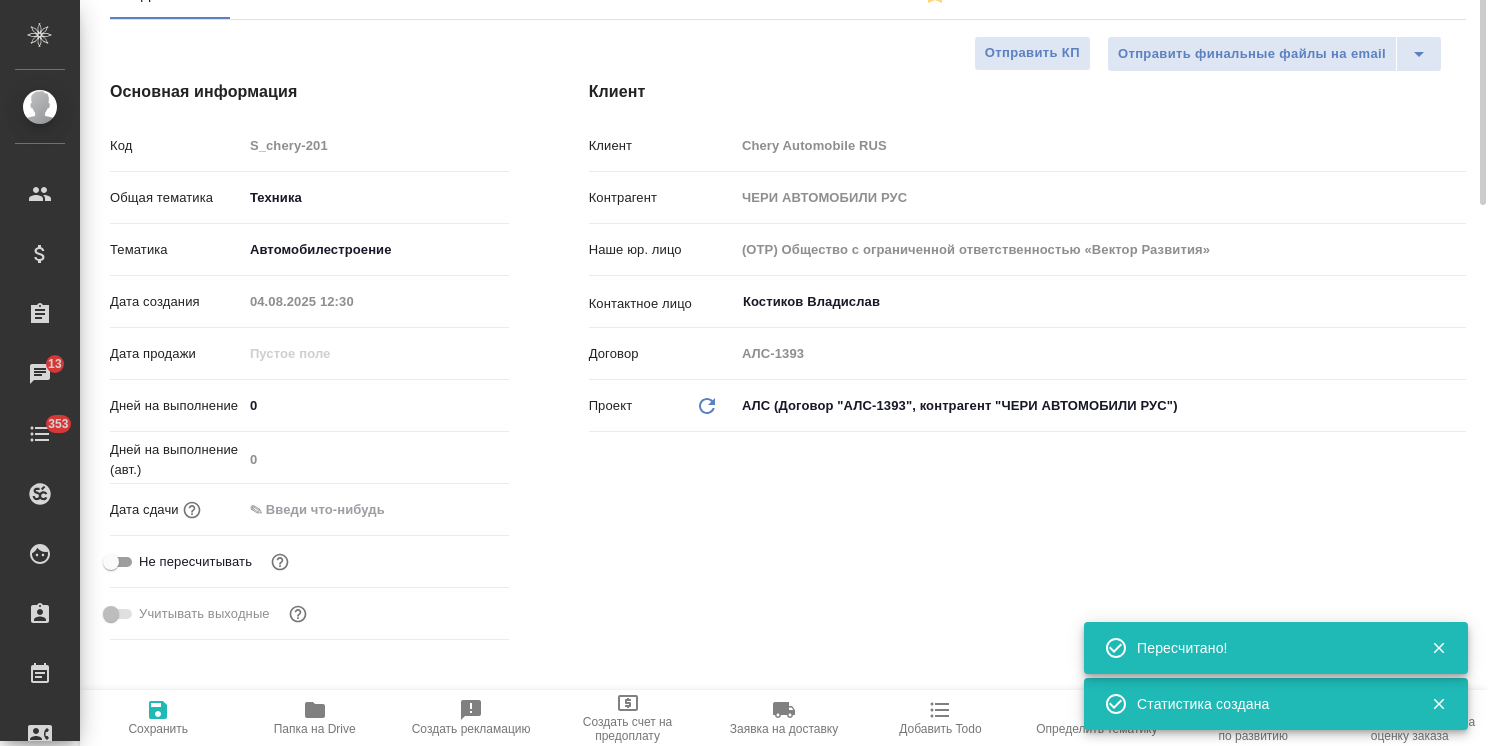 type on "x" 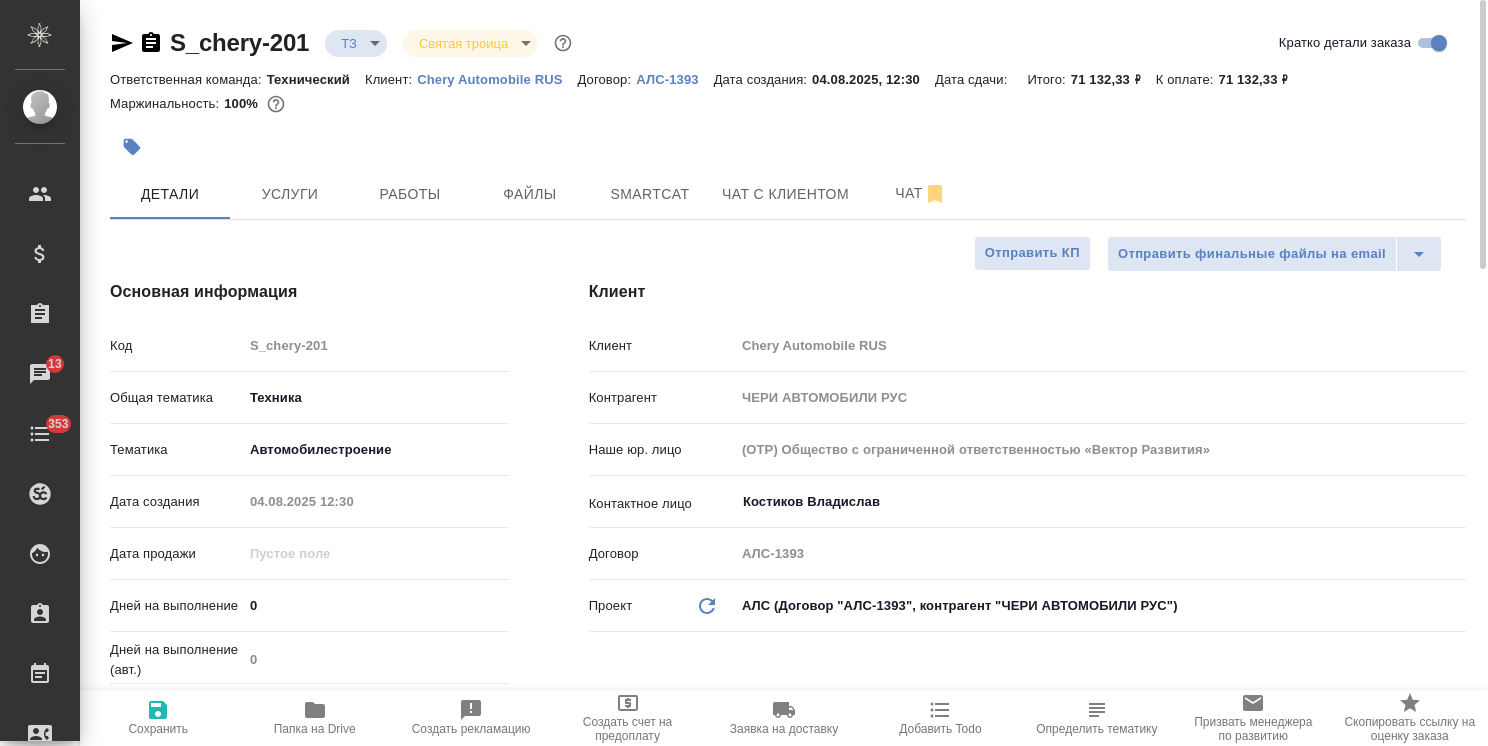 scroll, scrollTop: 0, scrollLeft: 0, axis: both 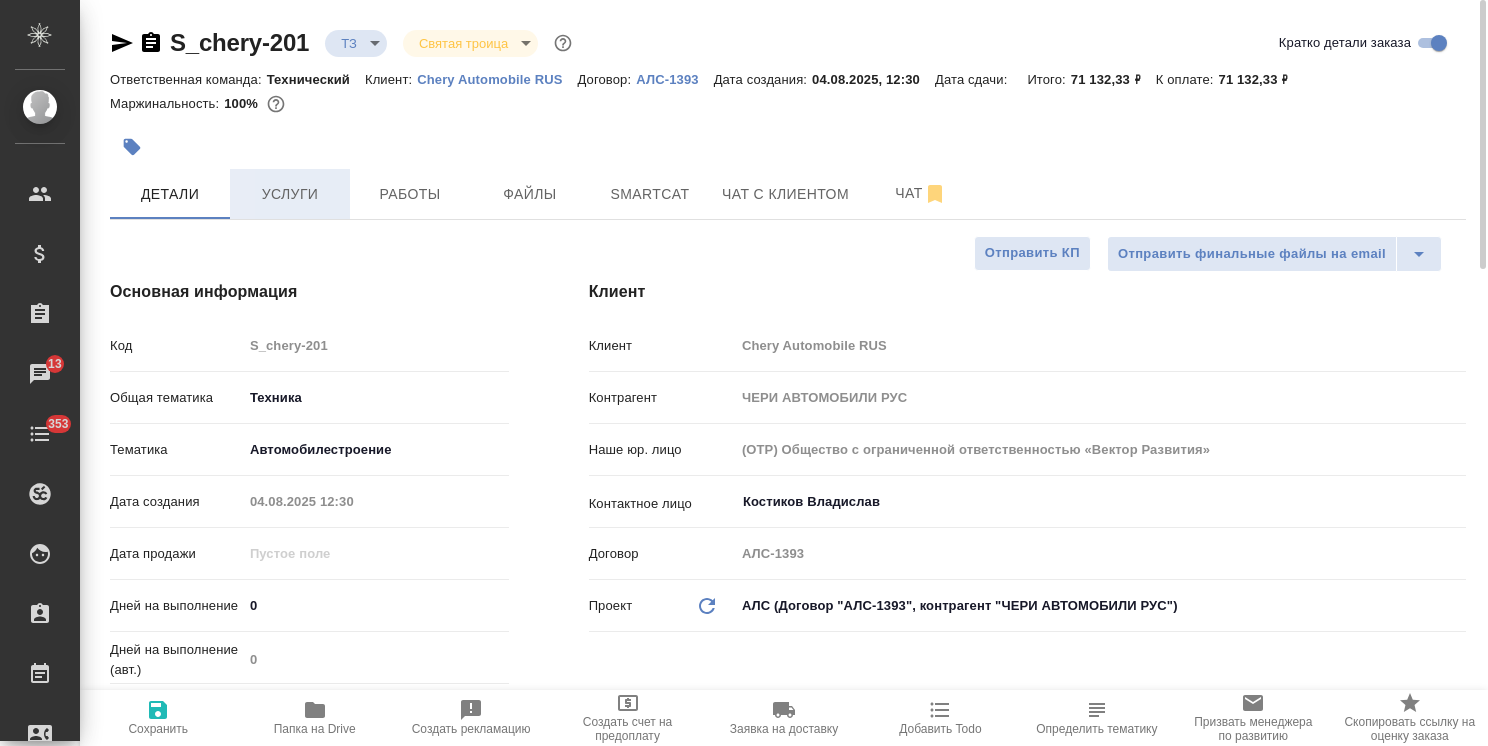 click on "Услуги" at bounding box center [290, 194] 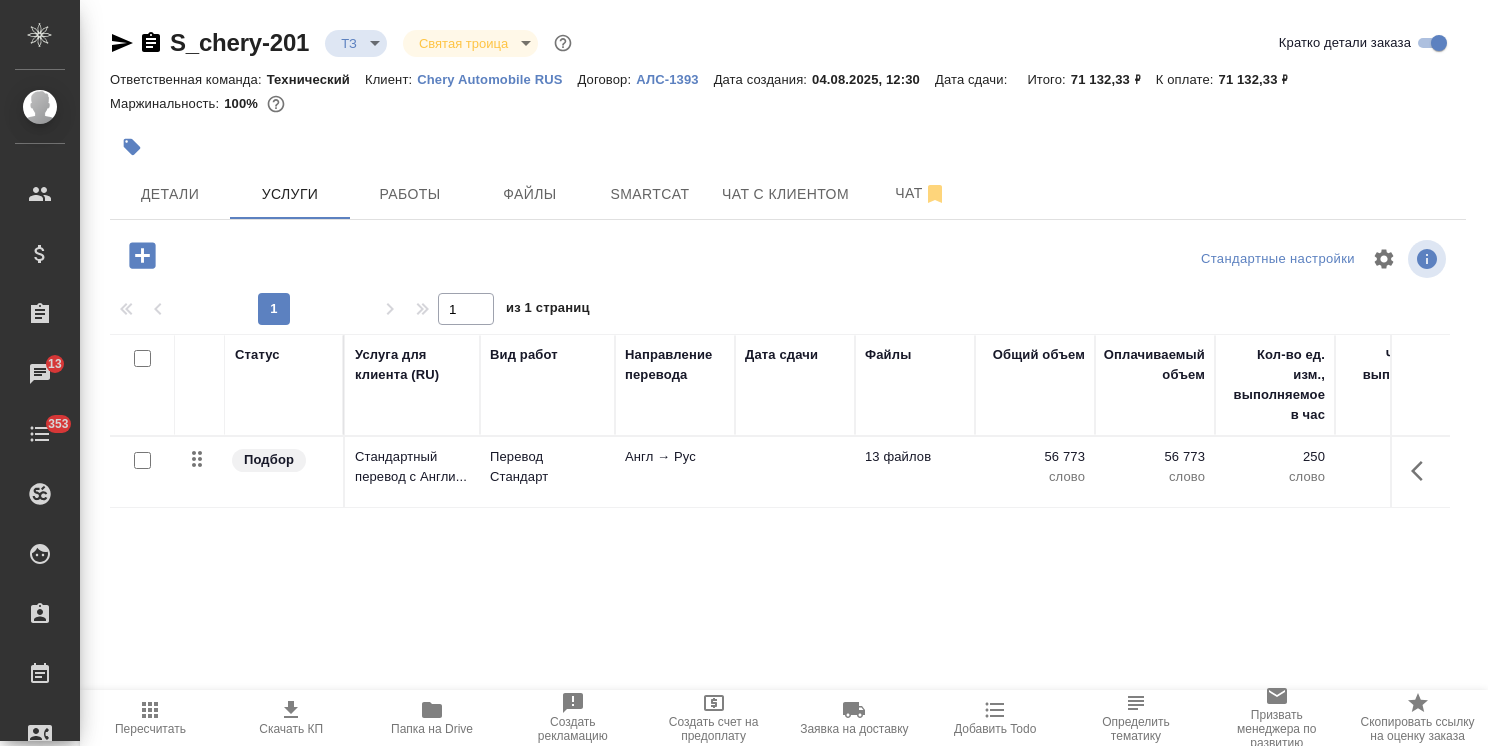 click 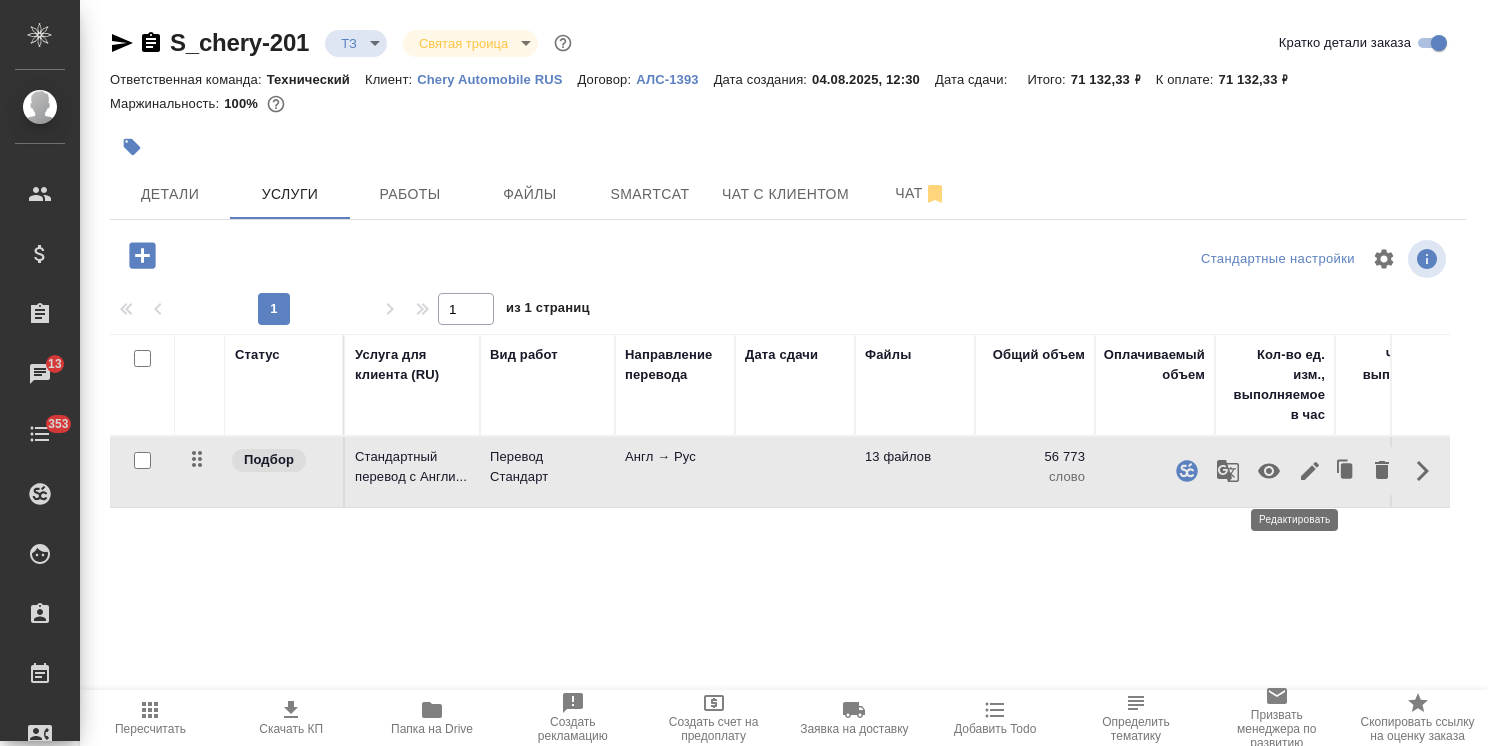 click 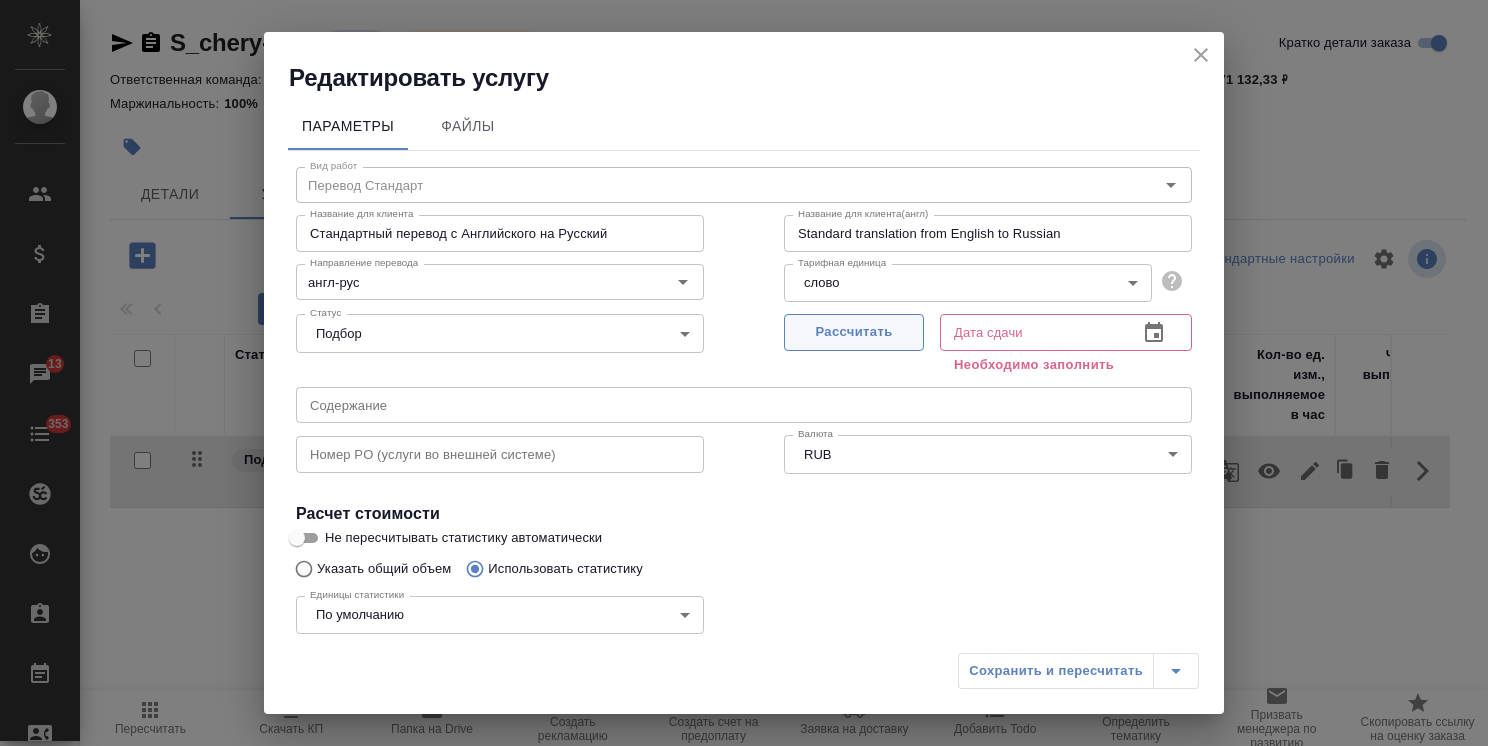 click on "Рассчитать" at bounding box center (854, 332) 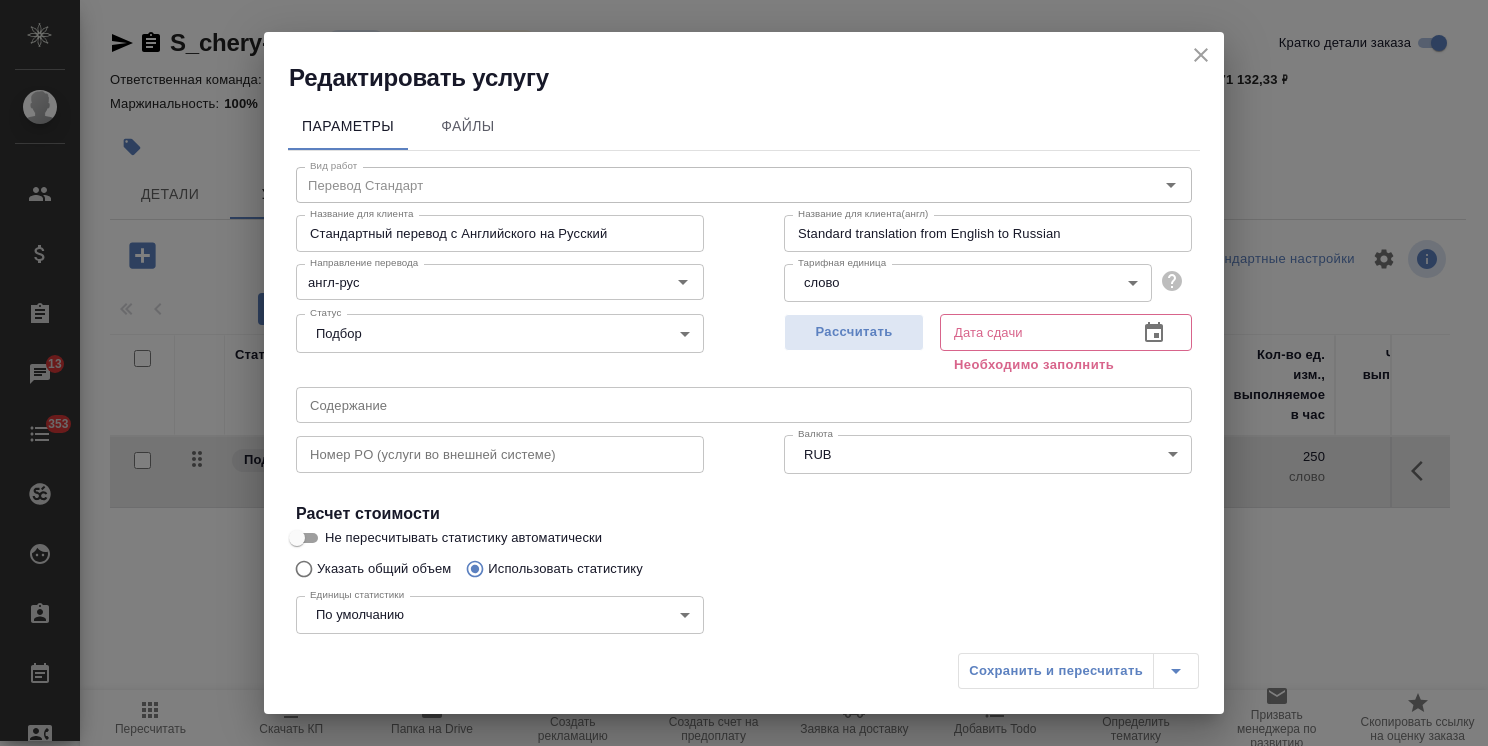 type on "11.09.2025 16:39" 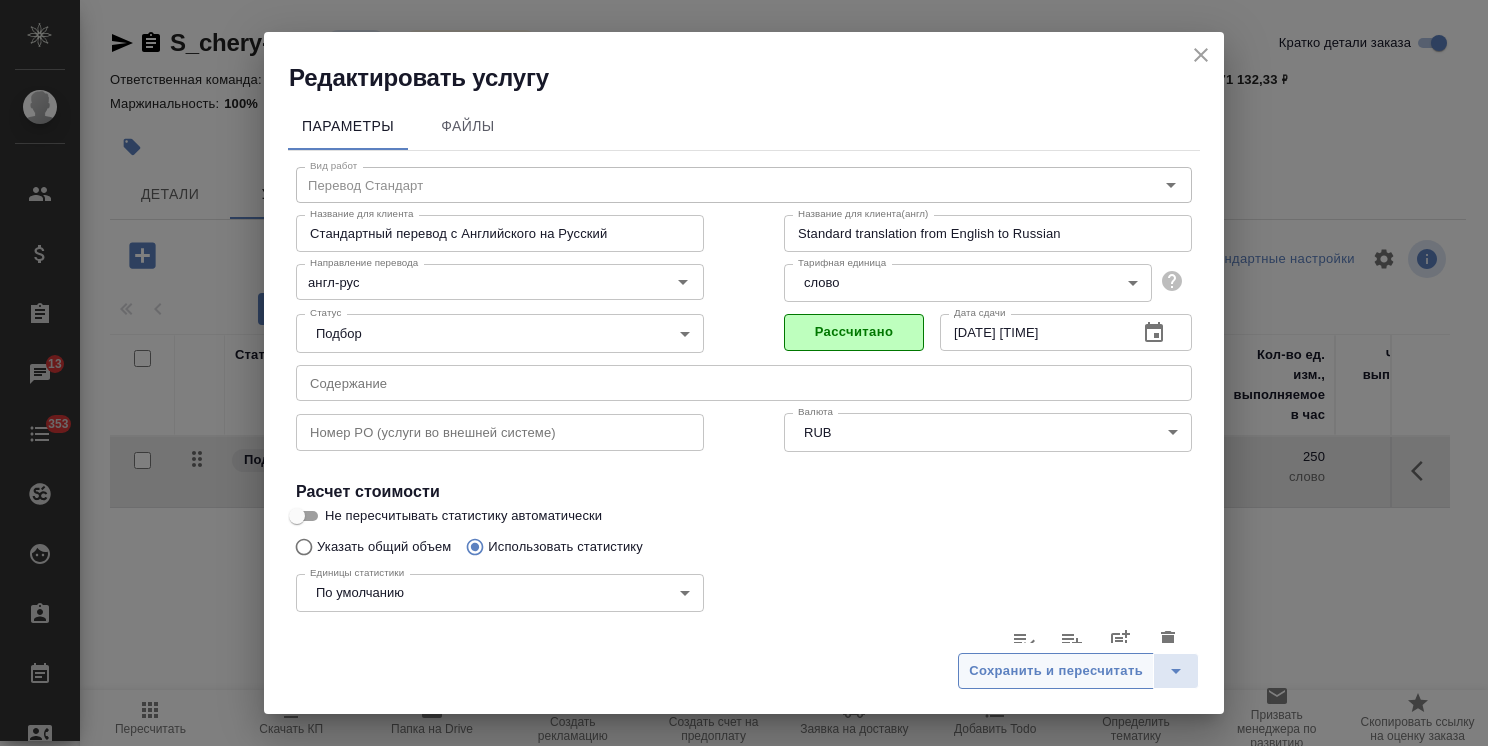 click on "Сохранить и пересчитать" at bounding box center [1056, 671] 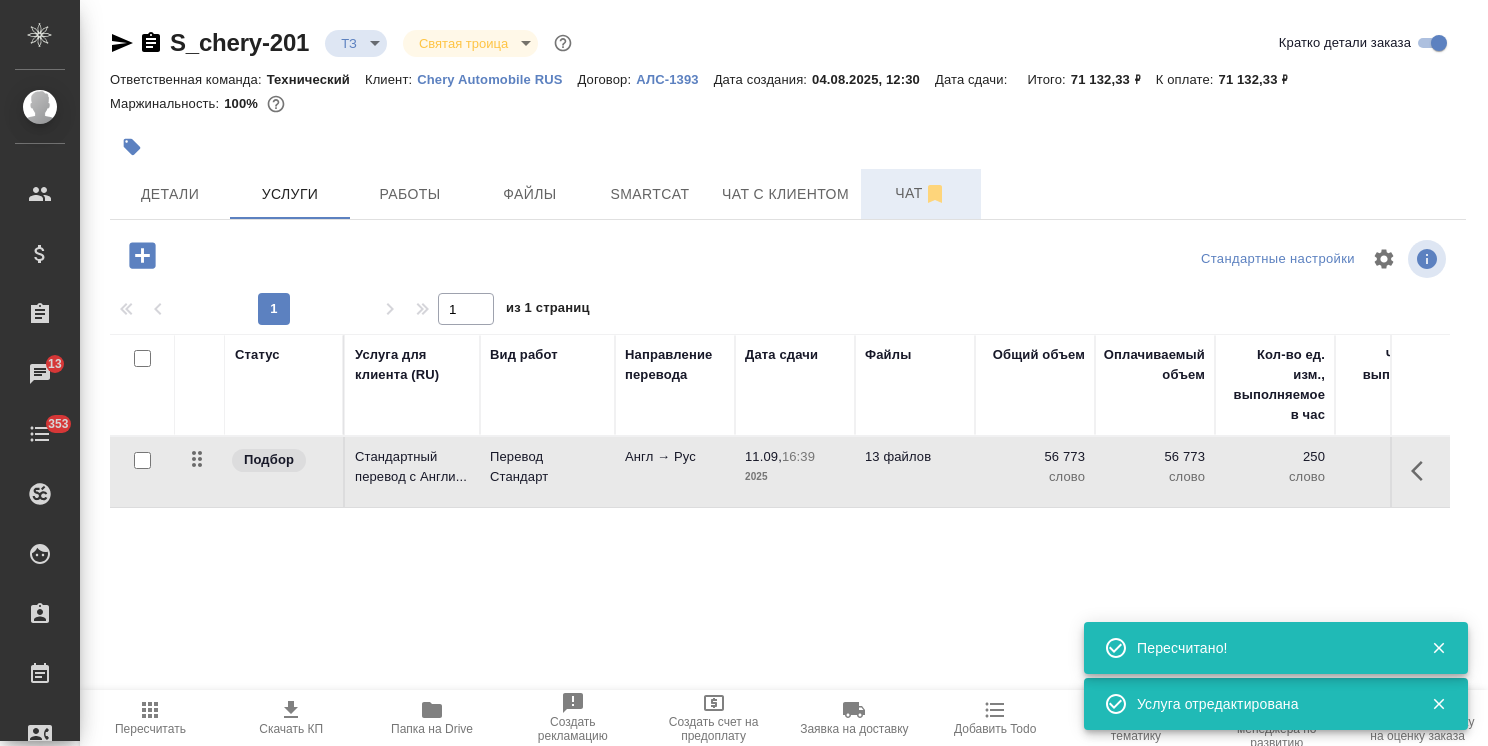 click on "Чат" at bounding box center (921, 193) 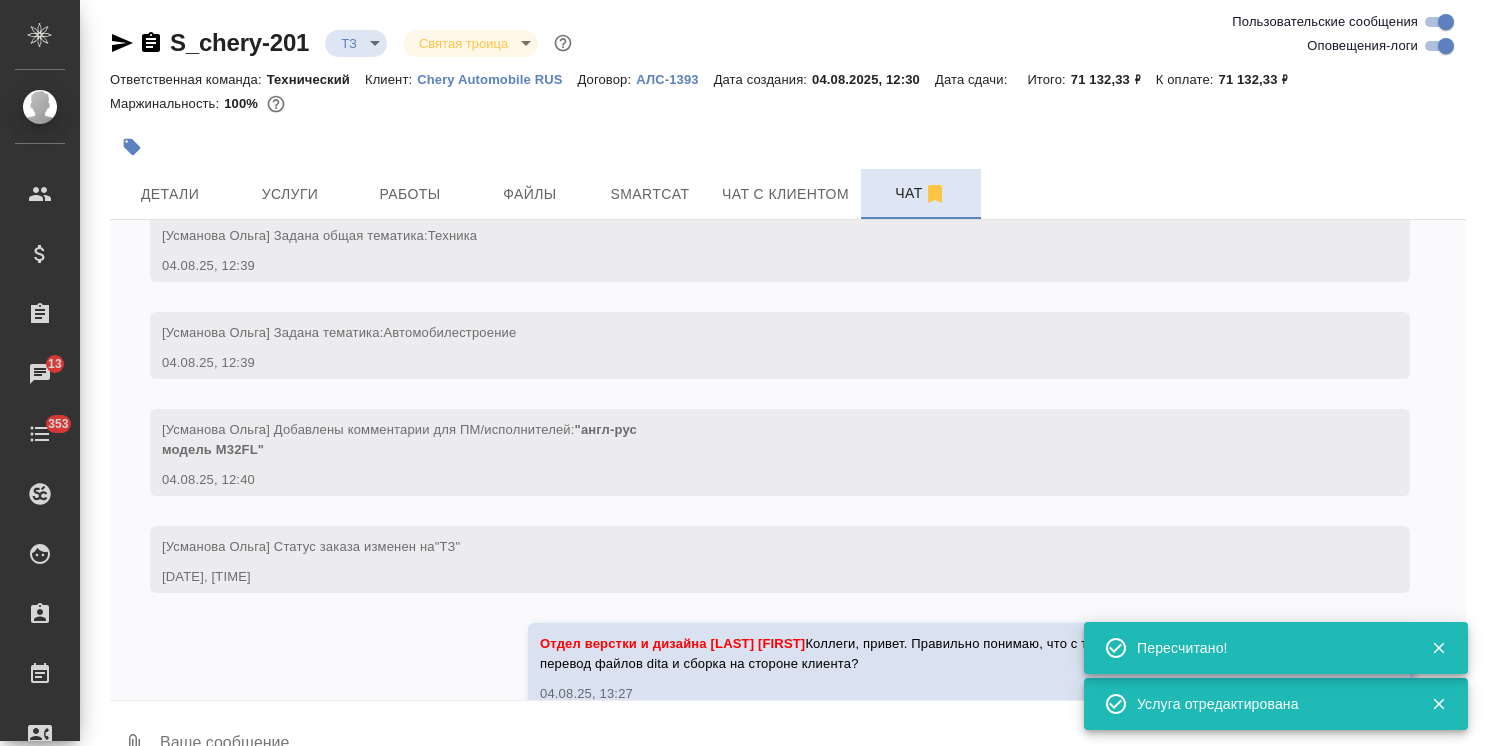 scroll, scrollTop: 426, scrollLeft: 0, axis: vertical 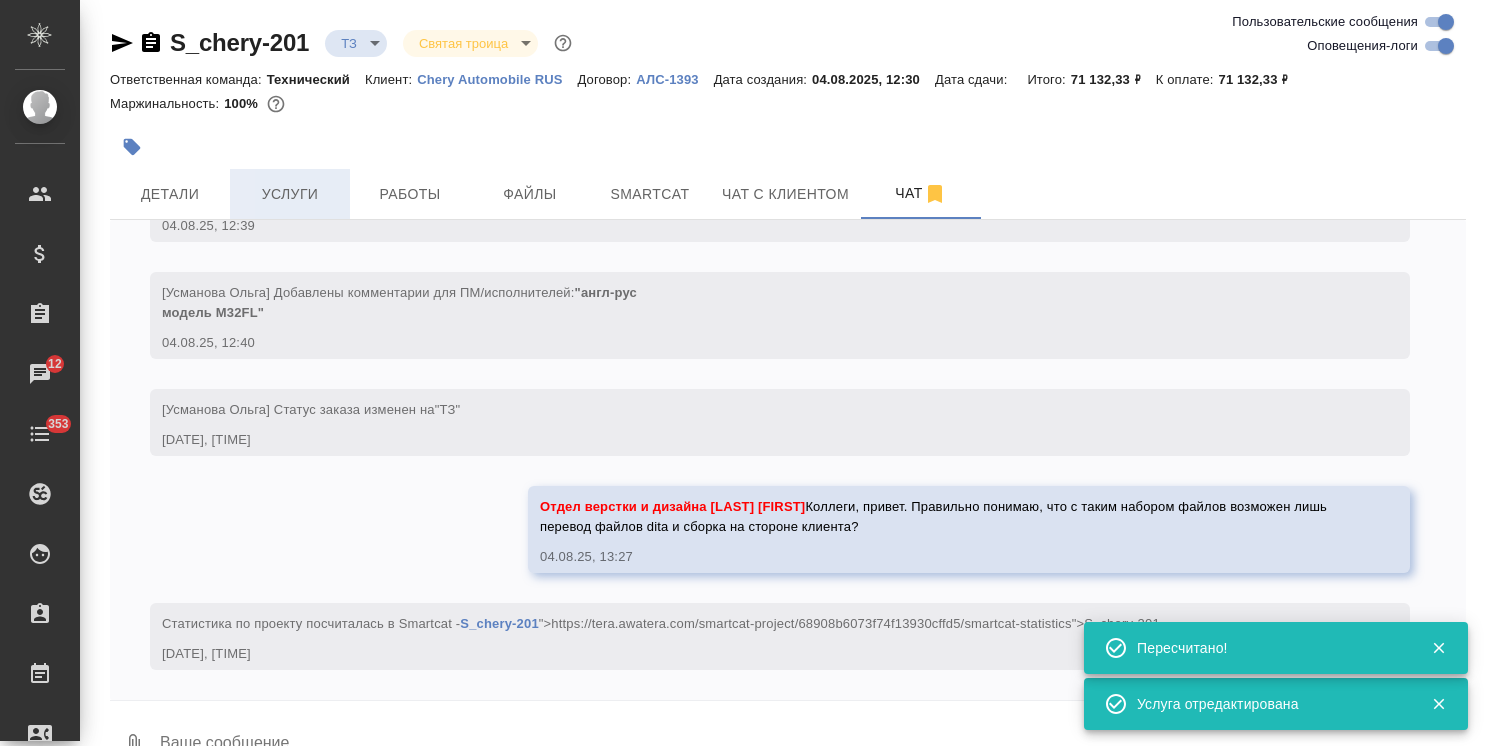 click on "Услуги" at bounding box center [290, 194] 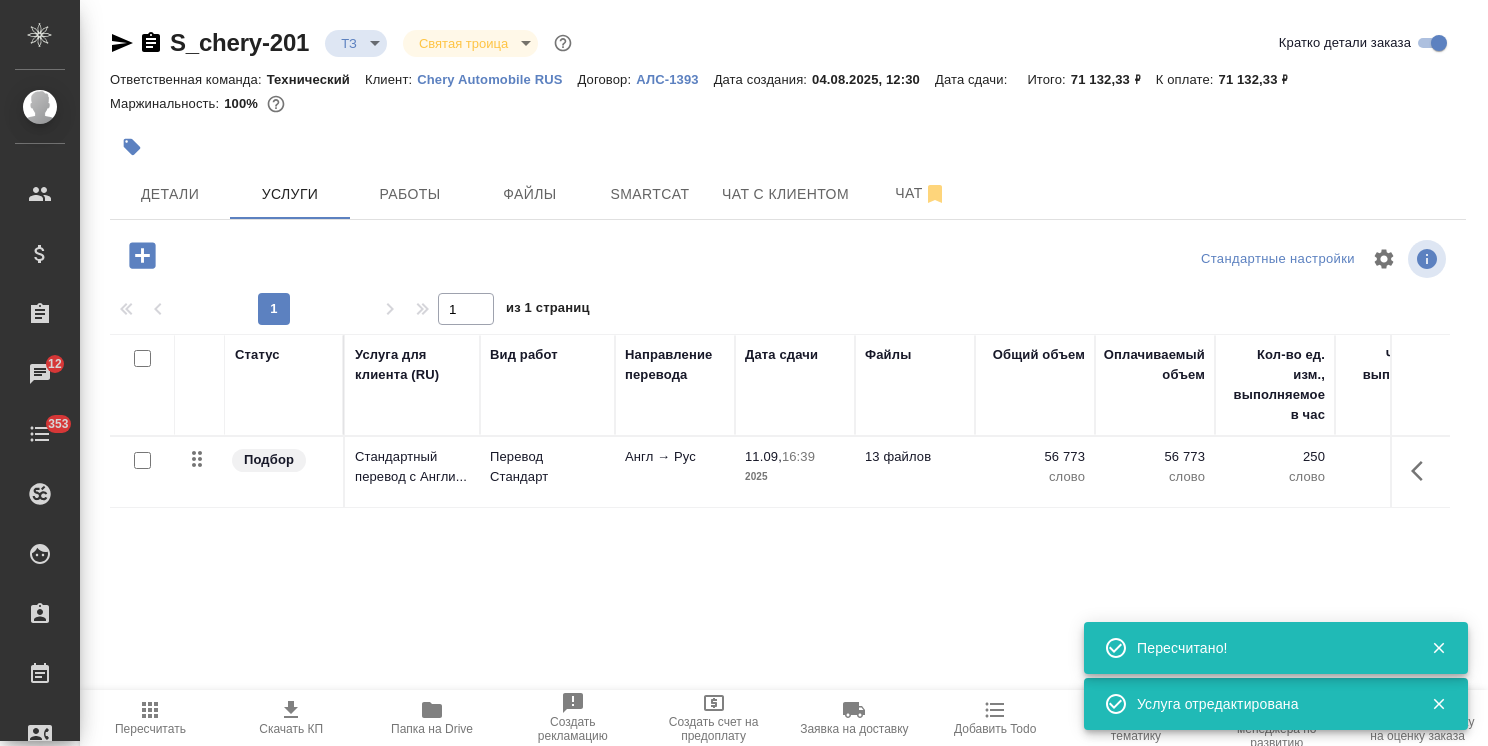 click 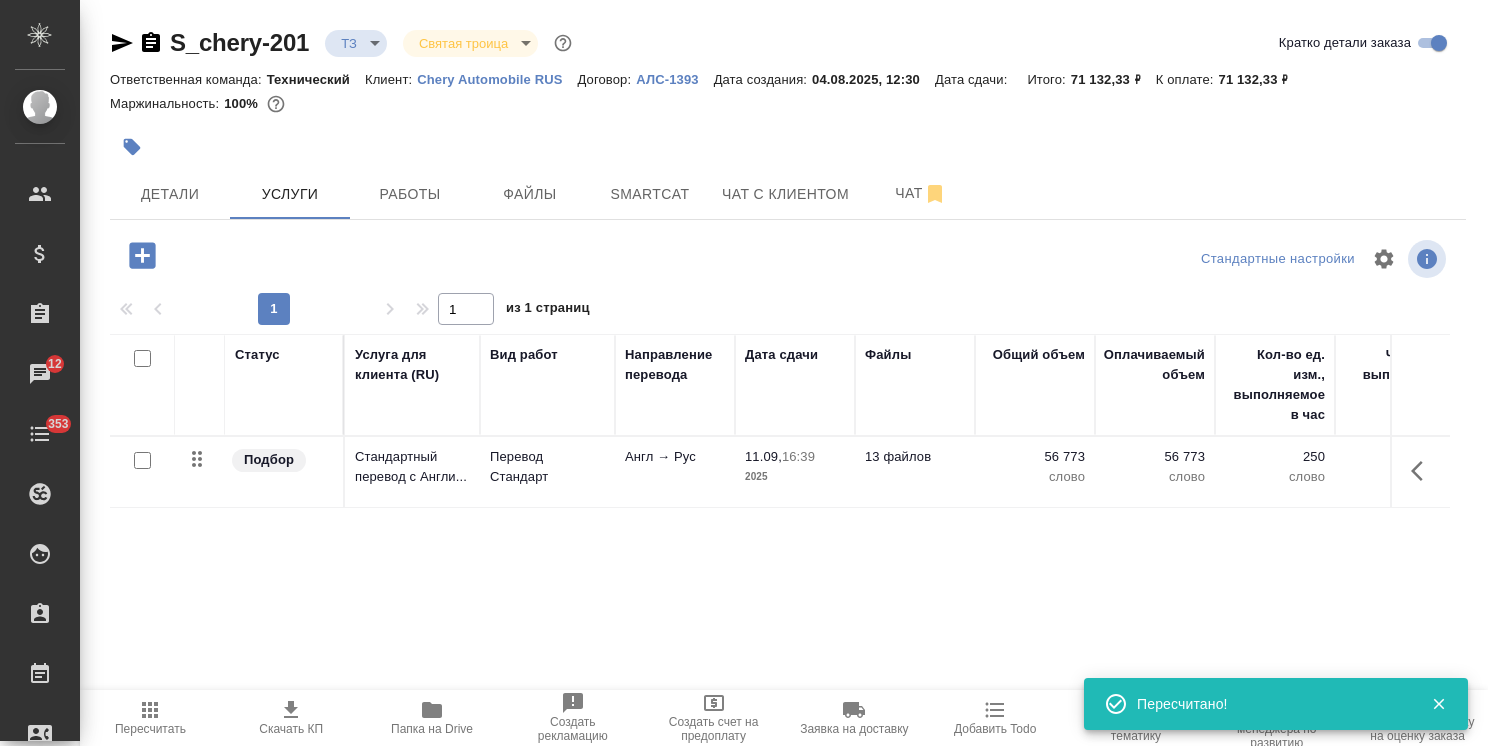 click on "Чат" at bounding box center [921, 193] 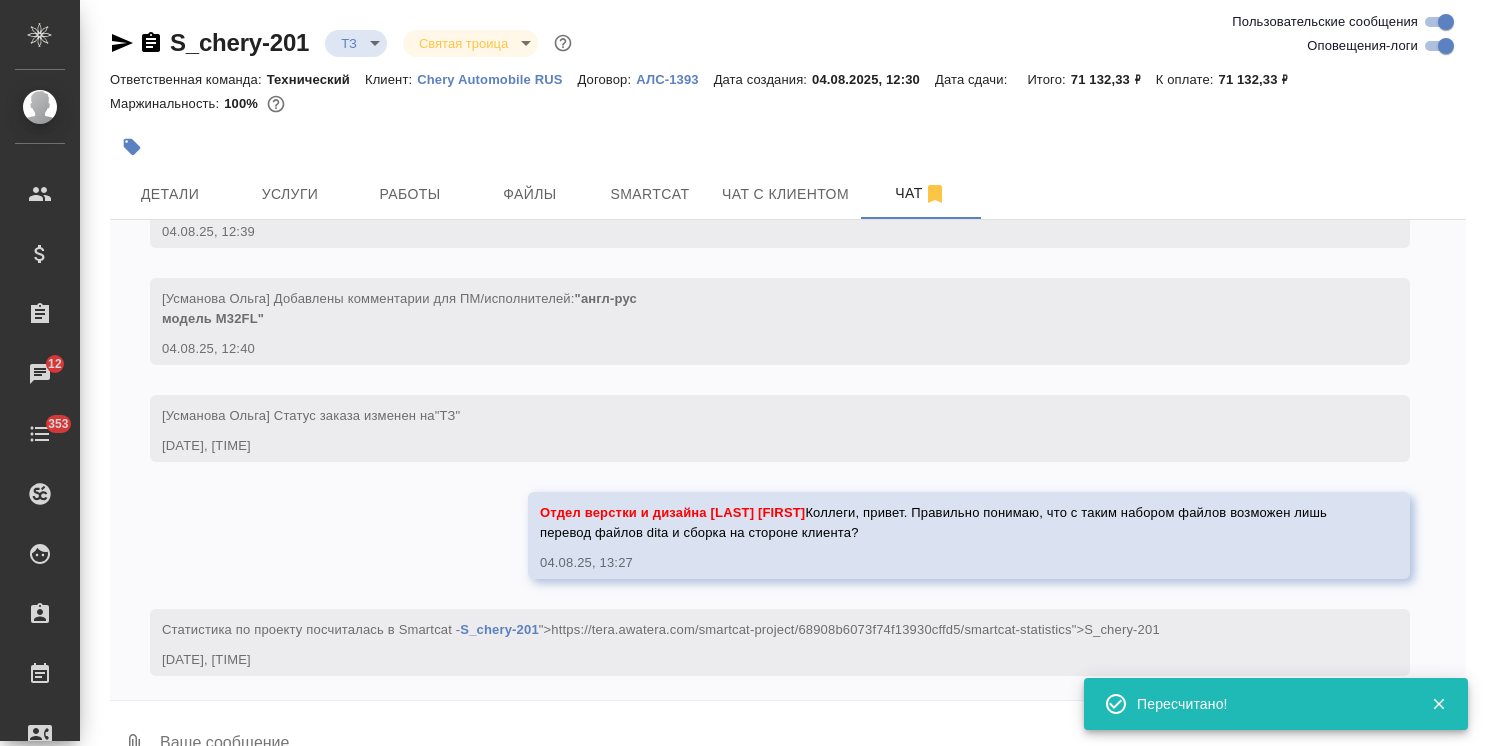 scroll, scrollTop: 426, scrollLeft: 0, axis: vertical 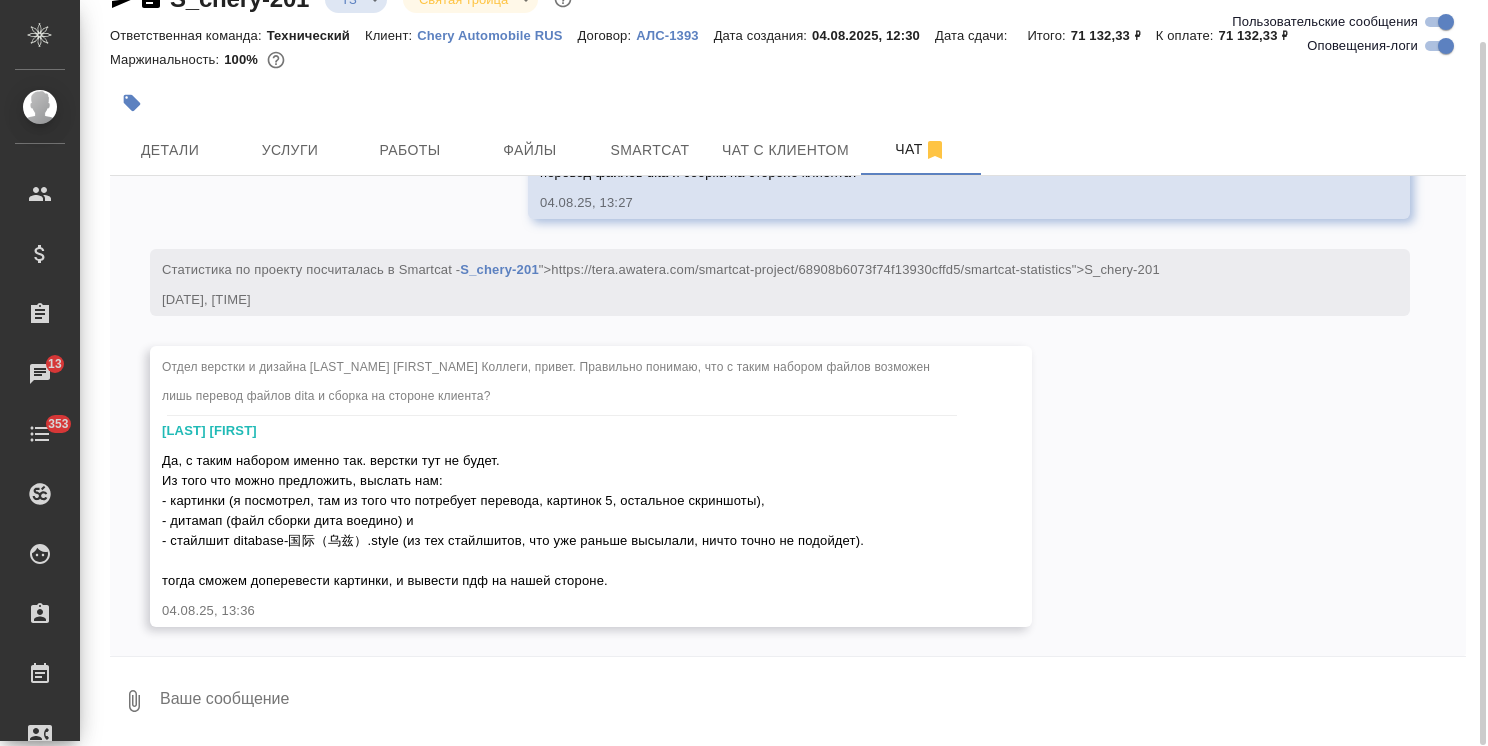 click at bounding box center (812, 701) 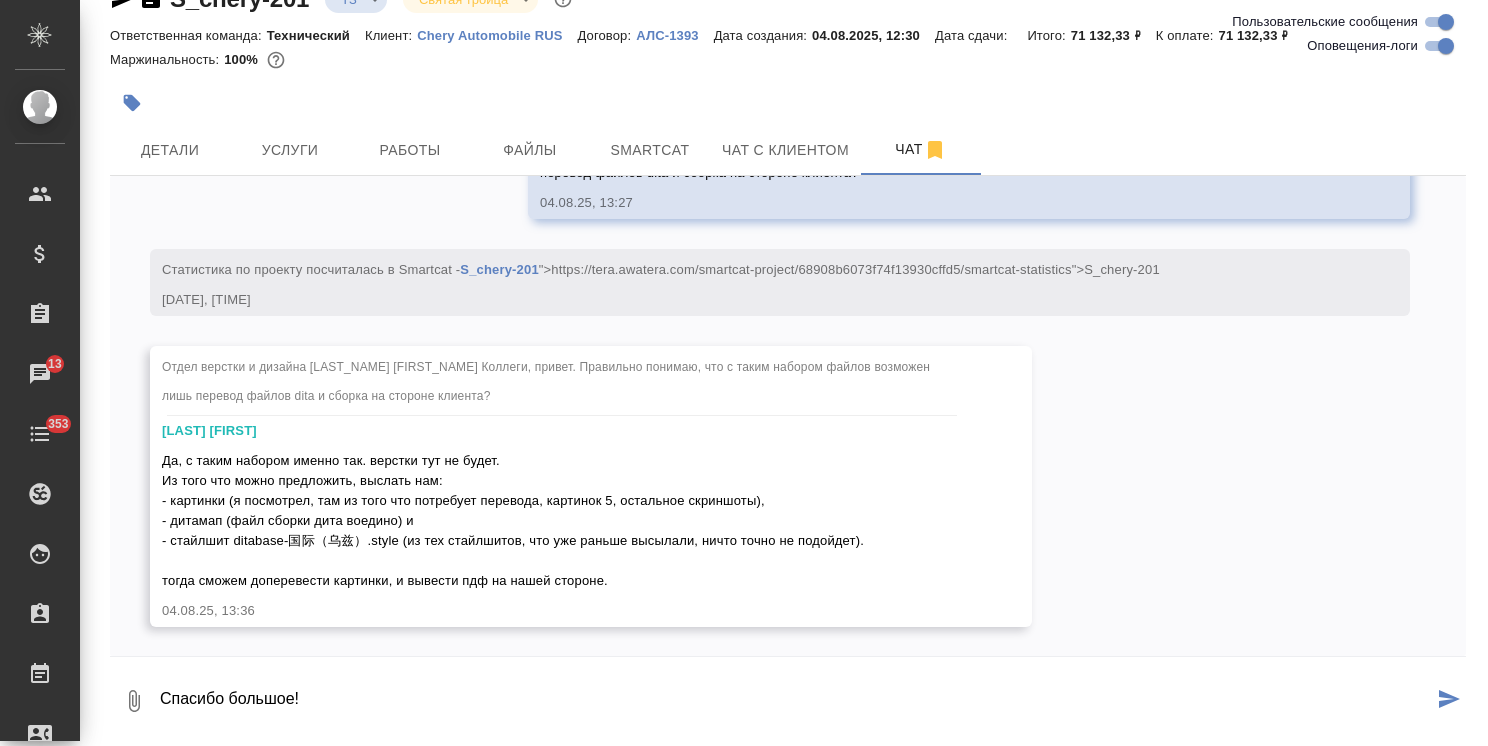 type on "Спасибо большое!" 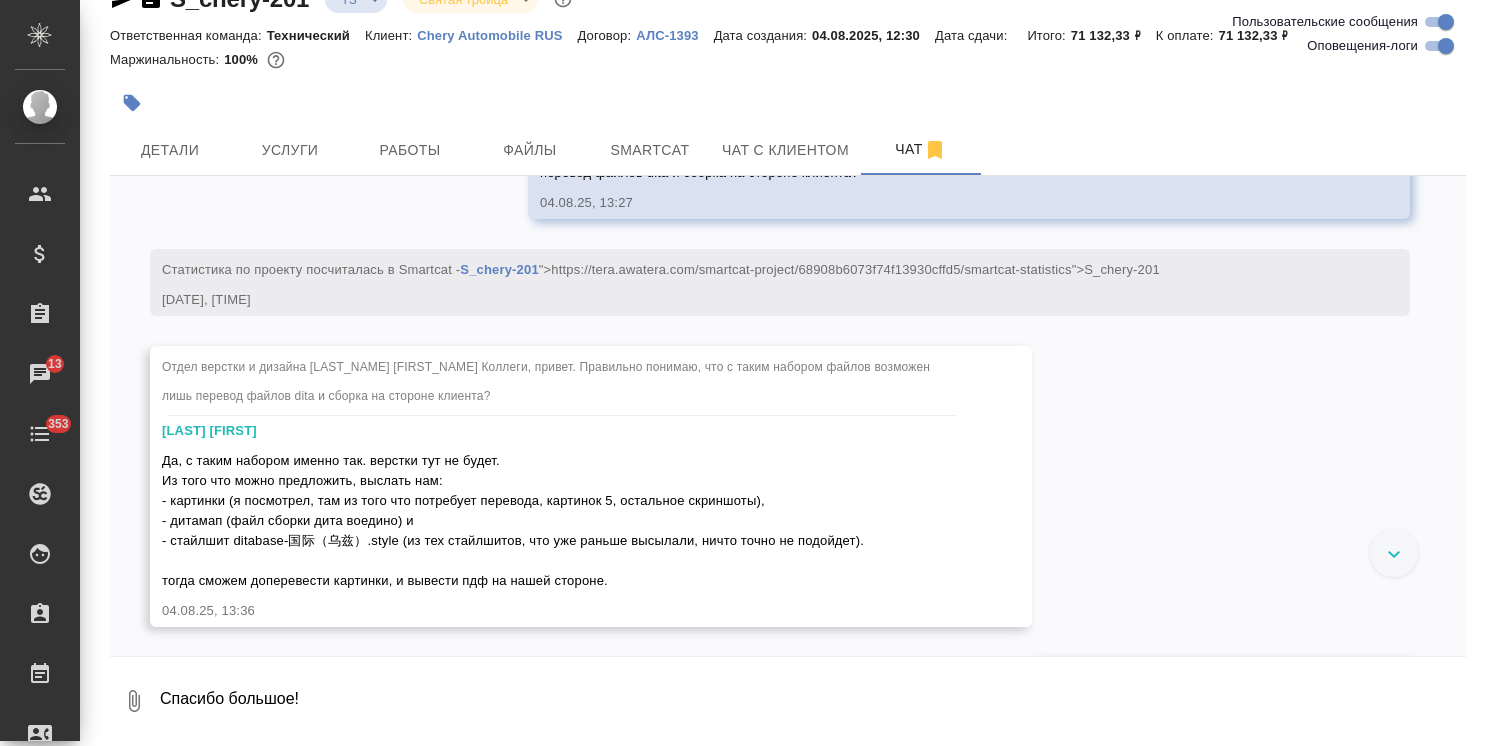 scroll, scrollTop: 833, scrollLeft: 0, axis: vertical 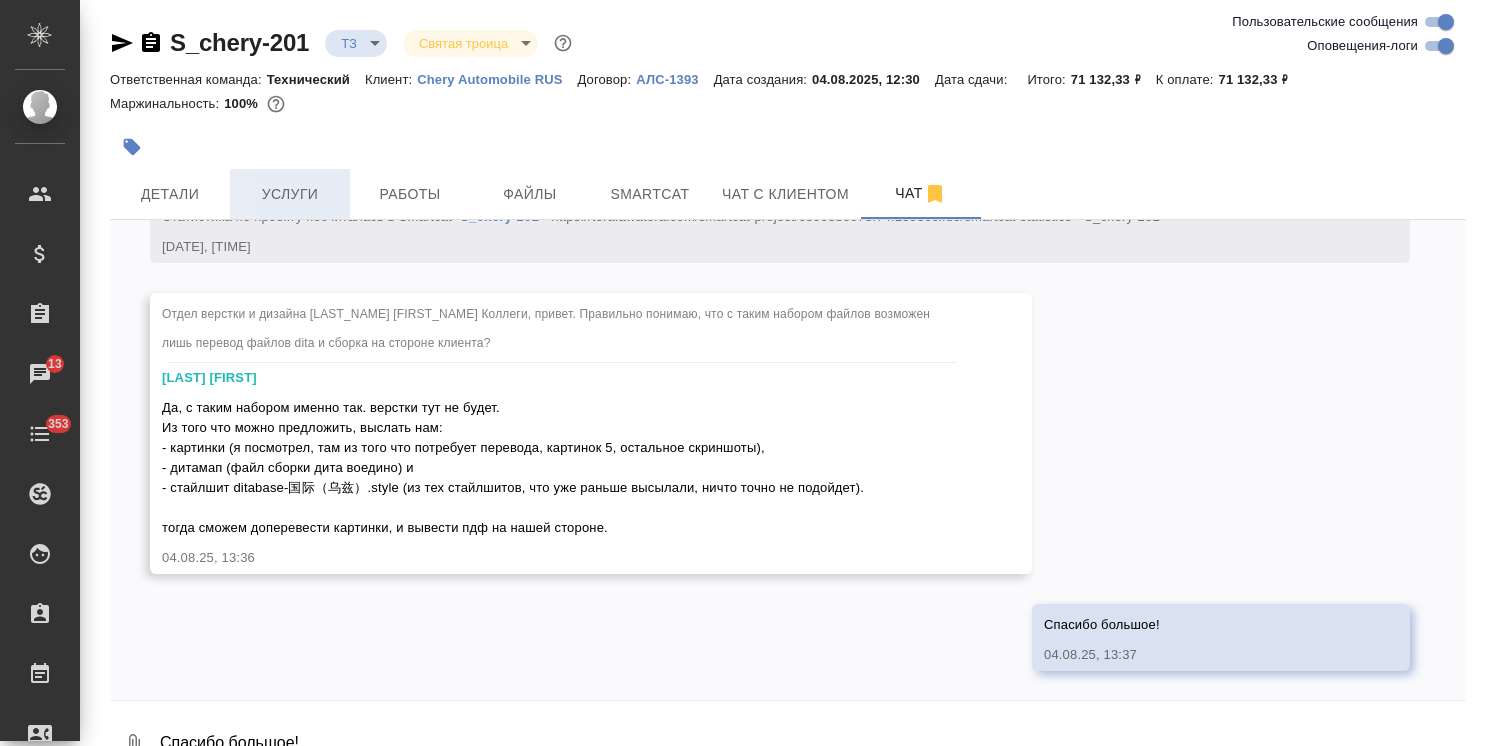 click on "Услуги" at bounding box center (290, 194) 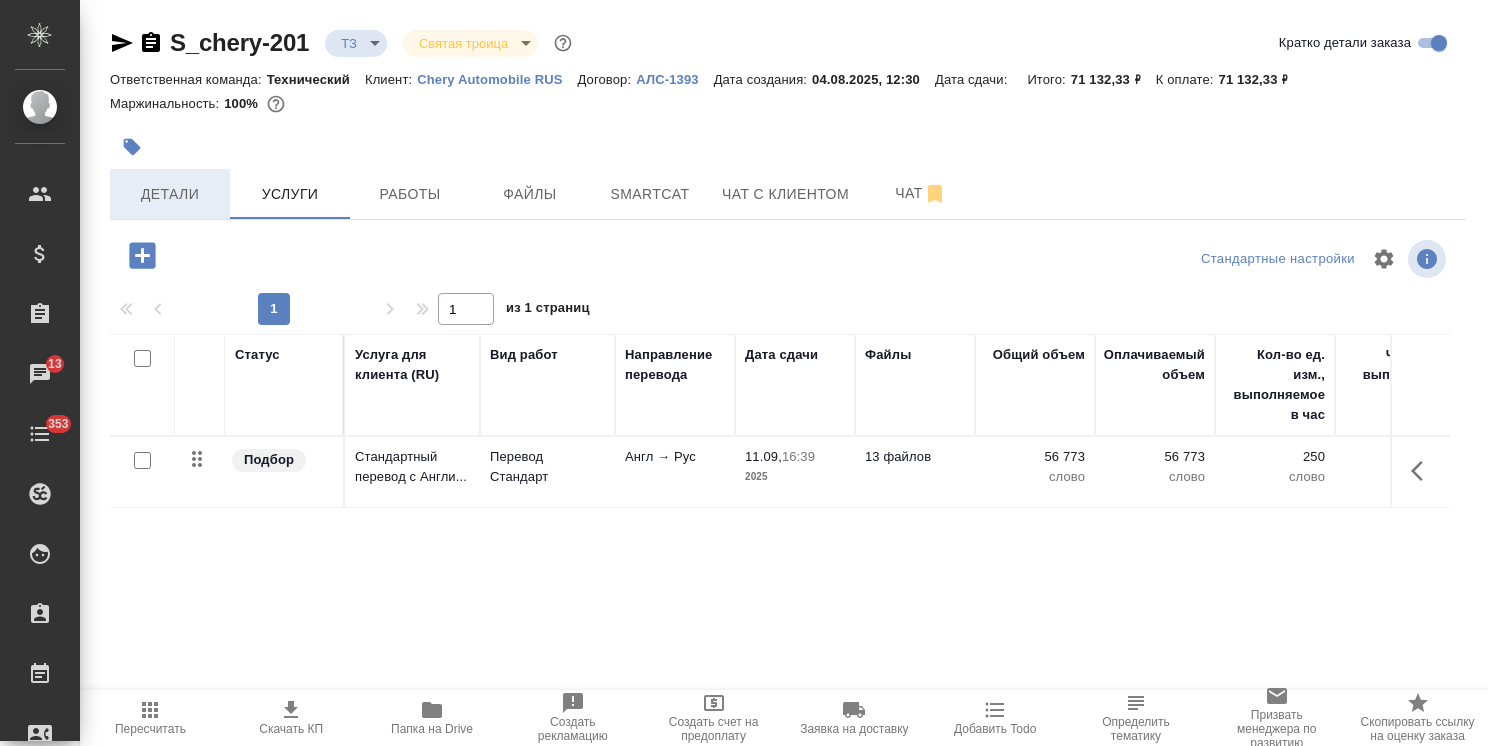 click on "Детали" at bounding box center (170, 194) 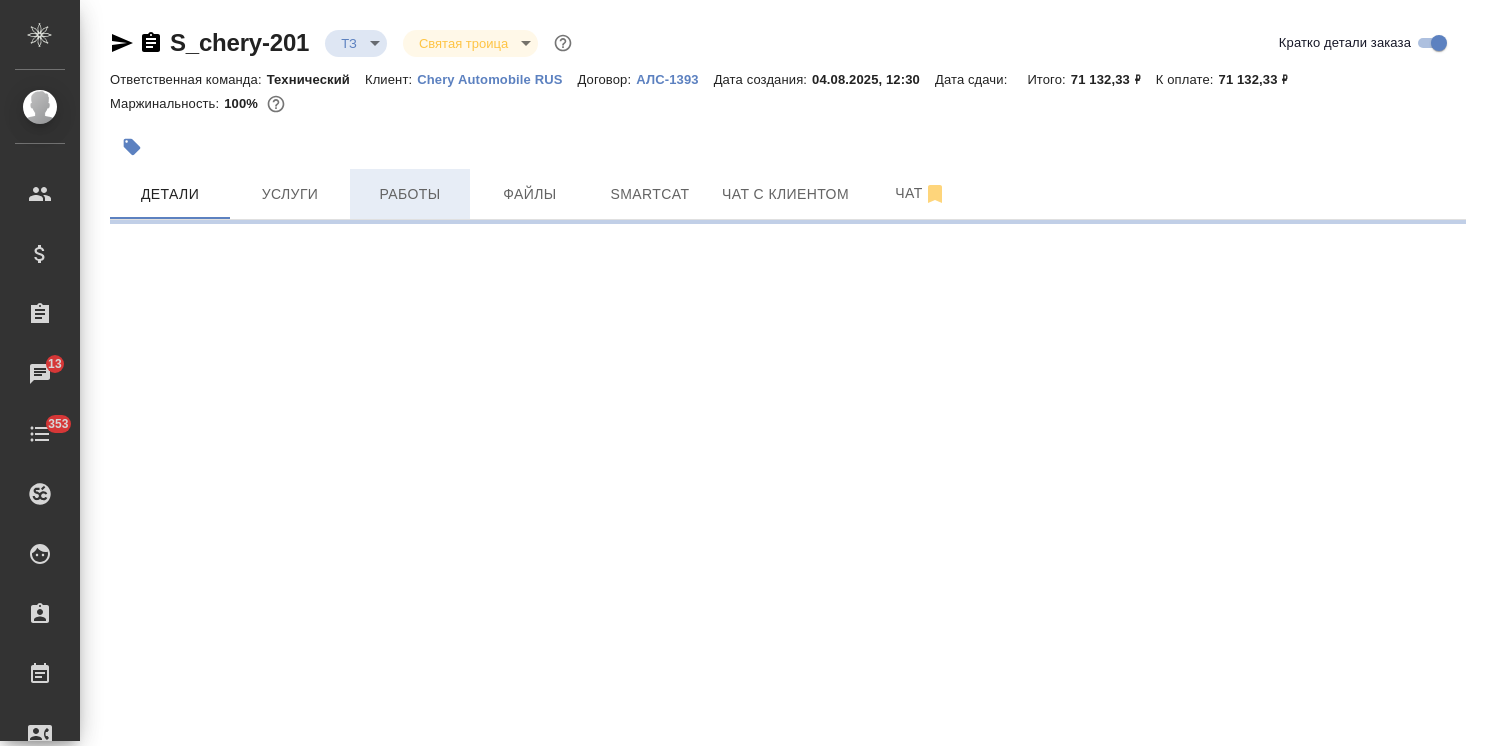 select on "RU" 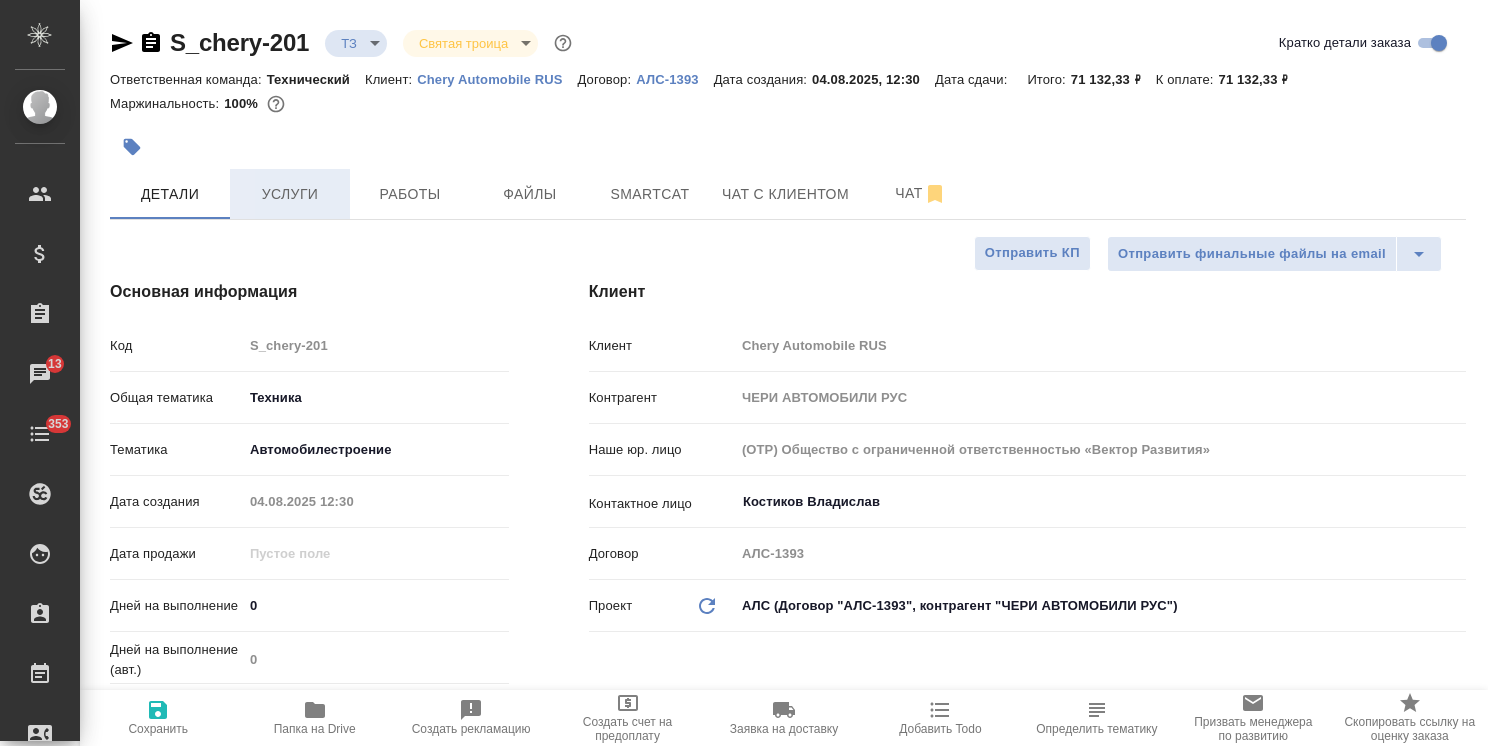 type on "x" 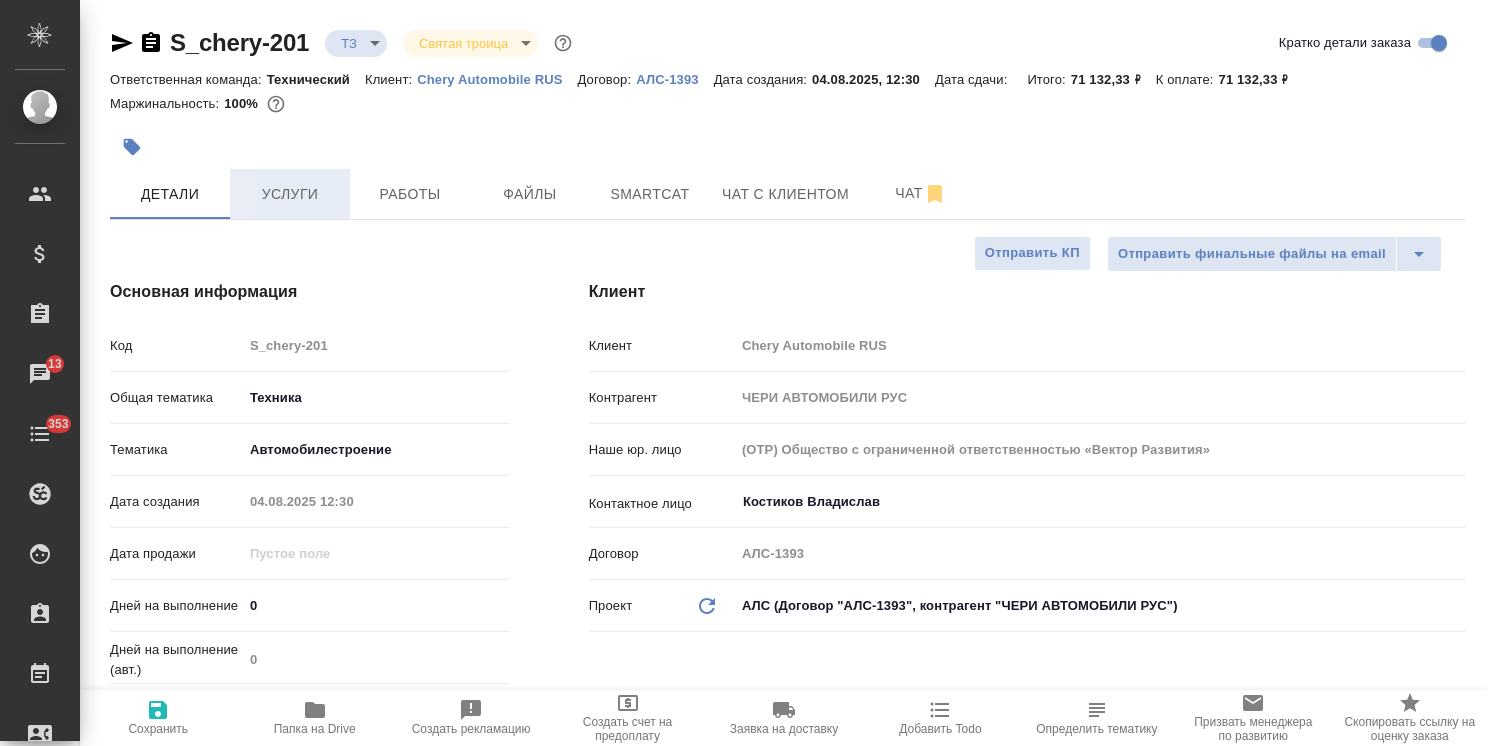 type on "x" 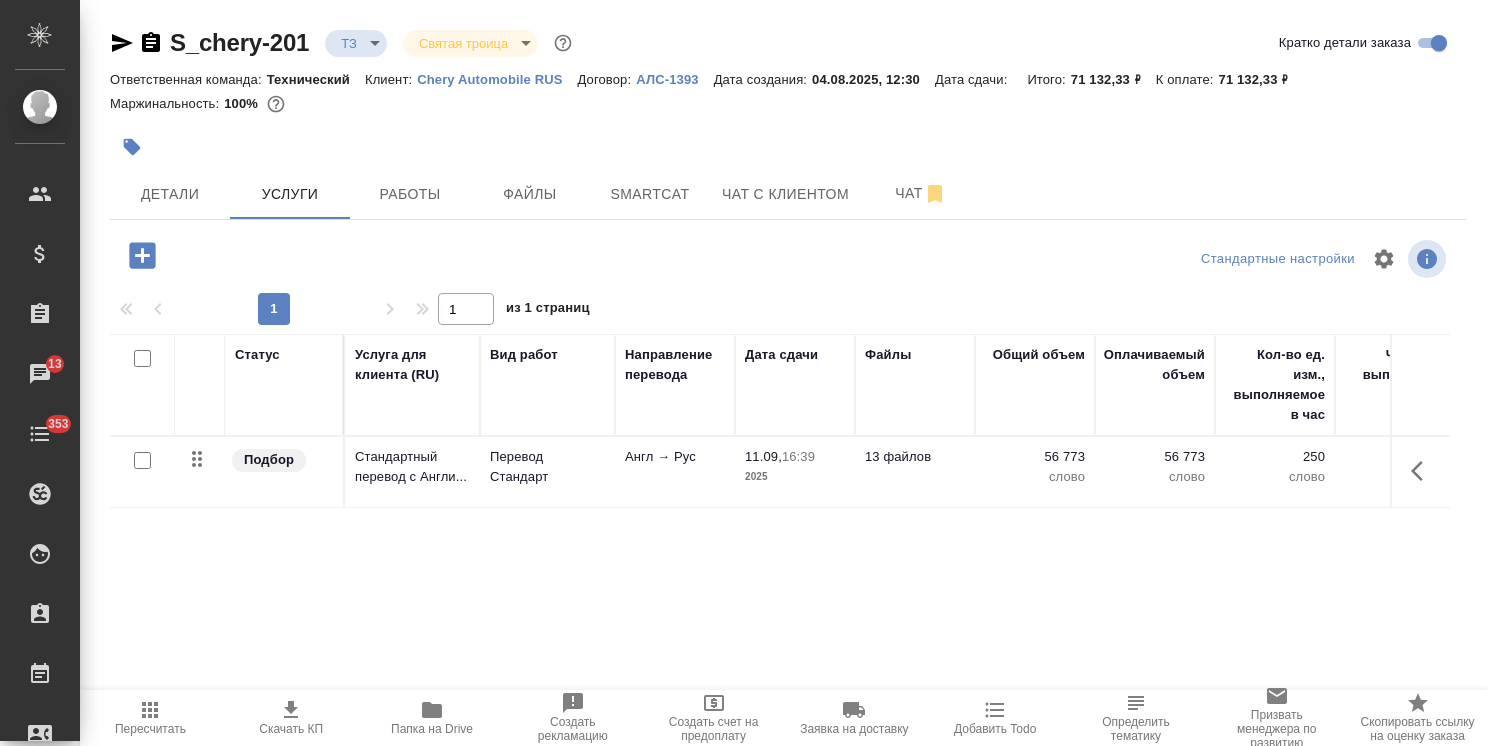 click 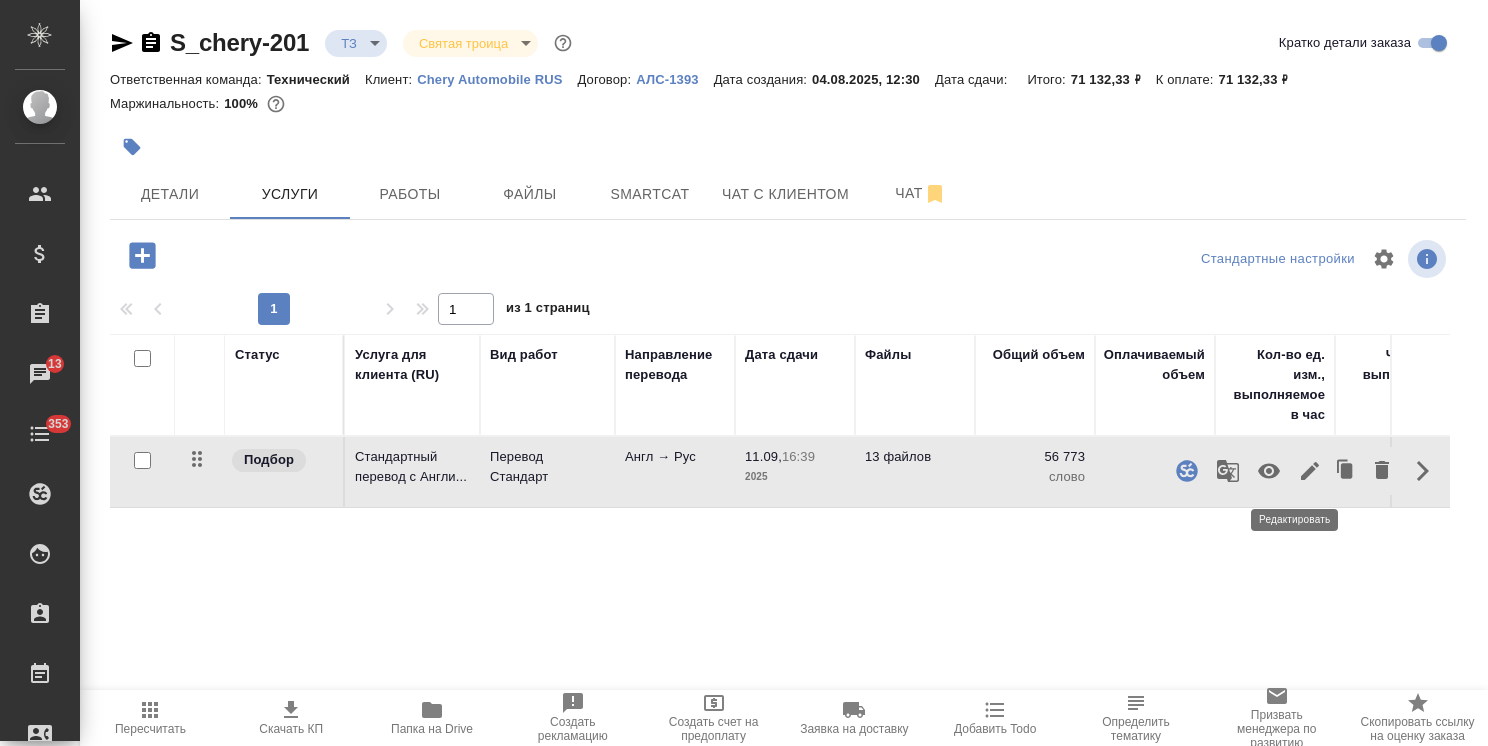 click 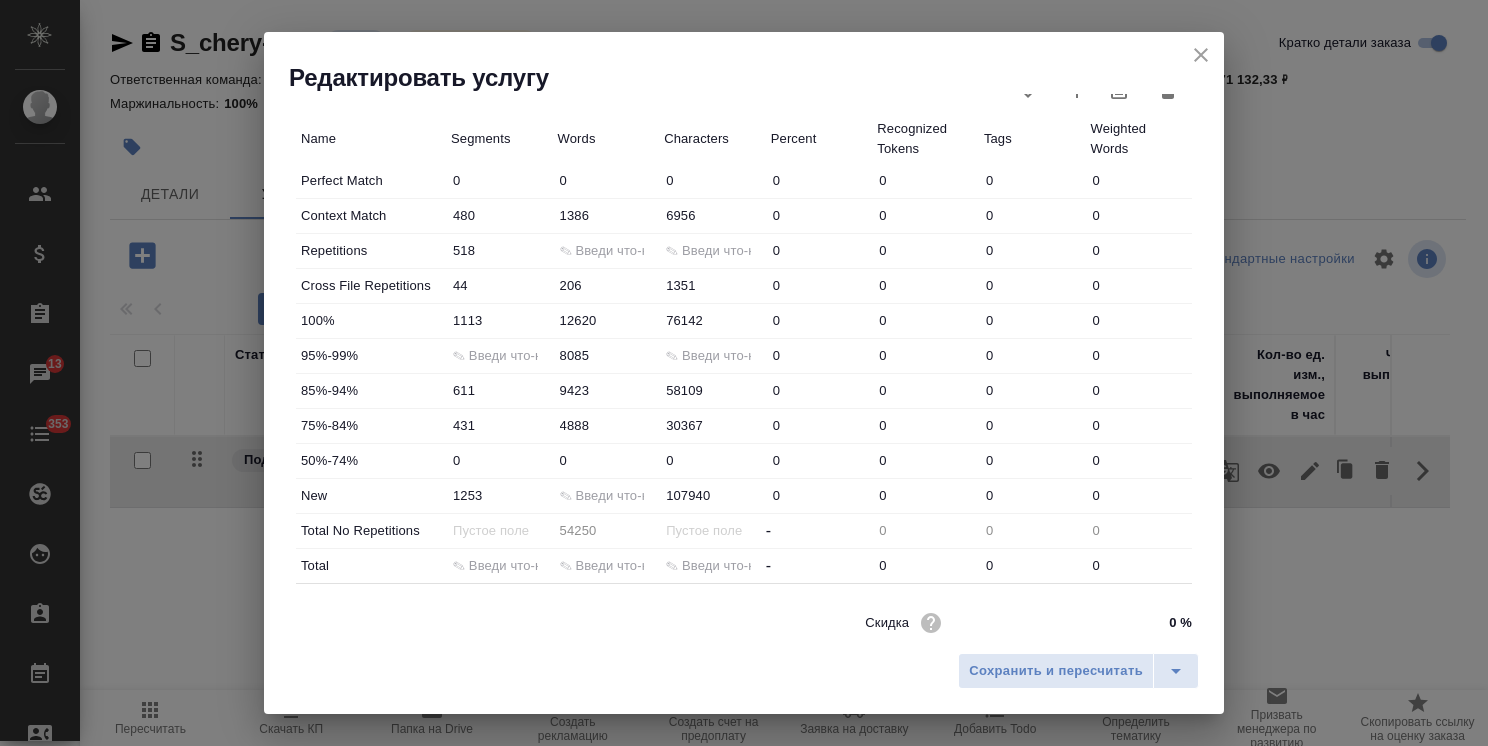 scroll, scrollTop: 600, scrollLeft: 0, axis: vertical 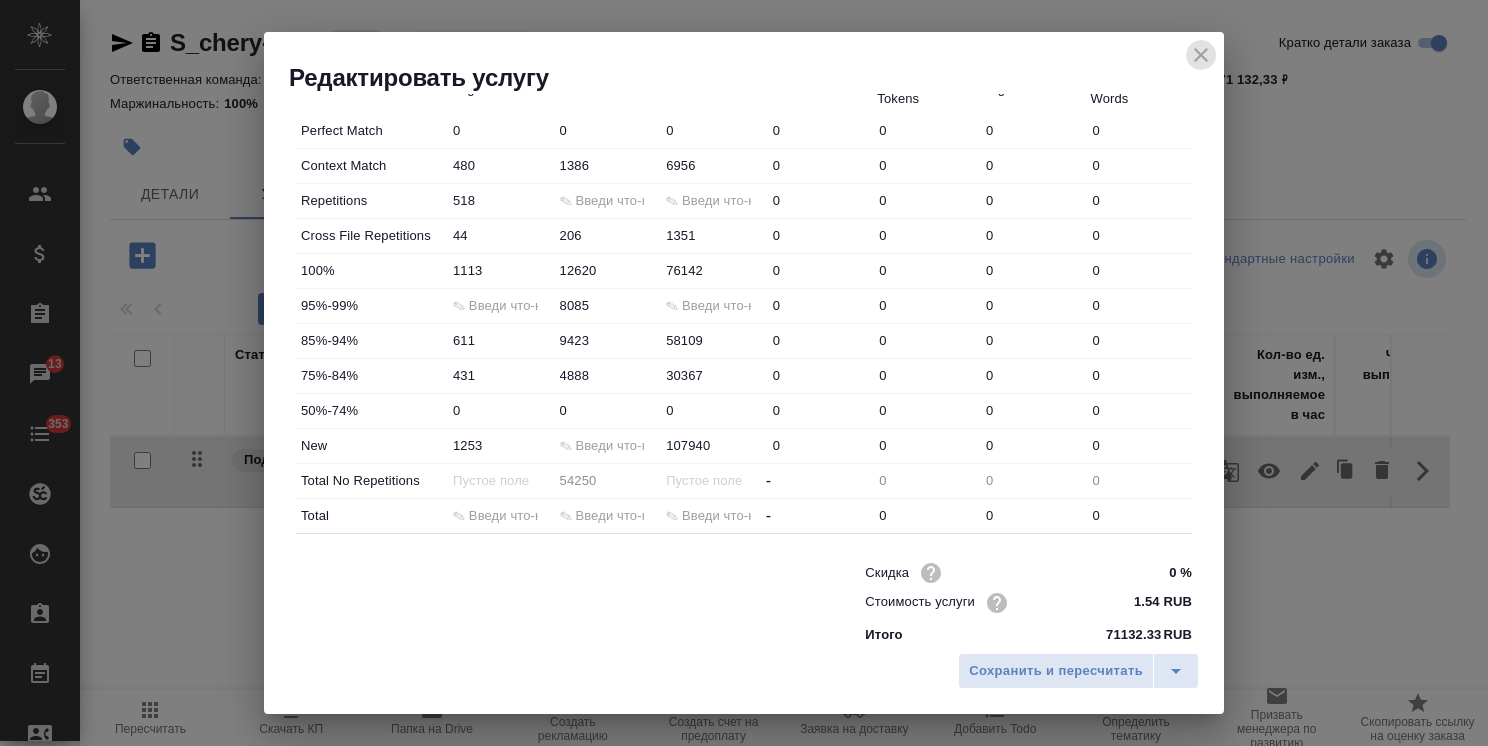 click 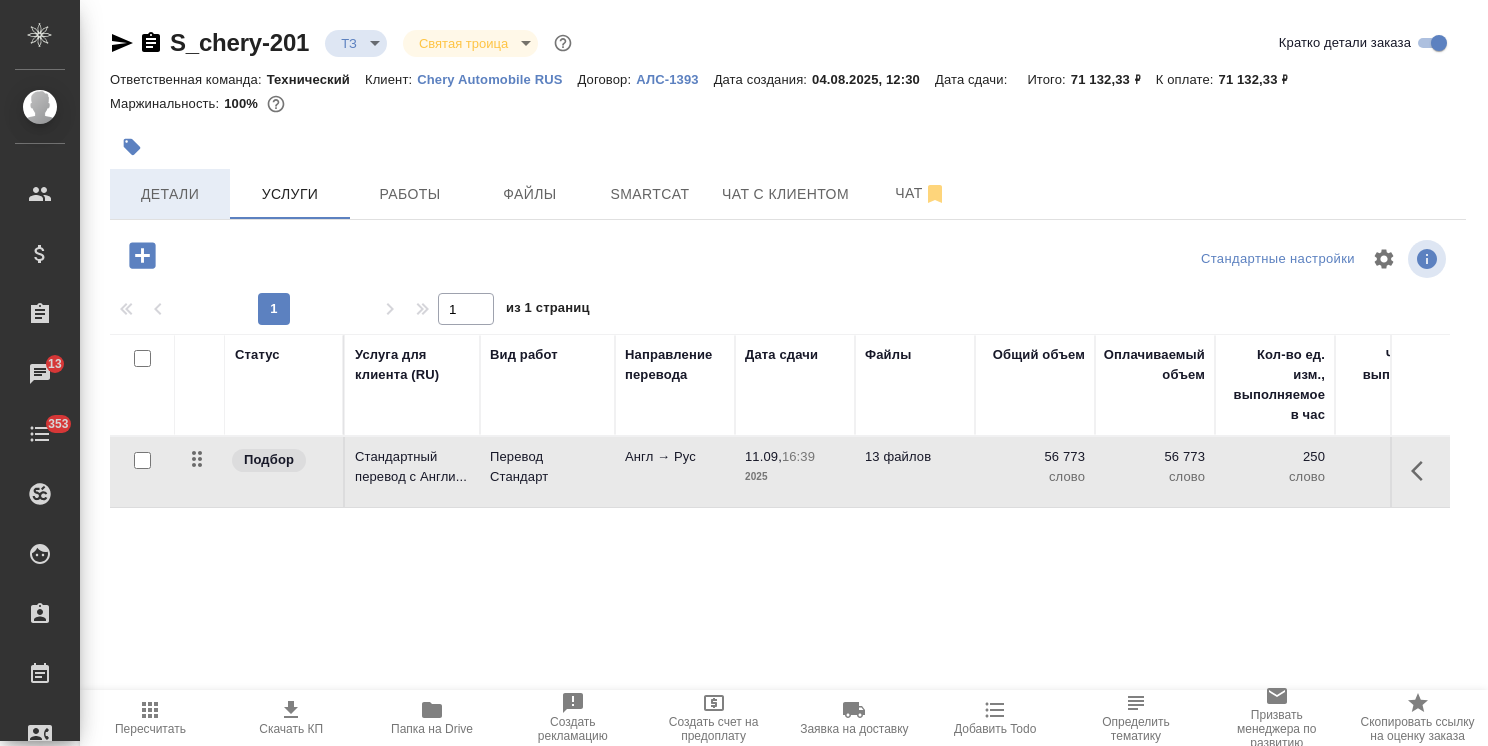 click on "Детали" at bounding box center (170, 194) 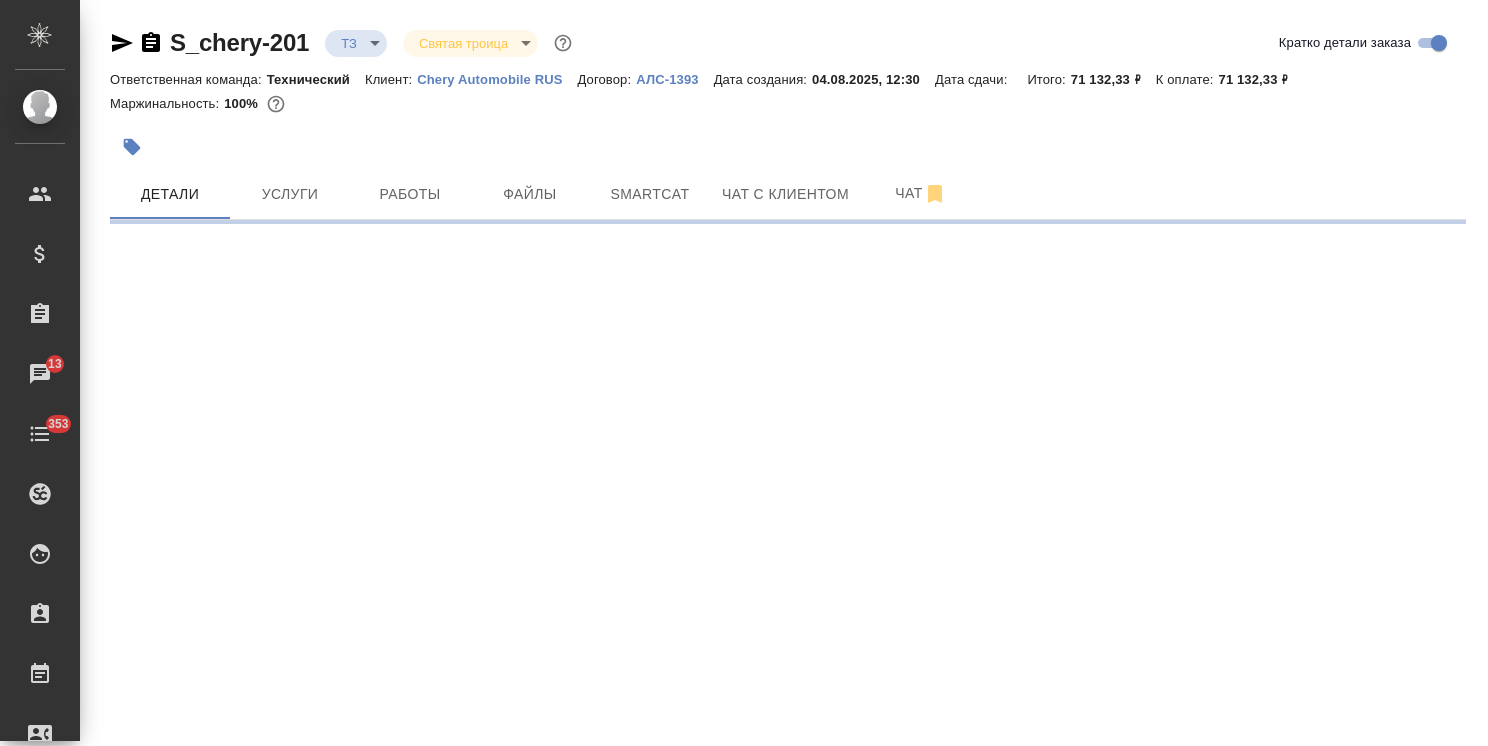 select on "RU" 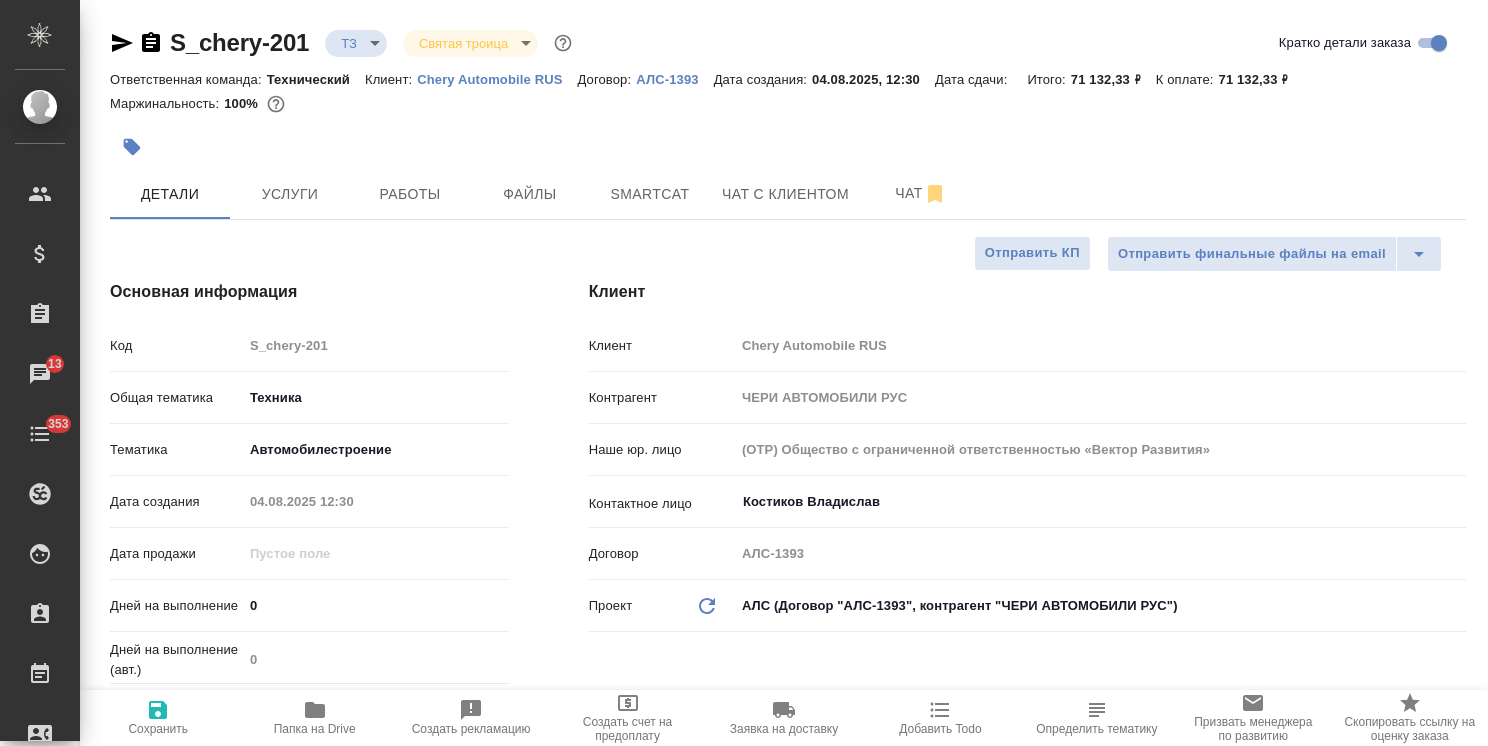 type on "x" 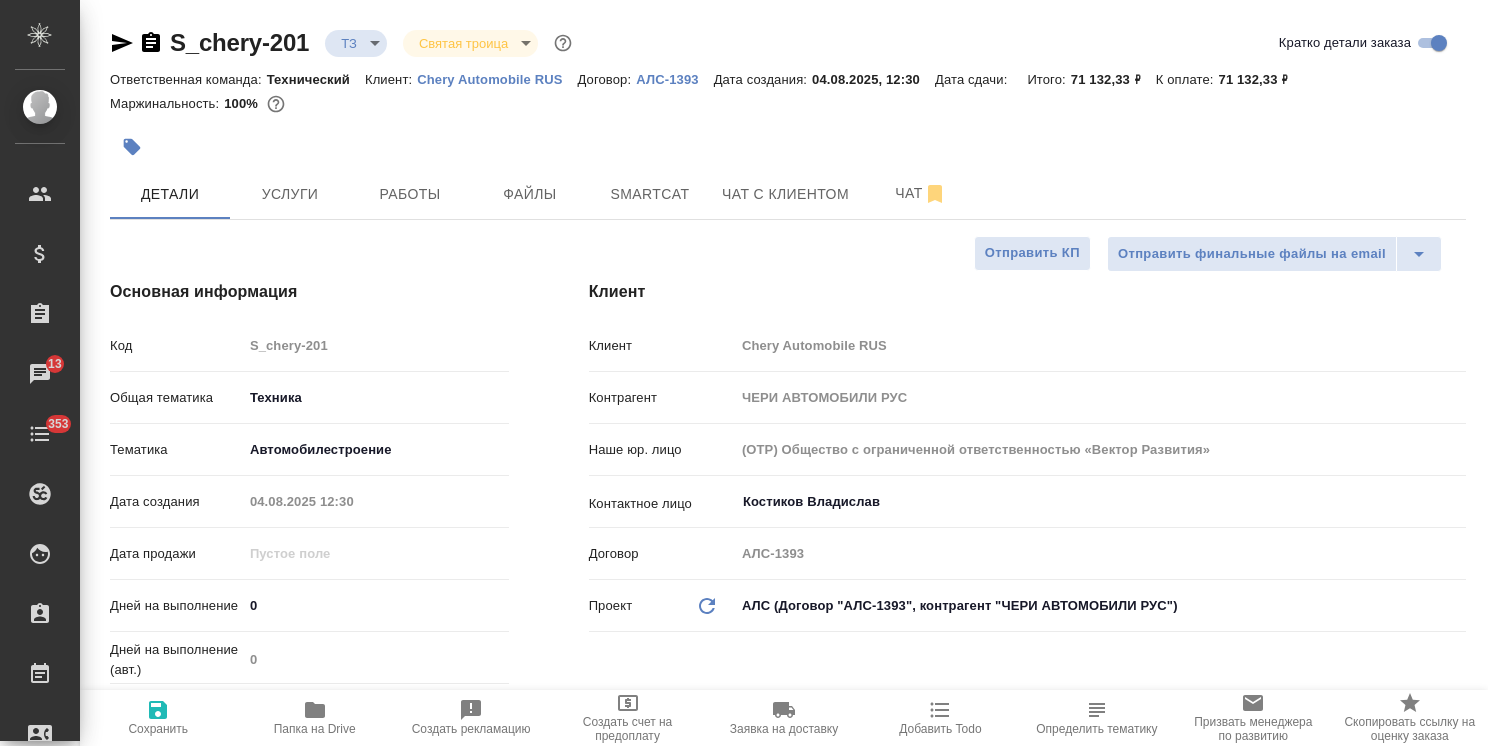 type on "x" 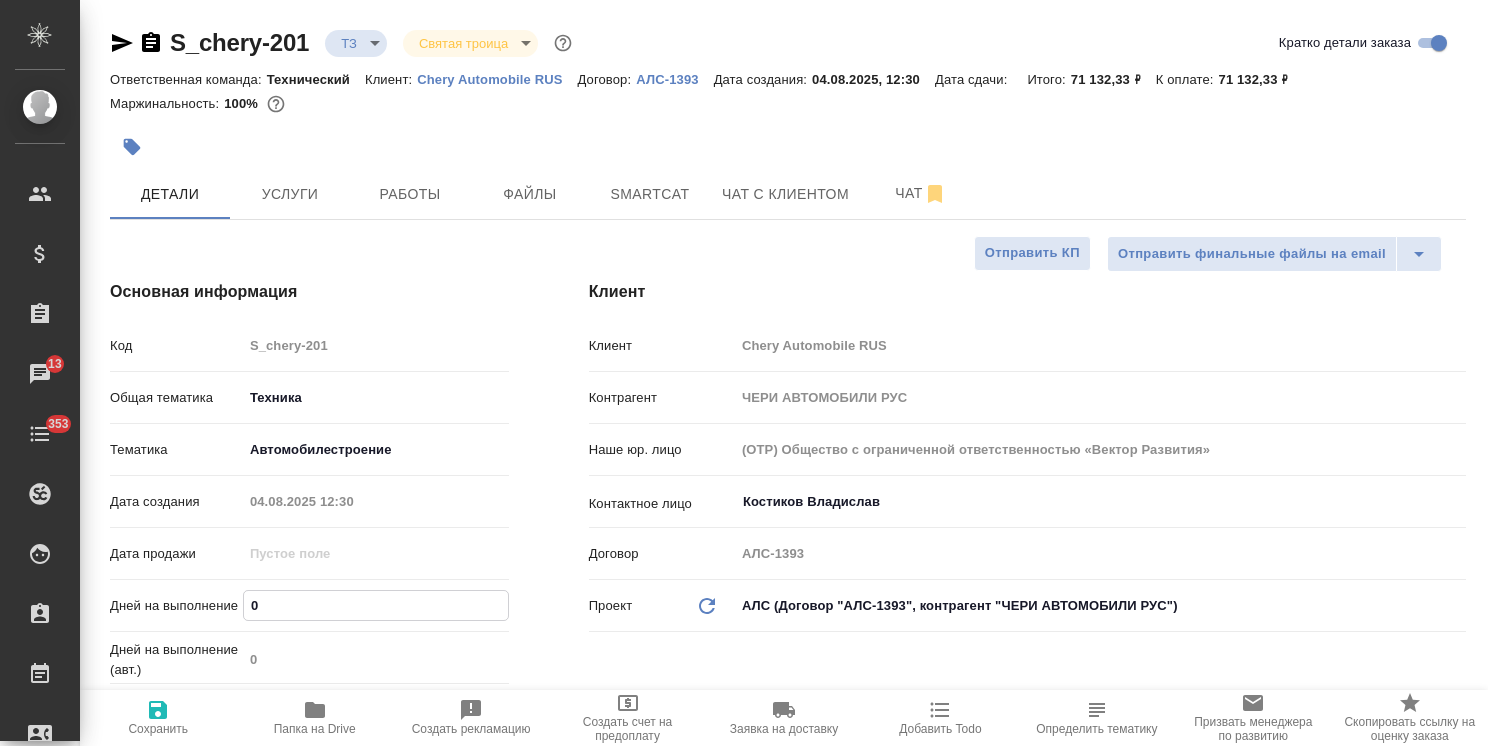 drag, startPoint x: 282, startPoint y: 596, endPoint x: 158, endPoint y: 599, distance: 124.036285 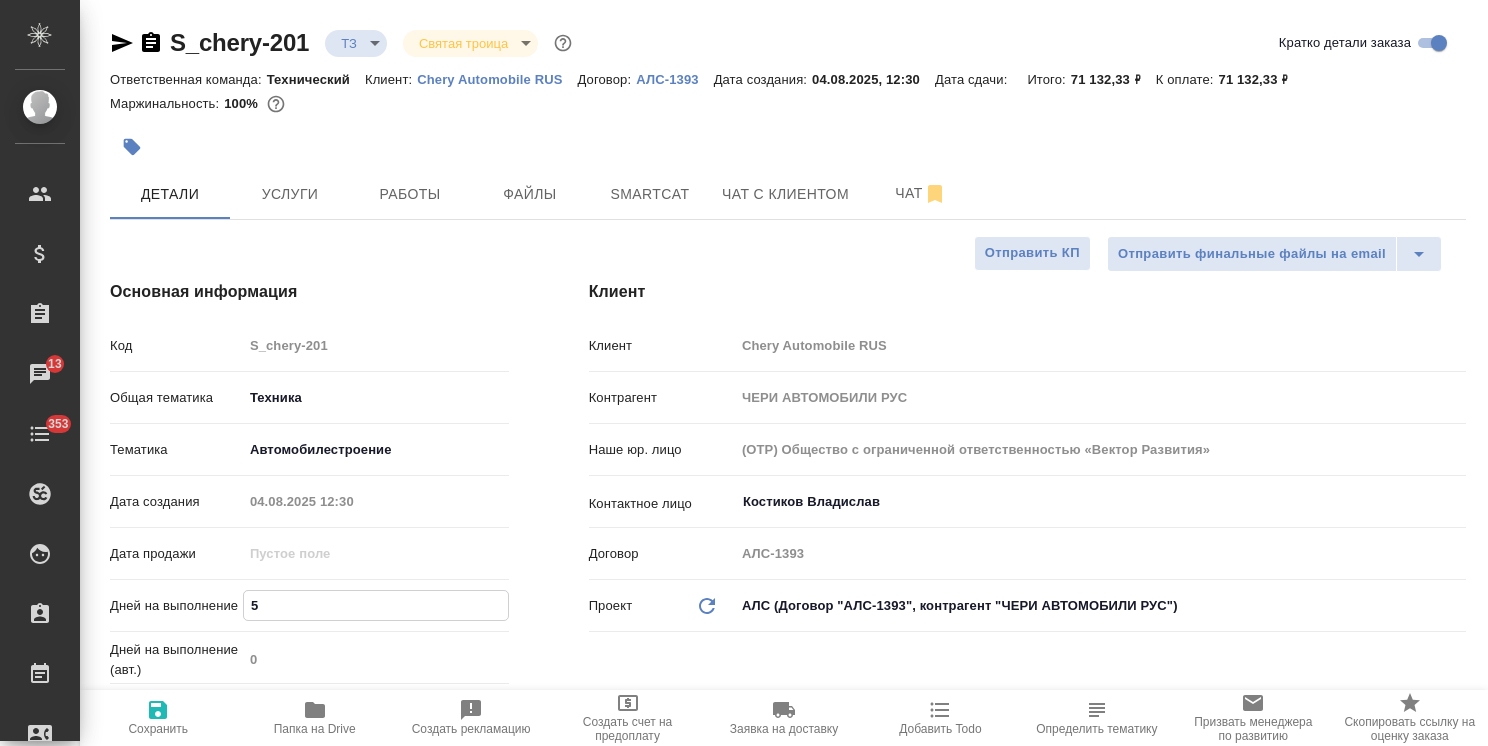 type on "5" 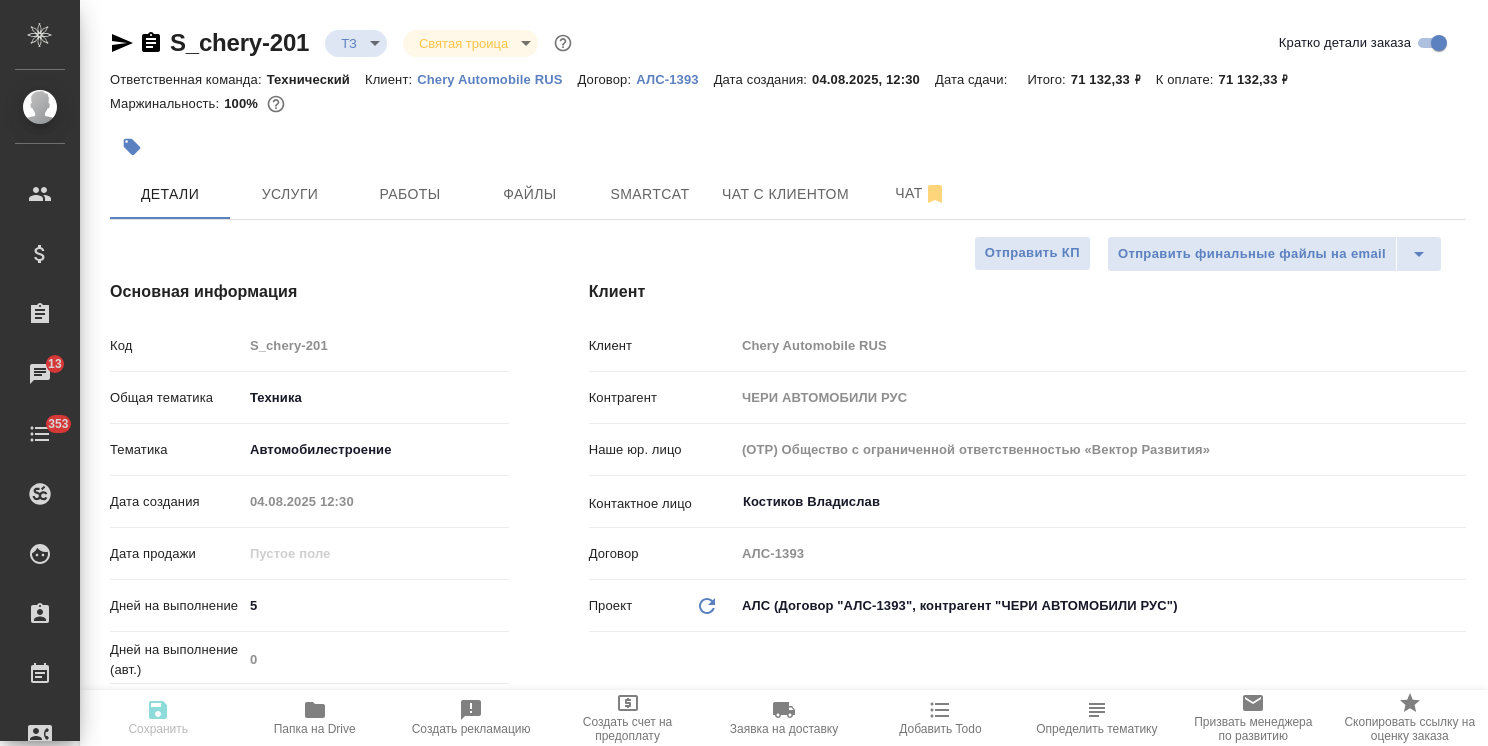 type on "x" 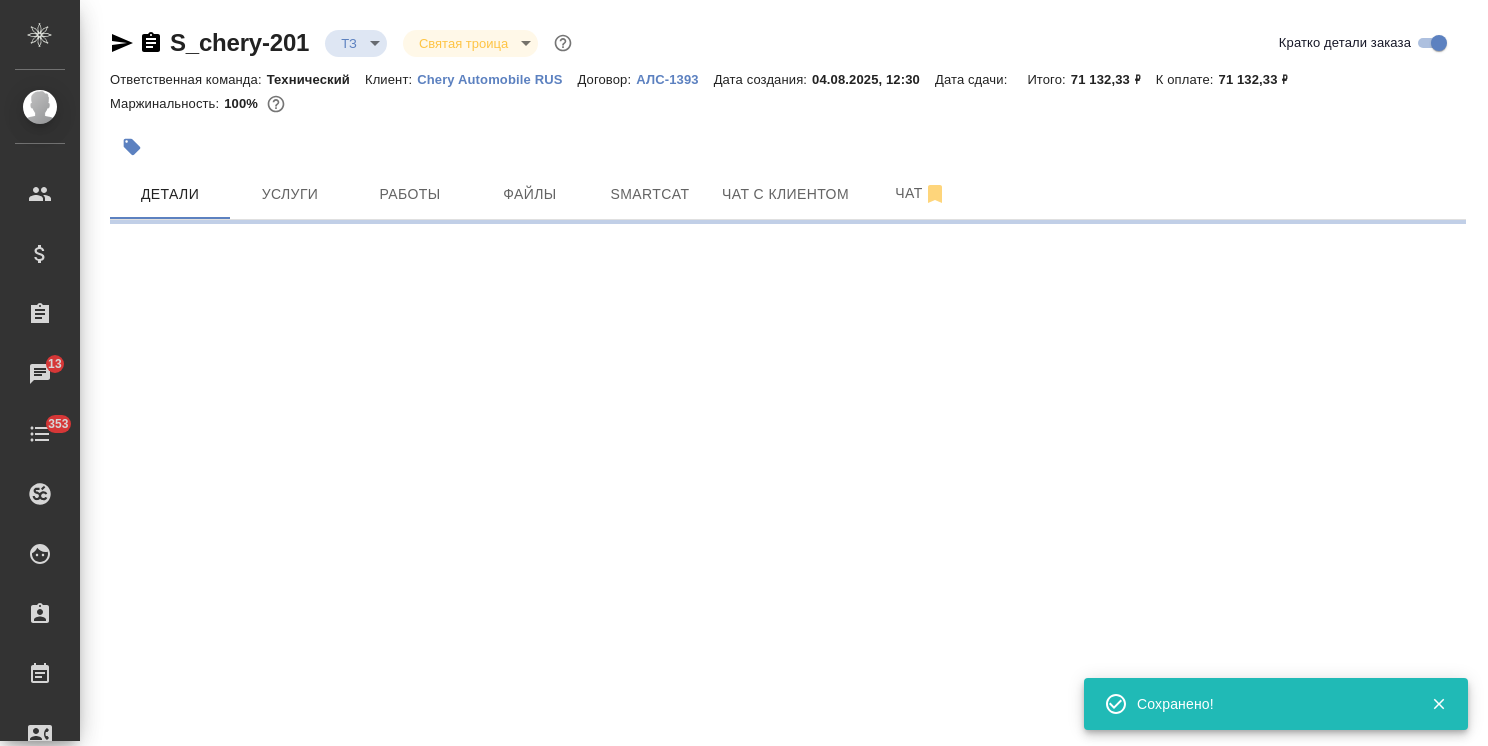 select on "RU" 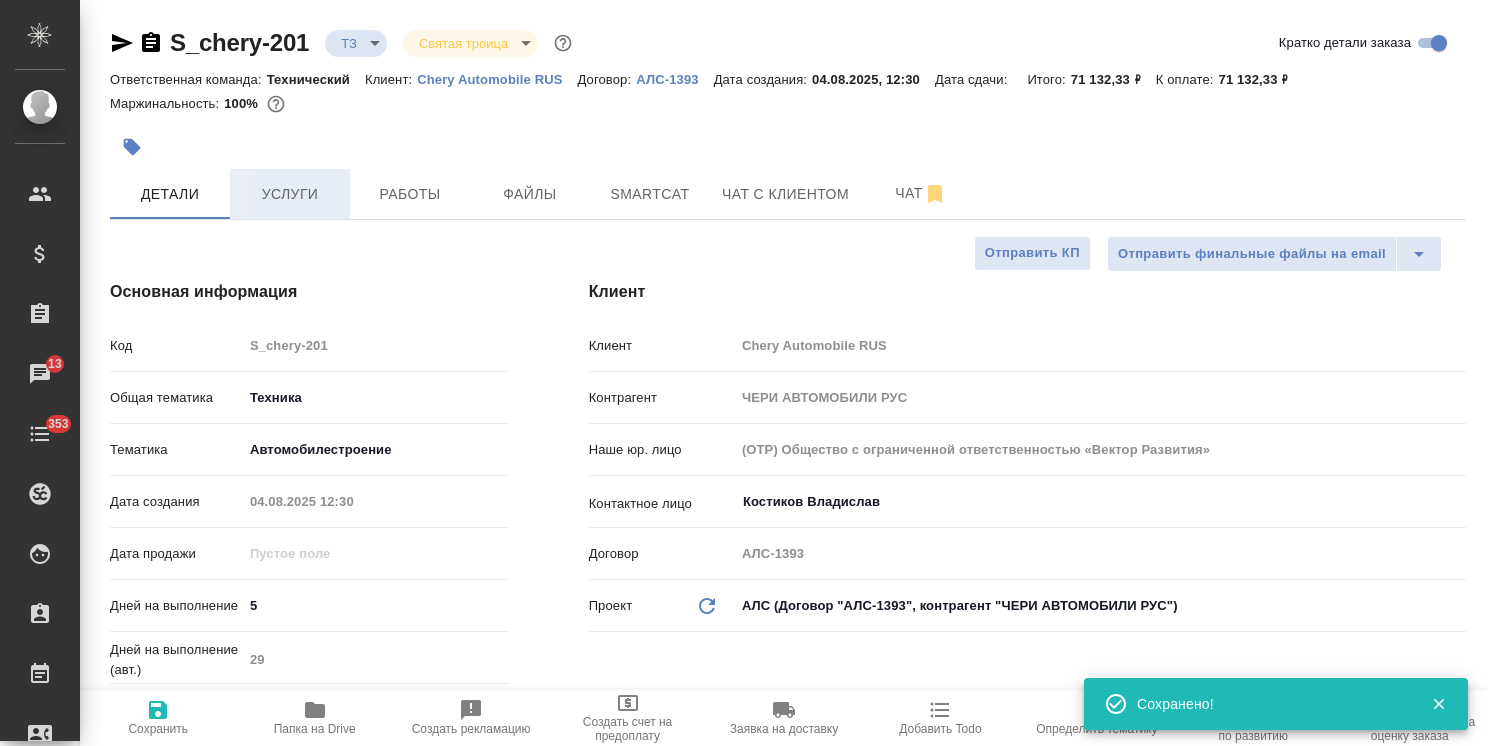 type on "x" 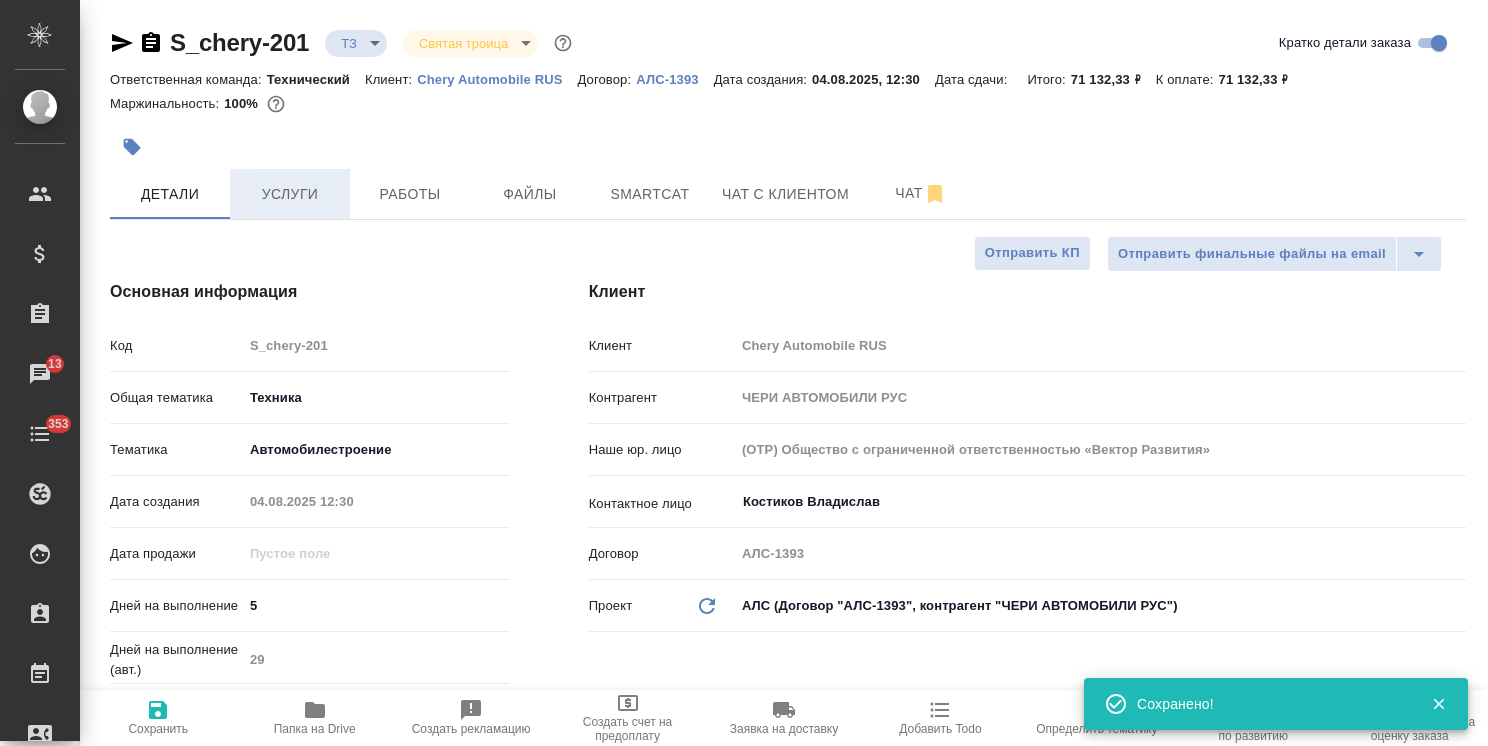 type on "x" 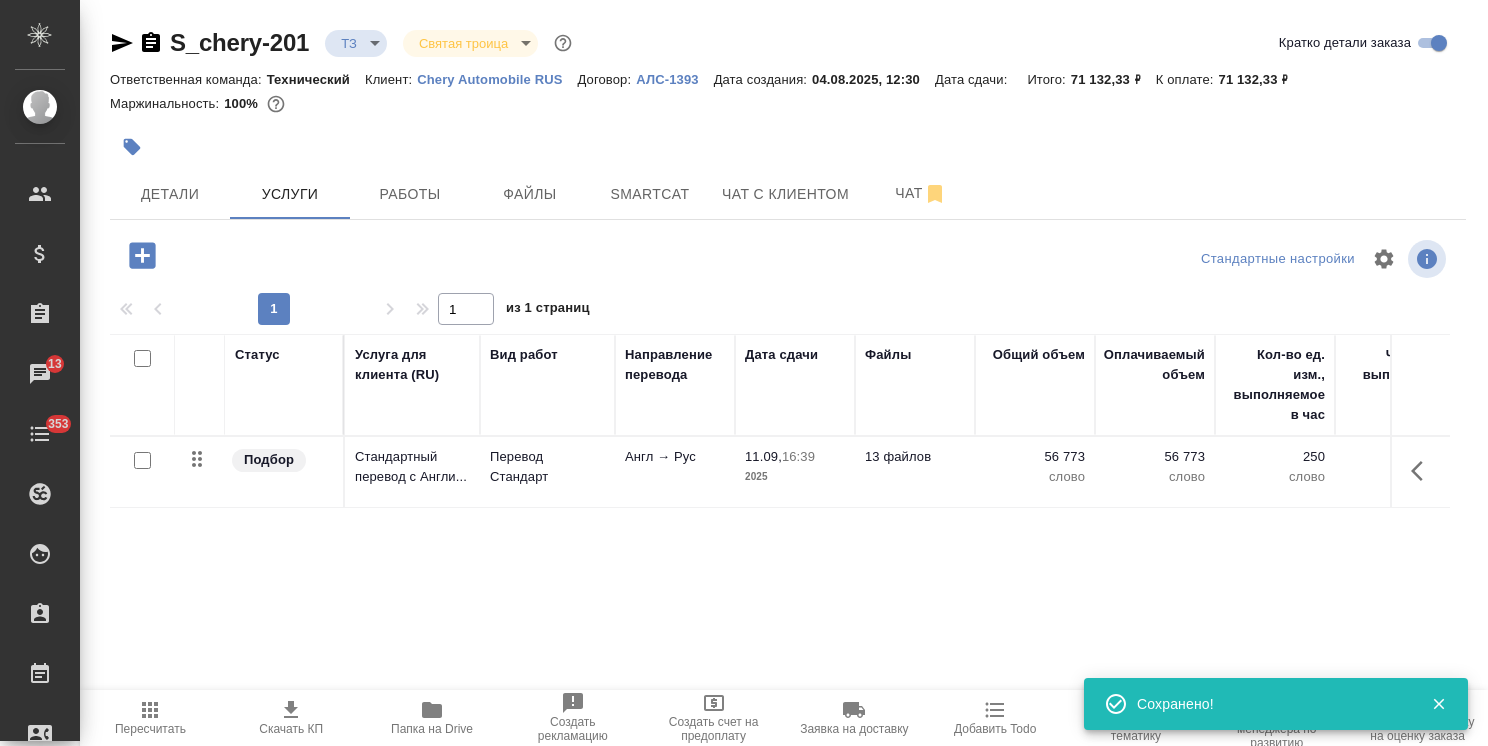 click on "Англ → Рус" at bounding box center (675, 472) 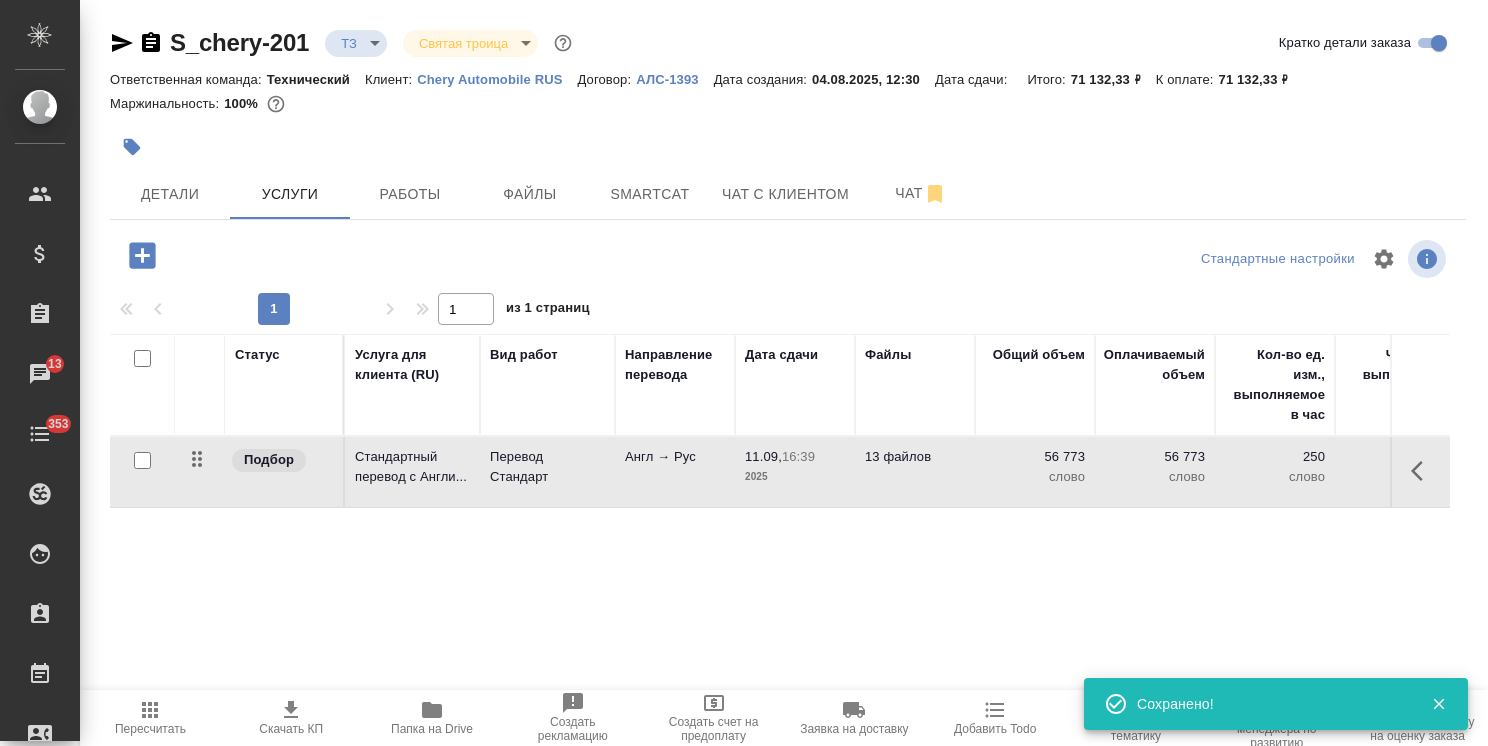 click on "Англ → Рус" at bounding box center [675, 472] 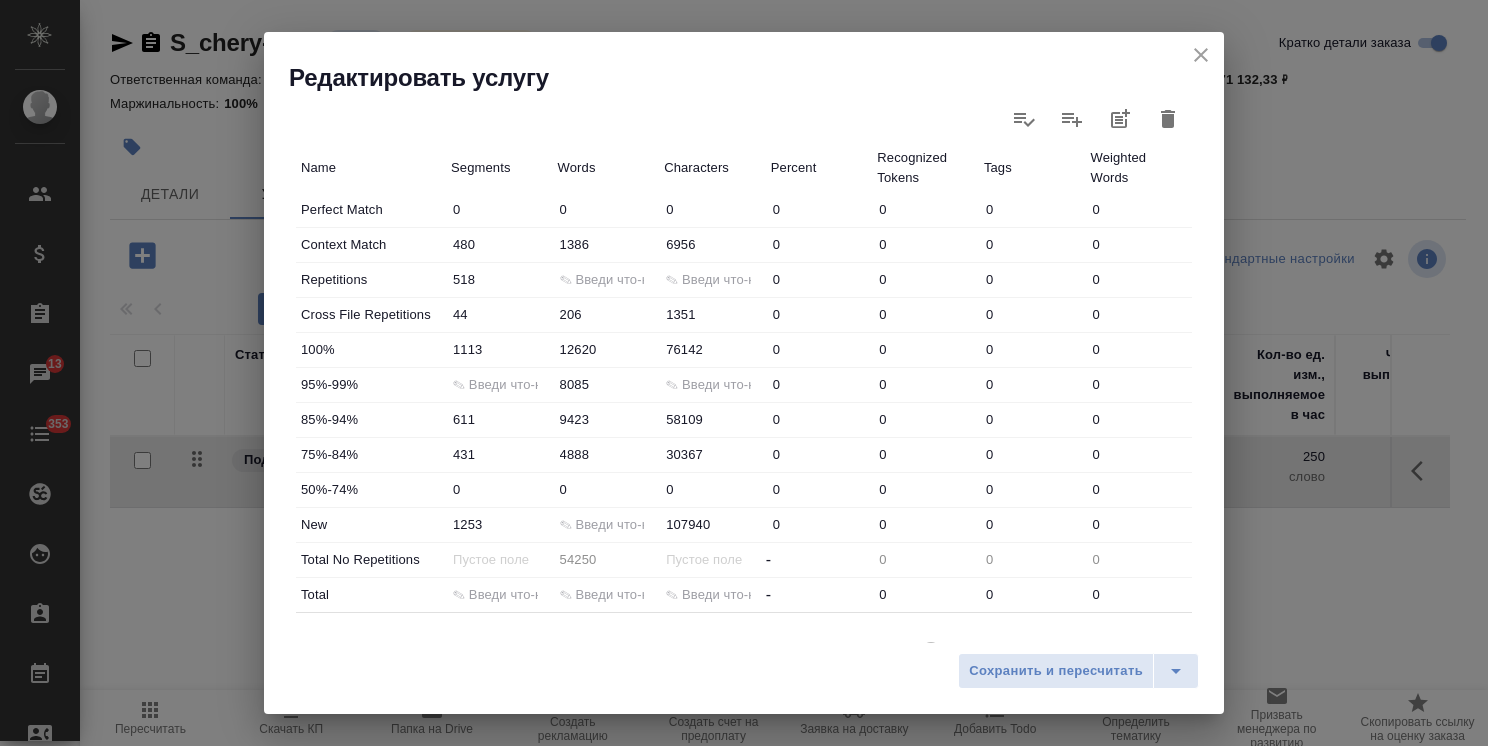 scroll, scrollTop: 514, scrollLeft: 0, axis: vertical 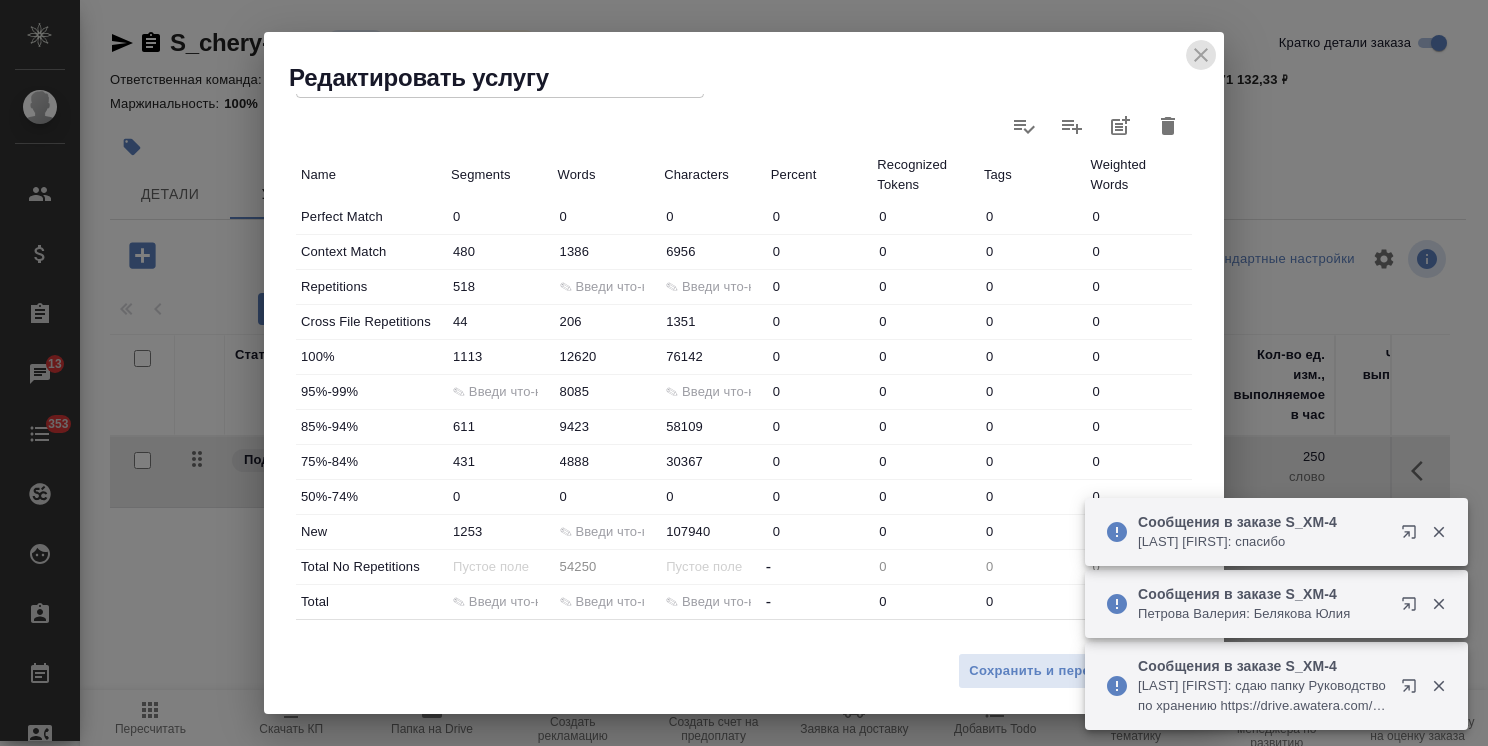click 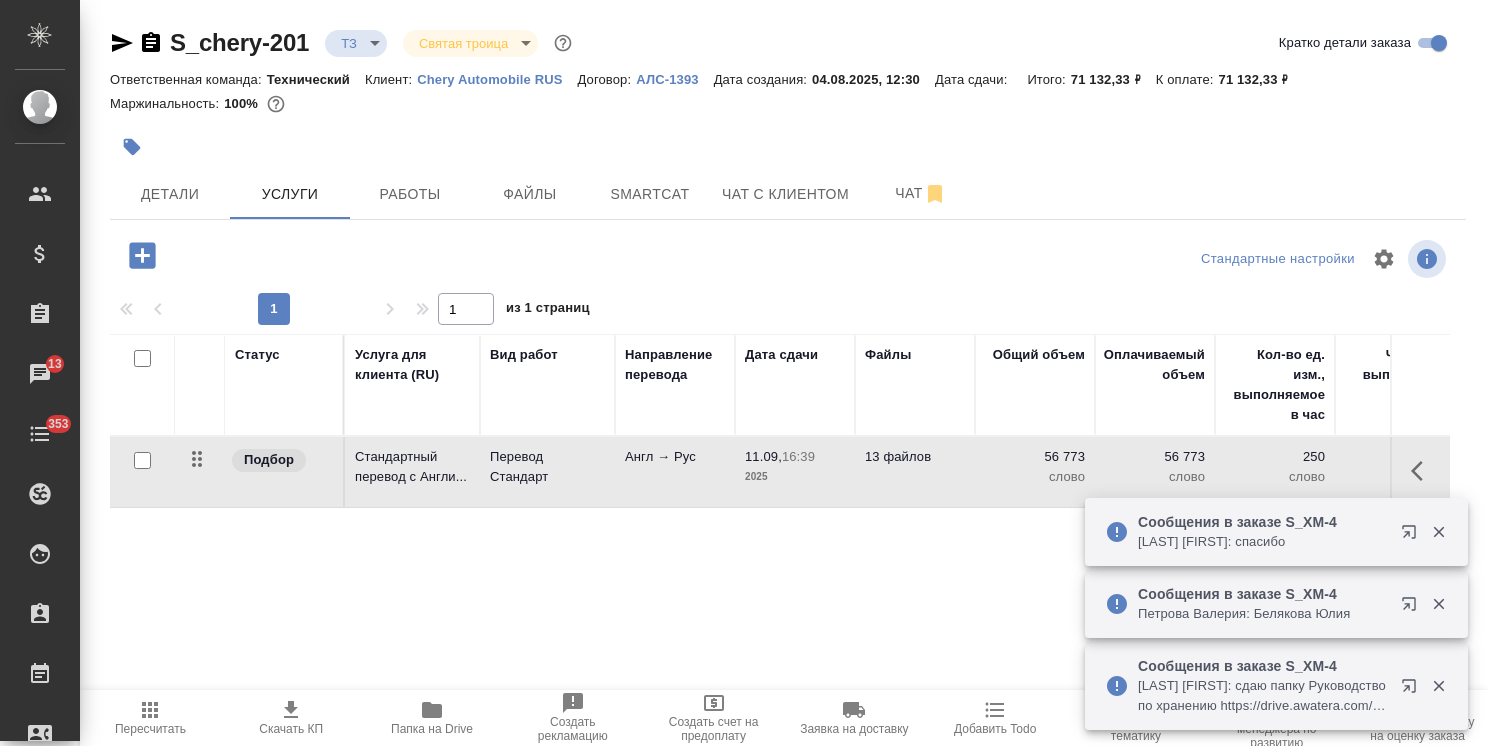 click on "S_chery-201 ТЗ tz Святая троица holyTrinity Кратко детали заказа Ответственная команда: Технический Клиент: Chery Automobile RUS Договор: АЛС-1393 Дата создания: 04.08.2025, 12:30 Дата сдачи: Итого: 71 132,33 ₽ К оплате: 71 132,33 ₽ Маржинальность: 100% Детали Услуги Работы Файлы Smartcat Чат с клиентом Чат Стандартные настройки 1 1 из 1 страниц   Статус Услуга для клиента (RU) Вид работ Направление перевода Дата сдачи Файлы Общий объем Оплачиваемый объем Кол-во ед. изм., выполняемое в час Часов на выполнение Стоимость услуги Скидка / наценка Сумма без скидки / наценки Итого   Подбор Перевод Стандарт 250" at bounding box center (788, 407) 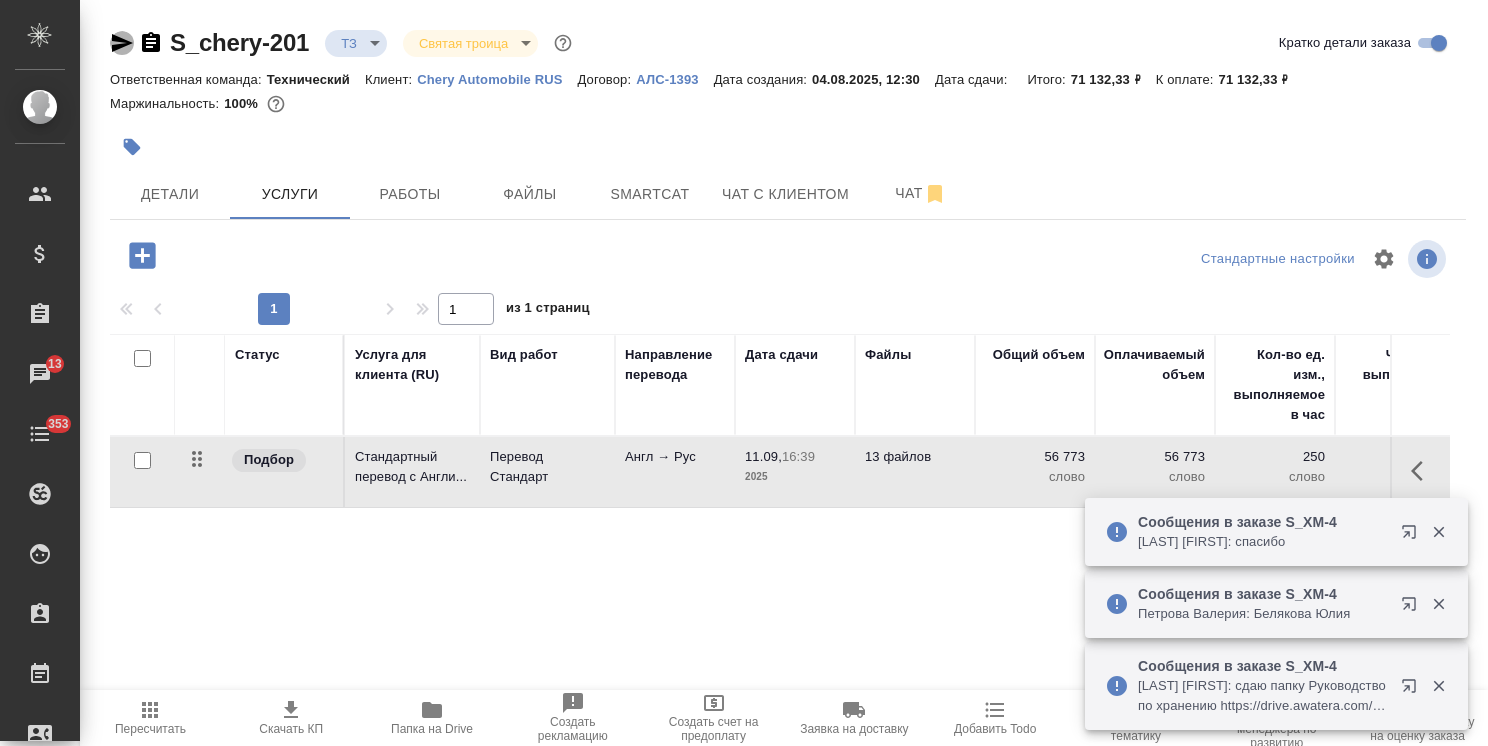 click 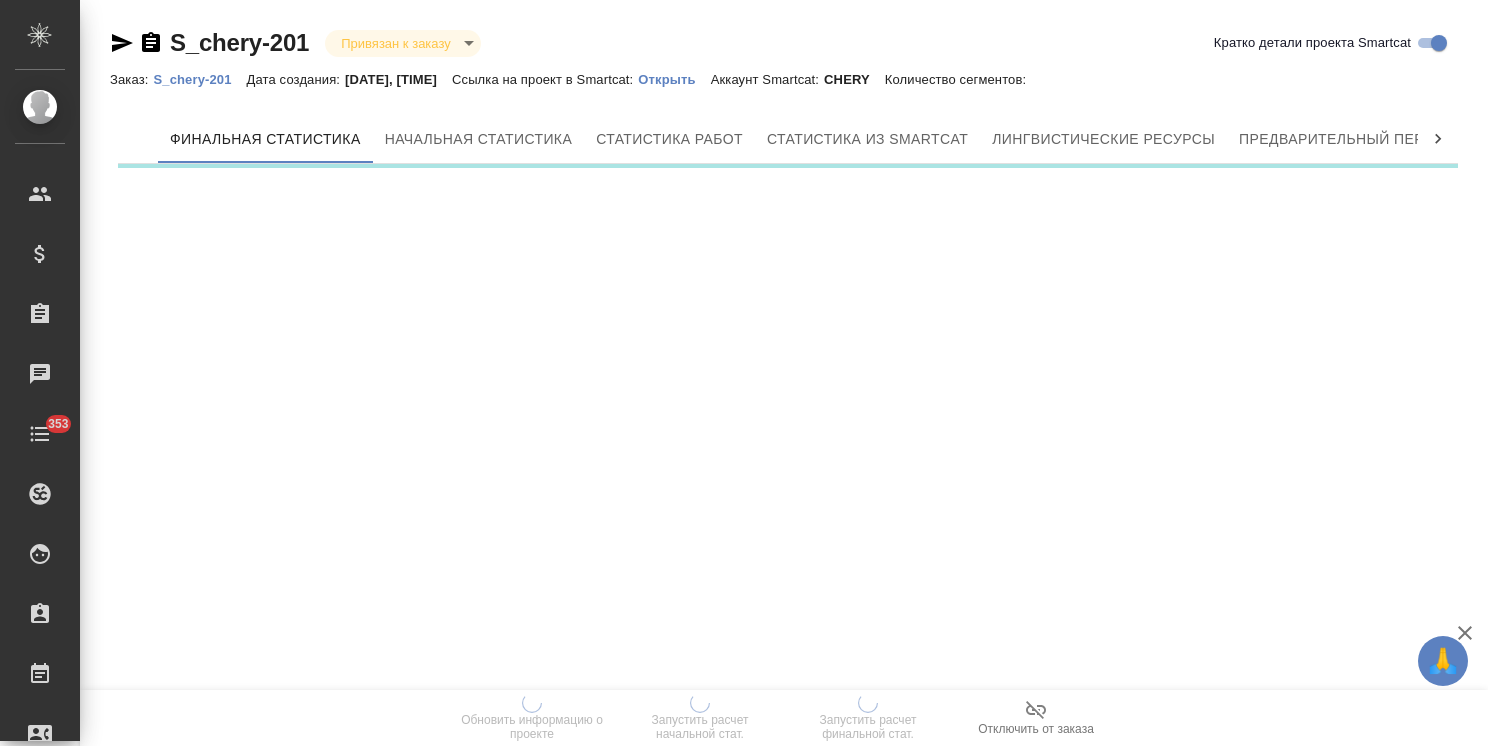 scroll, scrollTop: 0, scrollLeft: 0, axis: both 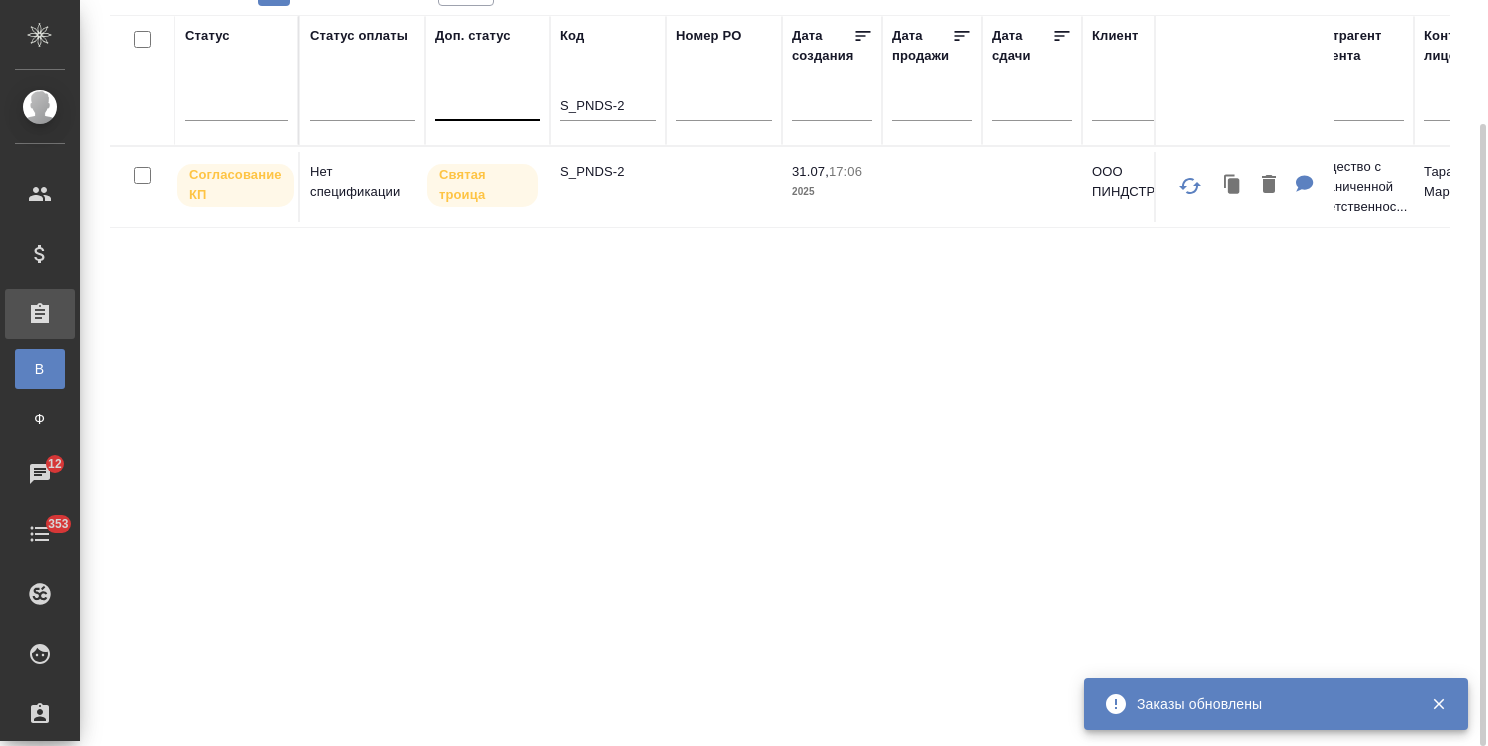 drag, startPoint x: 632, startPoint y: 110, endPoint x: 477, endPoint y: 104, distance: 155.11609 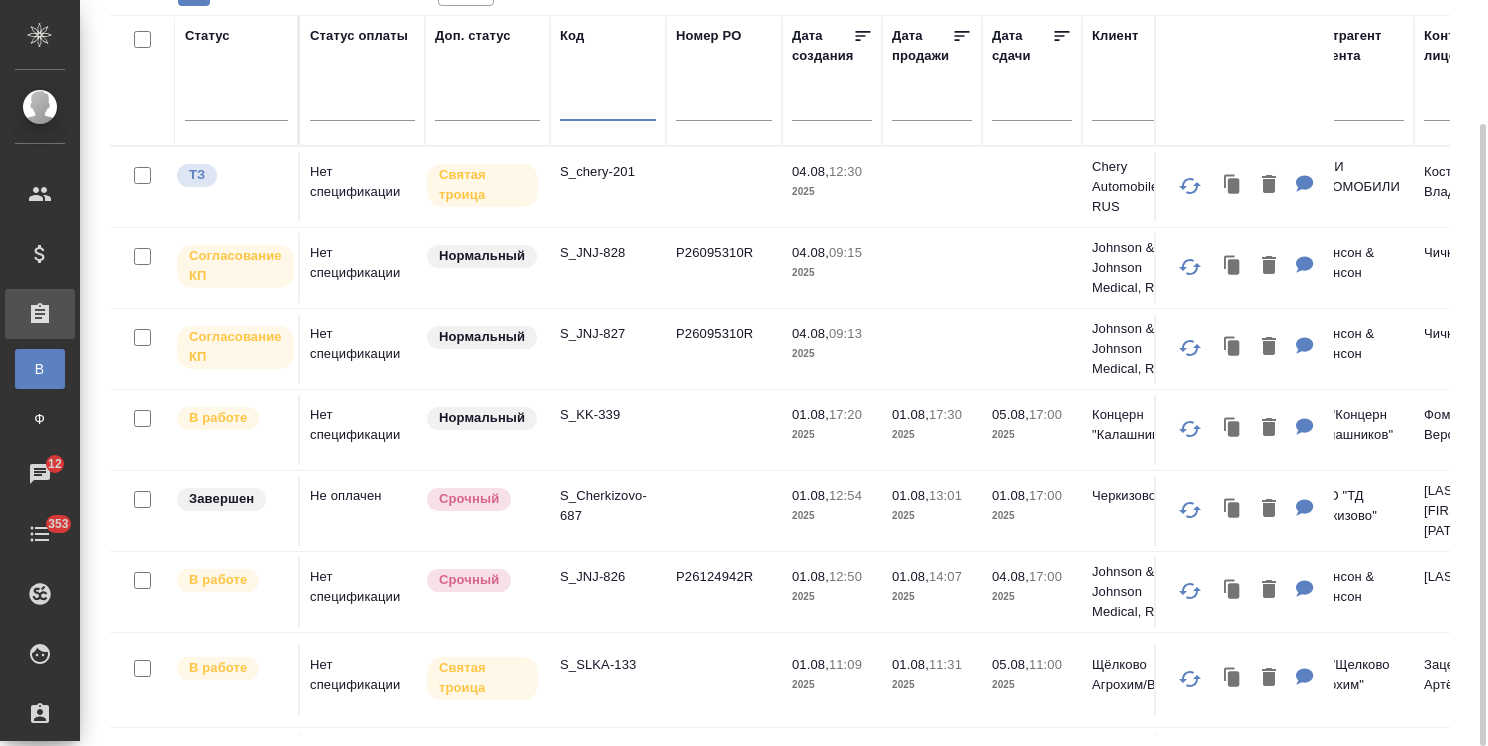 type 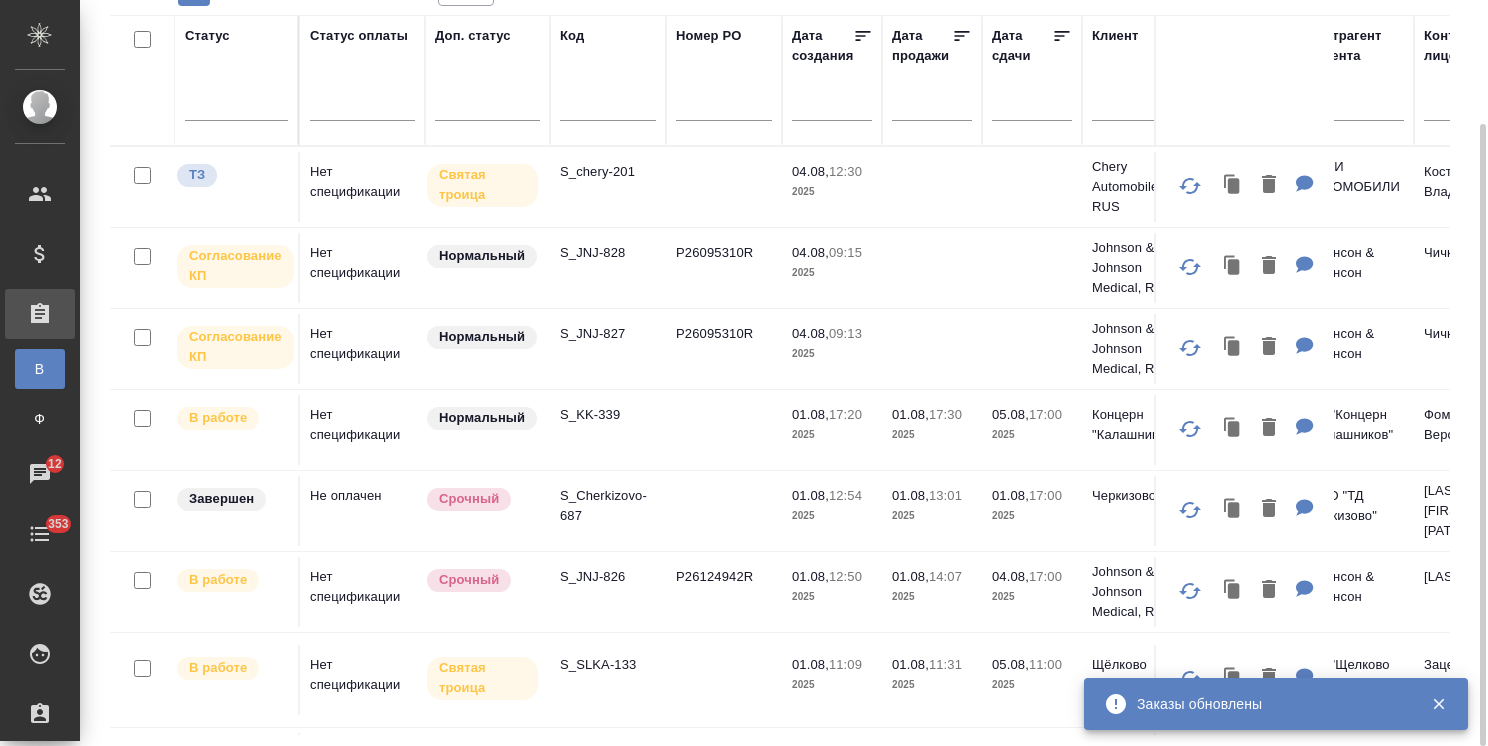 click on "S_JNJ-828" at bounding box center [608, 253] 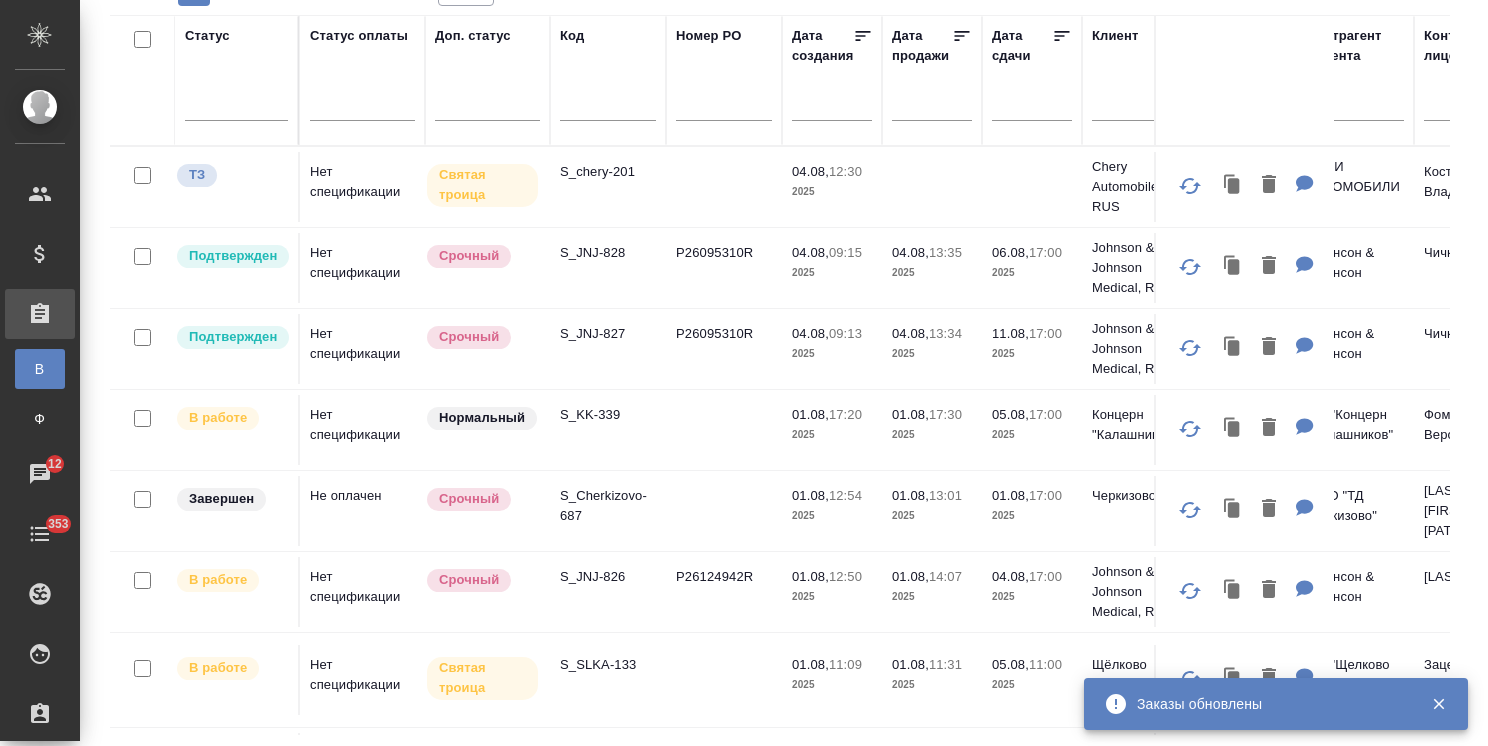 click 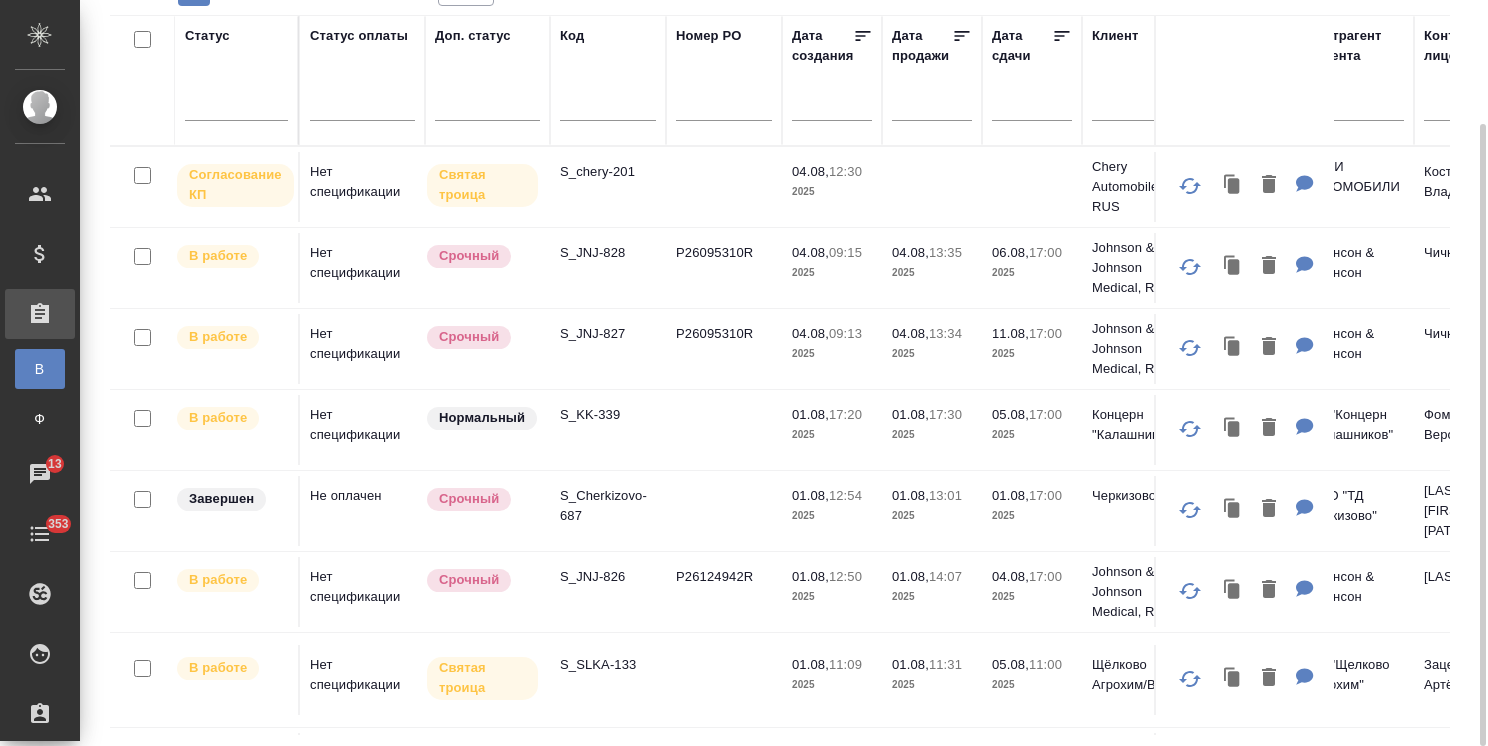 click on "S_chery-201" at bounding box center (608, 172) 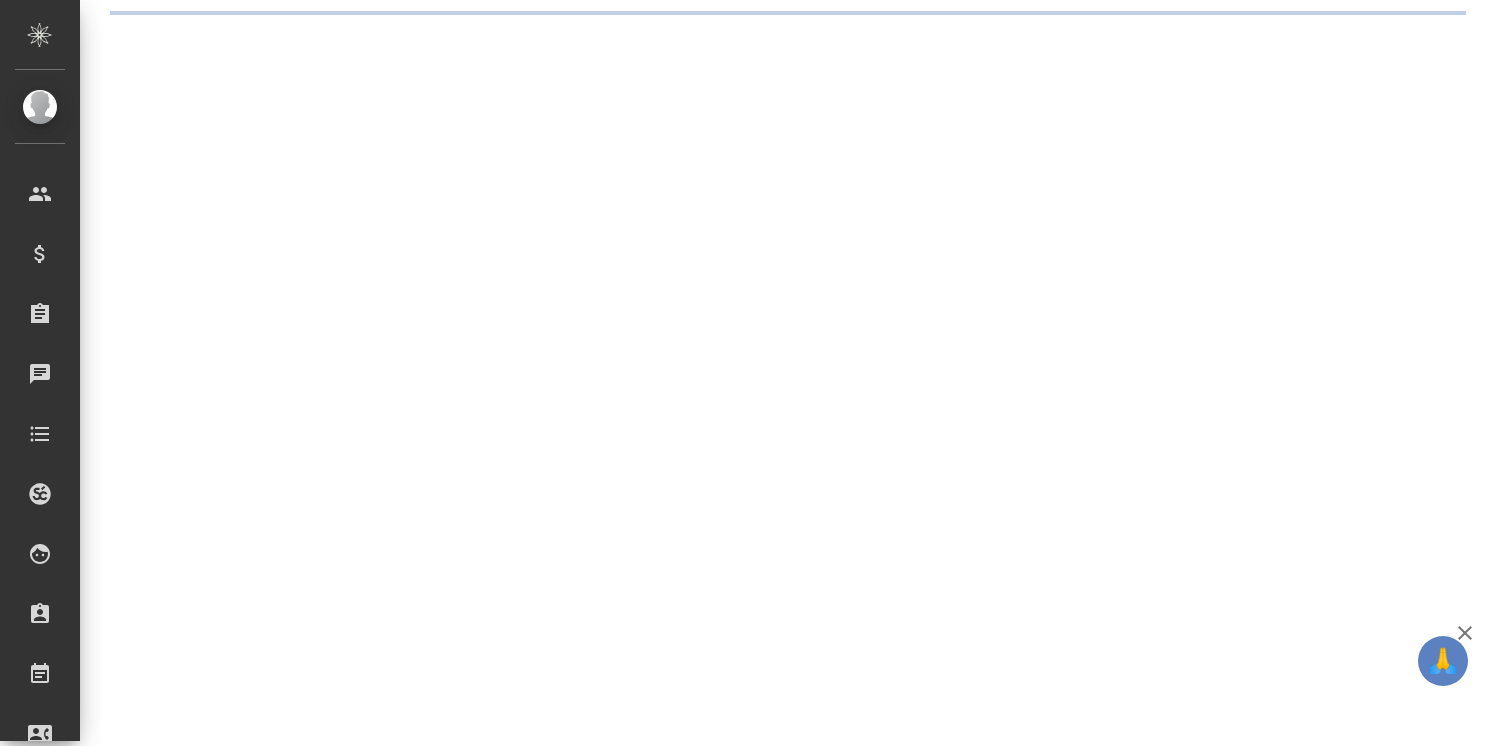 scroll, scrollTop: 0, scrollLeft: 0, axis: both 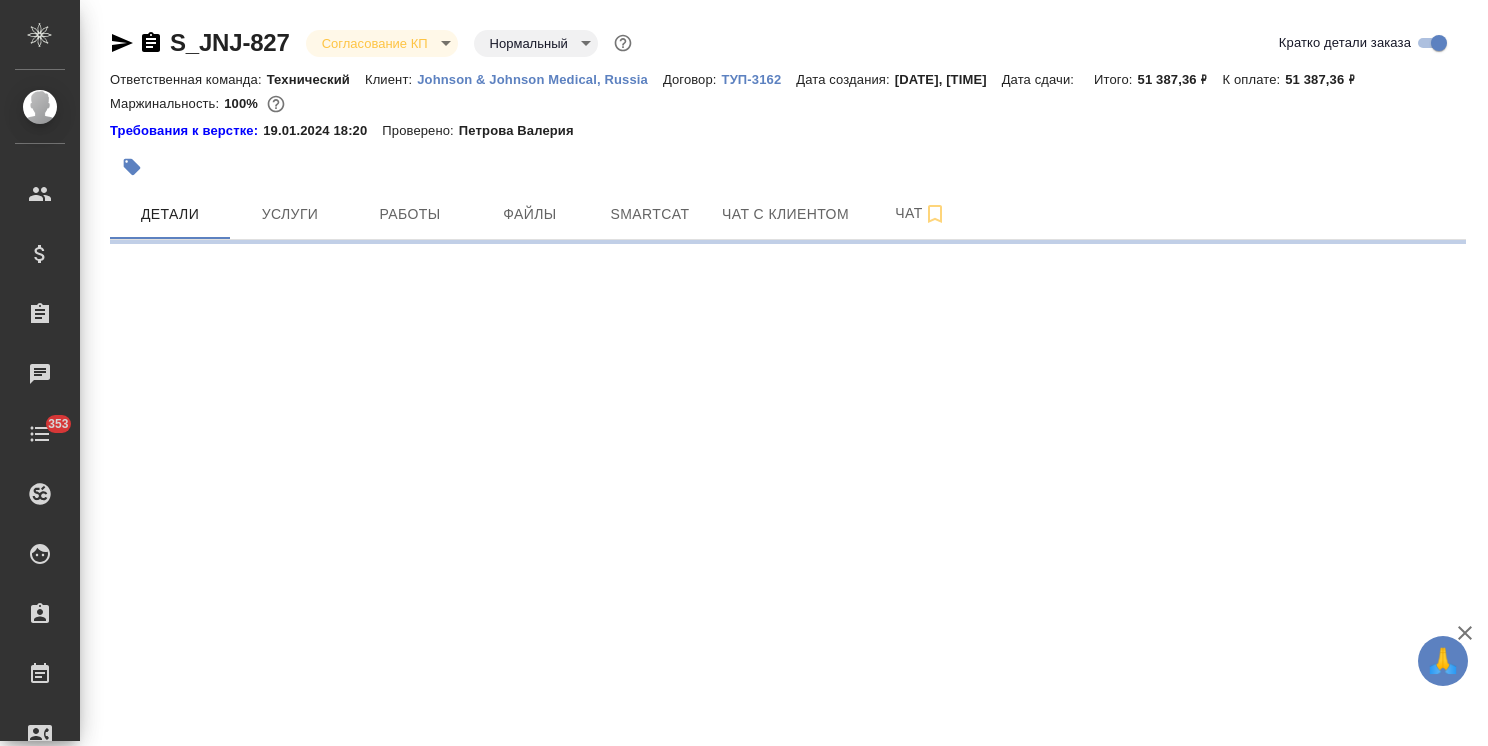 select on "RU" 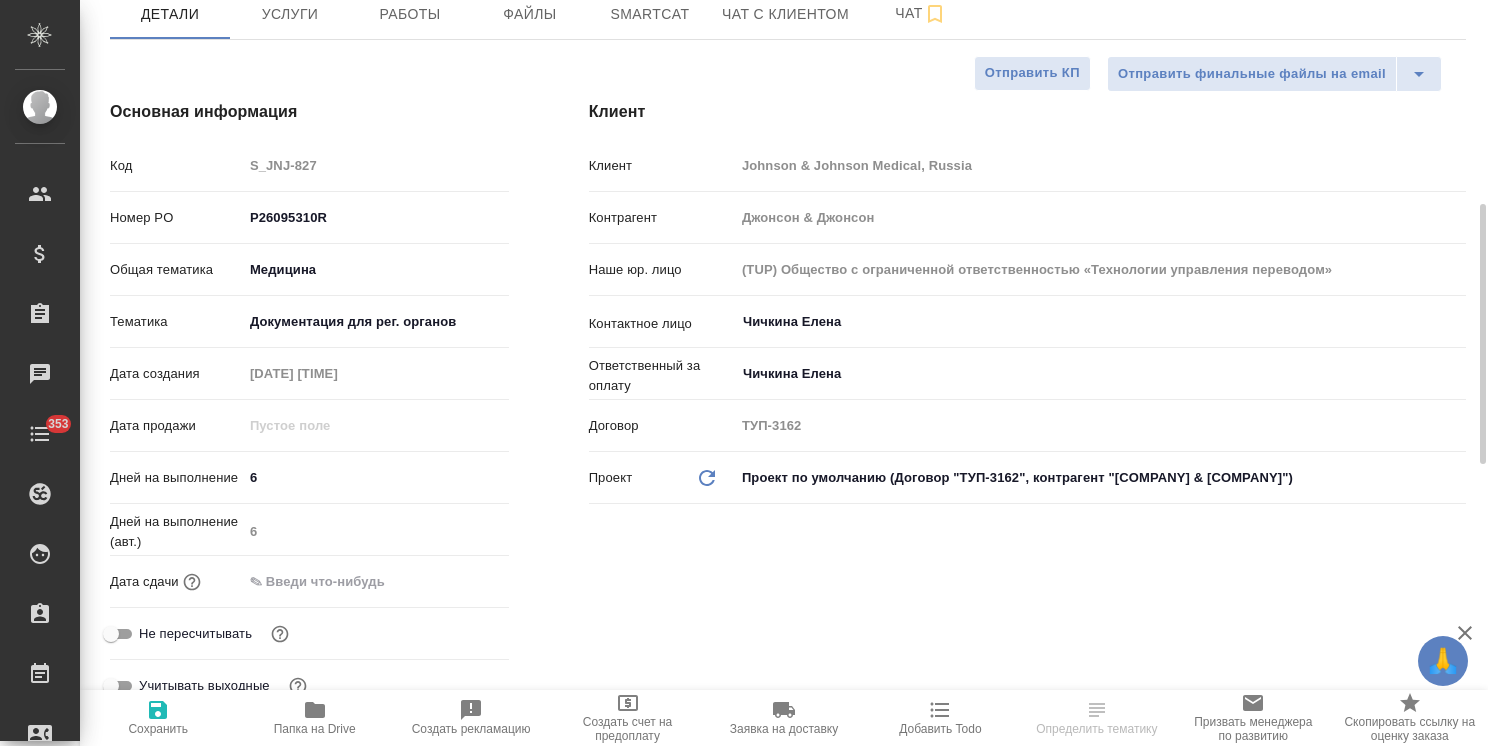 type on "x" 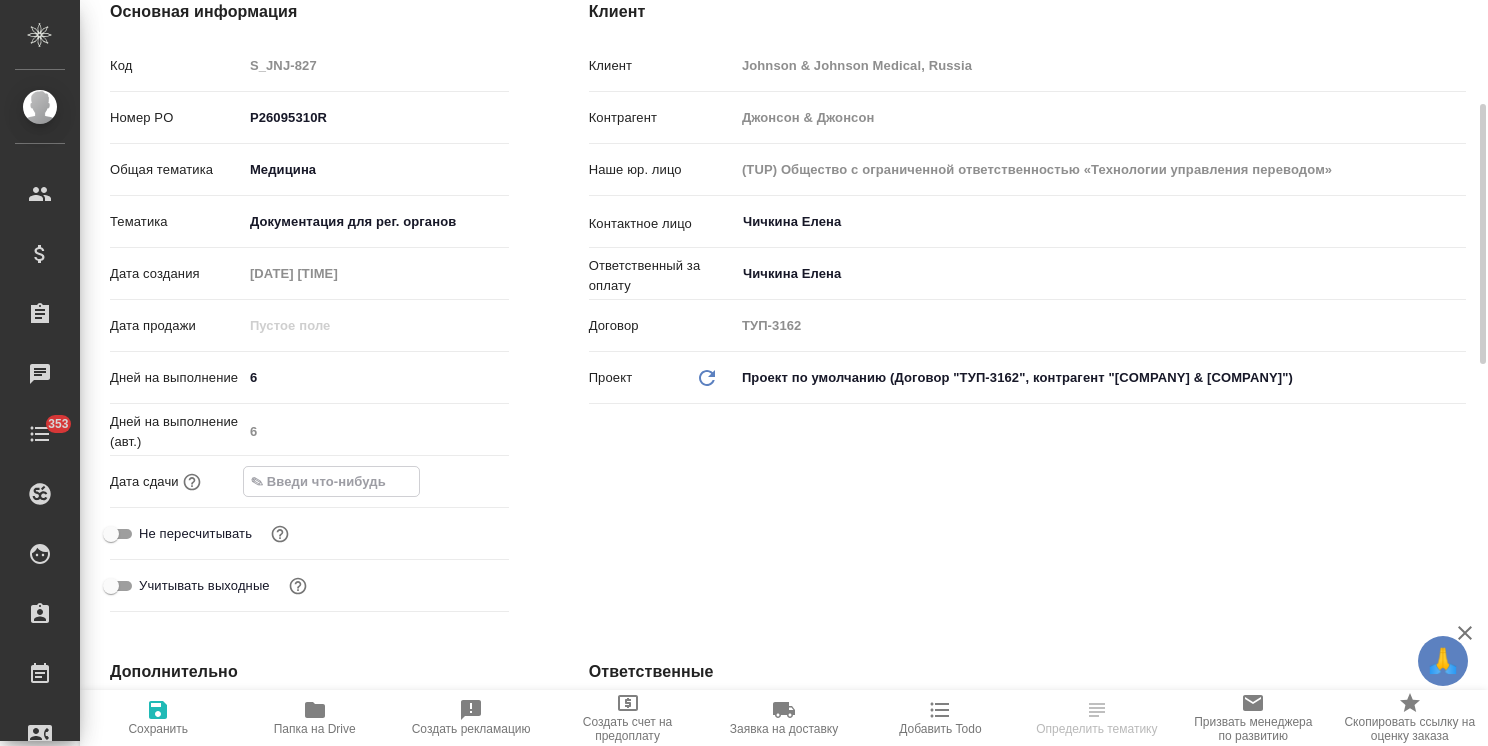 click at bounding box center [331, 481] 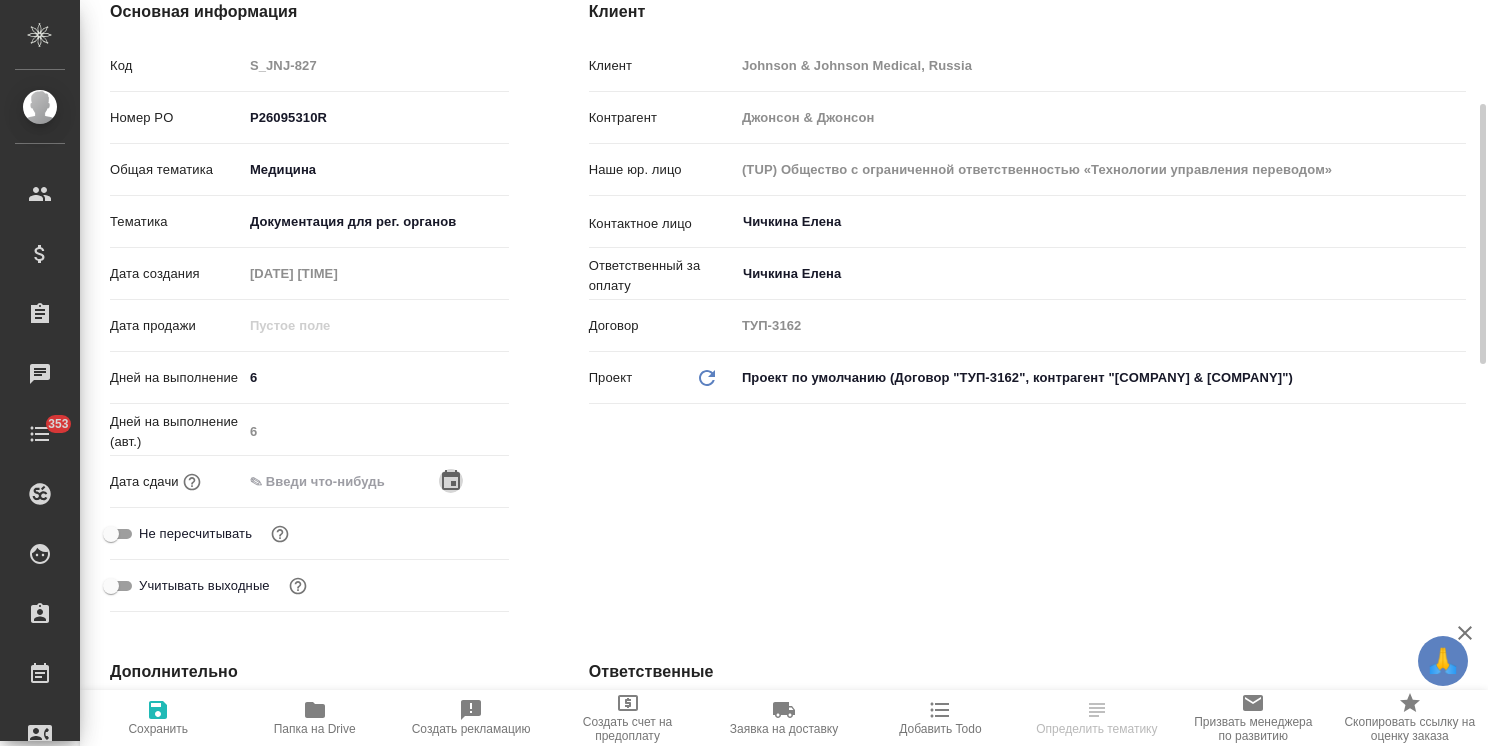 click 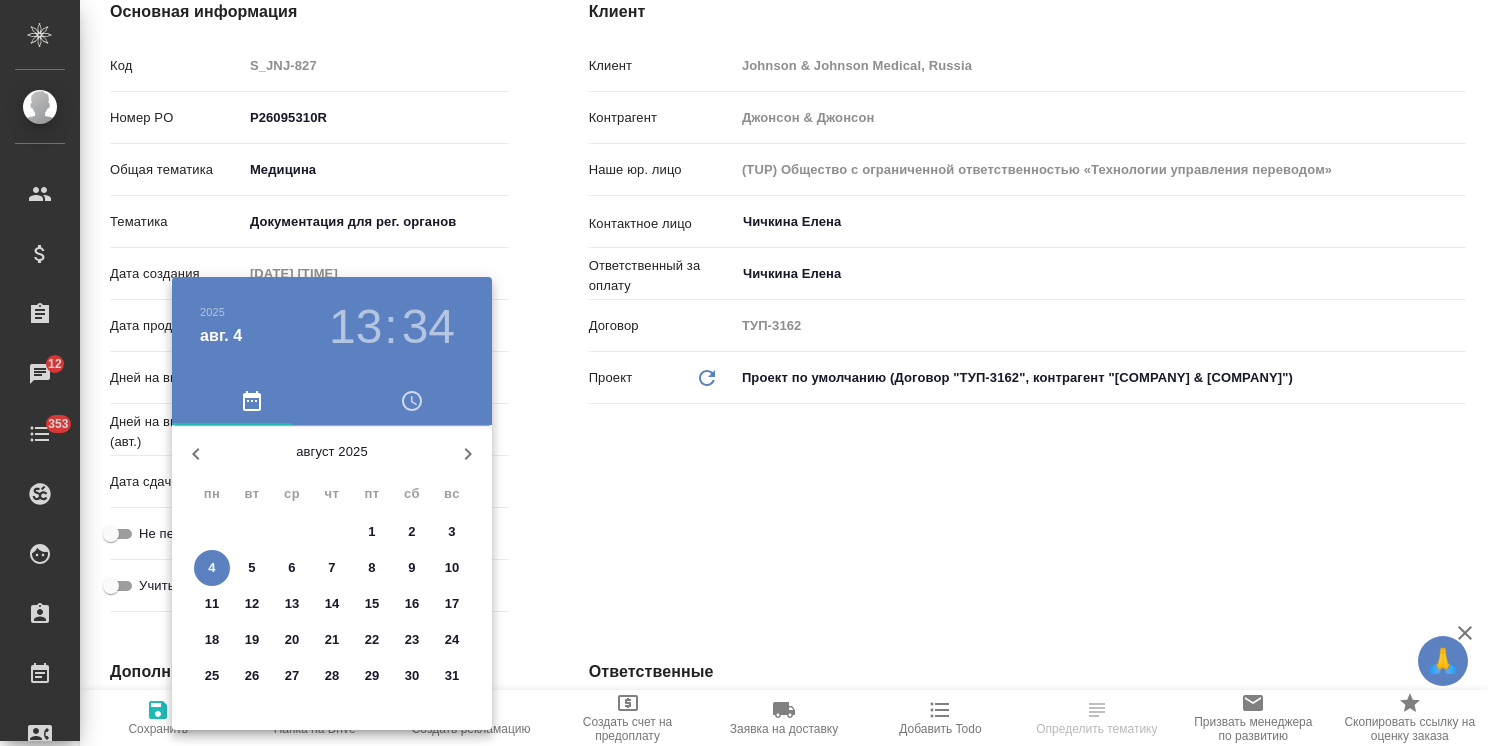 click on "11" at bounding box center (212, 604) 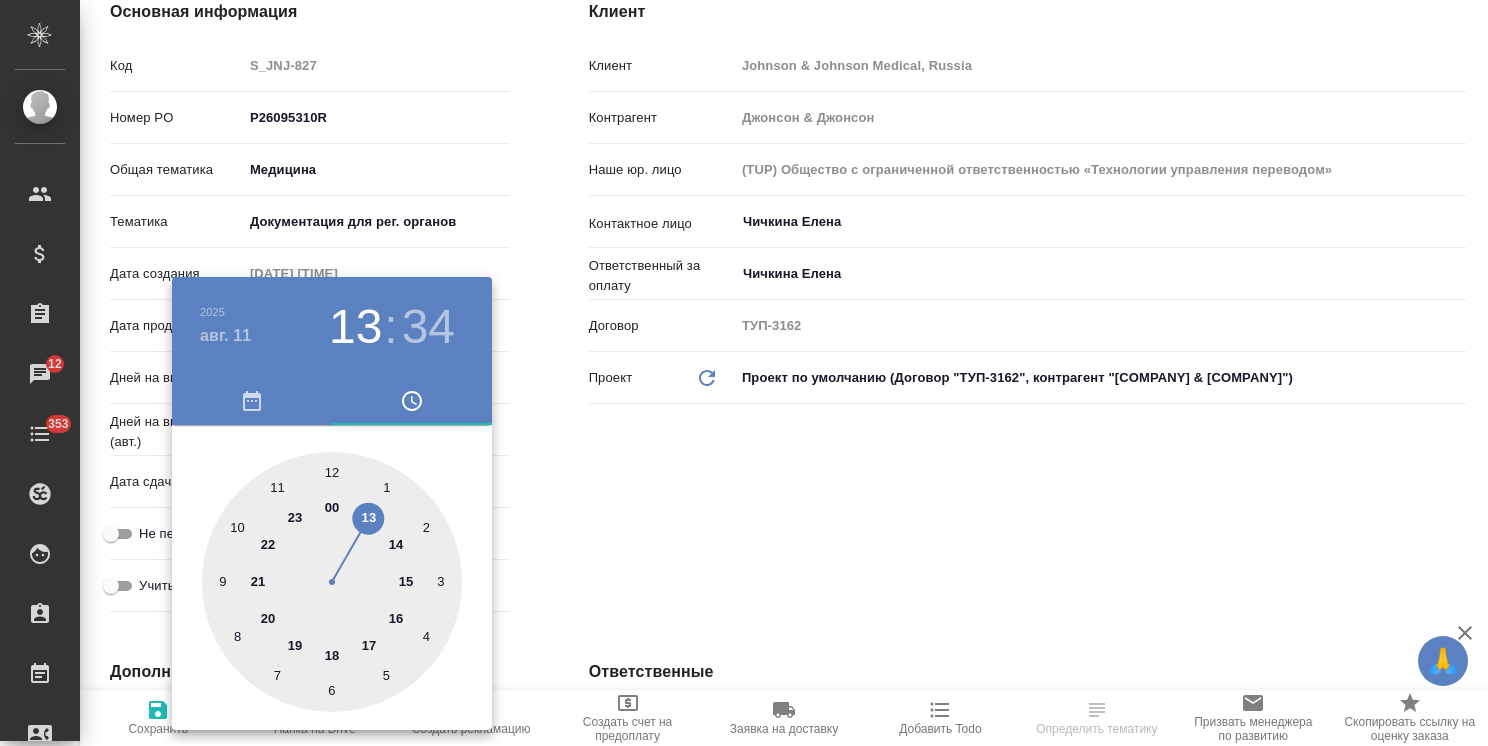 click at bounding box center [744, 373] 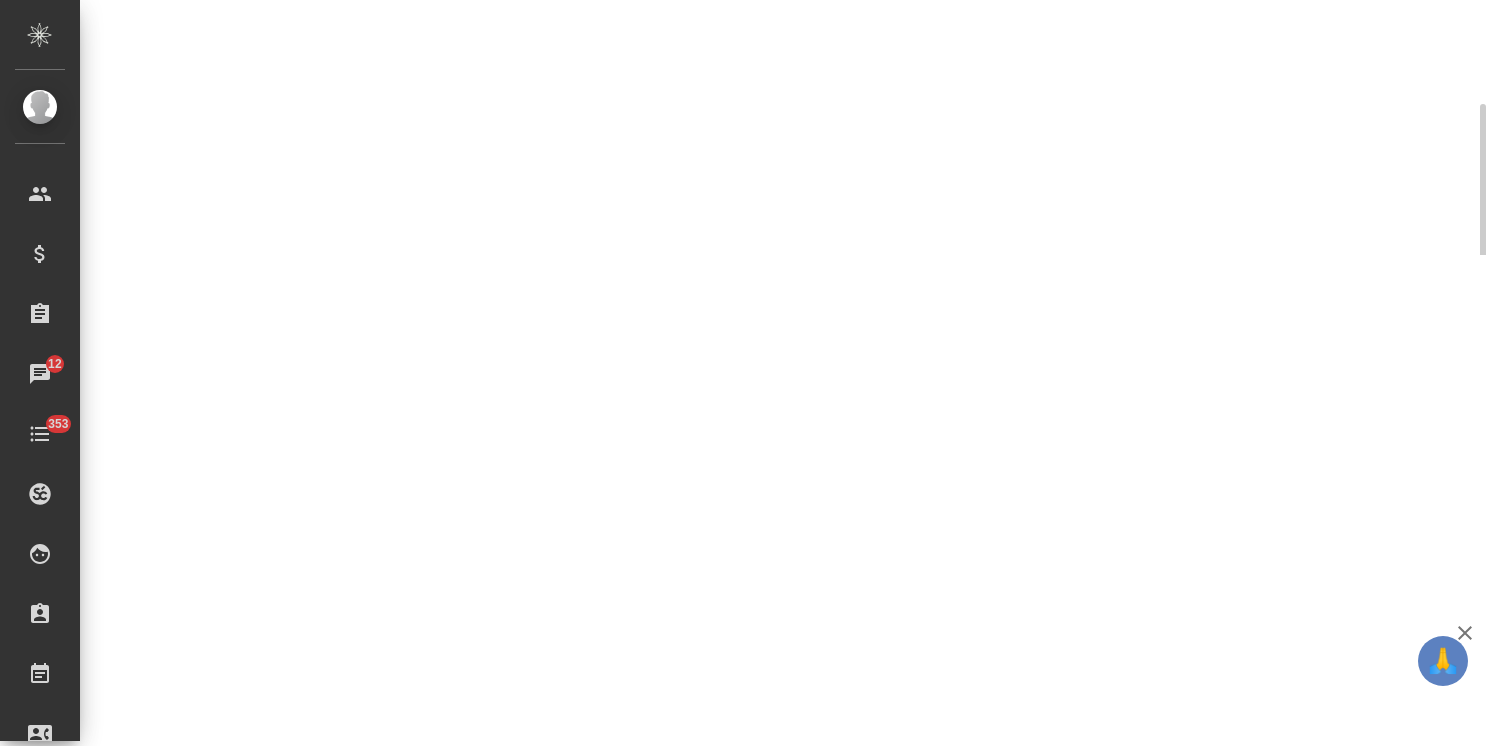 select on "RU" 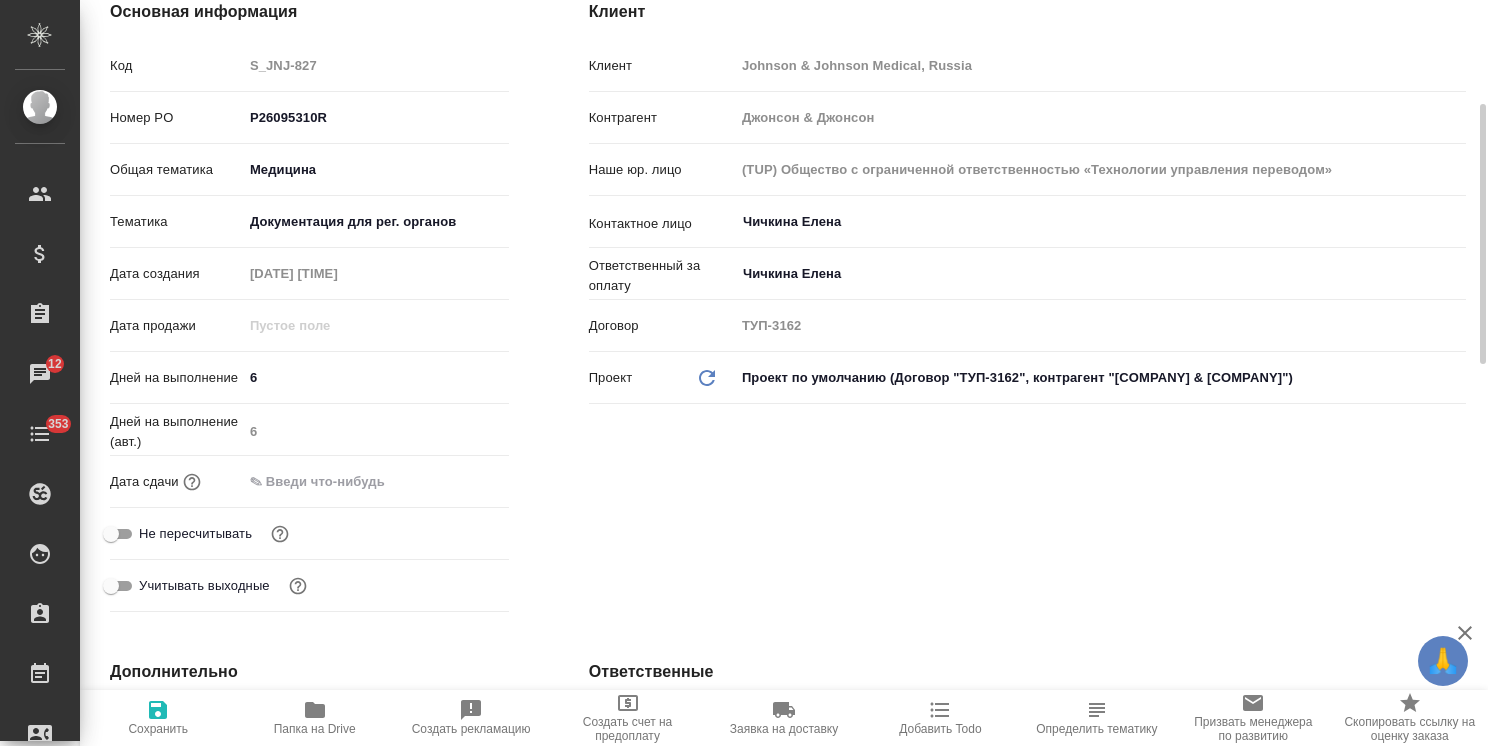 type on "x" 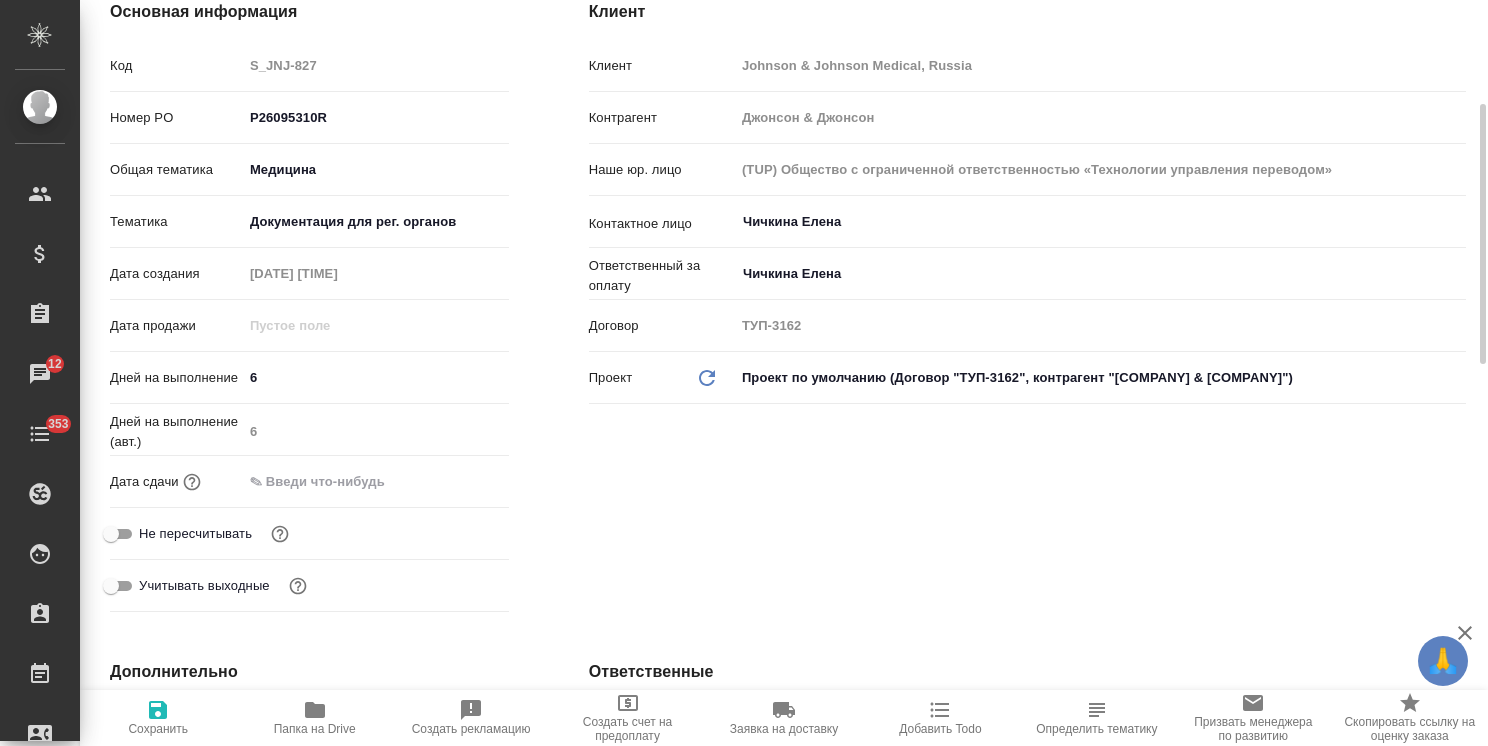 type on "x" 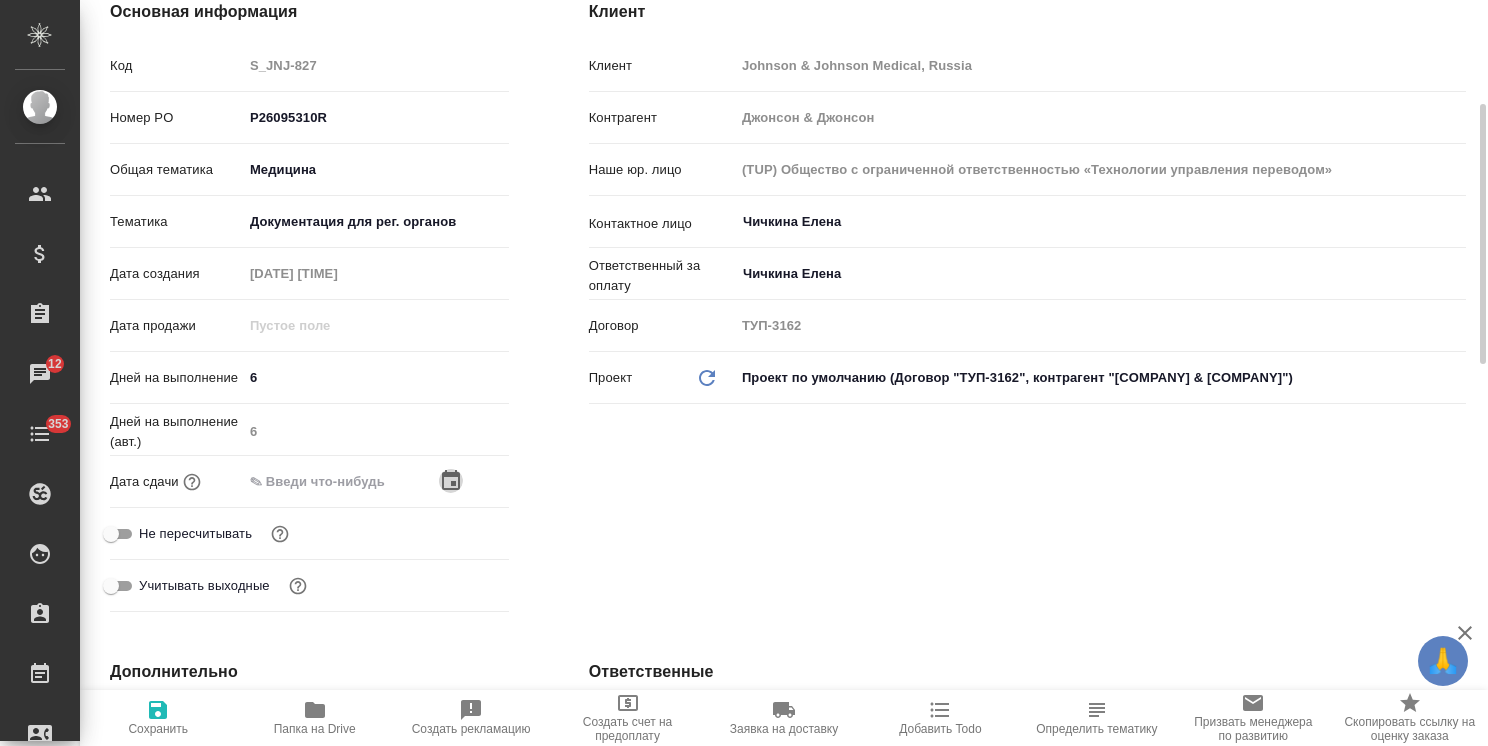 click 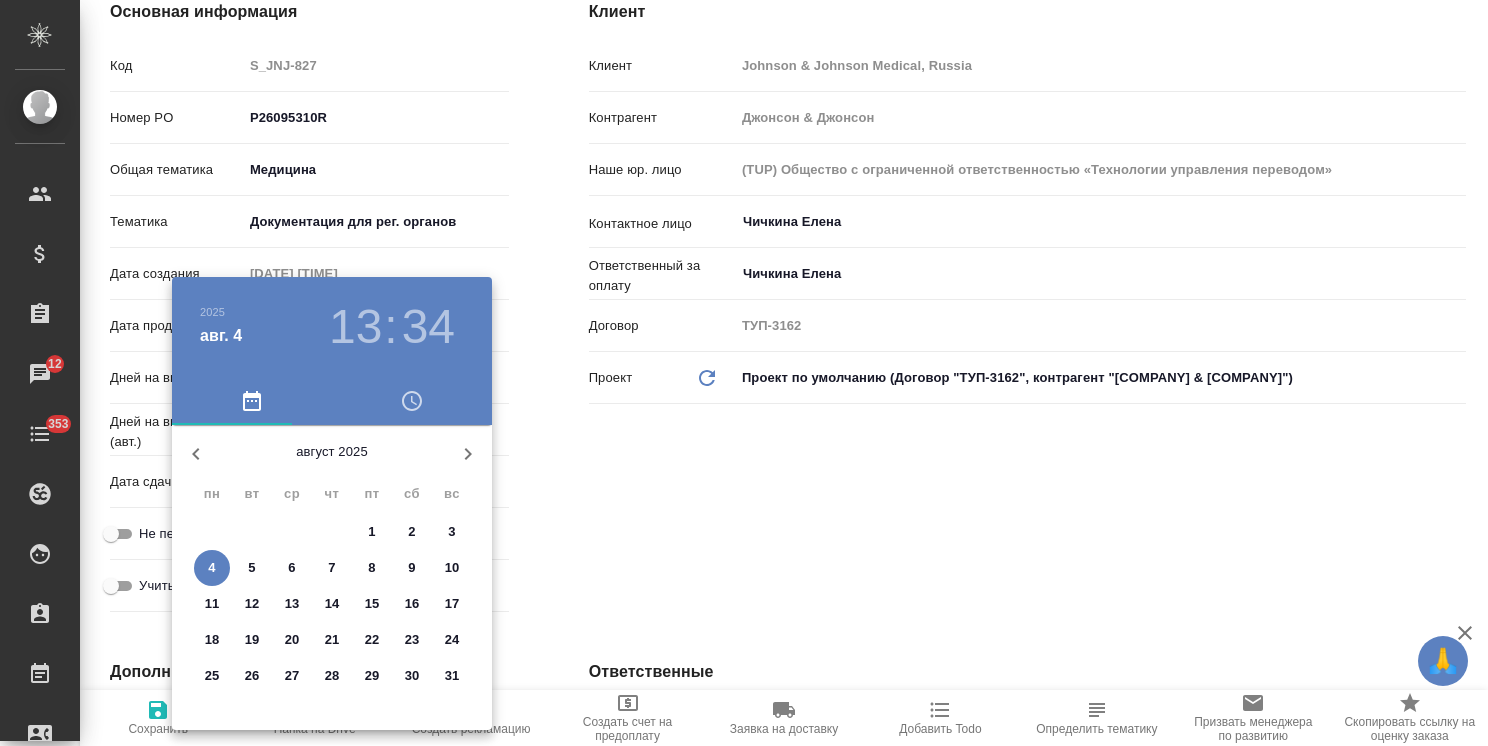 click on "11" at bounding box center (212, 604) 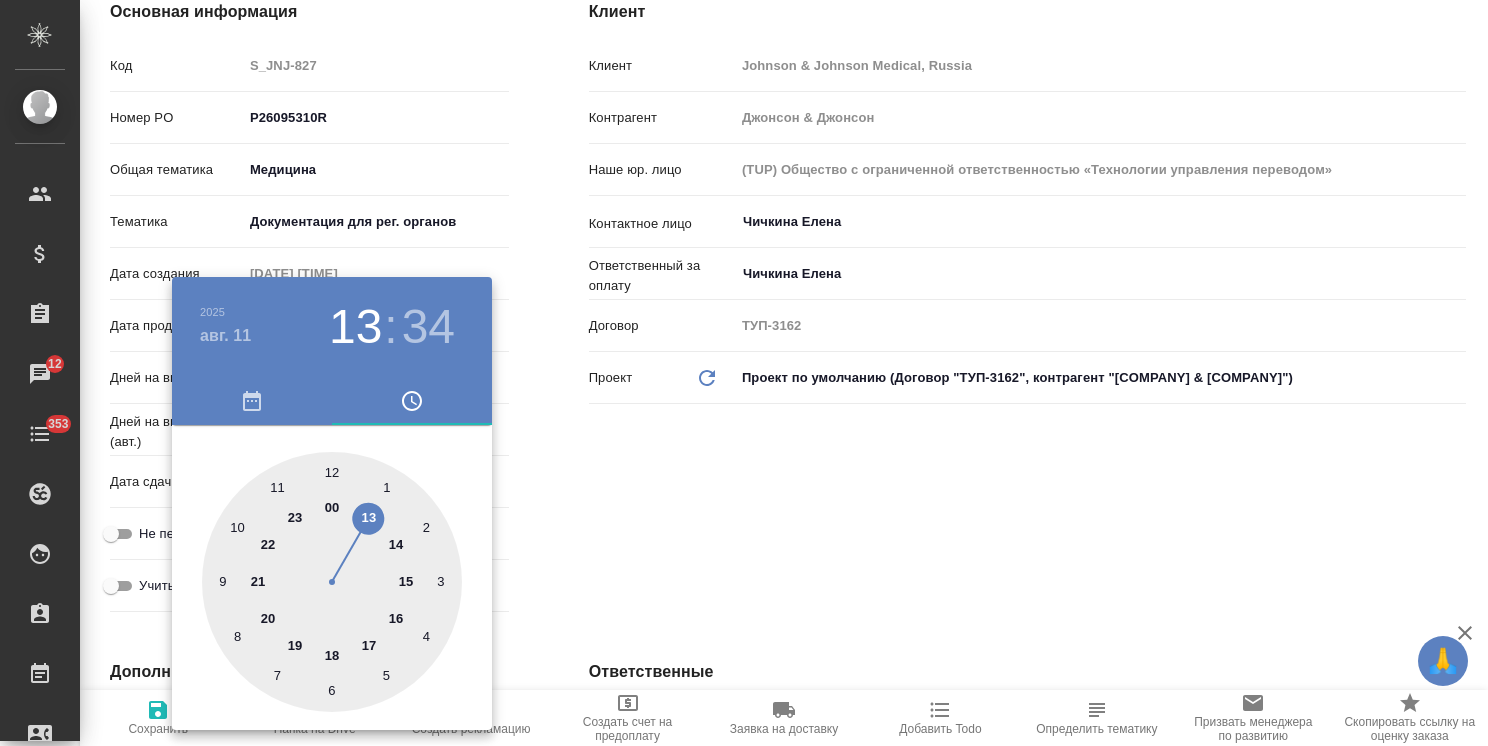 click at bounding box center [744, 373] 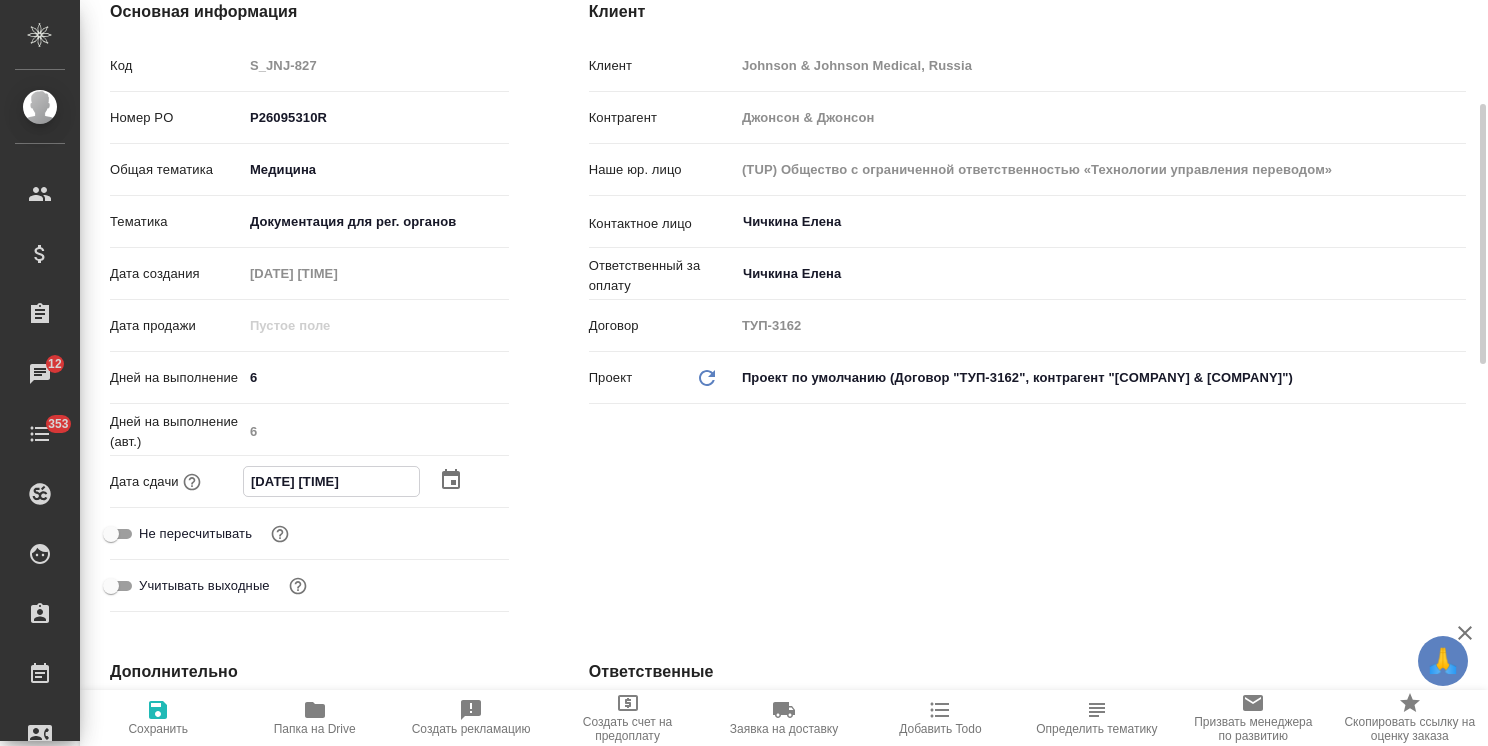 click on "11.08.2025 13:34" at bounding box center [331, 481] 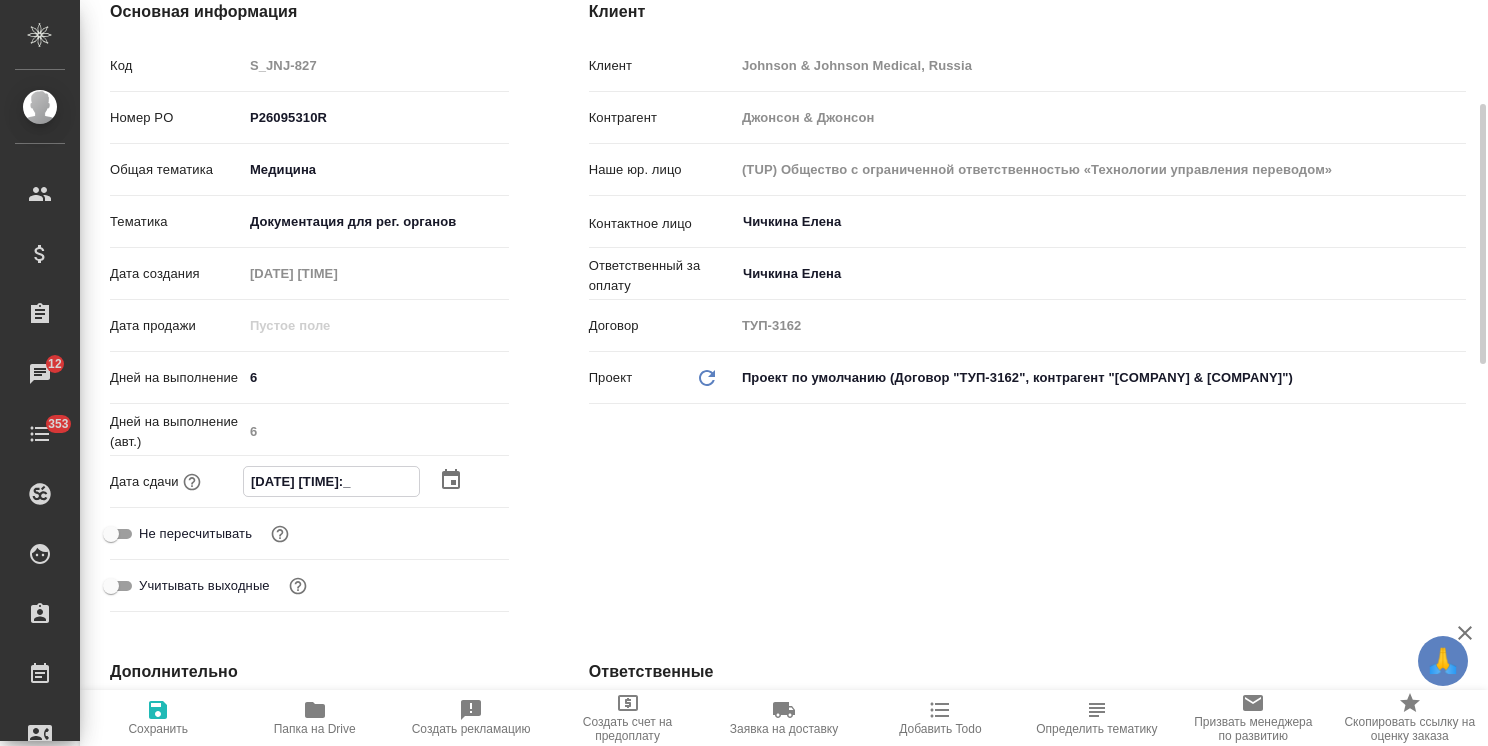 type on "x" 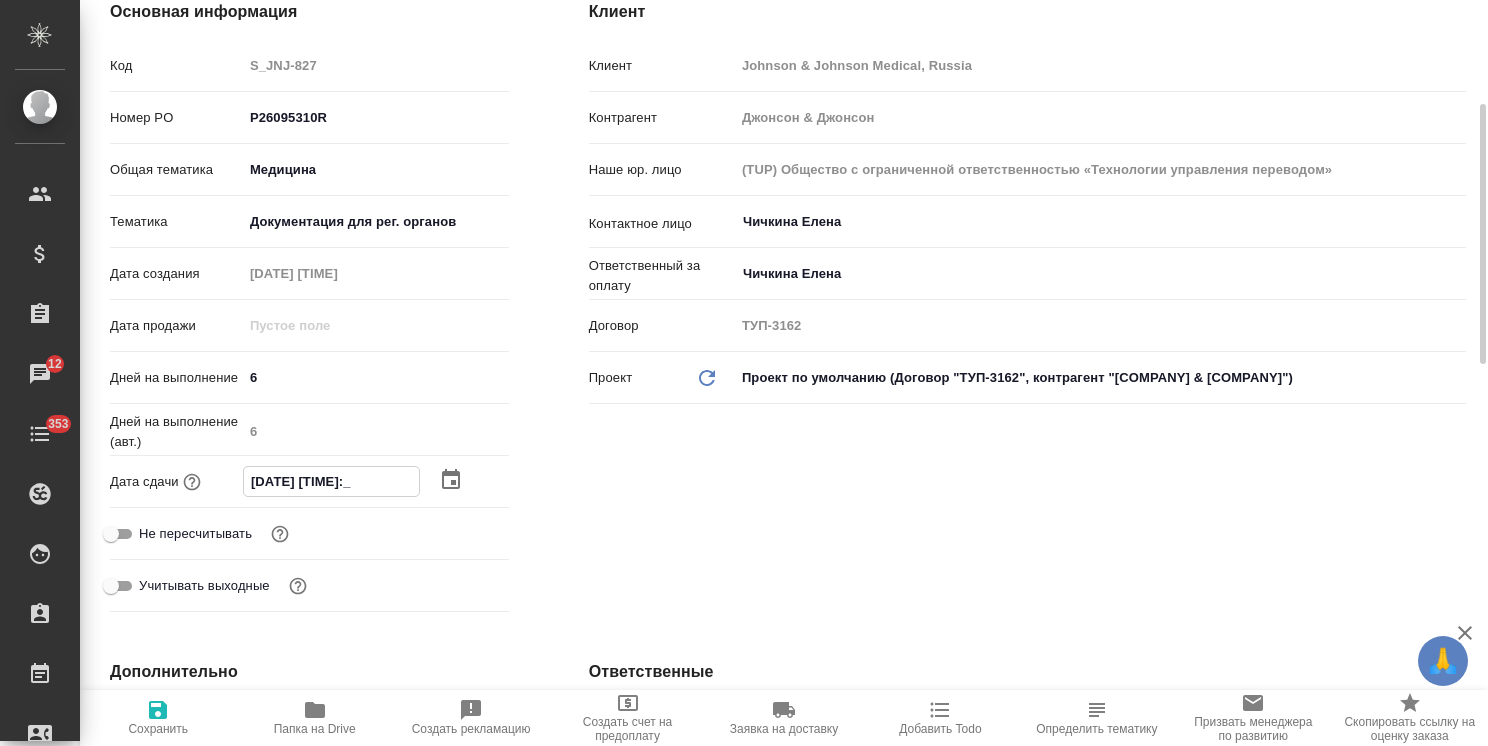 type on "11.08.2025 17:00" 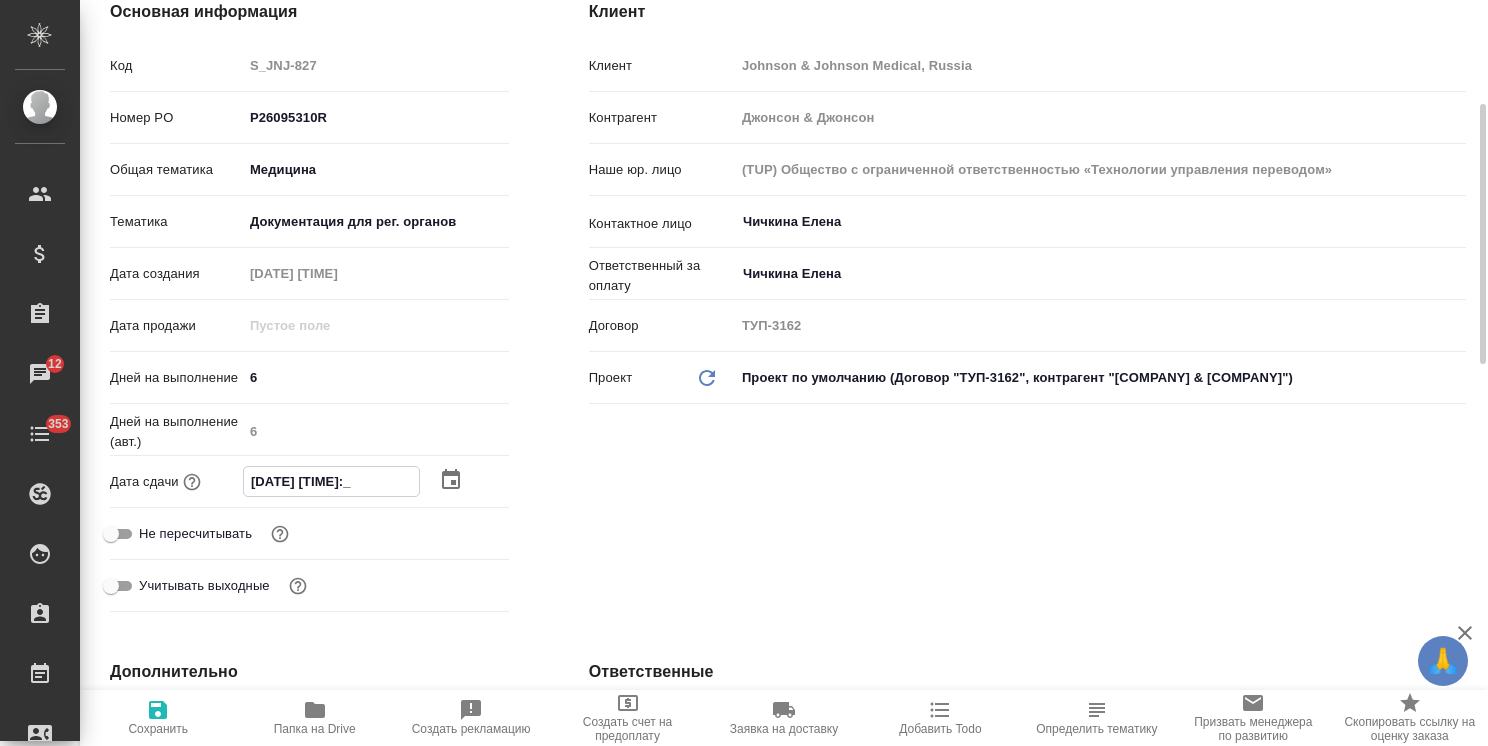 type on "x" 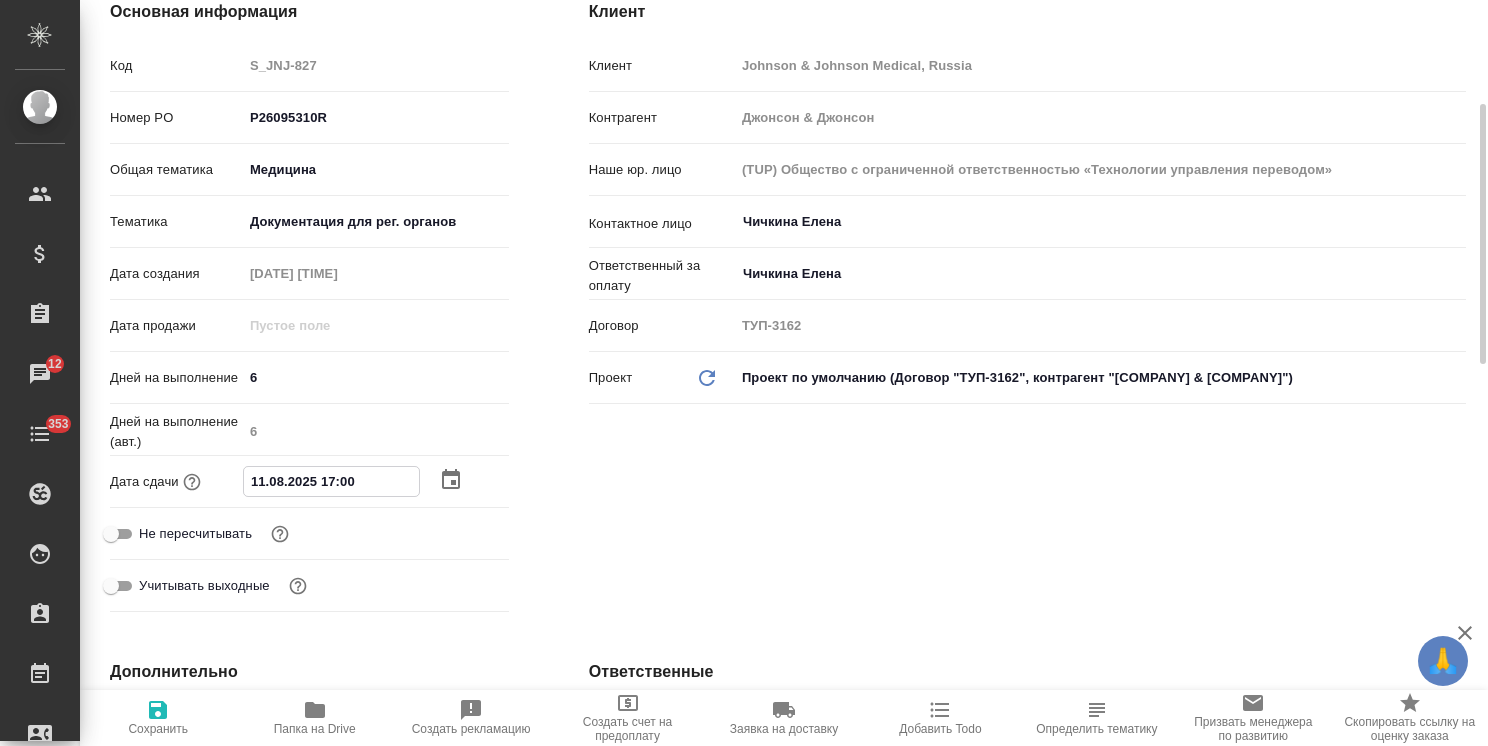 type on "11.08.2025 17:00" 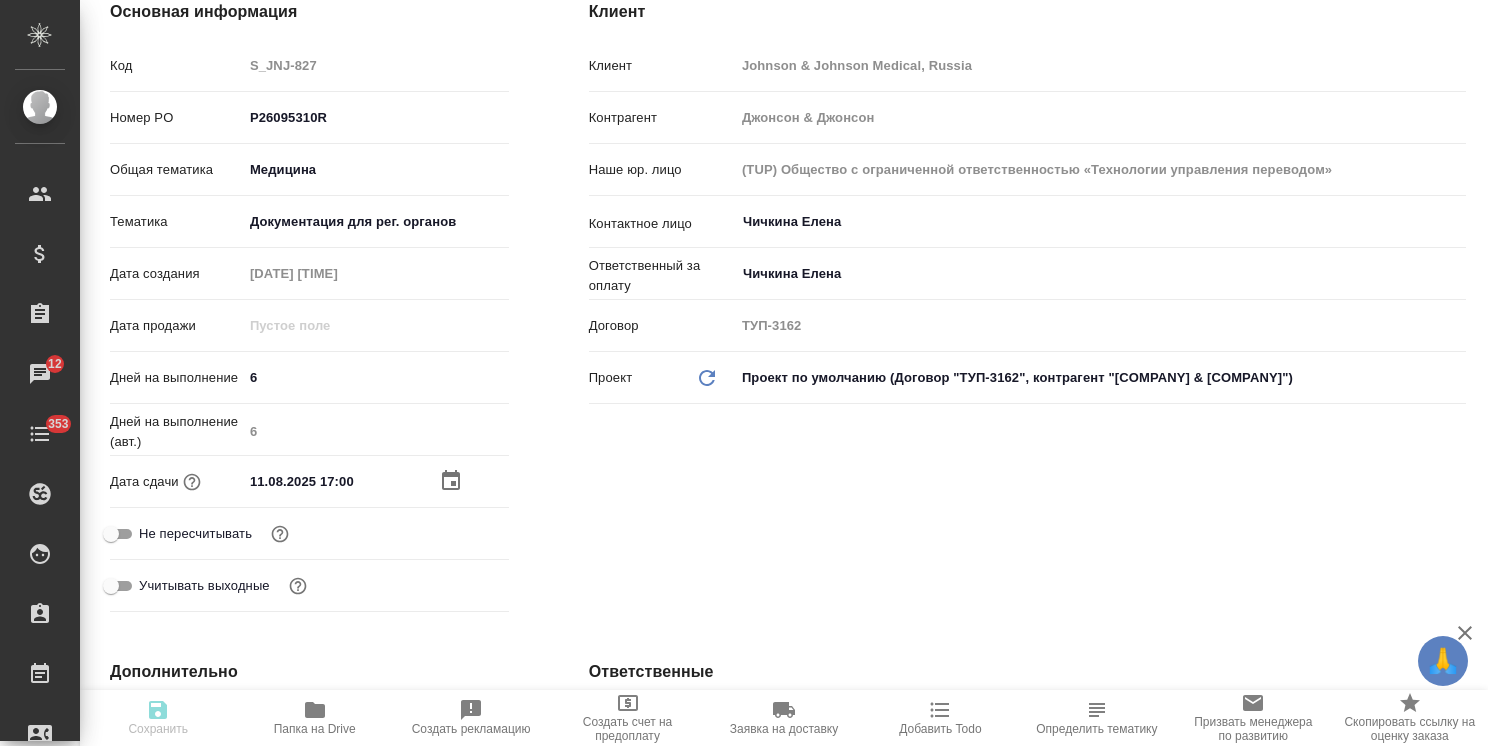 type on "x" 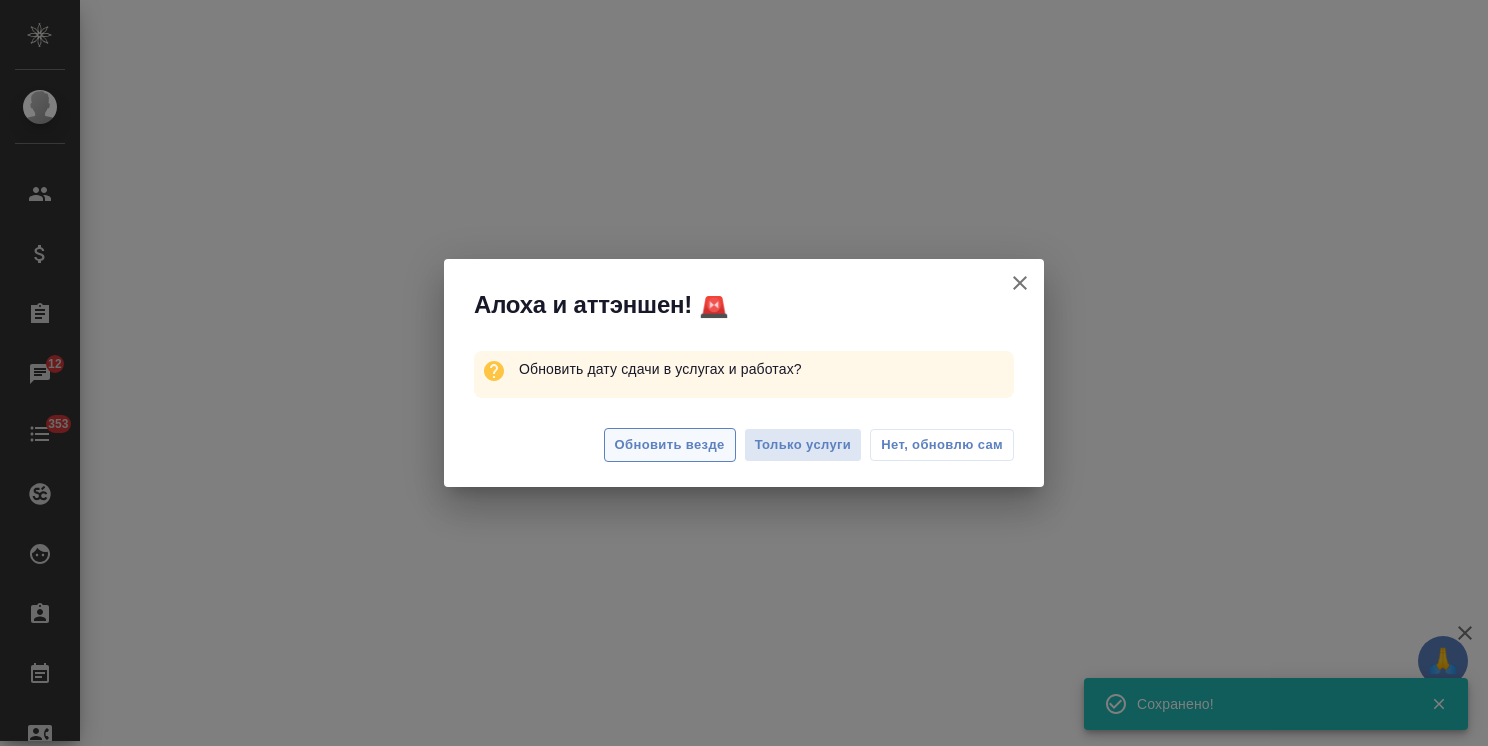 click on "Обновить везде" at bounding box center [670, 445] 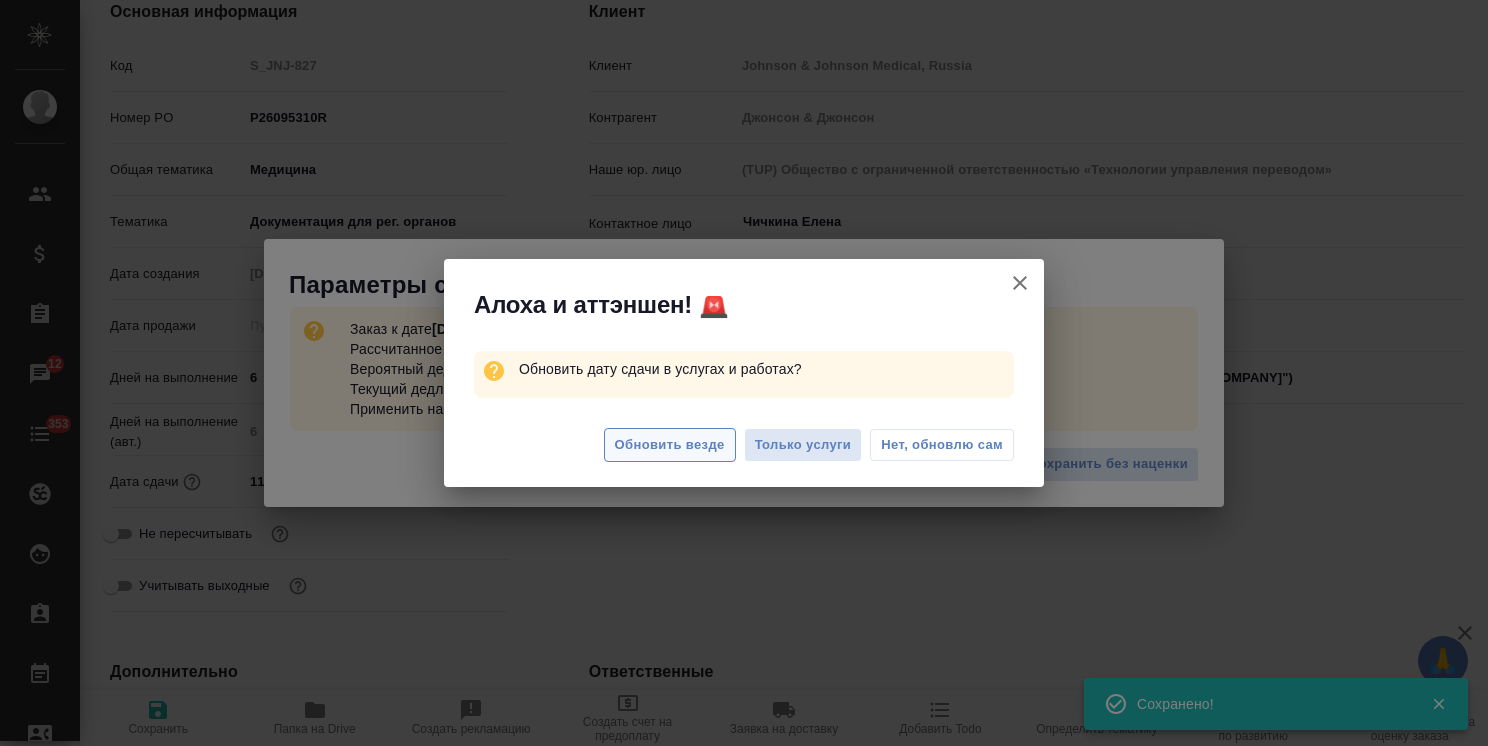 type on "x" 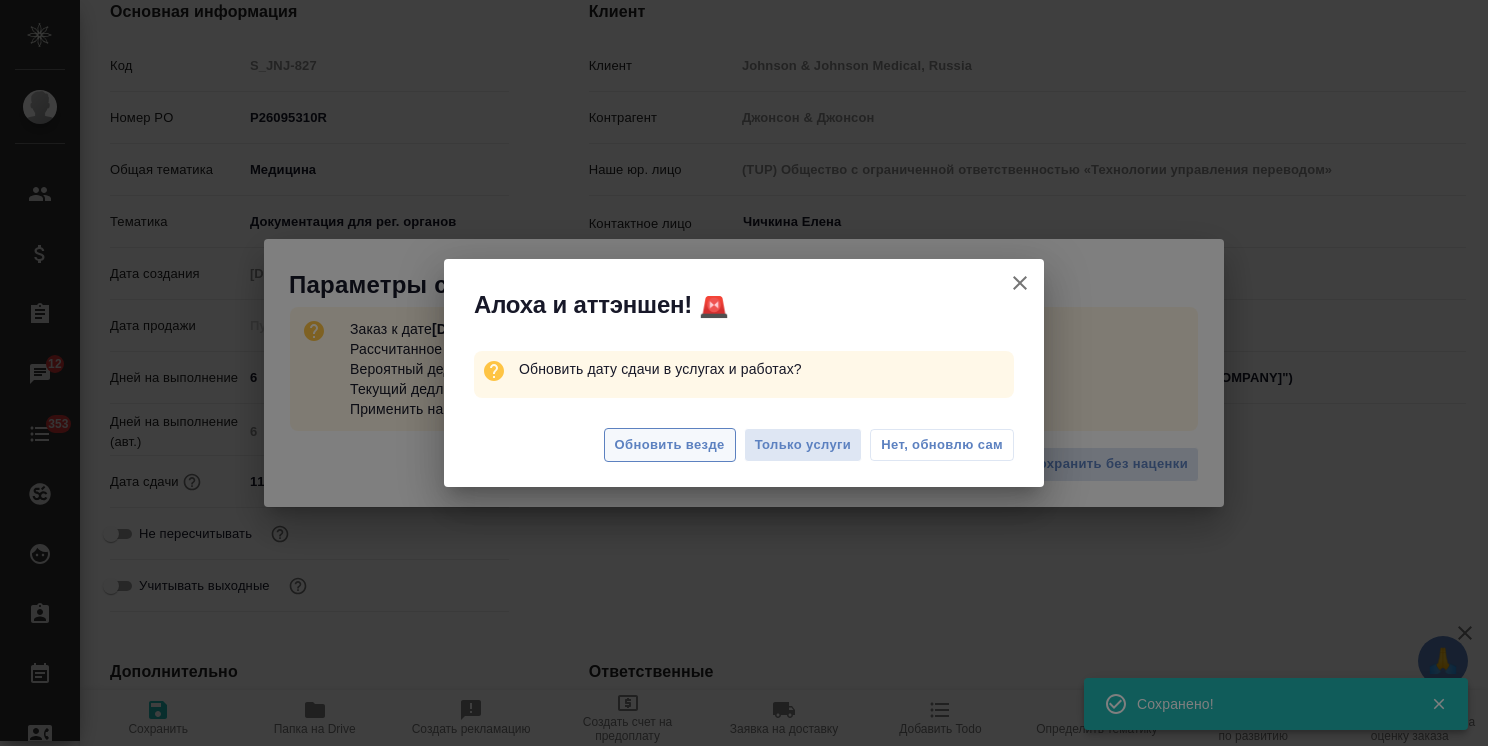 type on "x" 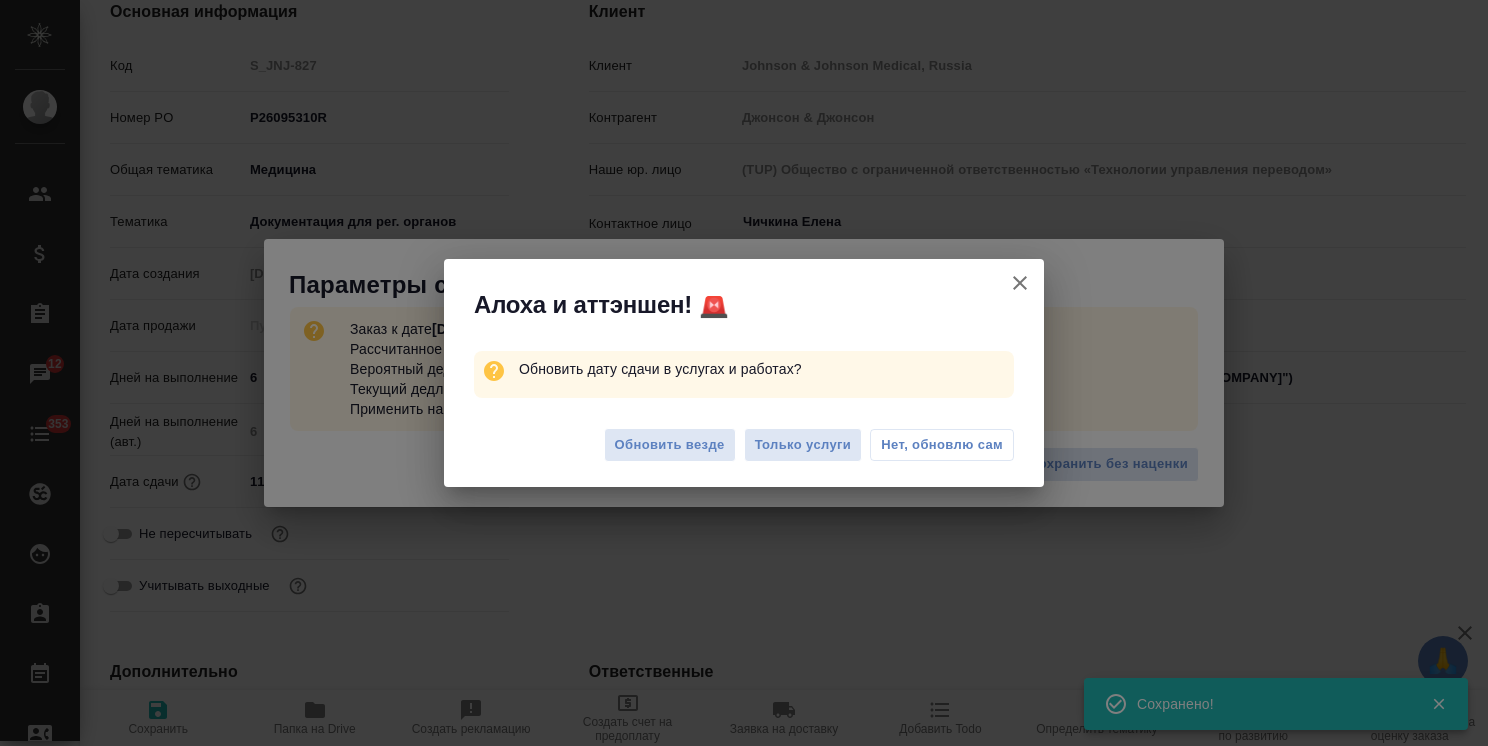 type on "x" 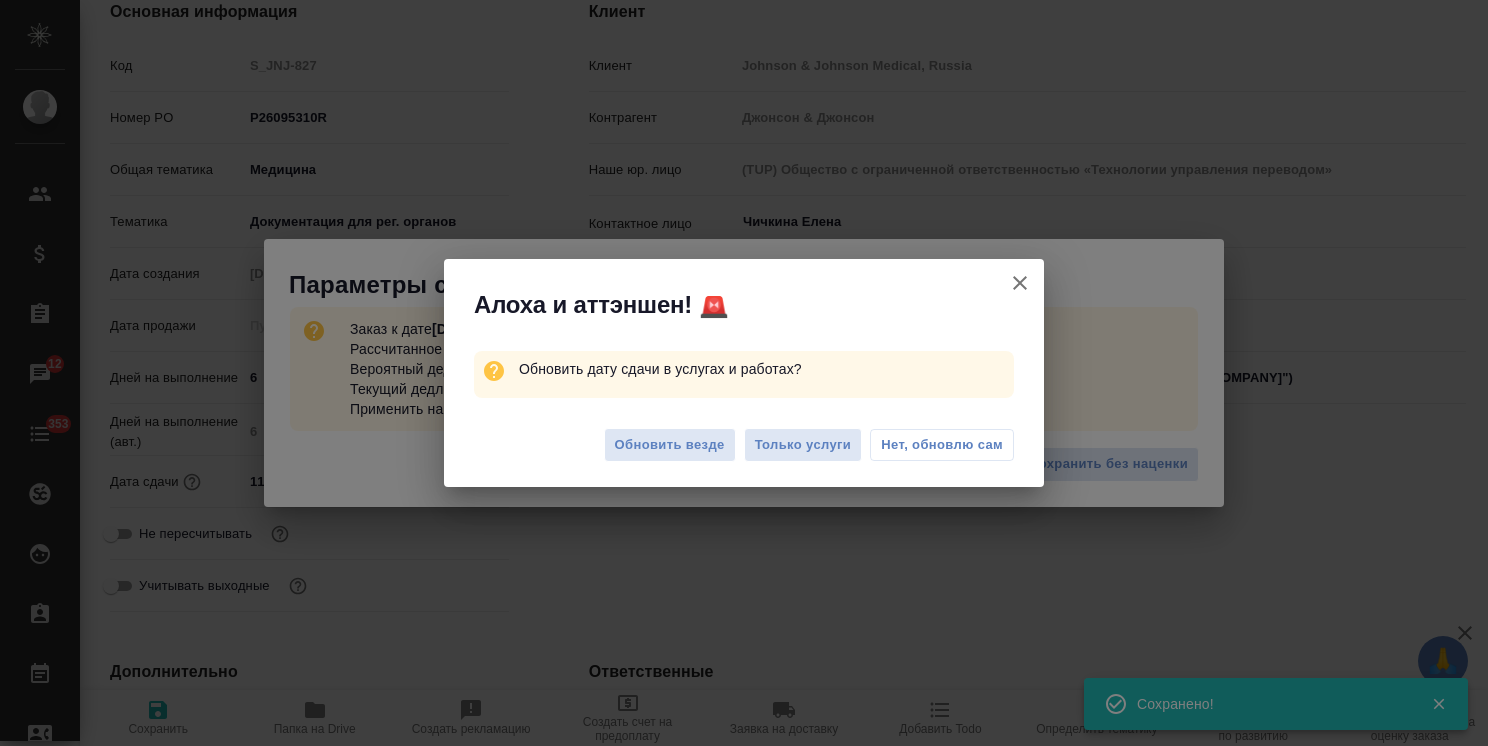 type on "x" 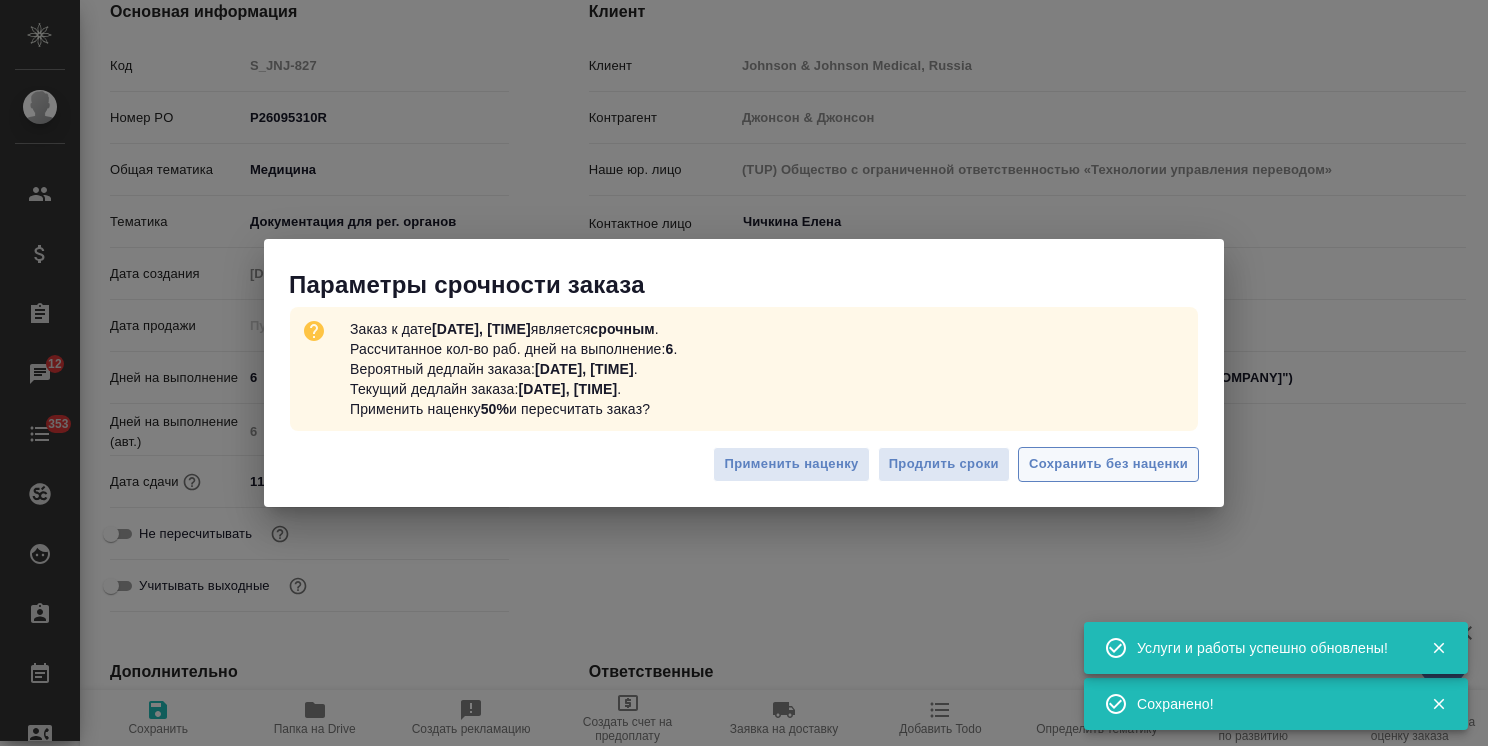 click on "Сохранить без наценки" at bounding box center [1108, 464] 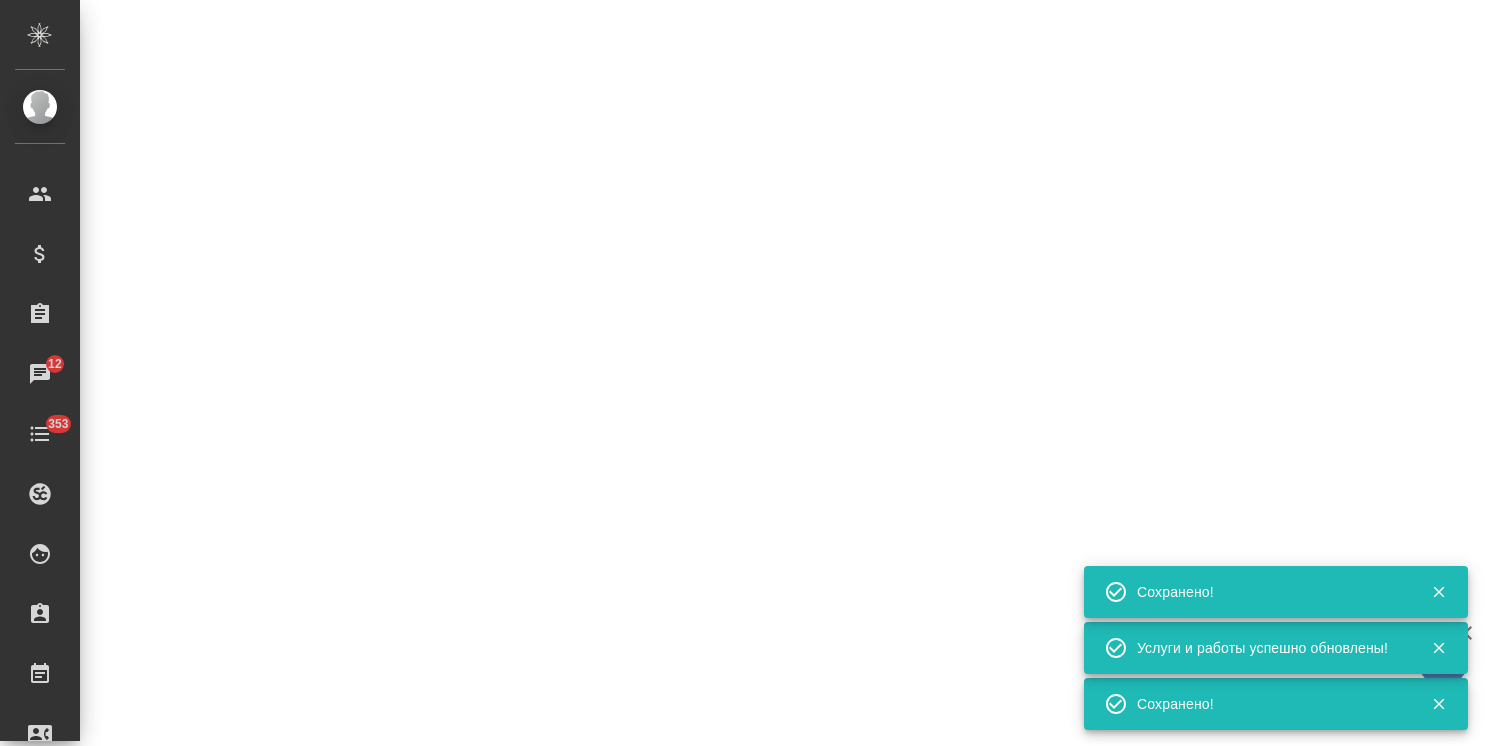 type on "urgent" 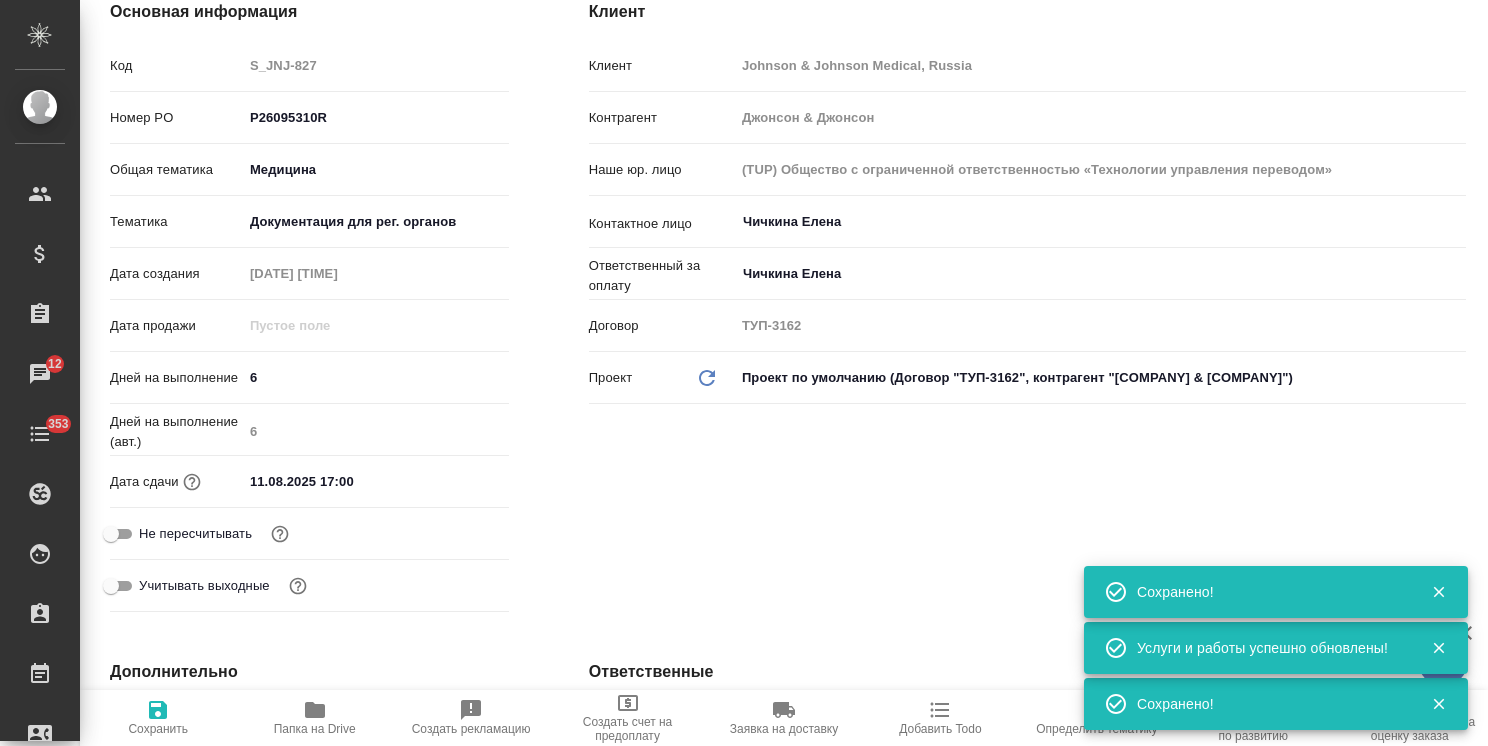 click on "11.08.2025 17:00" at bounding box center [330, 481] 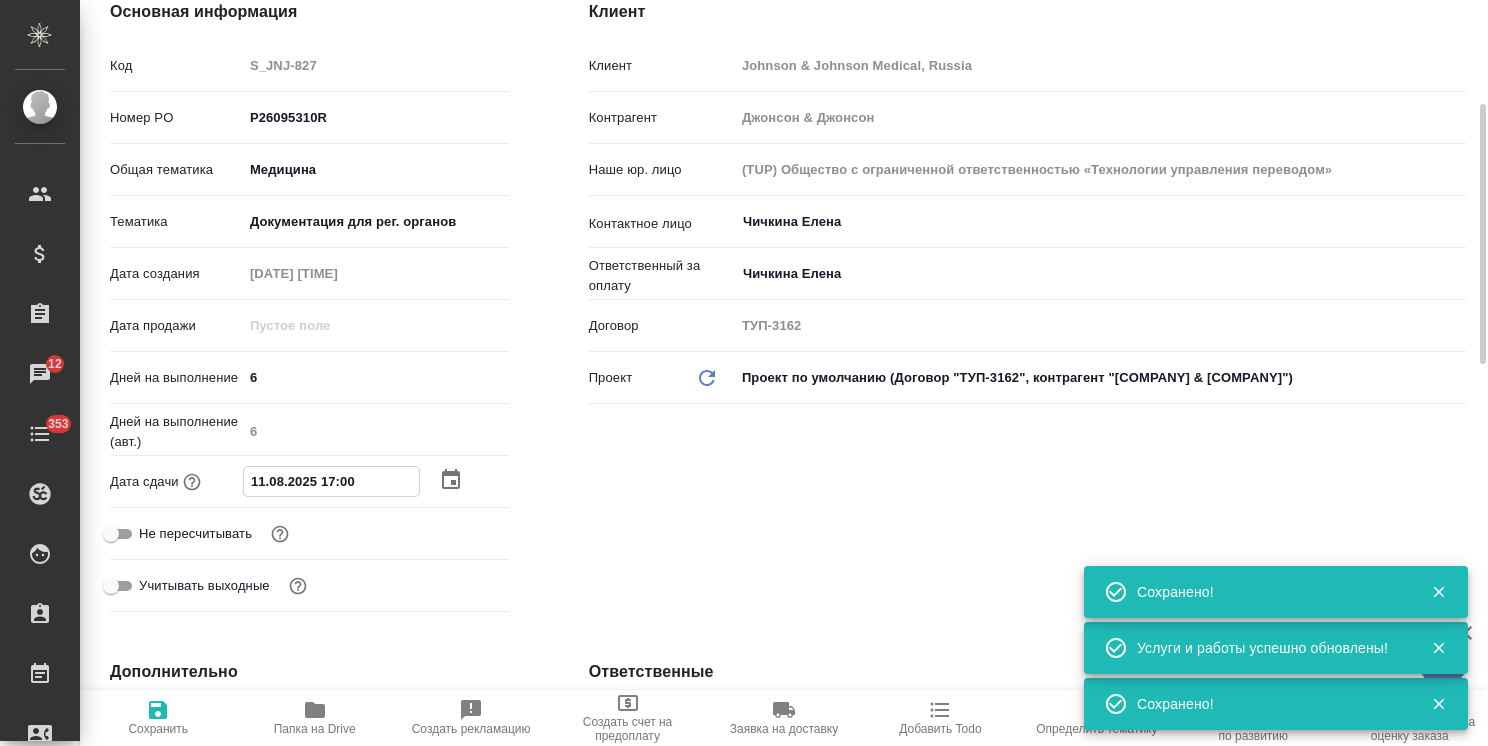 click 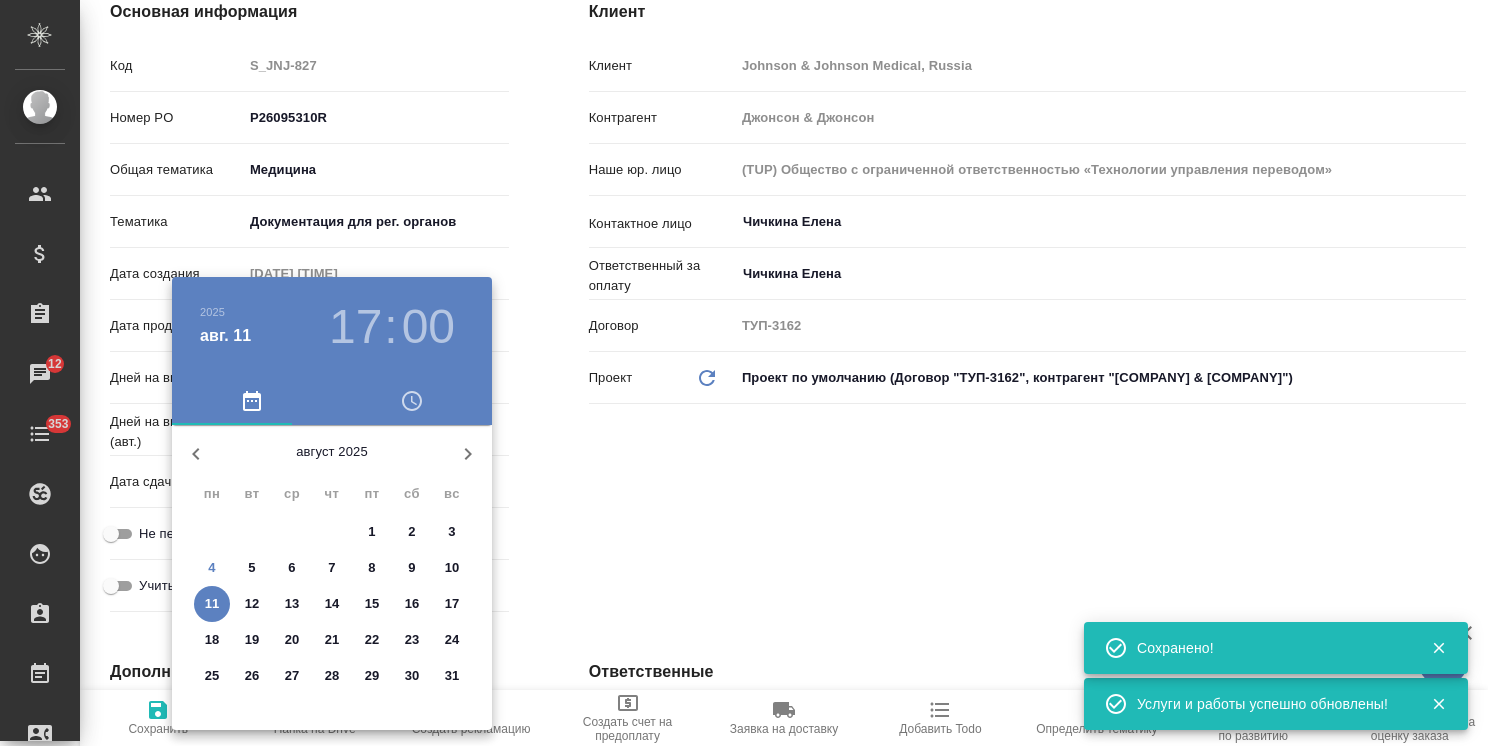 click at bounding box center (744, 373) 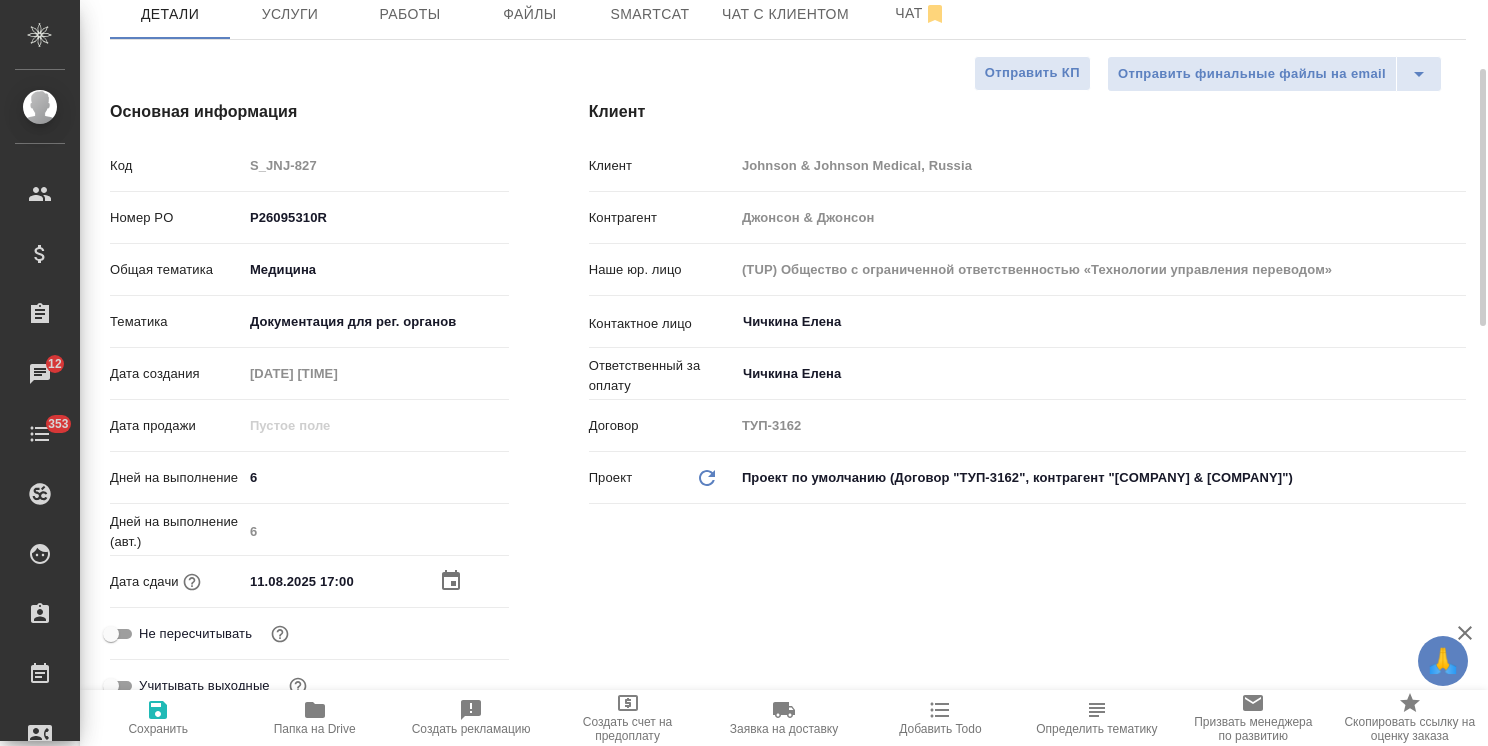 scroll, scrollTop: 0, scrollLeft: 0, axis: both 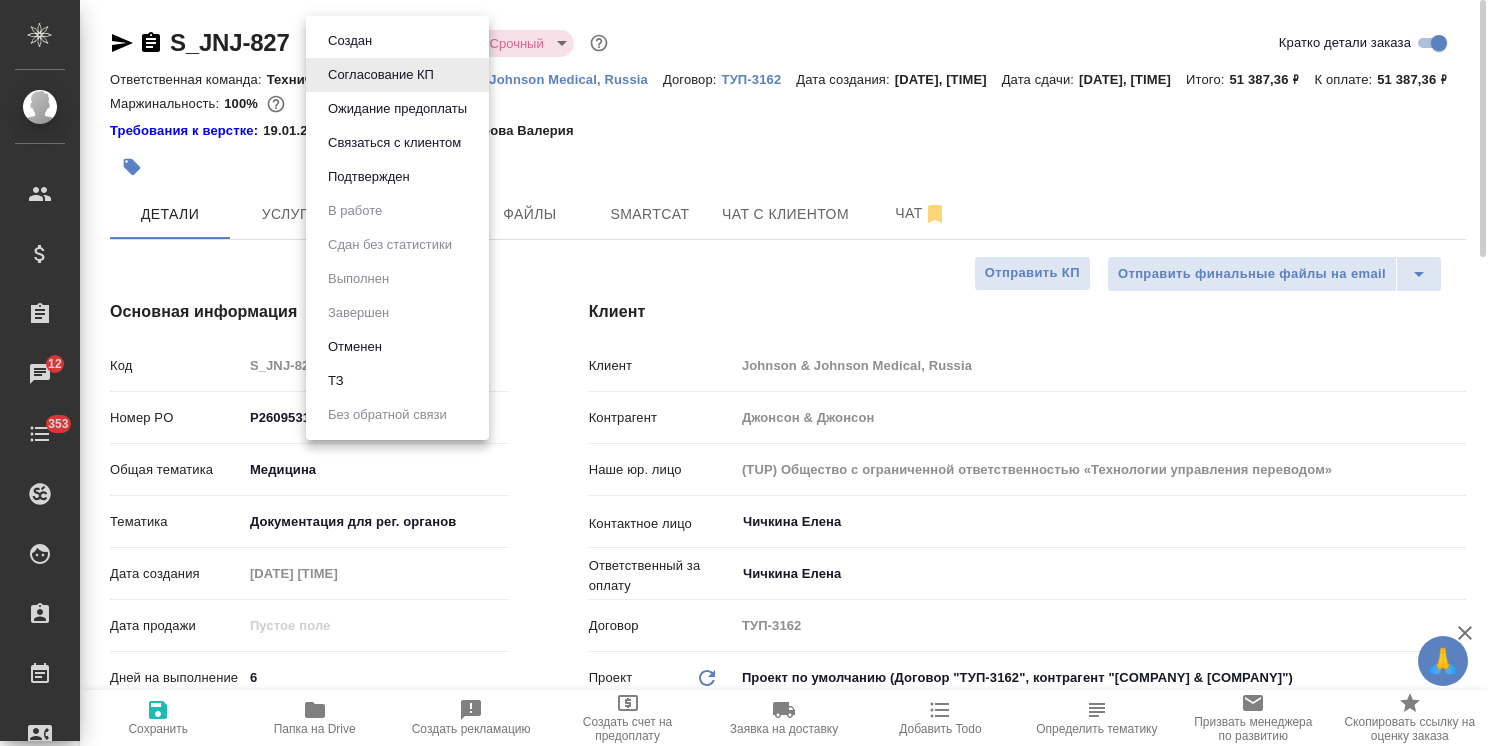 click on "🙏 .cls-1
fill:#fff;
AWATERA Usmanova Olga Клиенты Спецификации Заказы 12 Чаты 353 Todo Проекты SC Исполнители Кандидаты Работы Входящие заявки Заявки на доставку Рекламации Проекты процессинга Конференции Выйти S_JNJ-827 Согласование КП kpNegotiation Срочный urgent Кратко детали заказа Ответственная команда: Технический Клиент: Johnson & Johnson Medical, Russia Договор: ТУП-3162 Дата создания: 04.08.2025, 09:13 Дата сдачи: 11.08.2025, 17:00 Итого: 51 387,36 ₽ К оплате: 51 387,36 ₽ Маржинальность: 100% Требования к верстке: 19.01.2024 18:20 Проверено: Петрова Валерия Детали Услуги Работы Файлы Smartcat Чат с клиентом Чат Код 6" at bounding box center (744, 373) 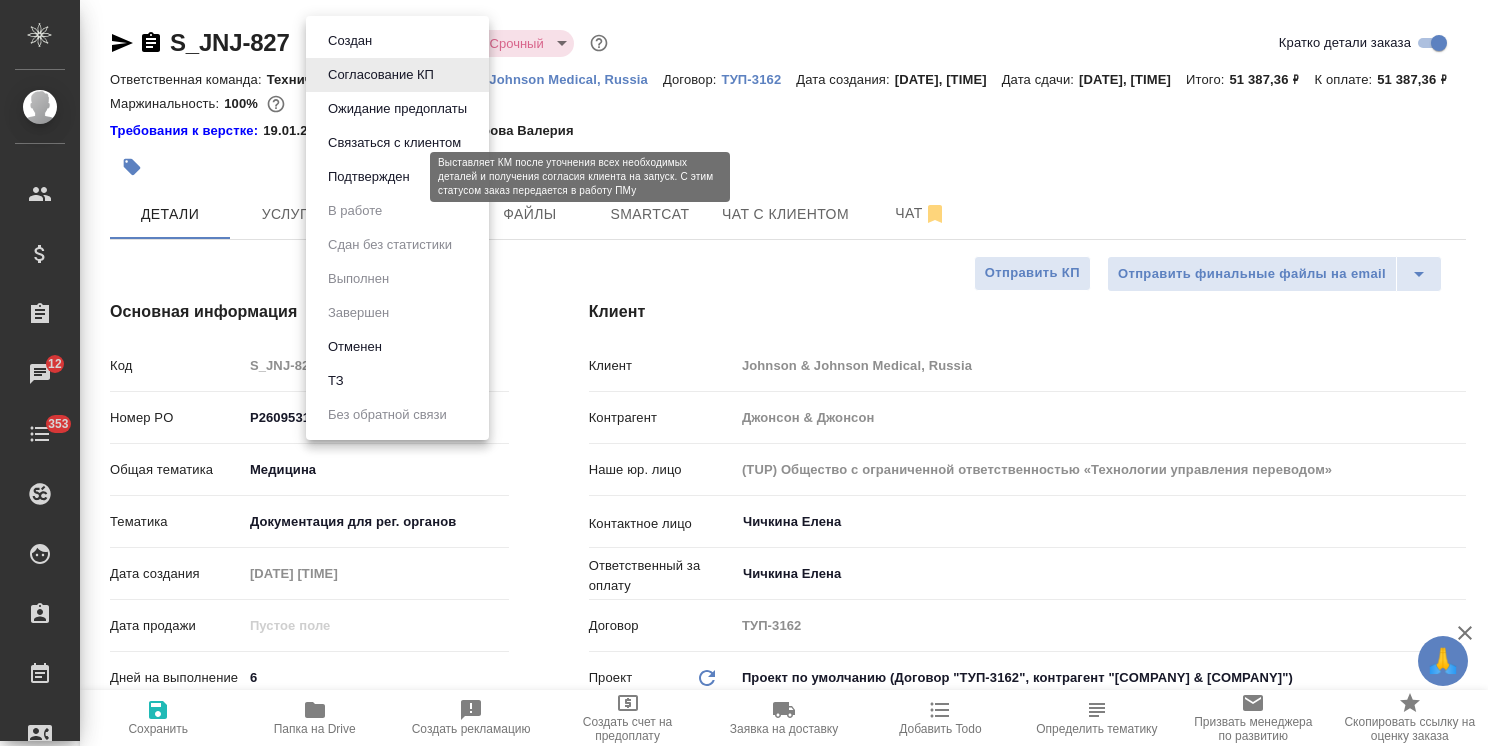 click on "Подтвержден" at bounding box center [369, 177] 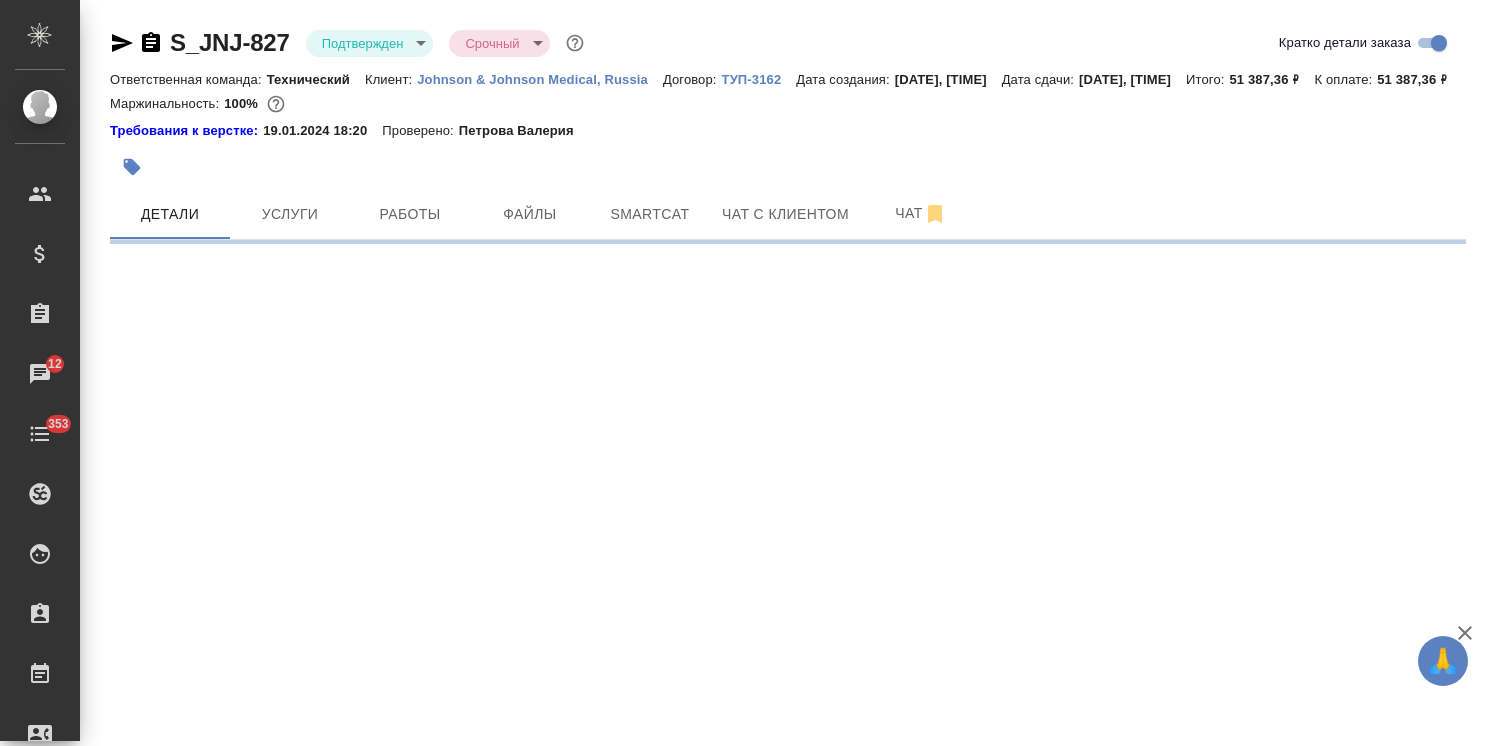 select on "RU" 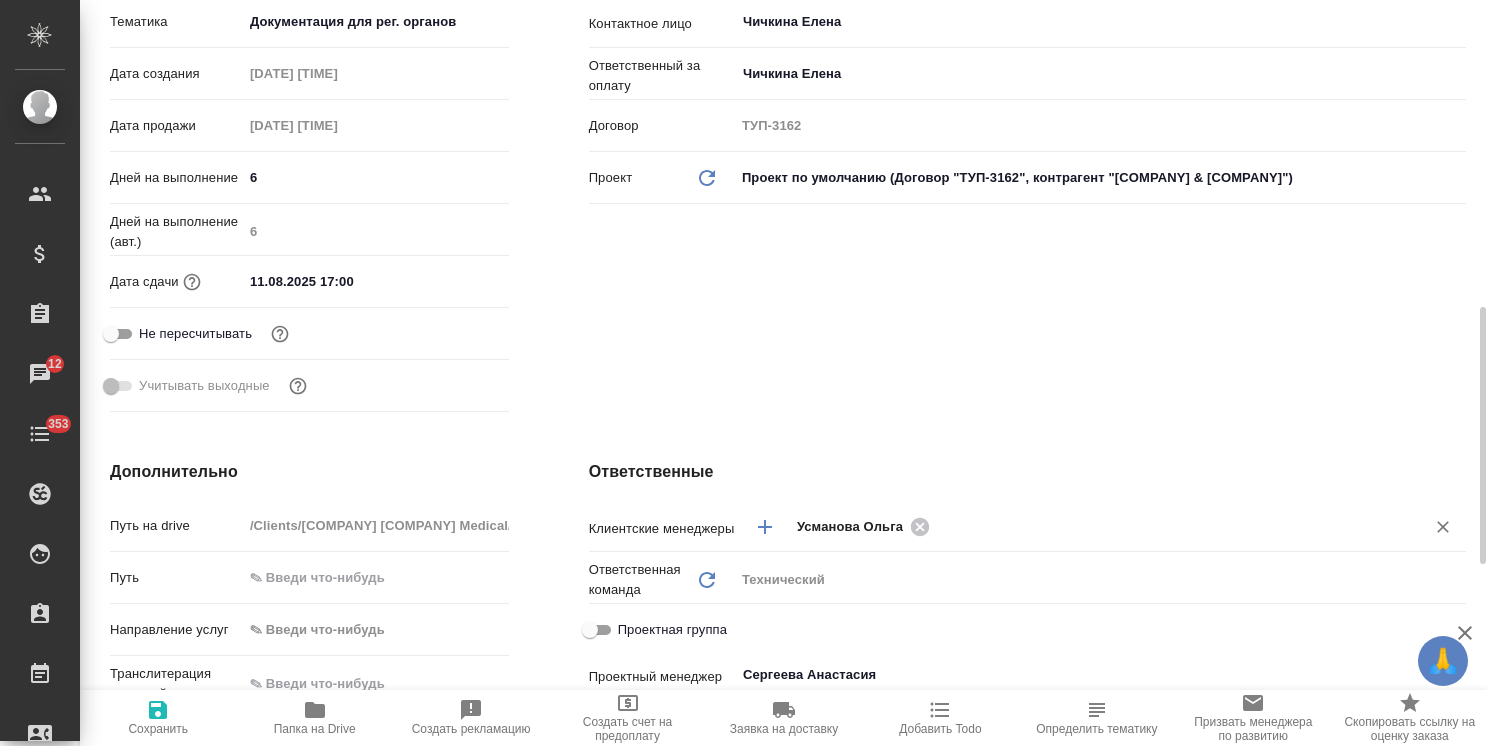 type on "x" 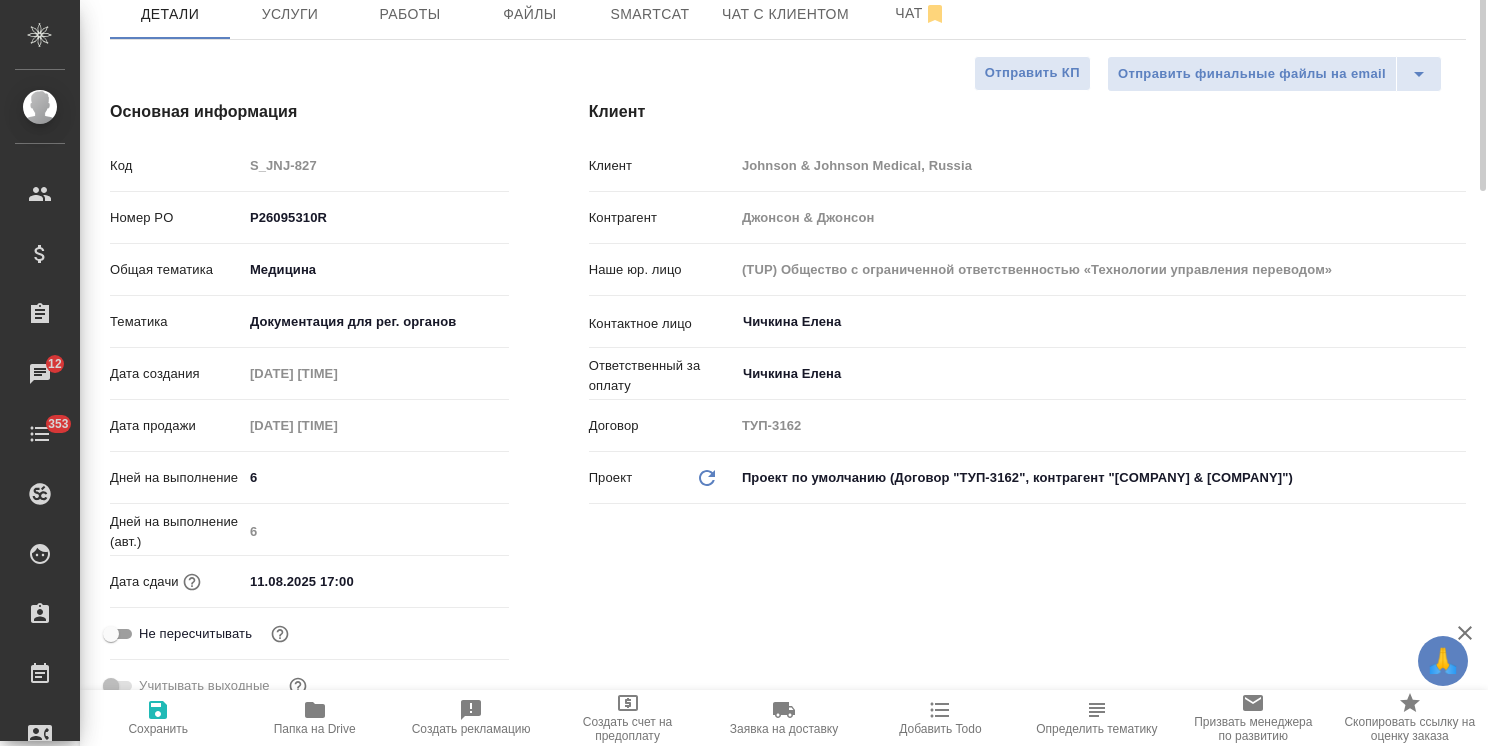 scroll, scrollTop: 200, scrollLeft: 0, axis: vertical 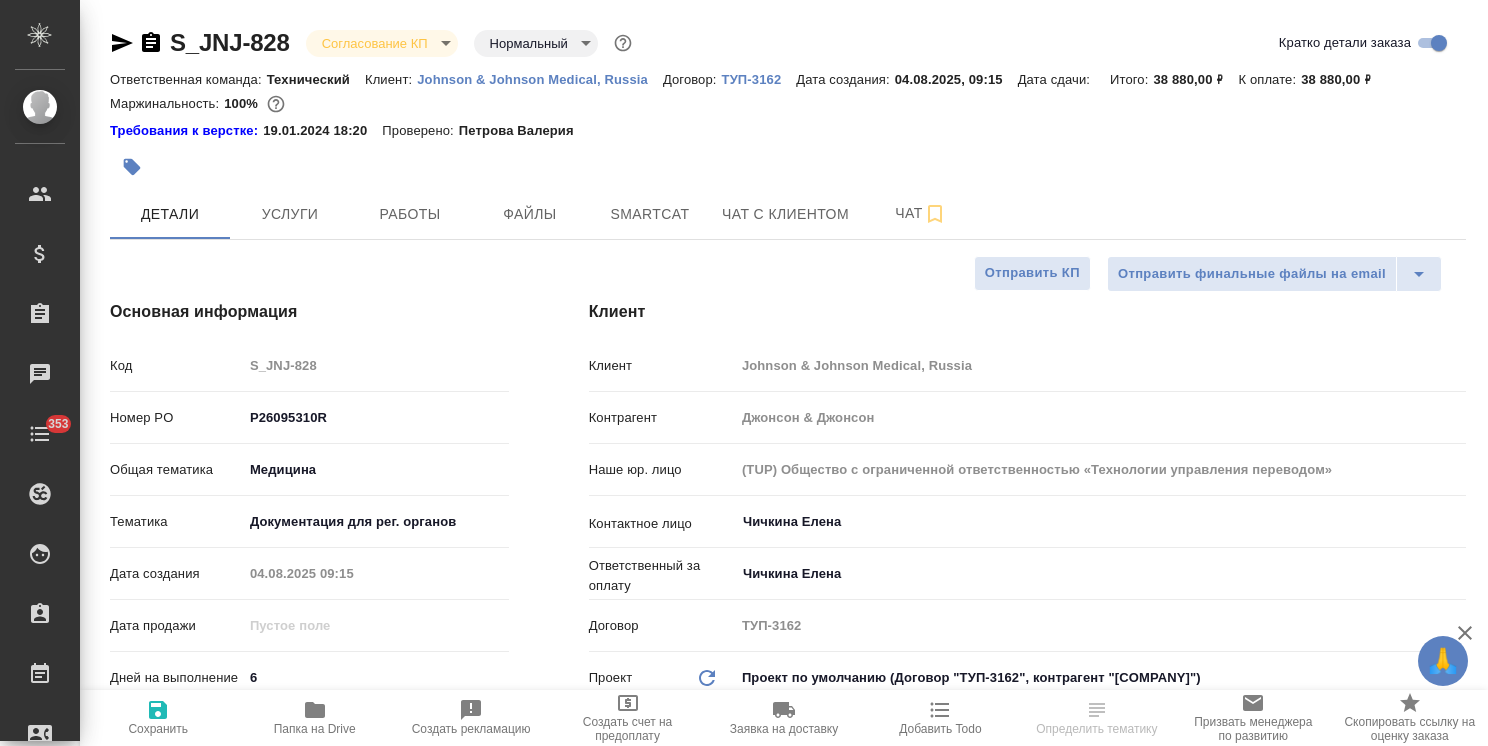 select on "RU" 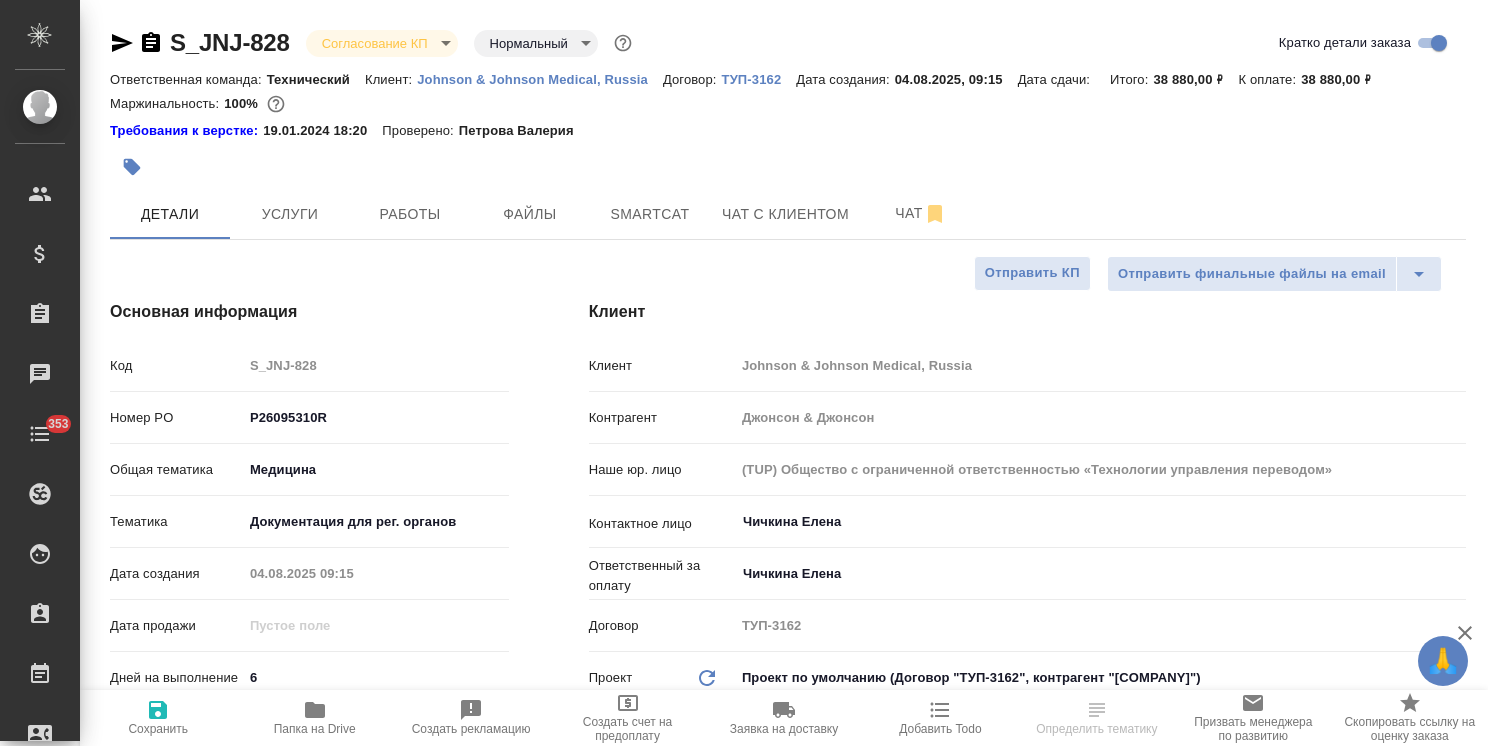 scroll, scrollTop: 0, scrollLeft: 0, axis: both 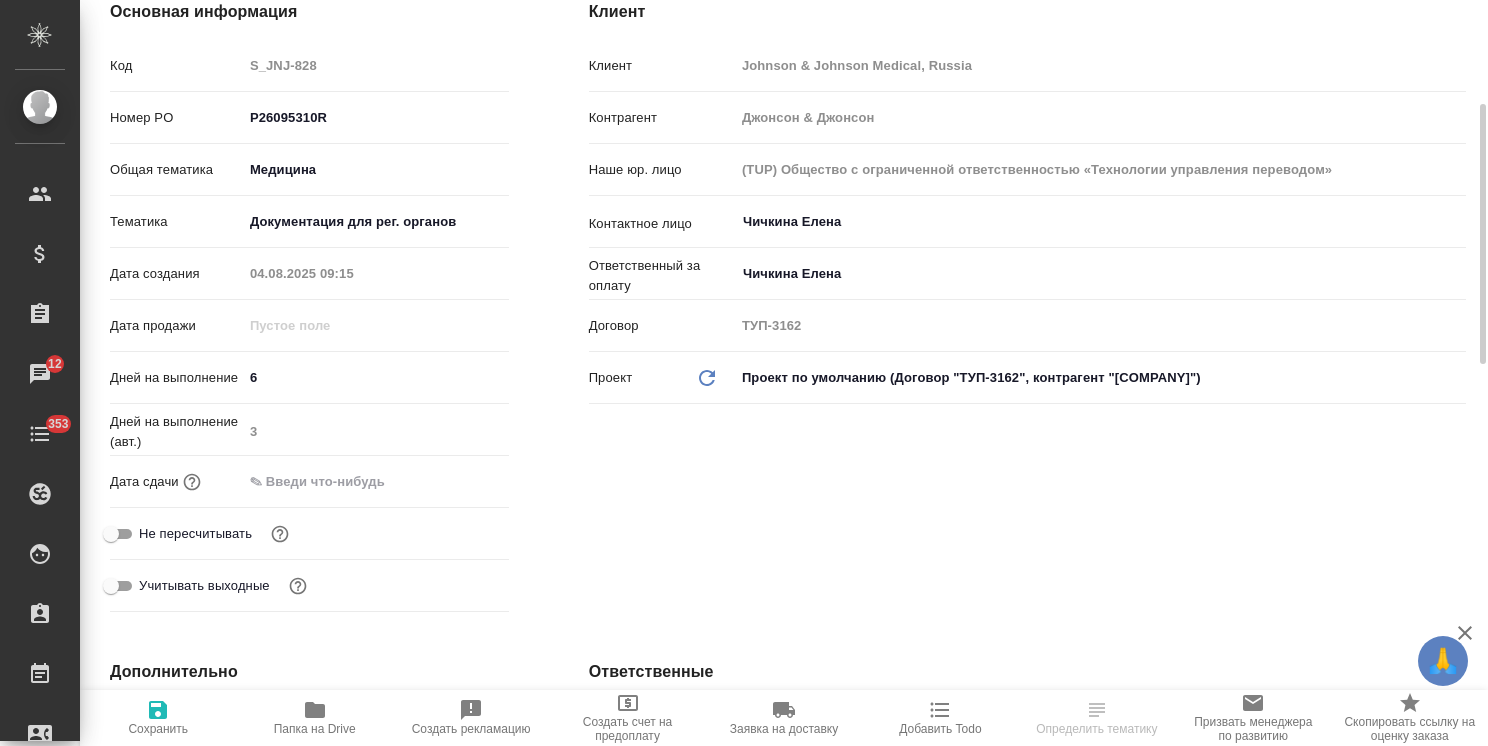 click on "Дата сдачи" at bounding box center [309, 481] 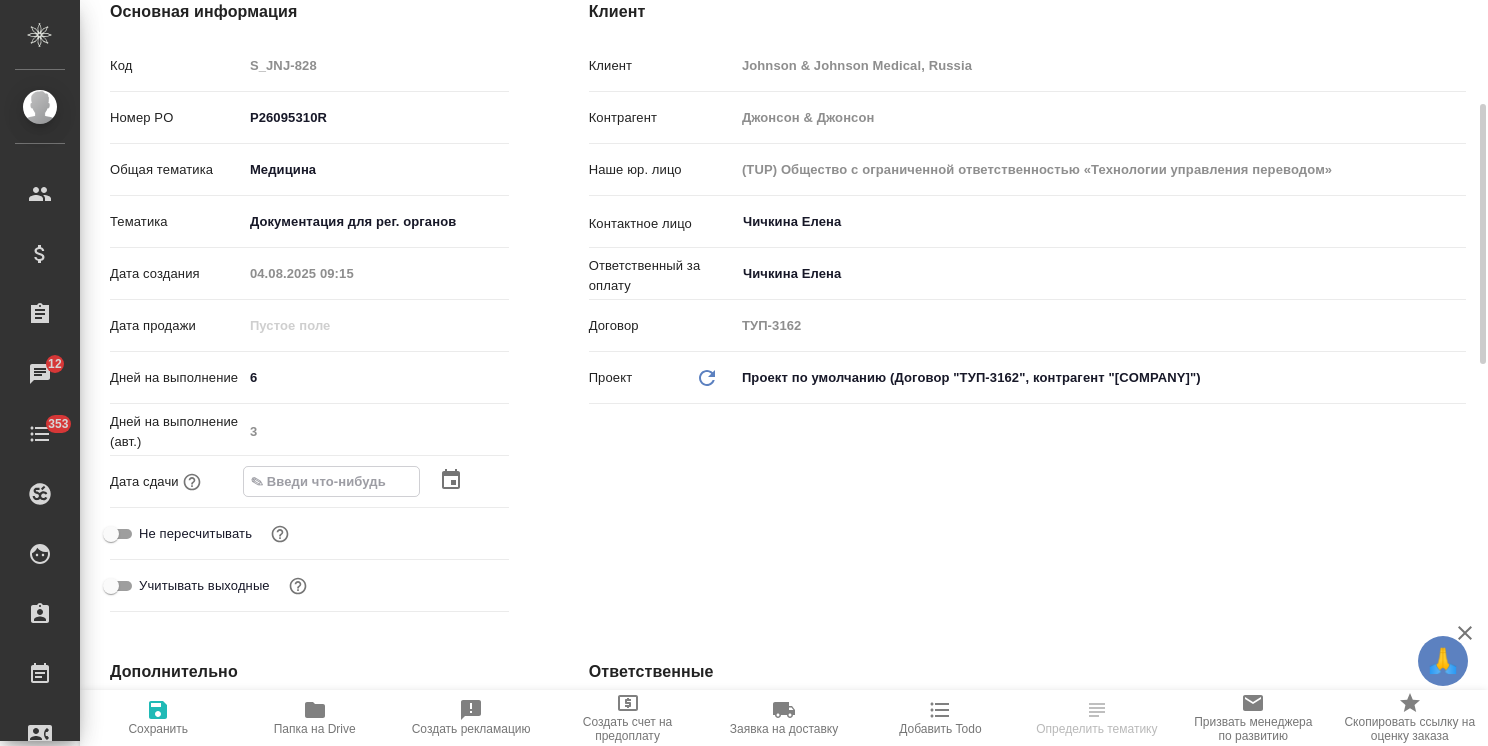 click 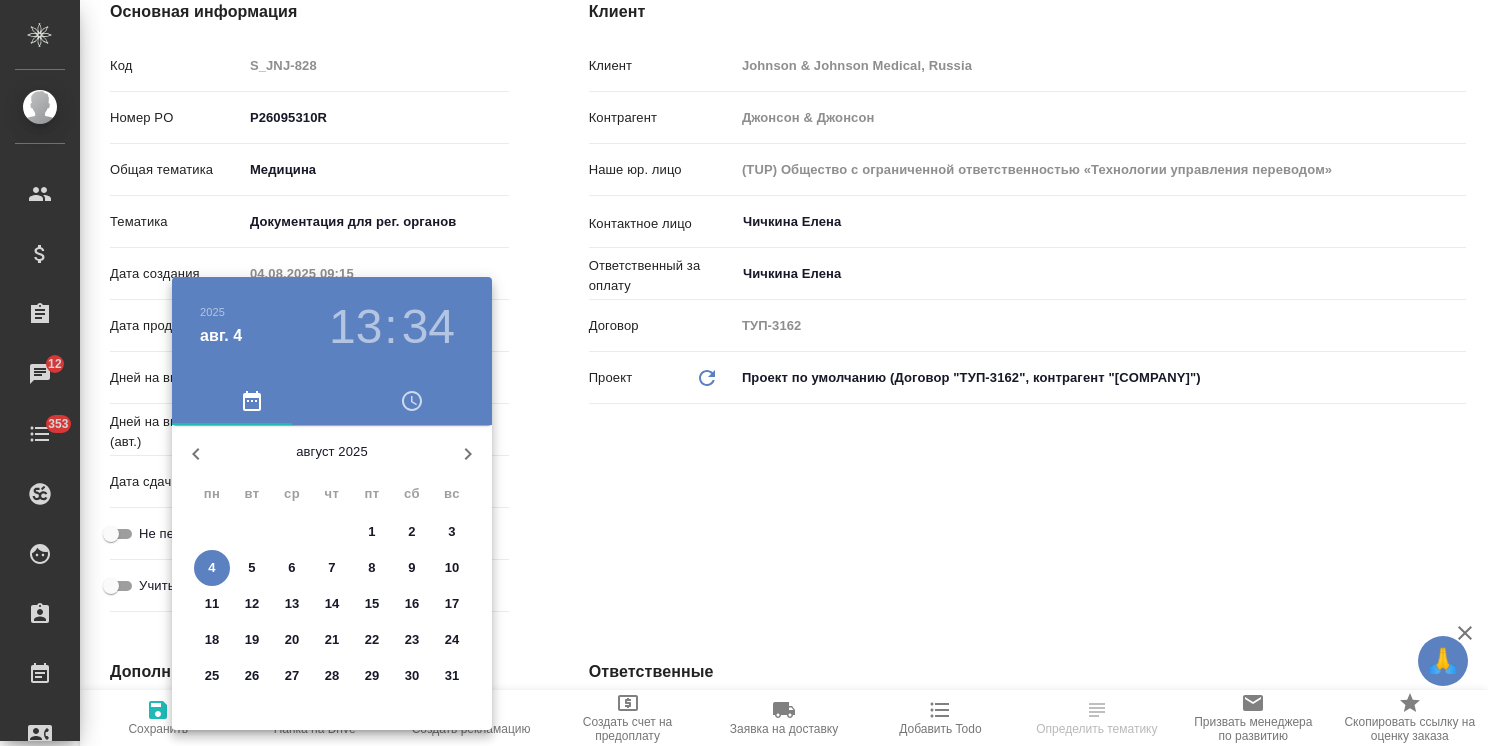 click on "6" at bounding box center (291, 568) 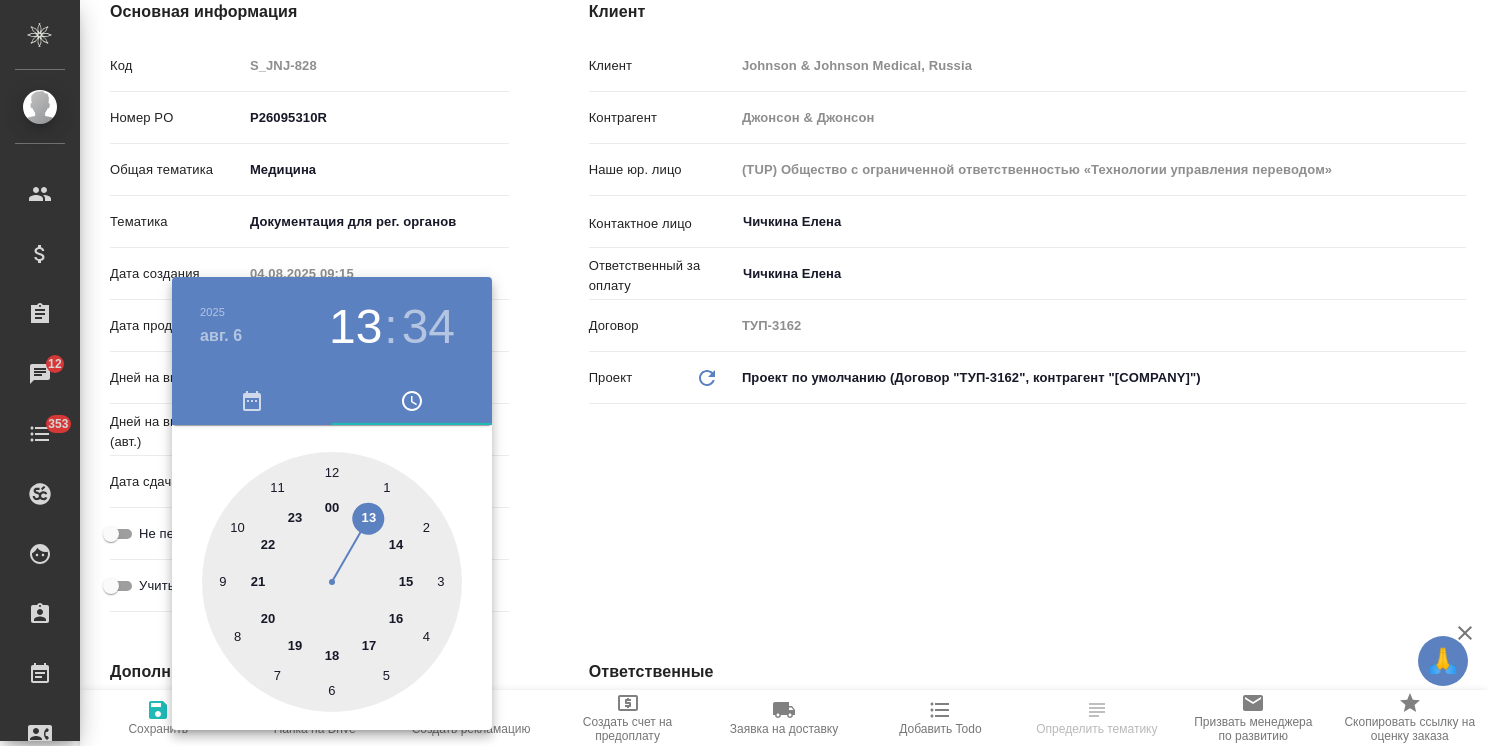 click at bounding box center [744, 373] 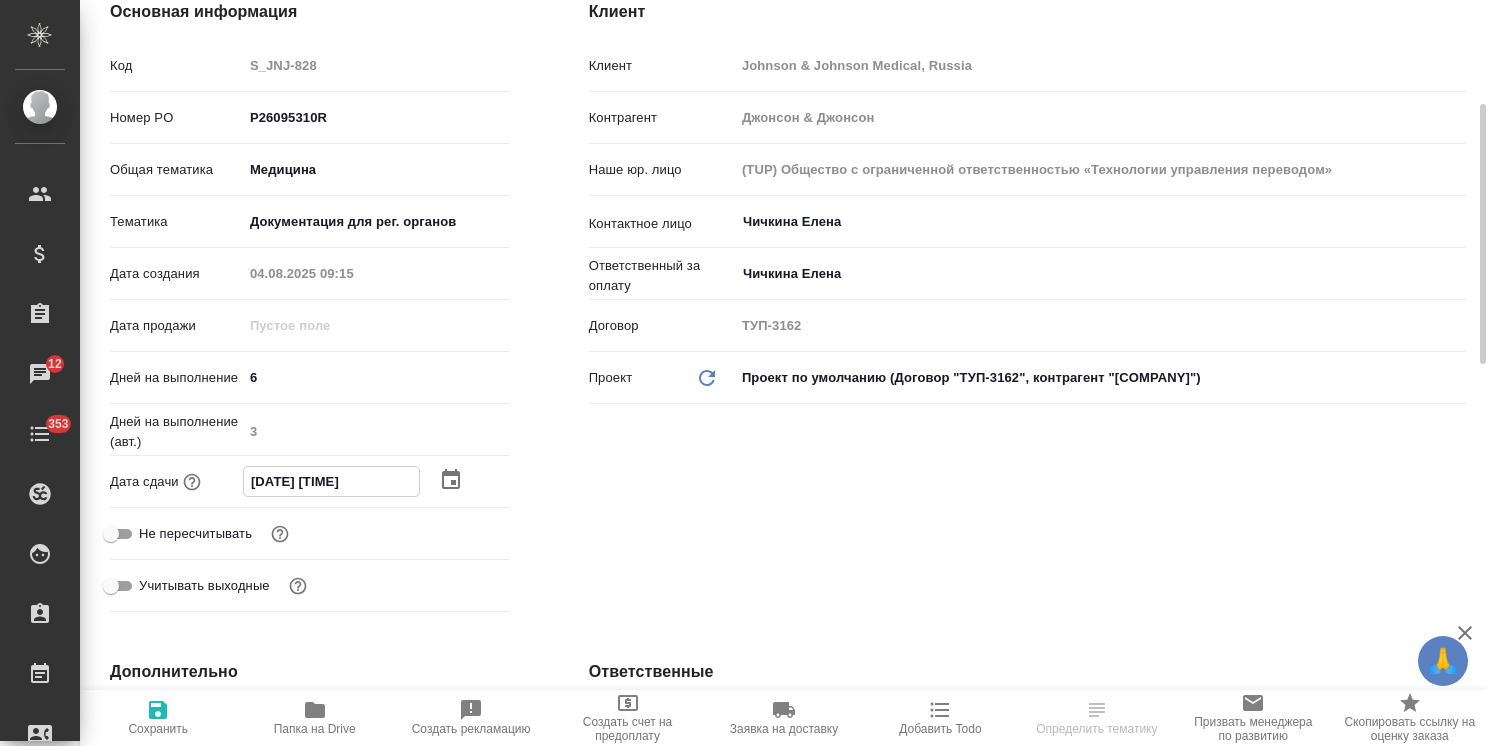 click on "06.08.2025 13:34" at bounding box center [331, 481] 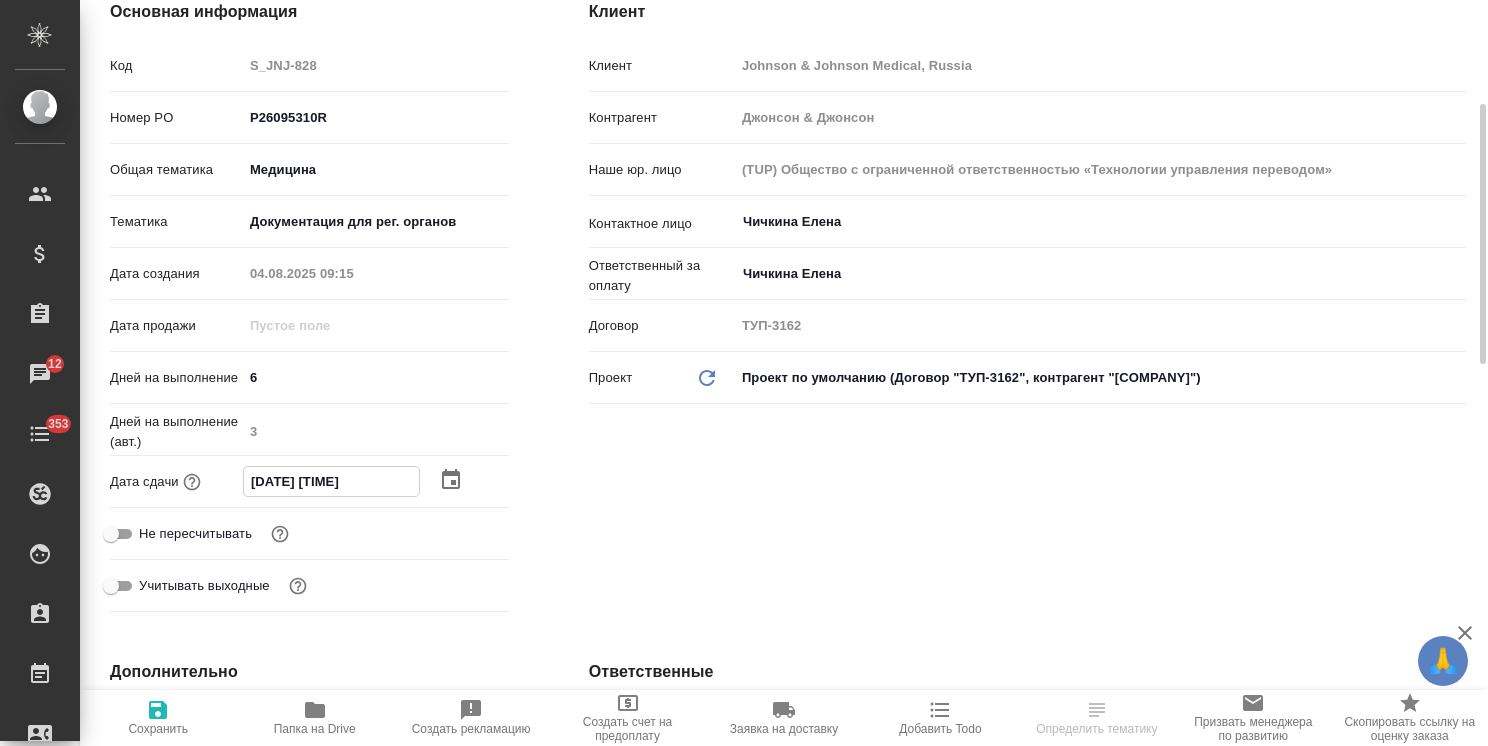 type on "06.08.2025 17:34" 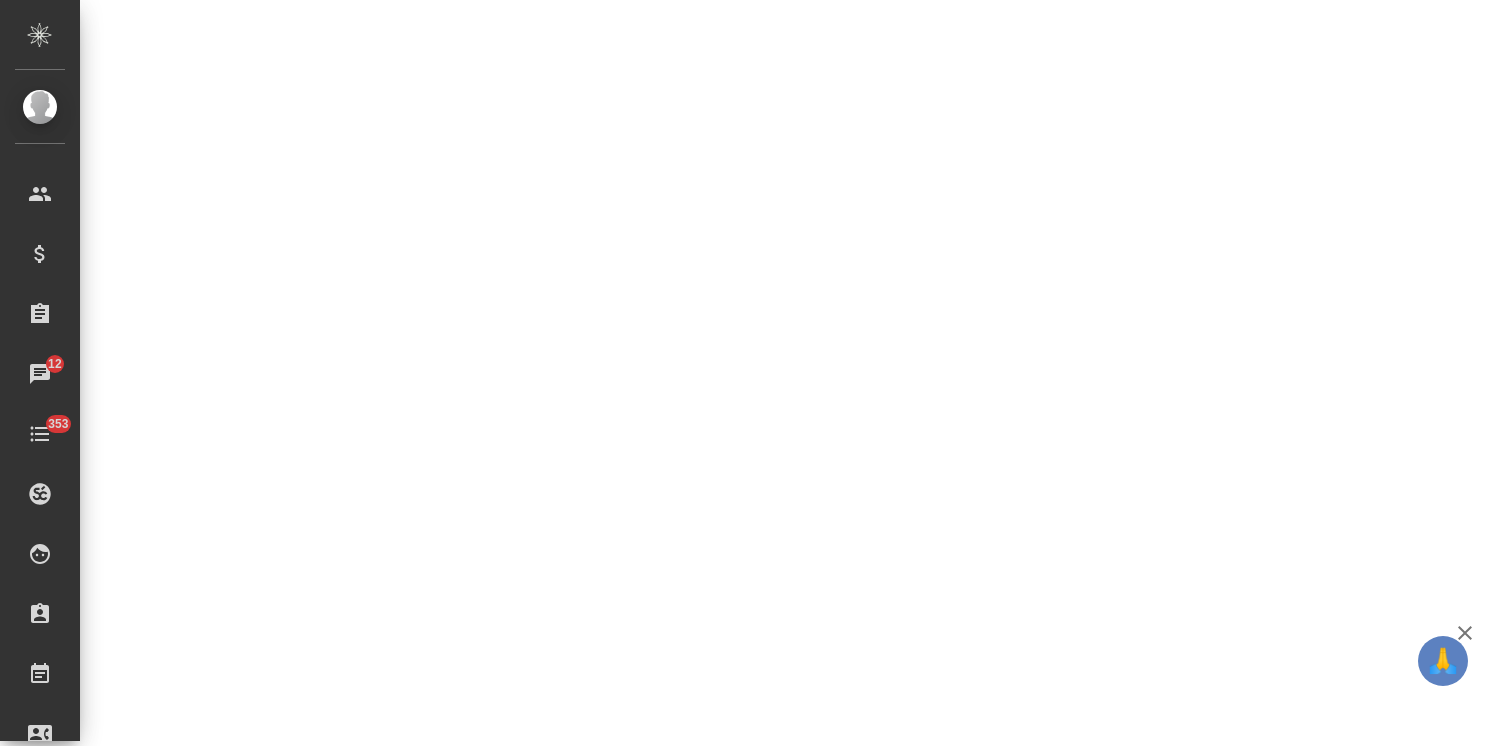 drag, startPoint x: 347, startPoint y: 487, endPoint x: 336, endPoint y: 484, distance: 11.401754 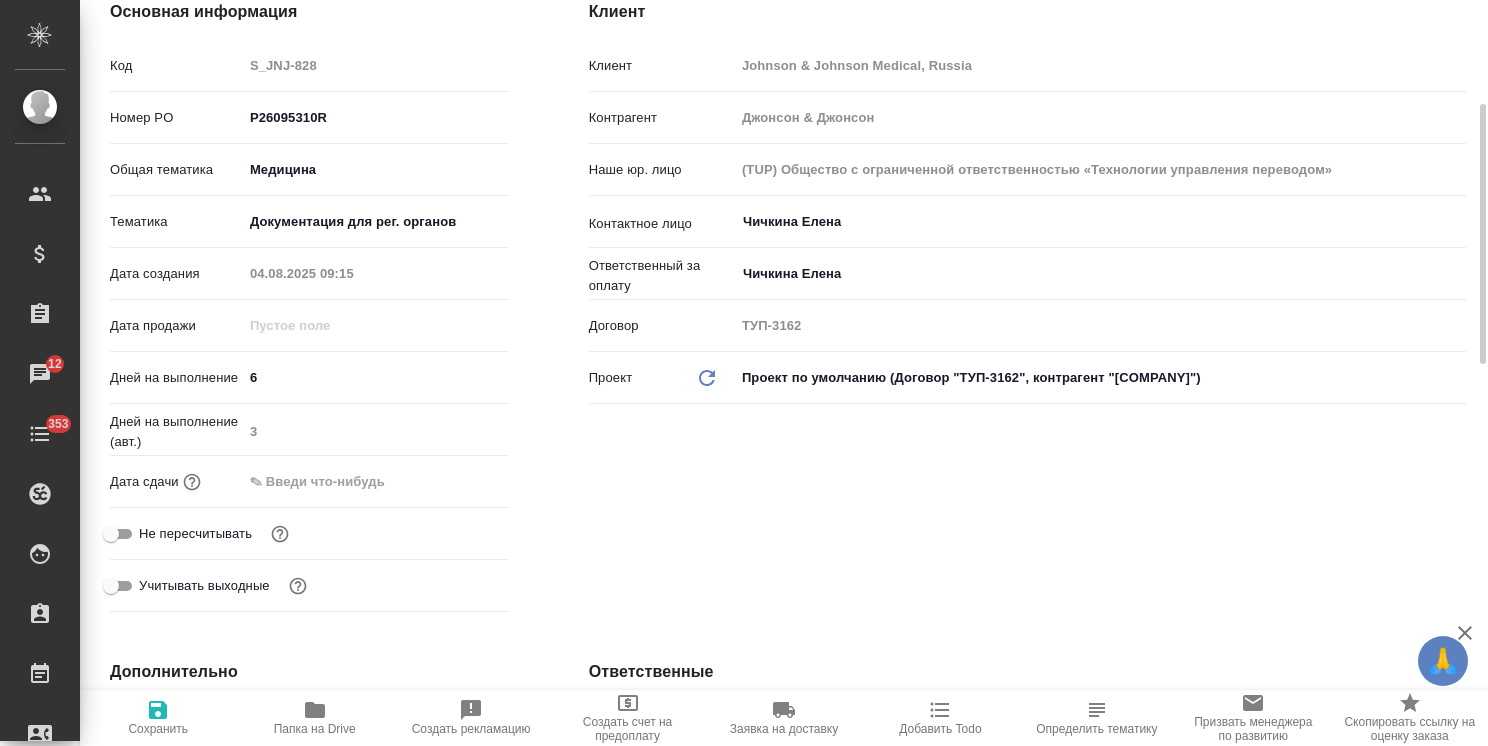 click at bounding box center [330, 481] 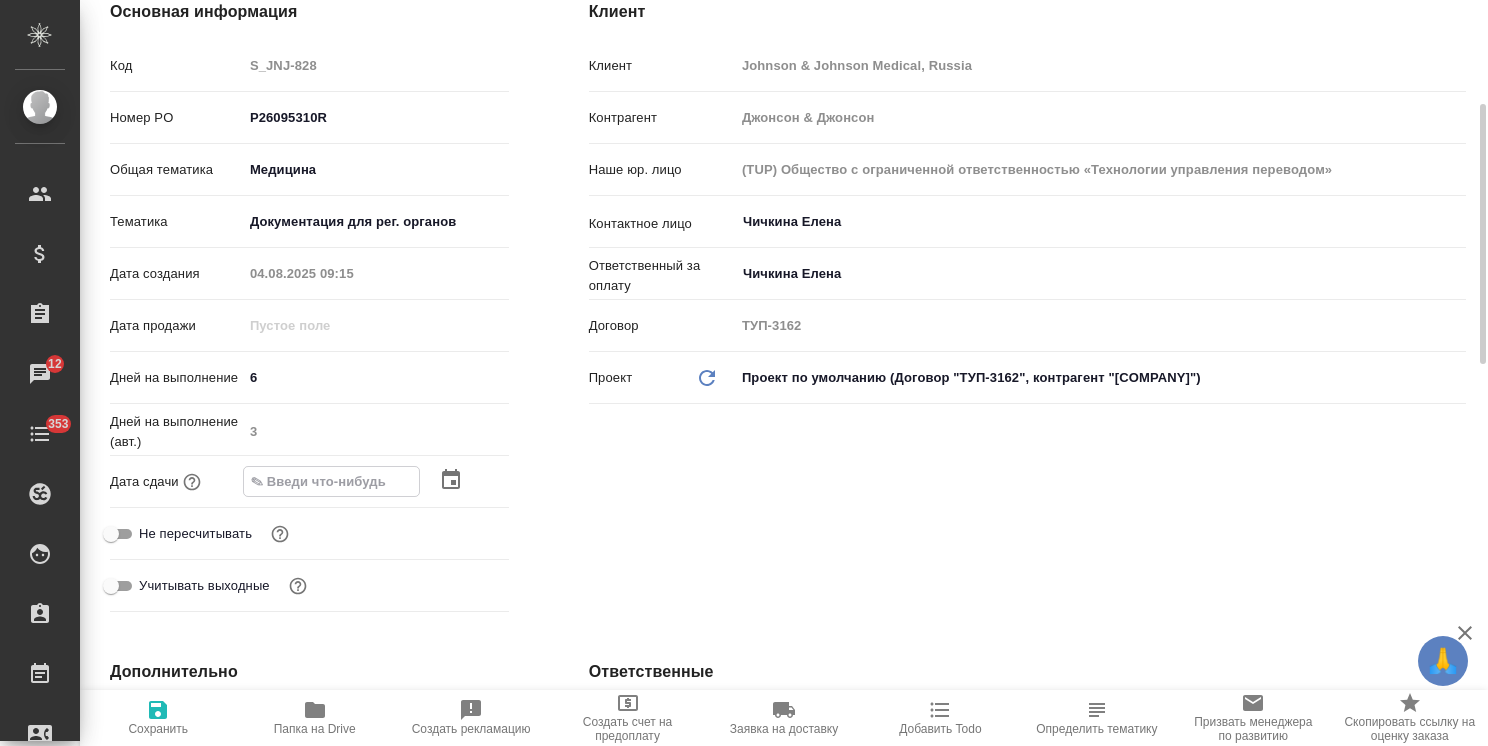 type on "x" 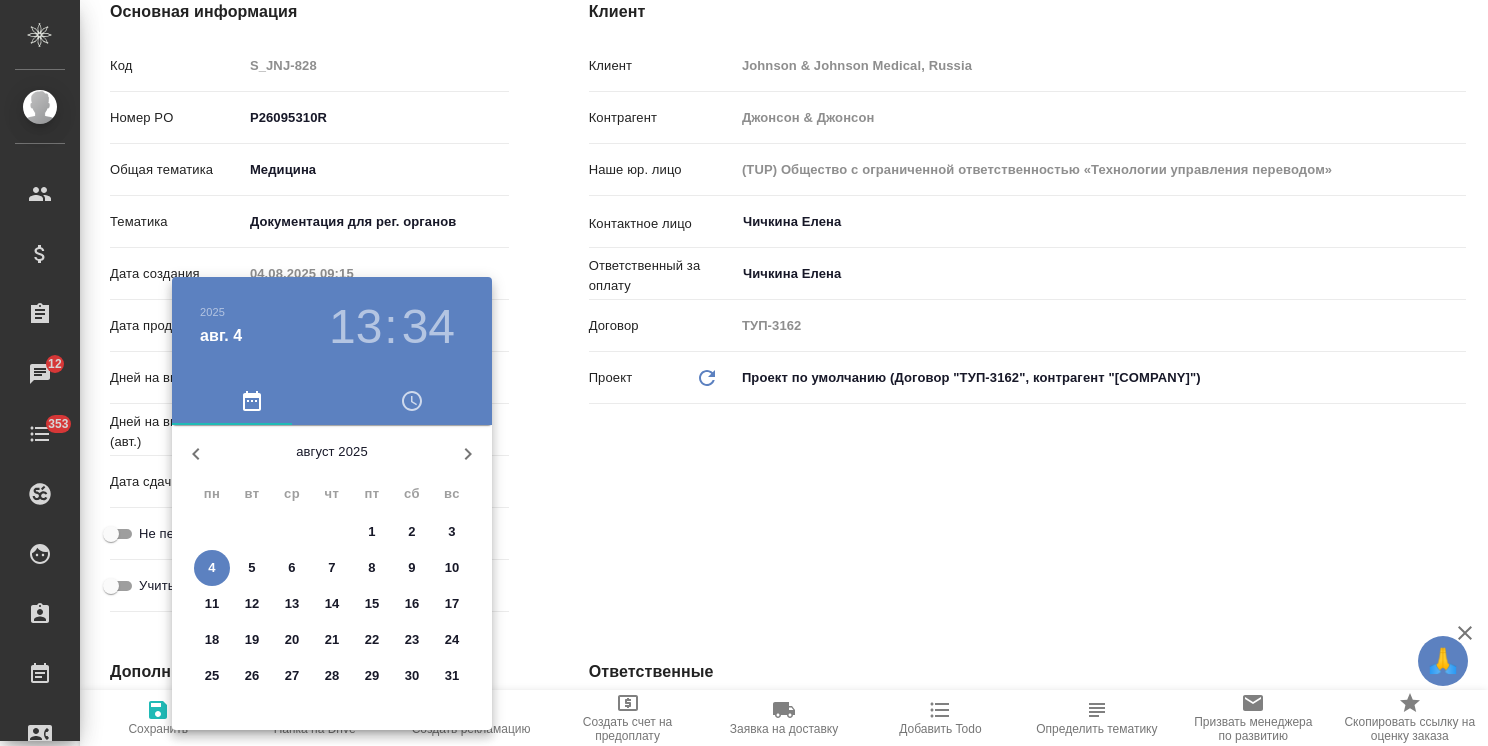 click on "6" at bounding box center (291, 568) 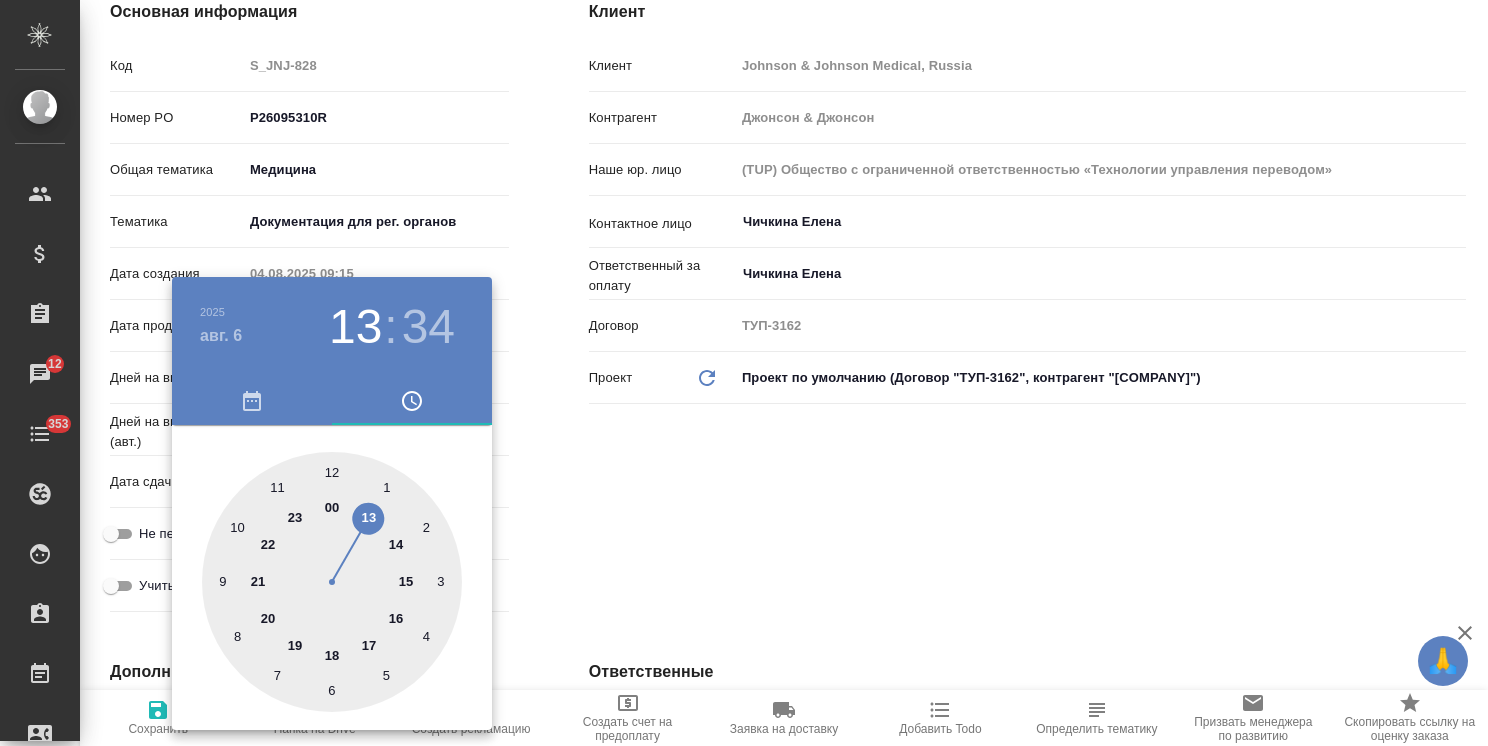 click at bounding box center (744, 373) 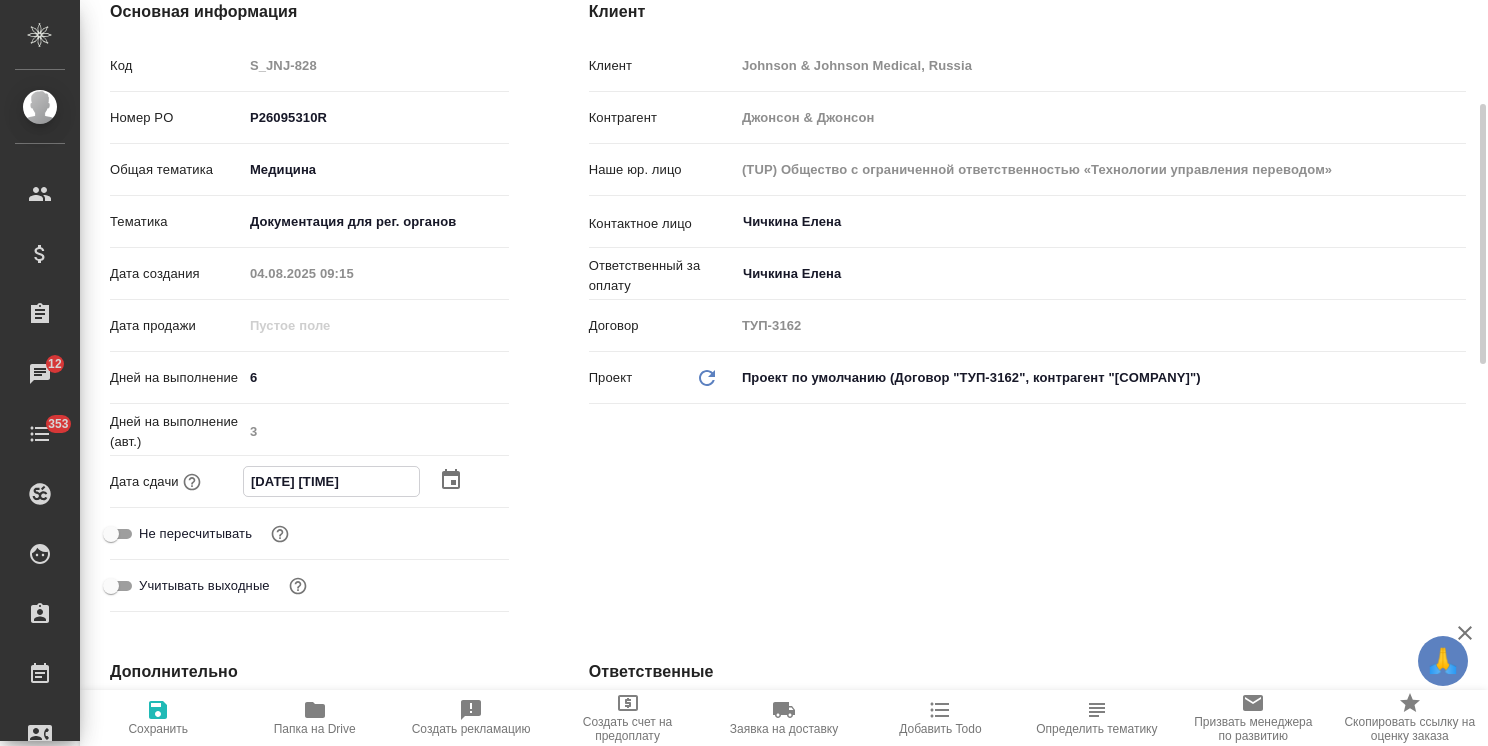 drag, startPoint x: 335, startPoint y: 478, endPoint x: 325, endPoint y: 480, distance: 10.198039 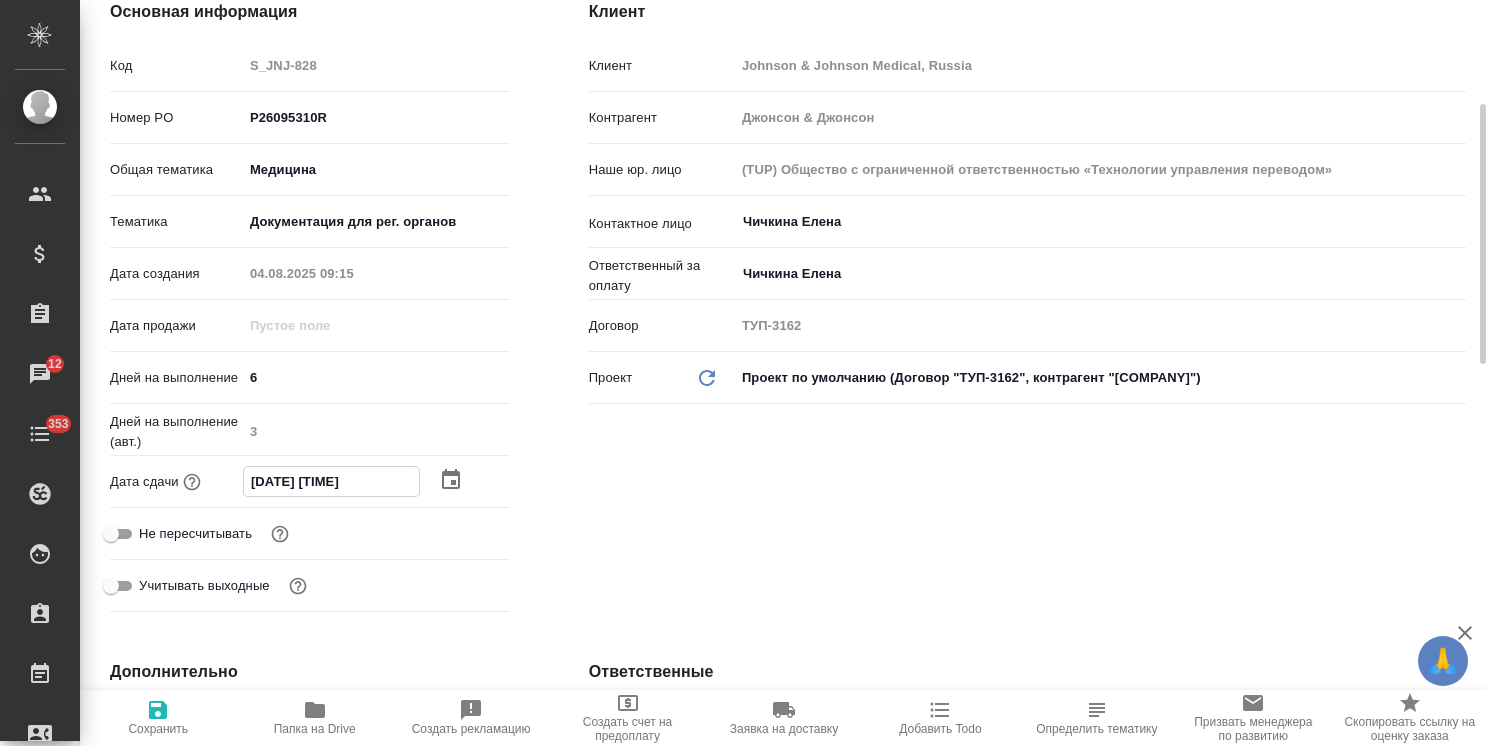type on "06.08.2025 17:0_" 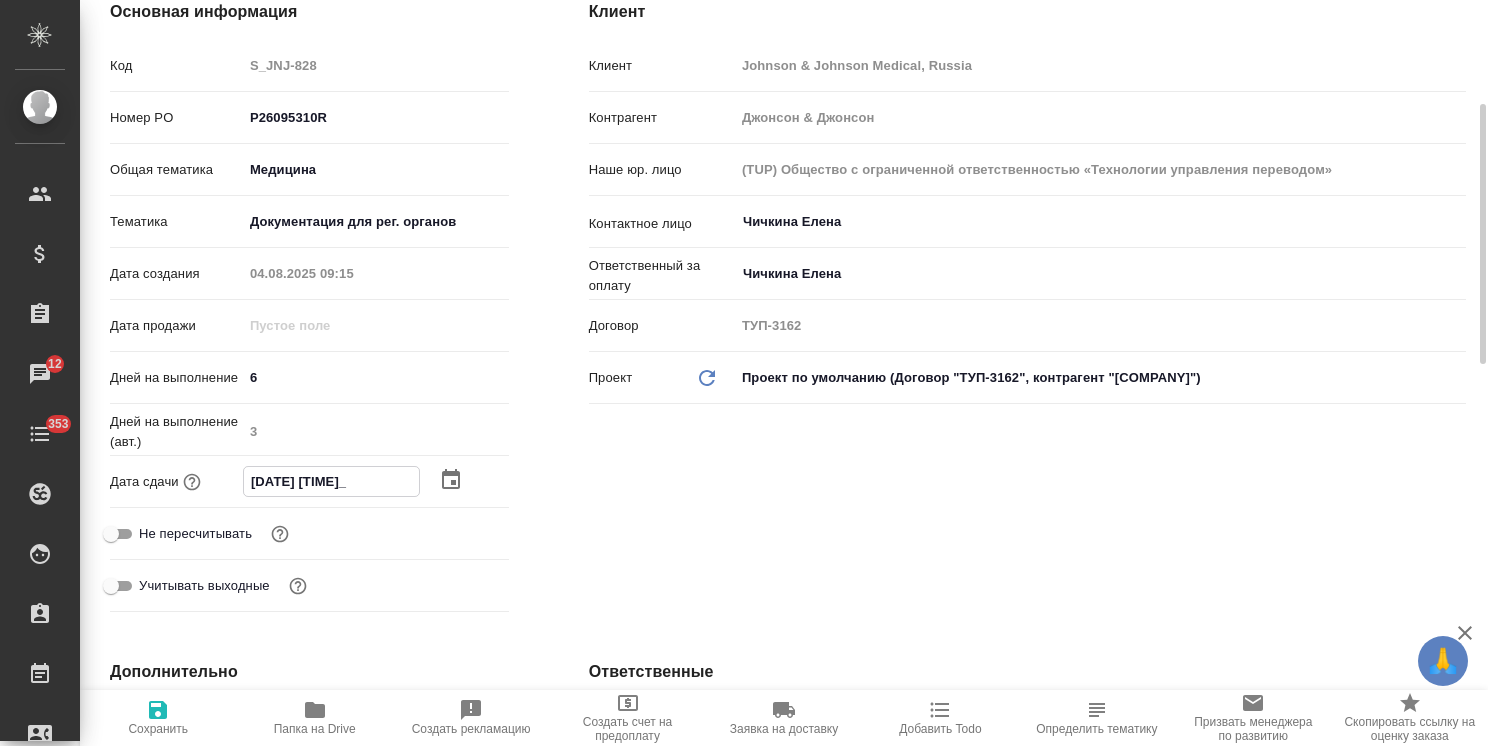 type on "06.08.2025 17:00" 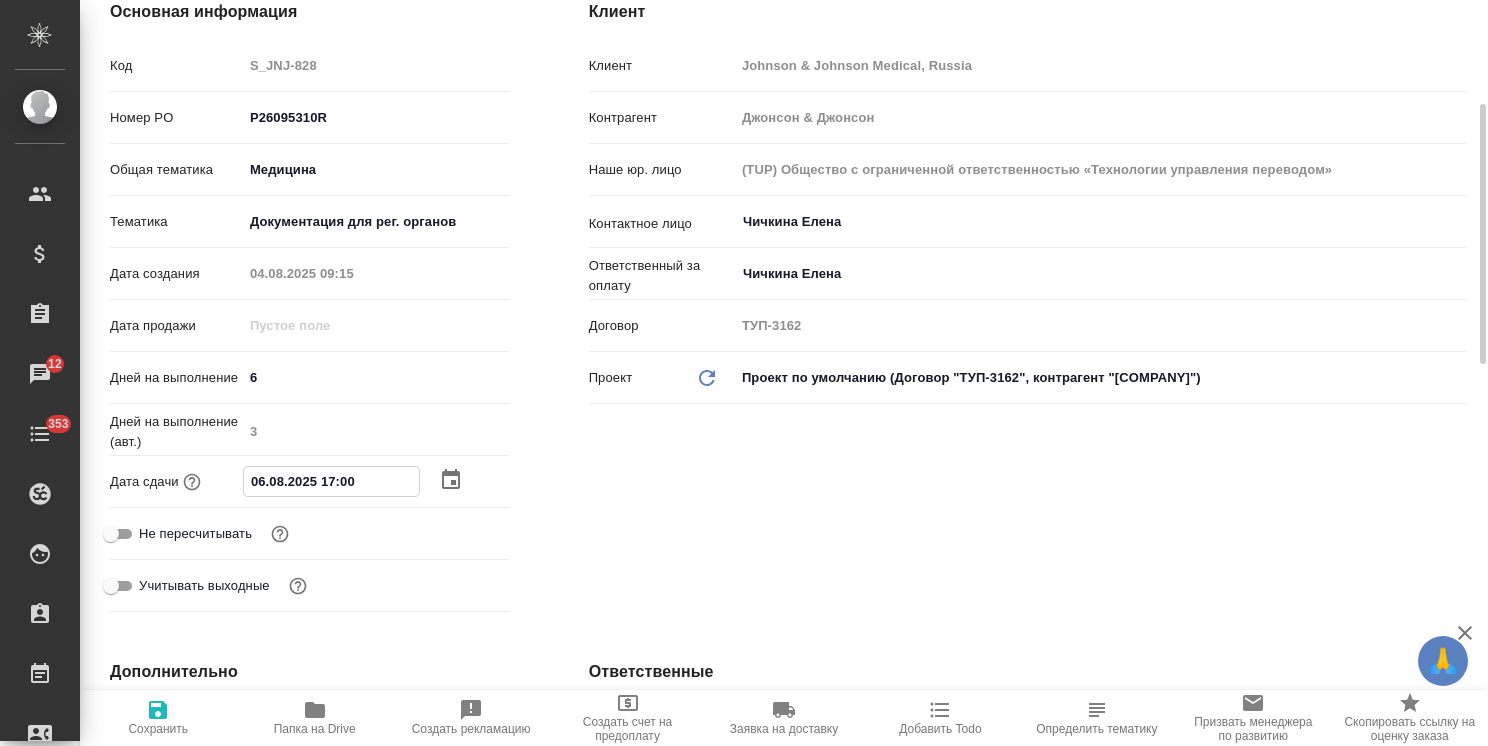 type on "06.08.2025 17:00" 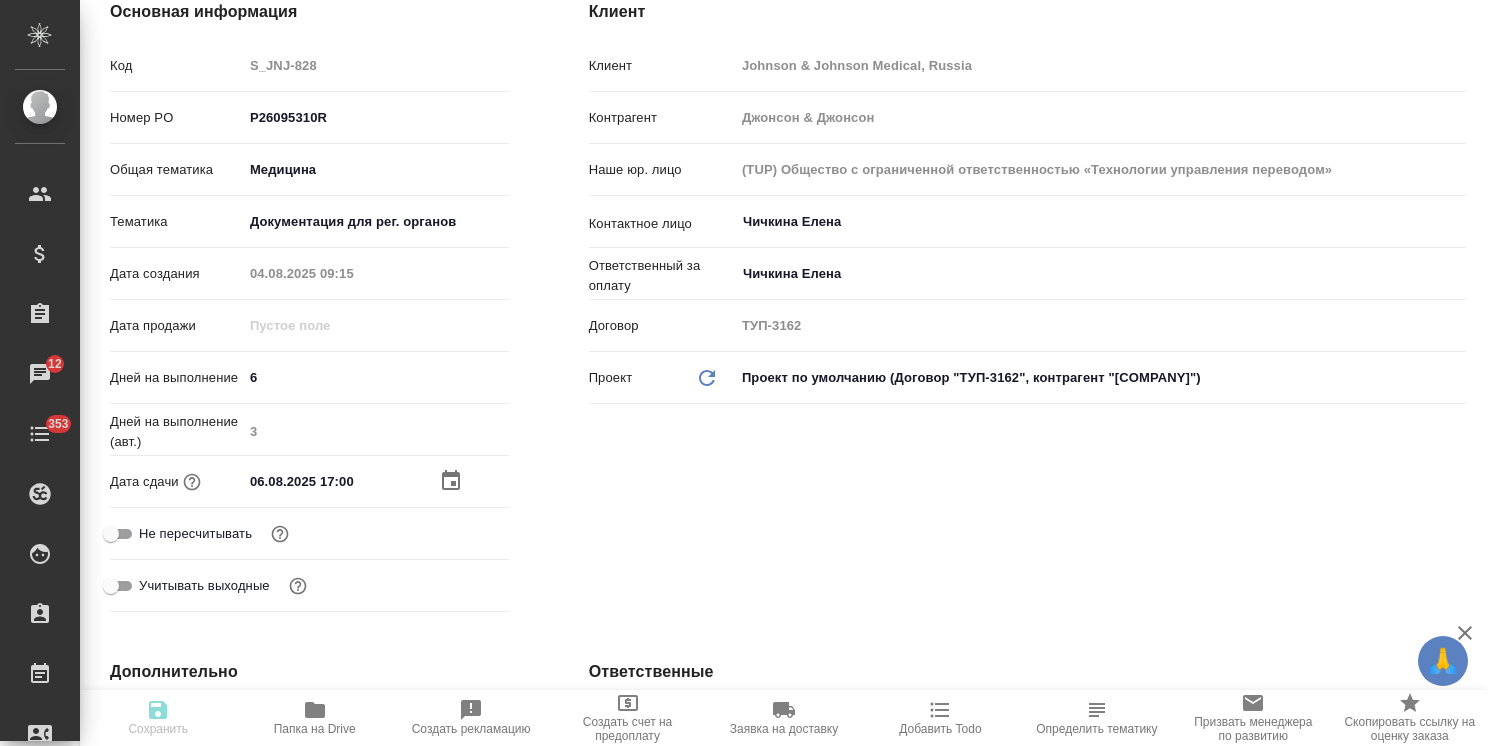 type on "x" 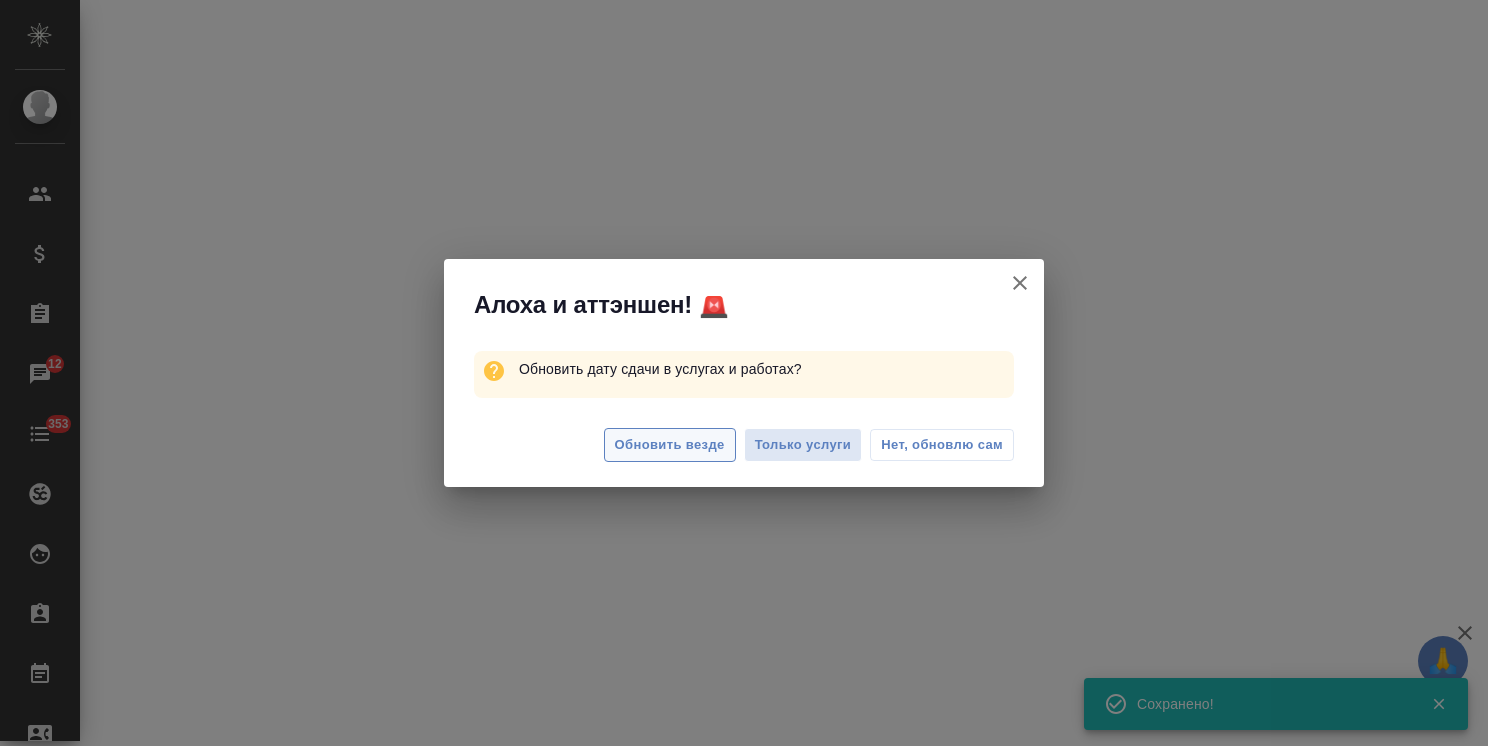 click on "Обновить везде" at bounding box center (670, 445) 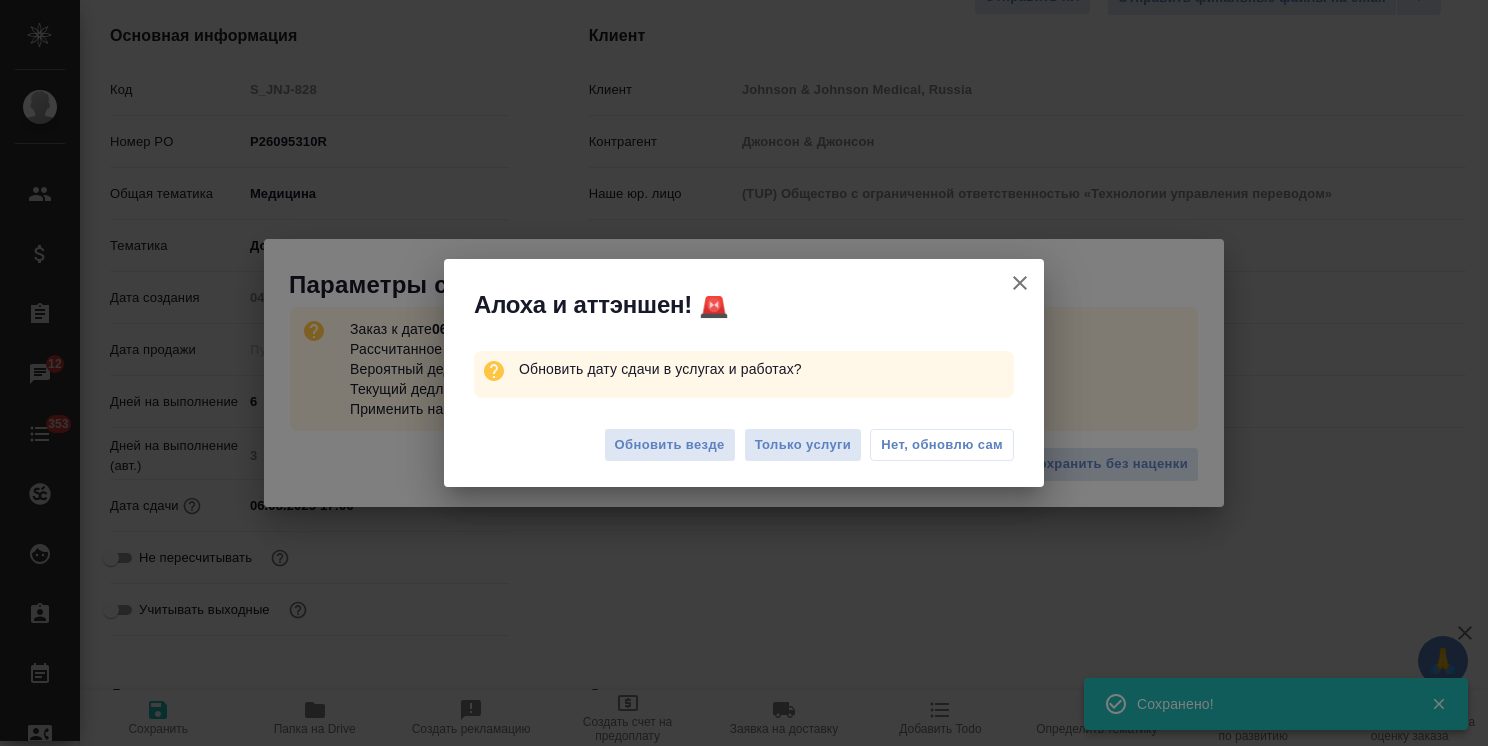 type on "x" 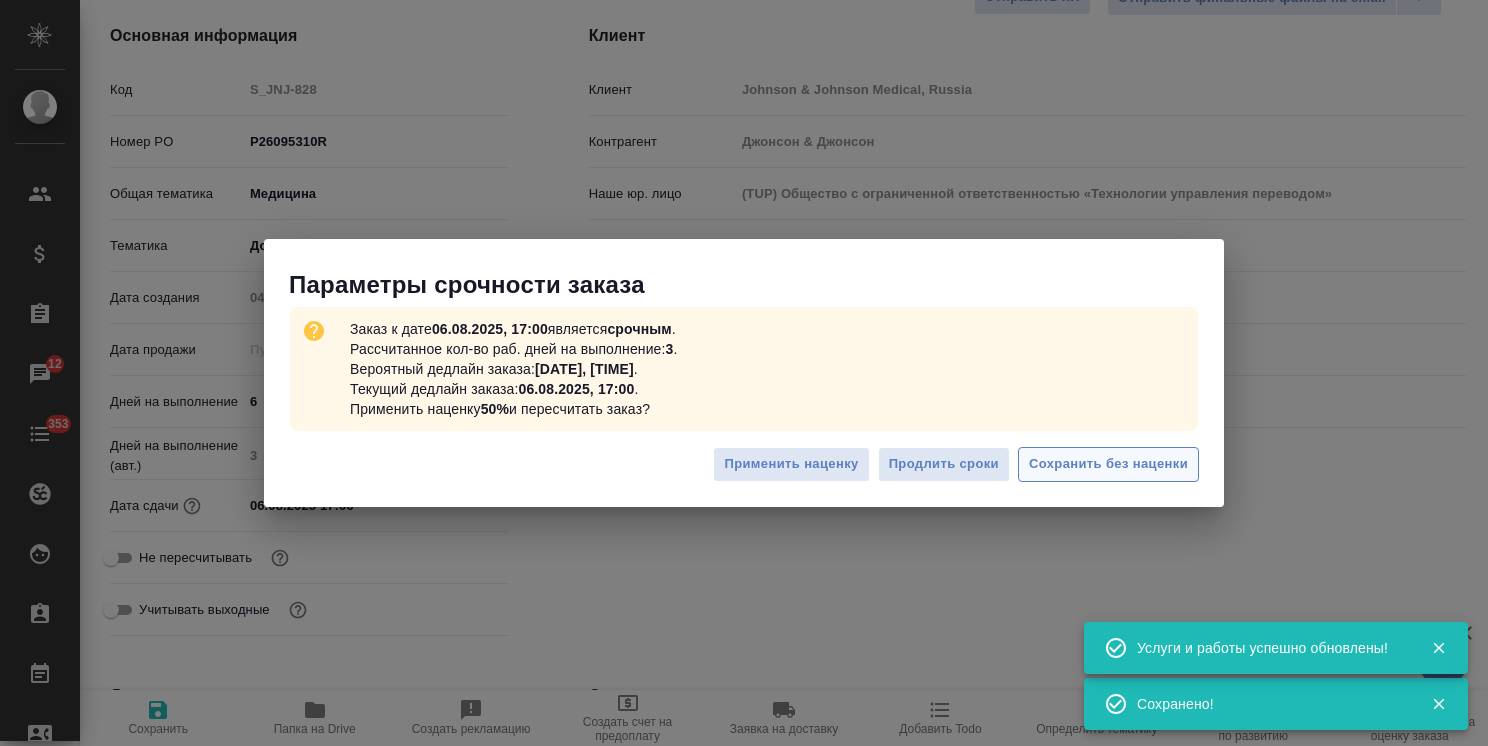 click on "Сохранить без наценки" at bounding box center (1108, 464) 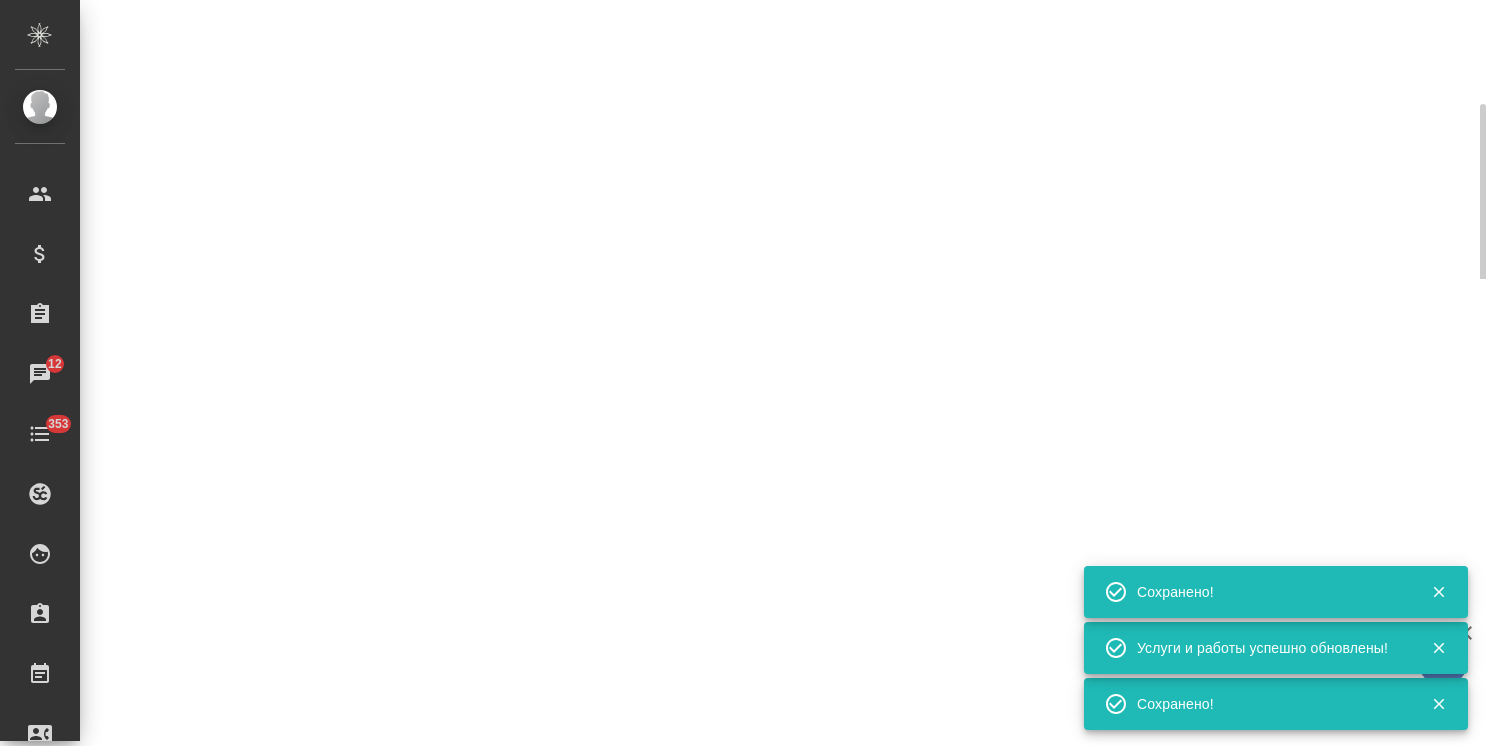 type on "urgent" 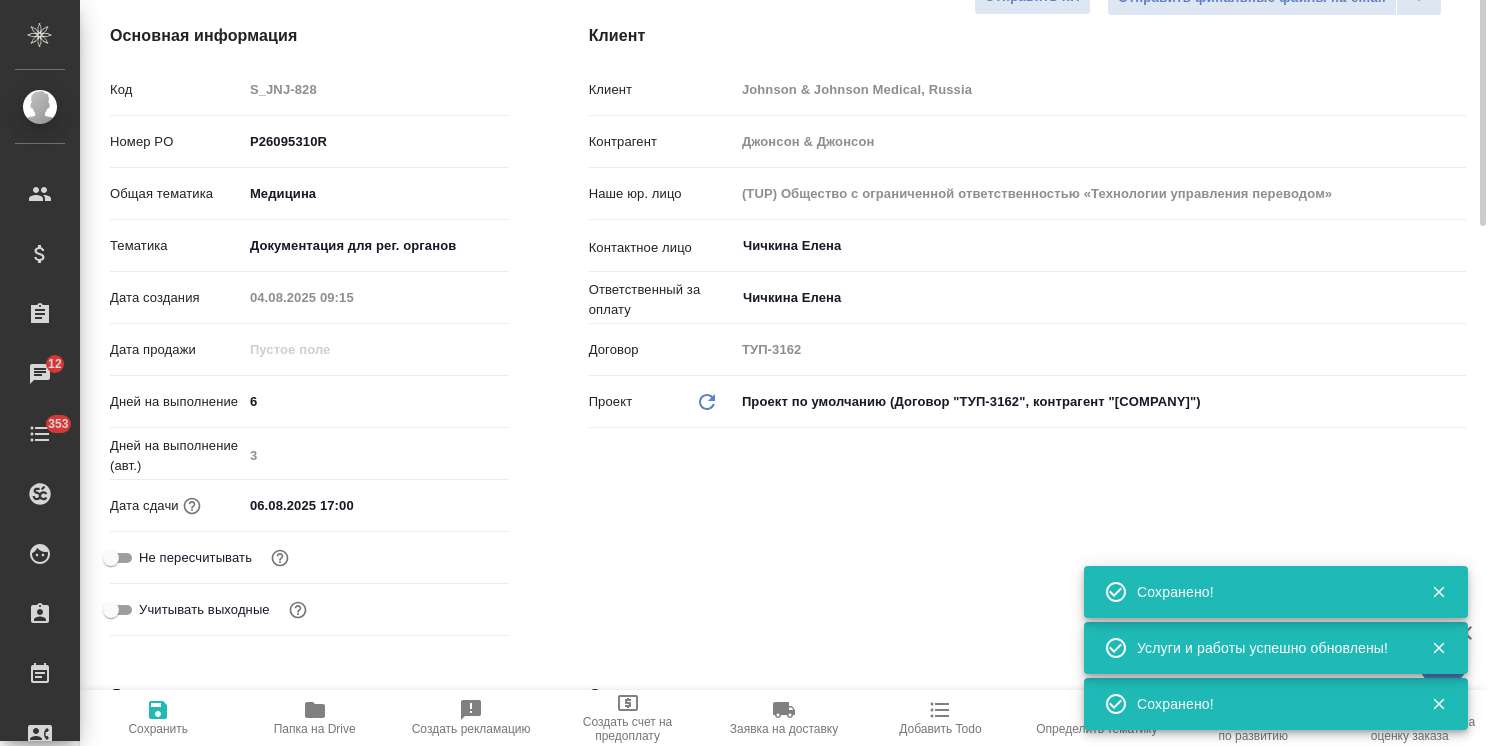 scroll, scrollTop: 100, scrollLeft: 0, axis: vertical 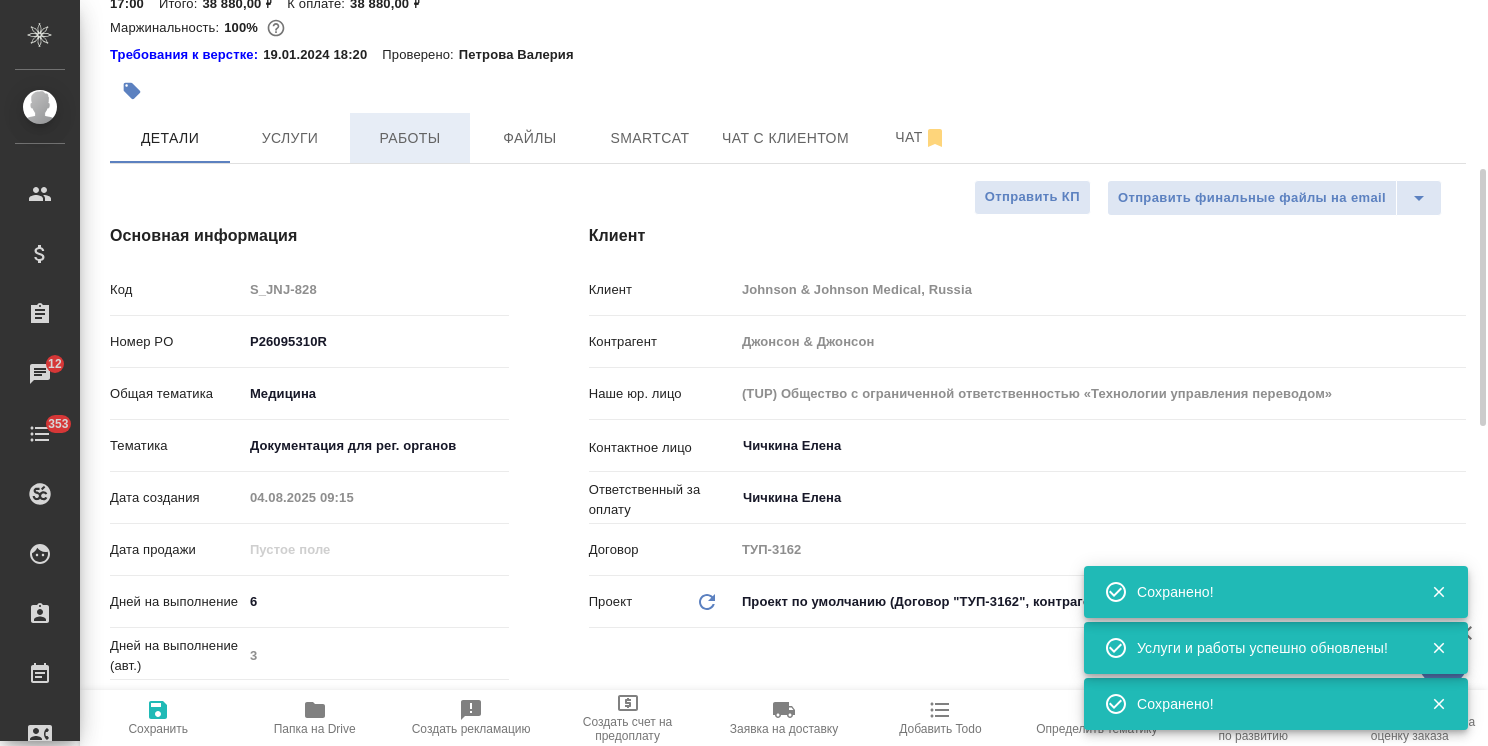 type on "x" 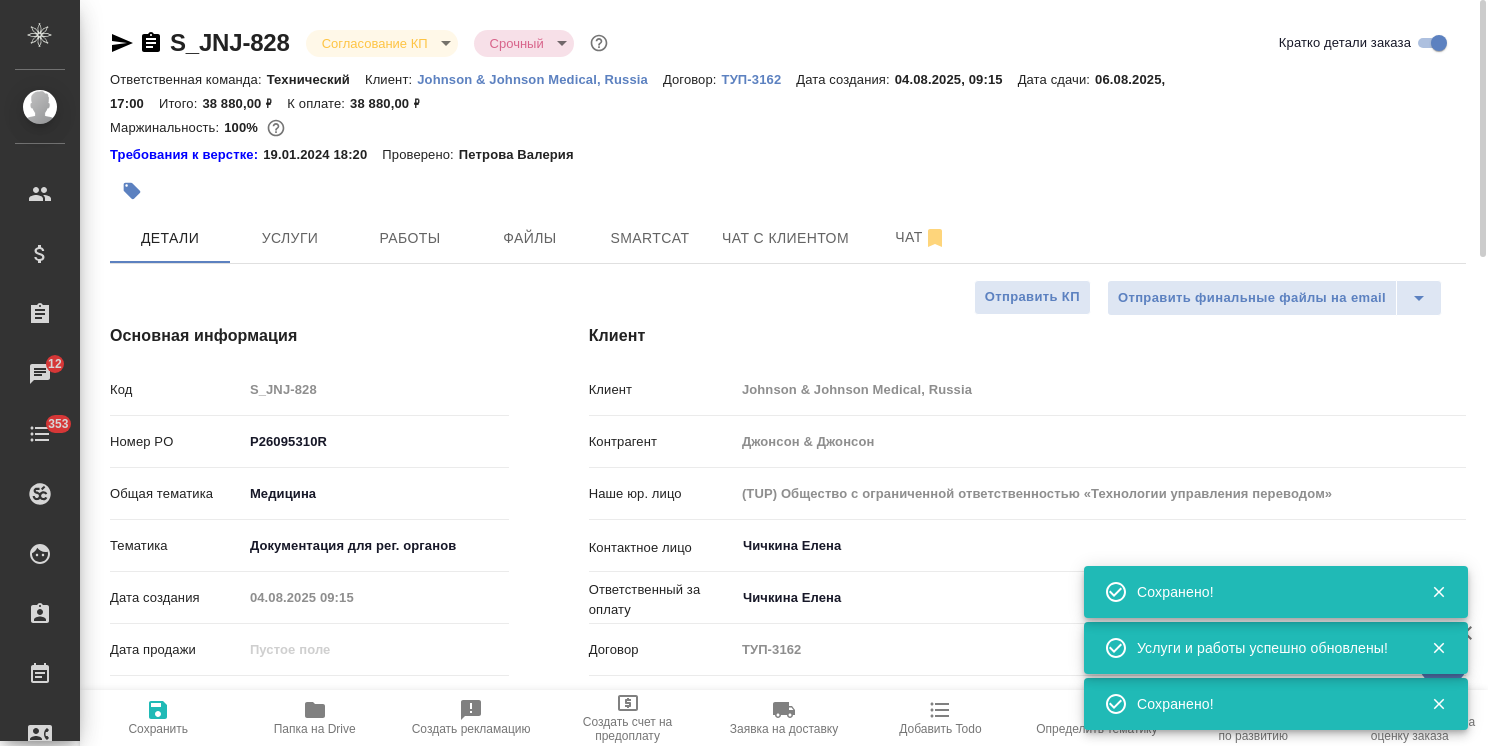 scroll, scrollTop: 0, scrollLeft: 0, axis: both 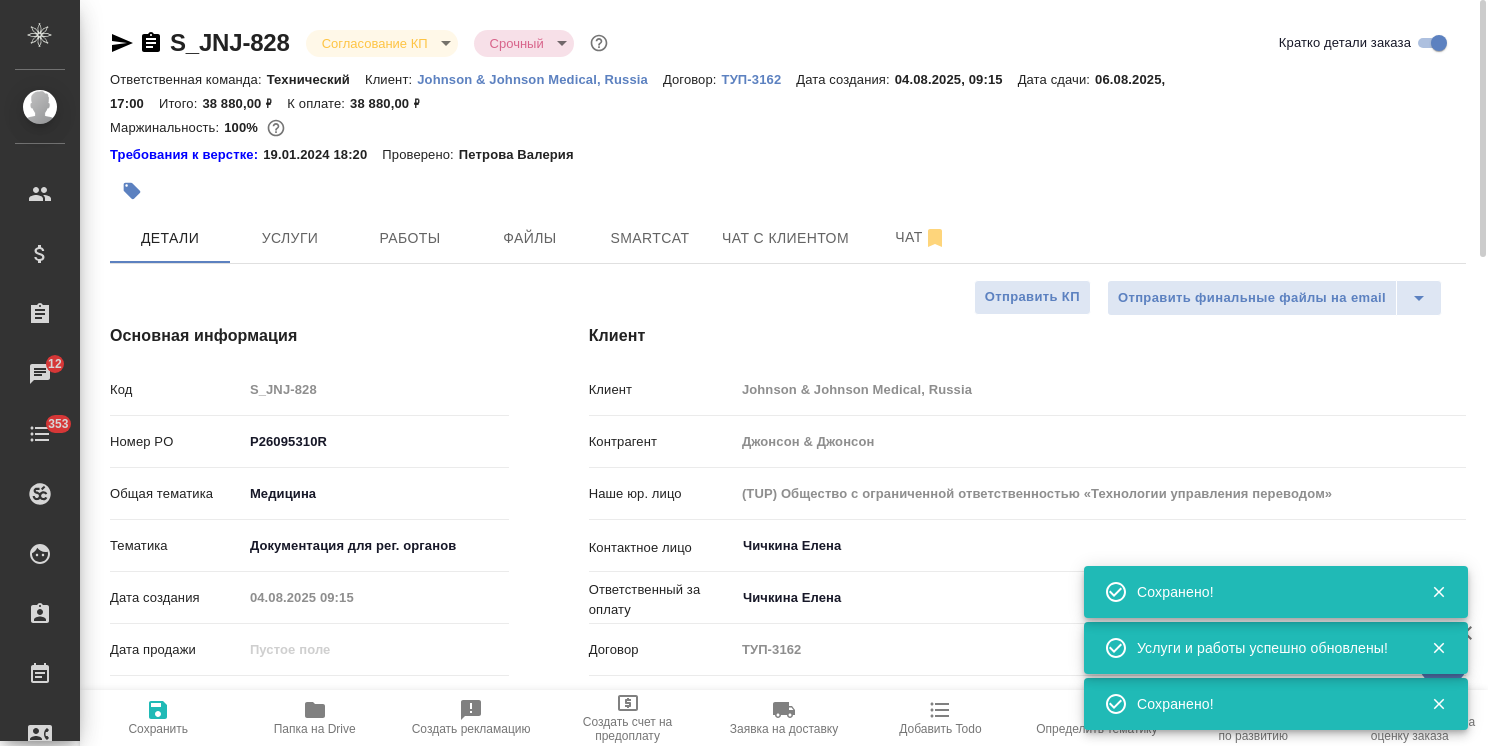 click on "🙏 .cls-1
fill:#fff;
AWATERA Usmanova Olga Клиенты Спецификации Заказы 12 Чаты 353 Todo Проекты SC Исполнители Кандидаты Работы Входящие заявки Заявки на доставку Рекламации Проекты процессинга Конференции Выйти S_JNJ-828 Согласование КП kpNegotiation Срочный urgent Кратко детали заказа Ответственная команда: Технический Клиент: Johnson & Johnson Medical, Russia Договор: ТУП-3162 Дата создания: 04.08.2025, 09:15 Дата сдачи: 06.08.2025, 17:00 Итого: 38 880,00 ₽ К оплате: 38 880,00 ₽ Маржинальность: 100% Требования к верстке: 19.01.2024 18:20 Проверено: Петрова Валерия Детали Услуги Работы Файлы Smartcat Чат с клиентом Чат Код 6" at bounding box center (744, 373) 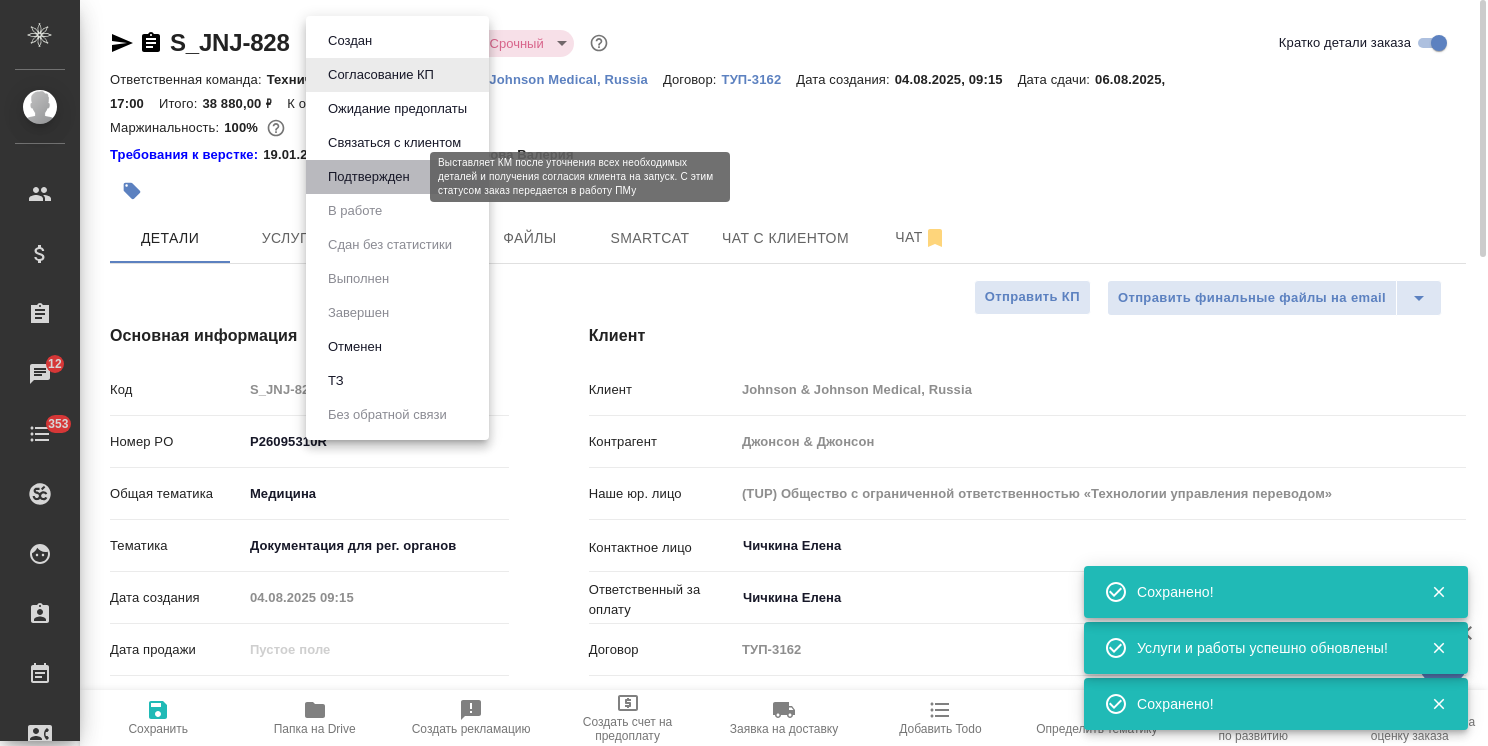 click on "Подтвержден" at bounding box center (369, 177) 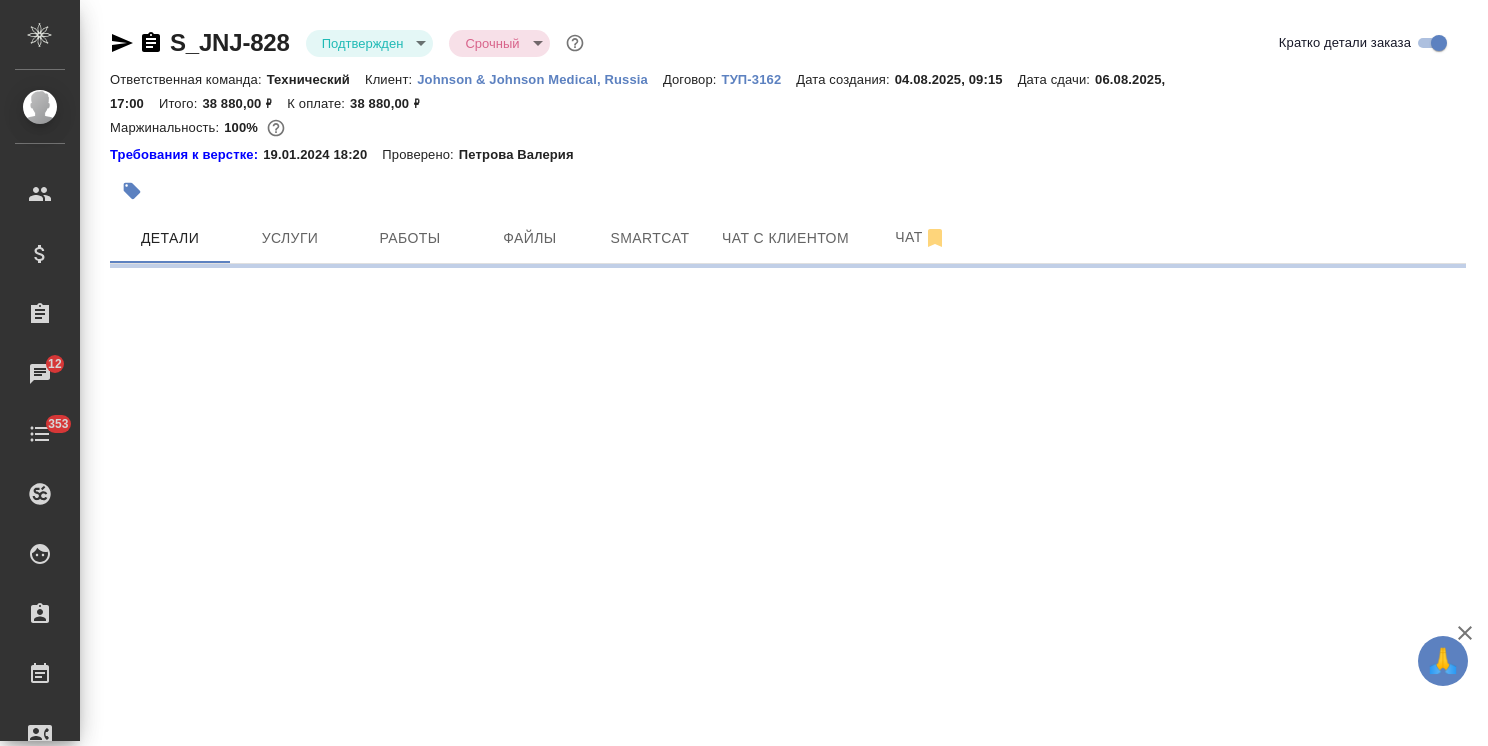 select on "RU" 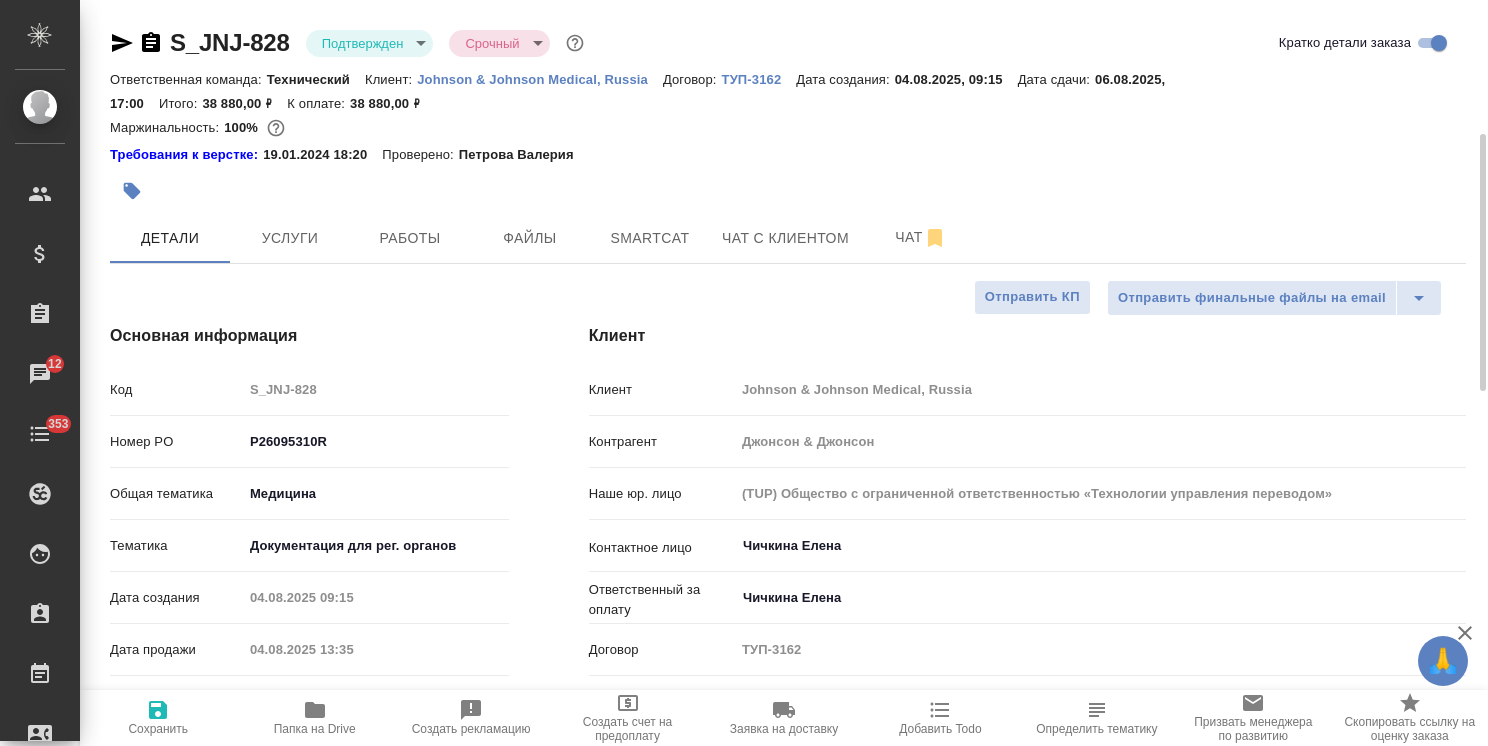 scroll, scrollTop: 100, scrollLeft: 0, axis: vertical 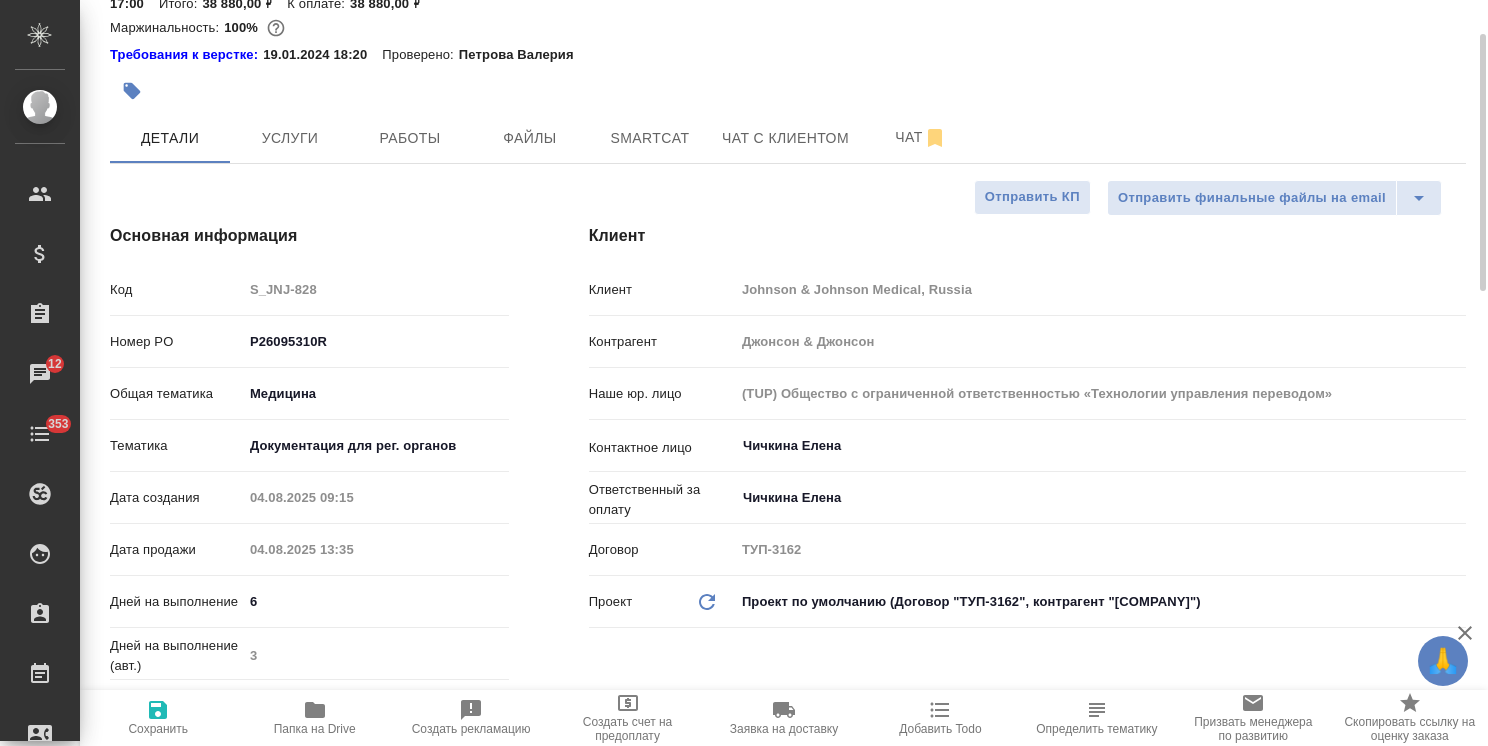 type on "x" 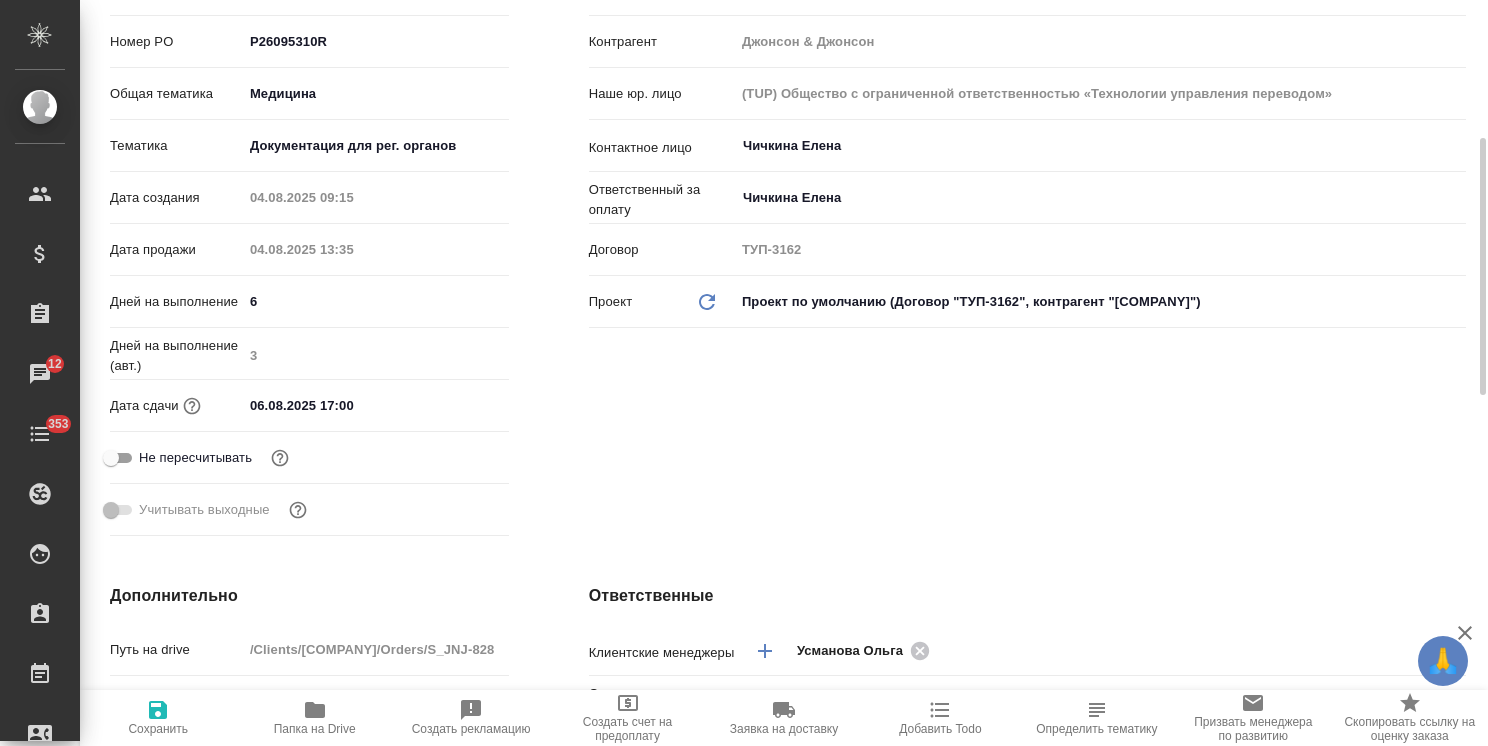 scroll, scrollTop: 500, scrollLeft: 0, axis: vertical 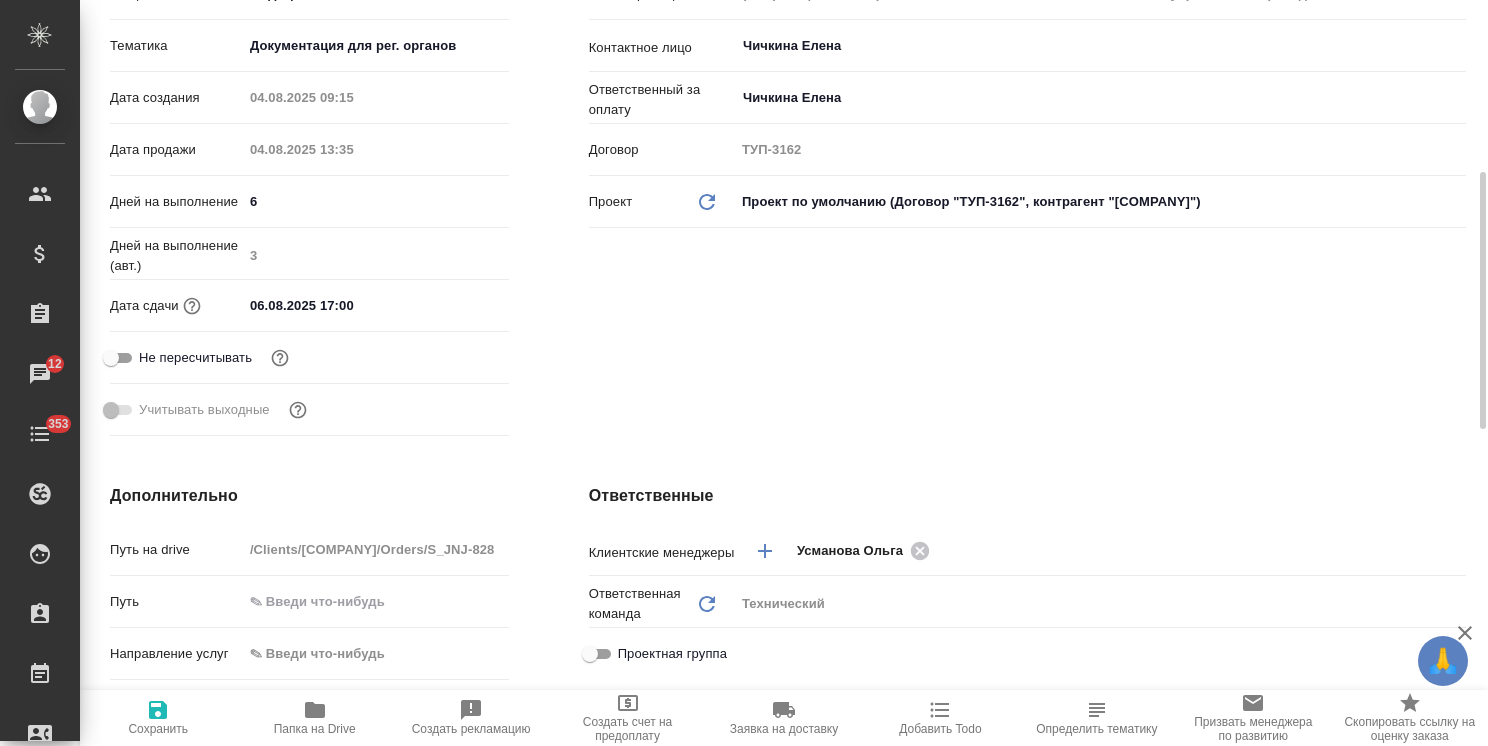 click on "06.08.2025 17:00" at bounding box center (330, 305) 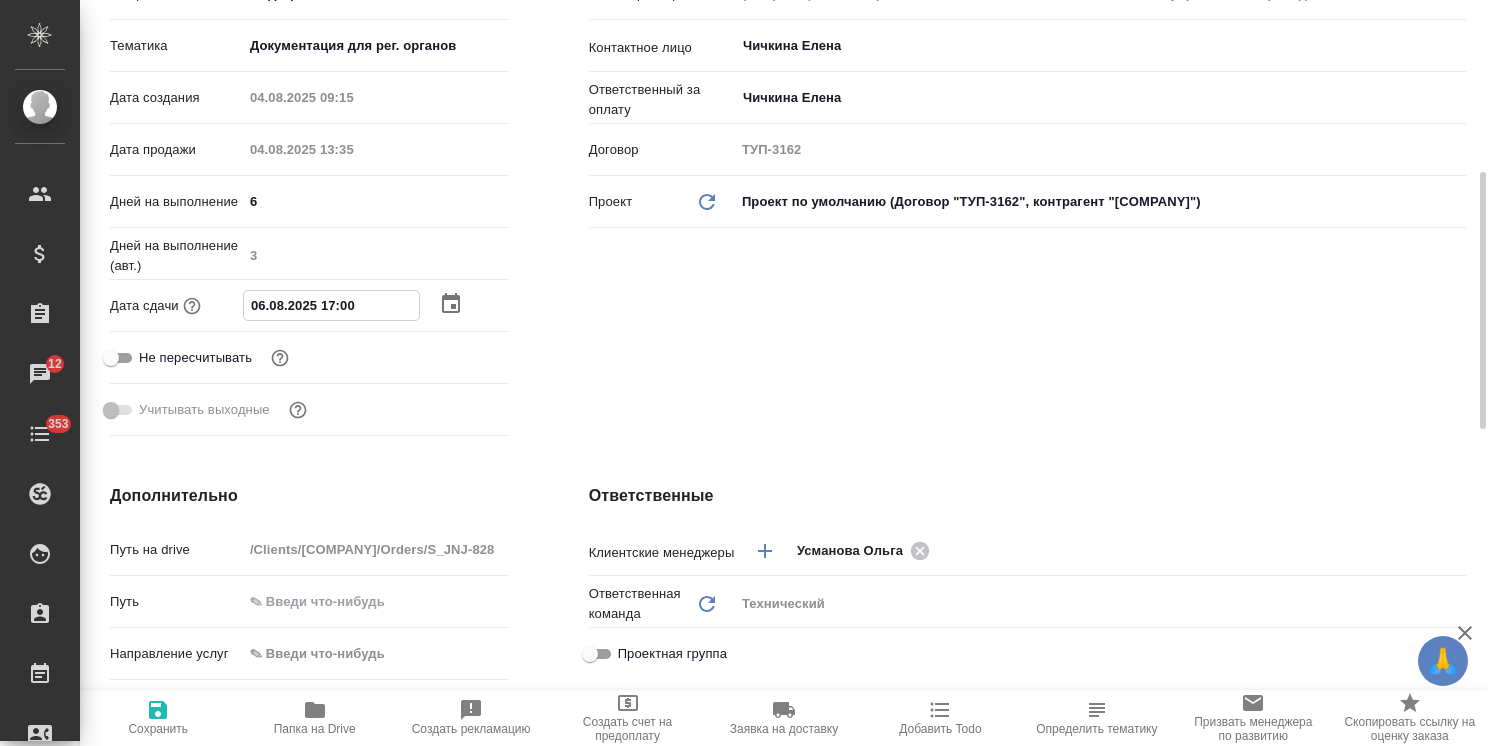 click 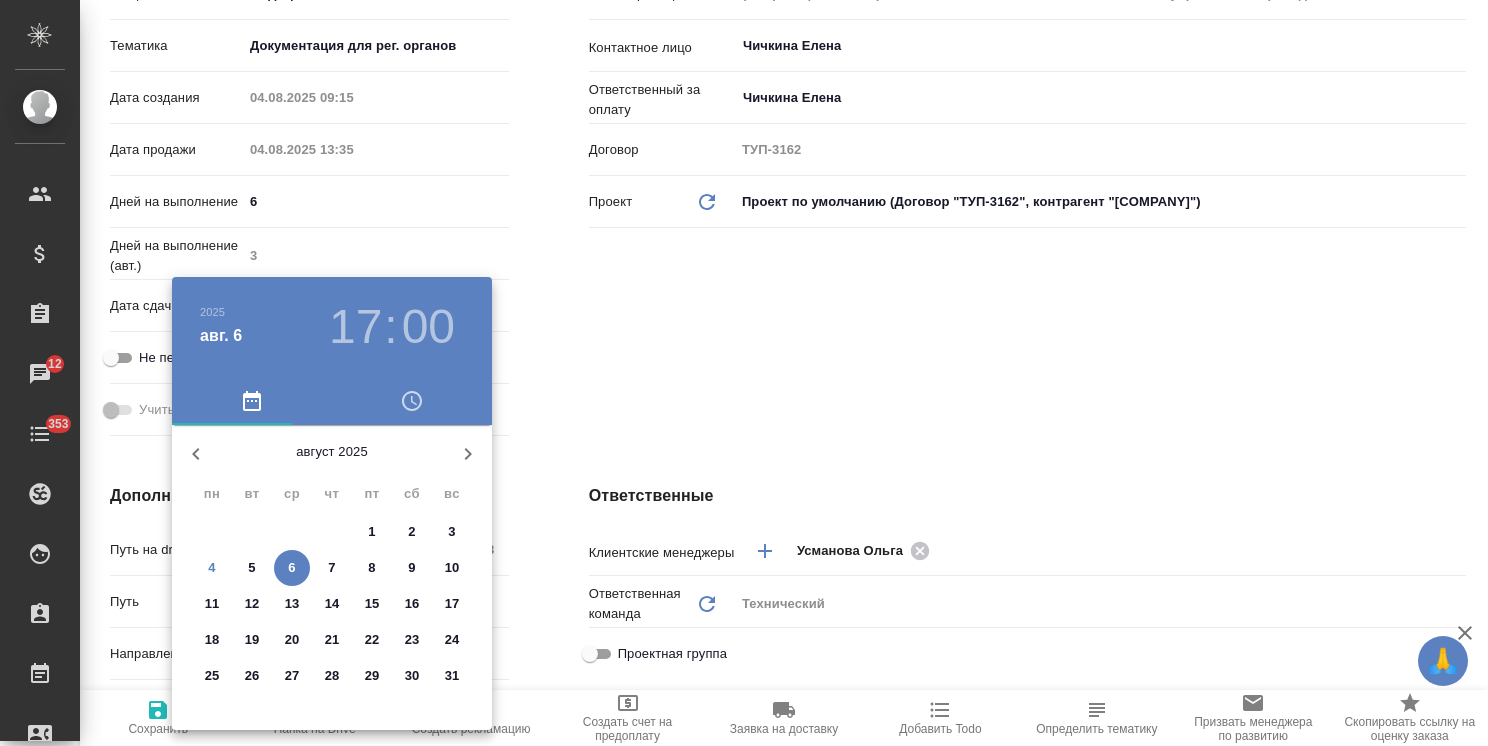 click at bounding box center [744, 373] 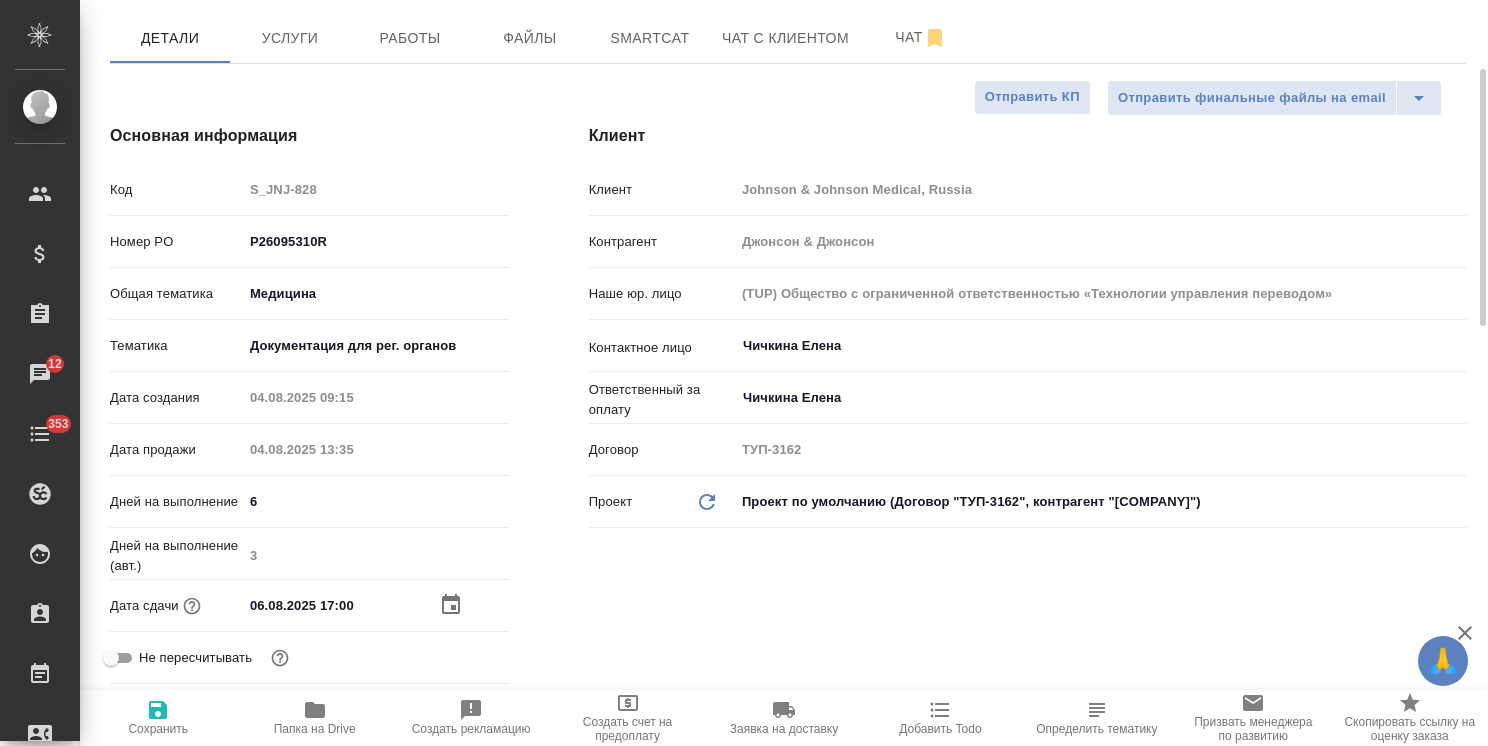 scroll, scrollTop: 0, scrollLeft: 0, axis: both 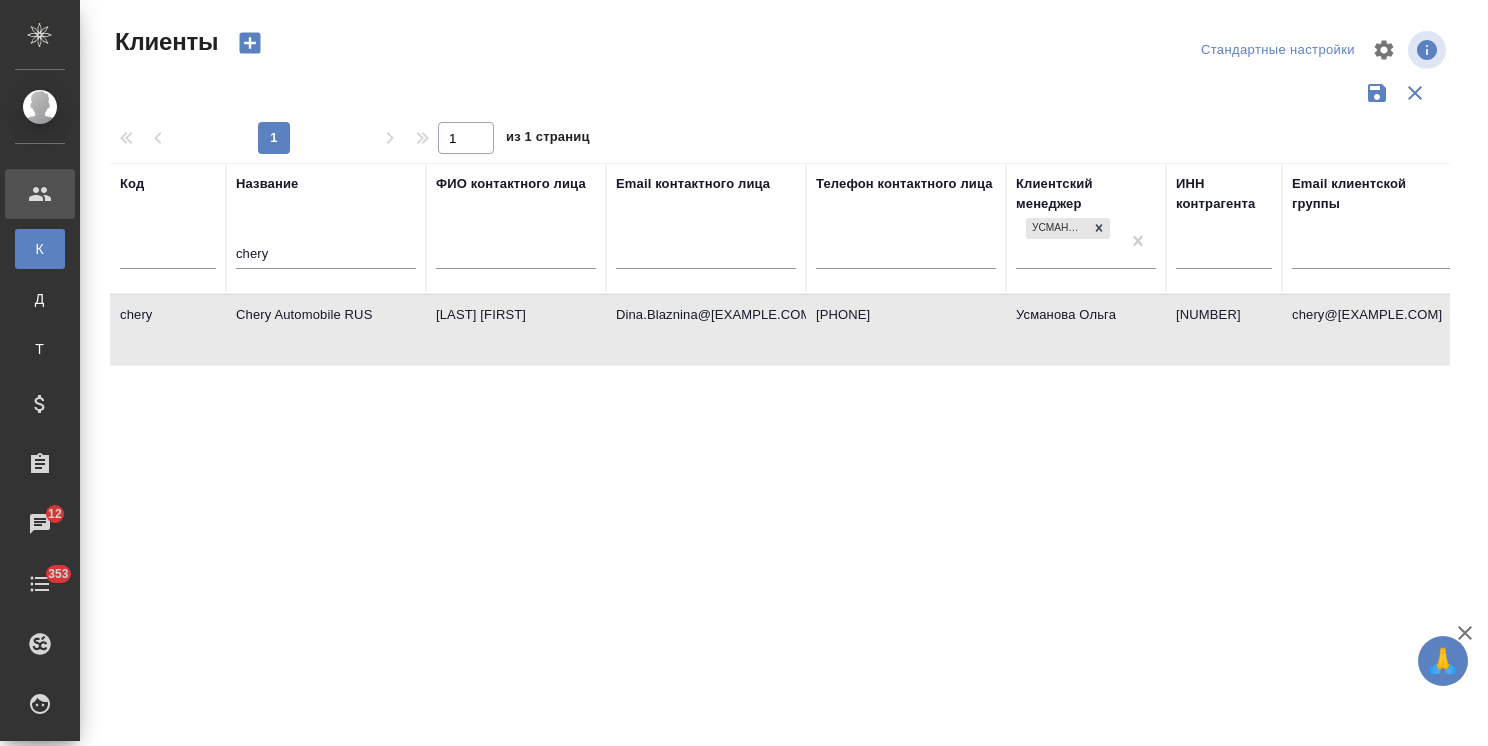 select on "RU" 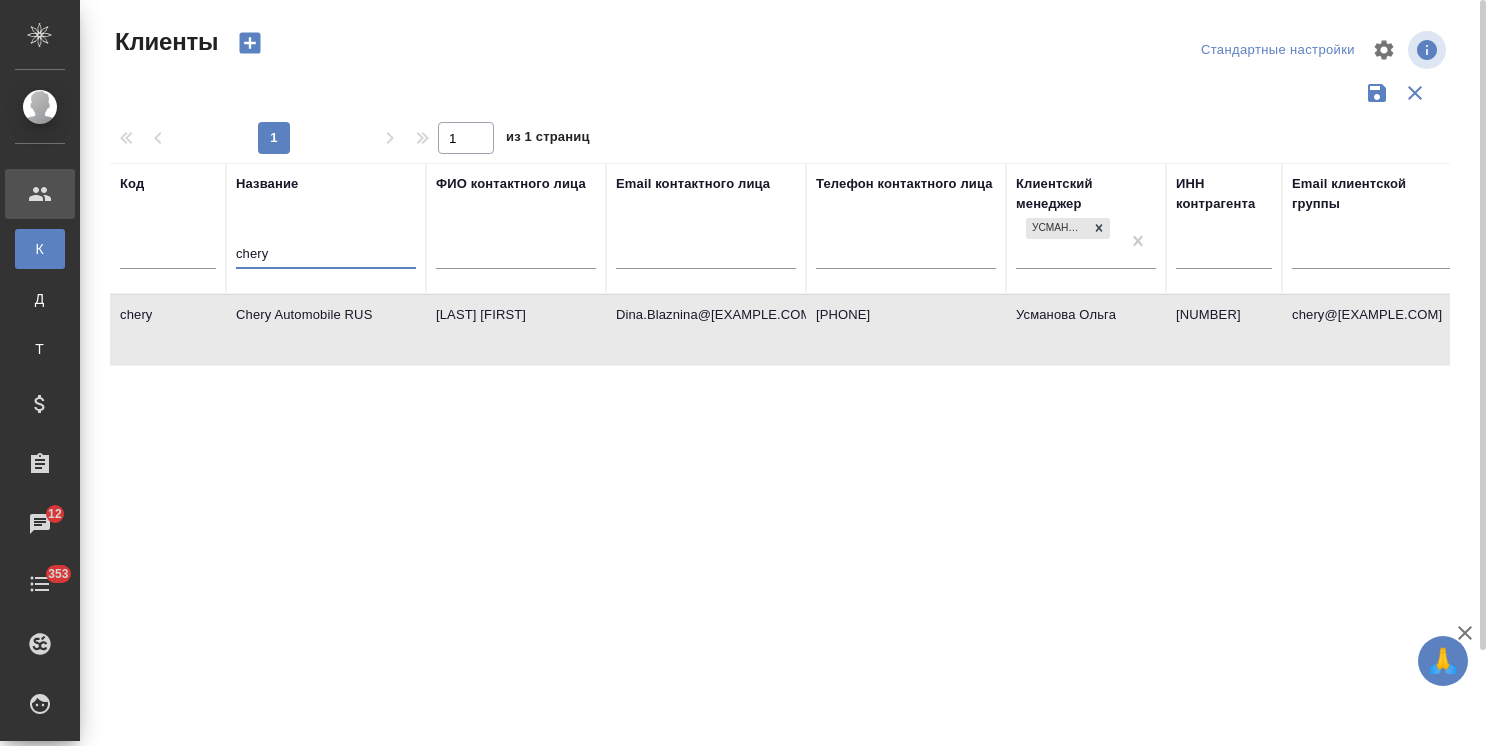 drag, startPoint x: 298, startPoint y: 252, endPoint x: 190, endPoint y: 249, distance: 108.04166 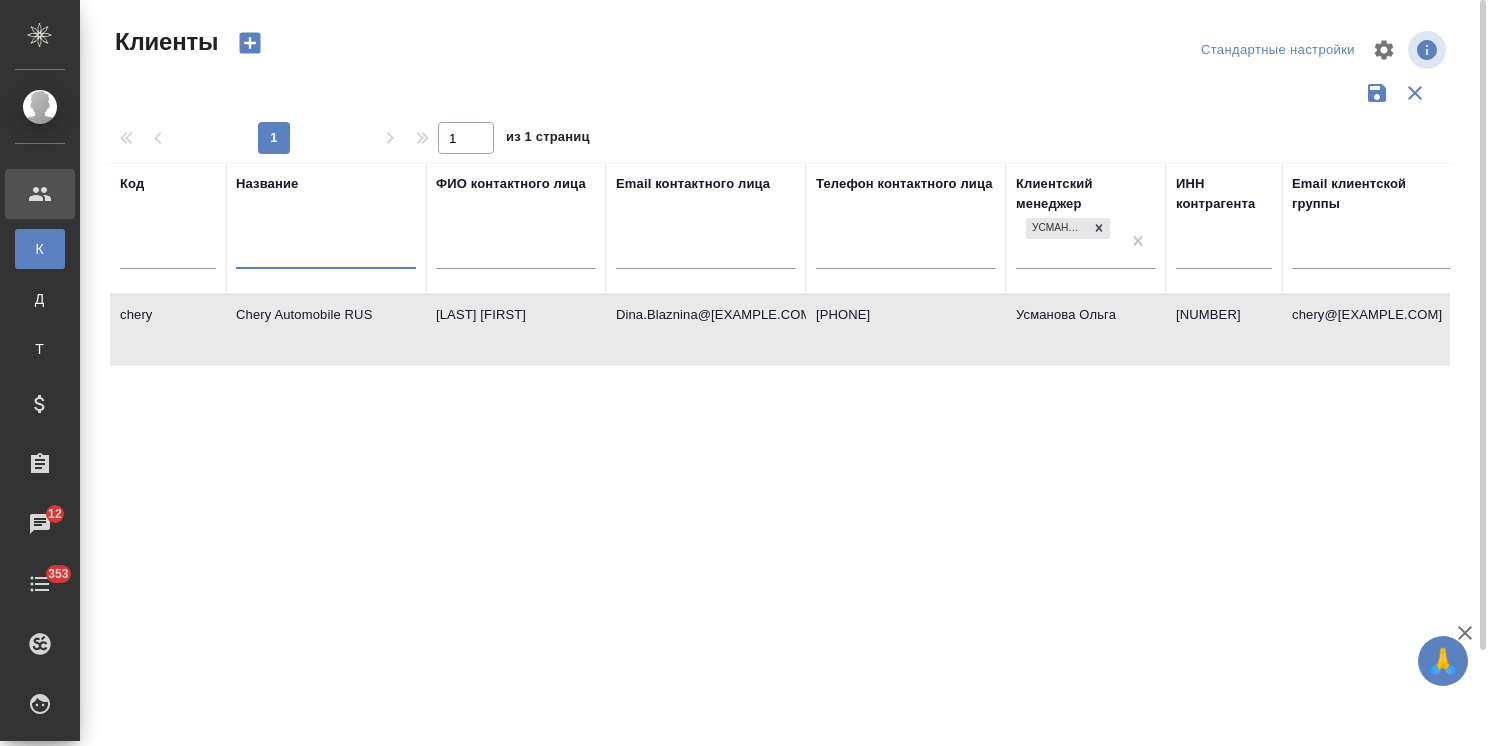 type 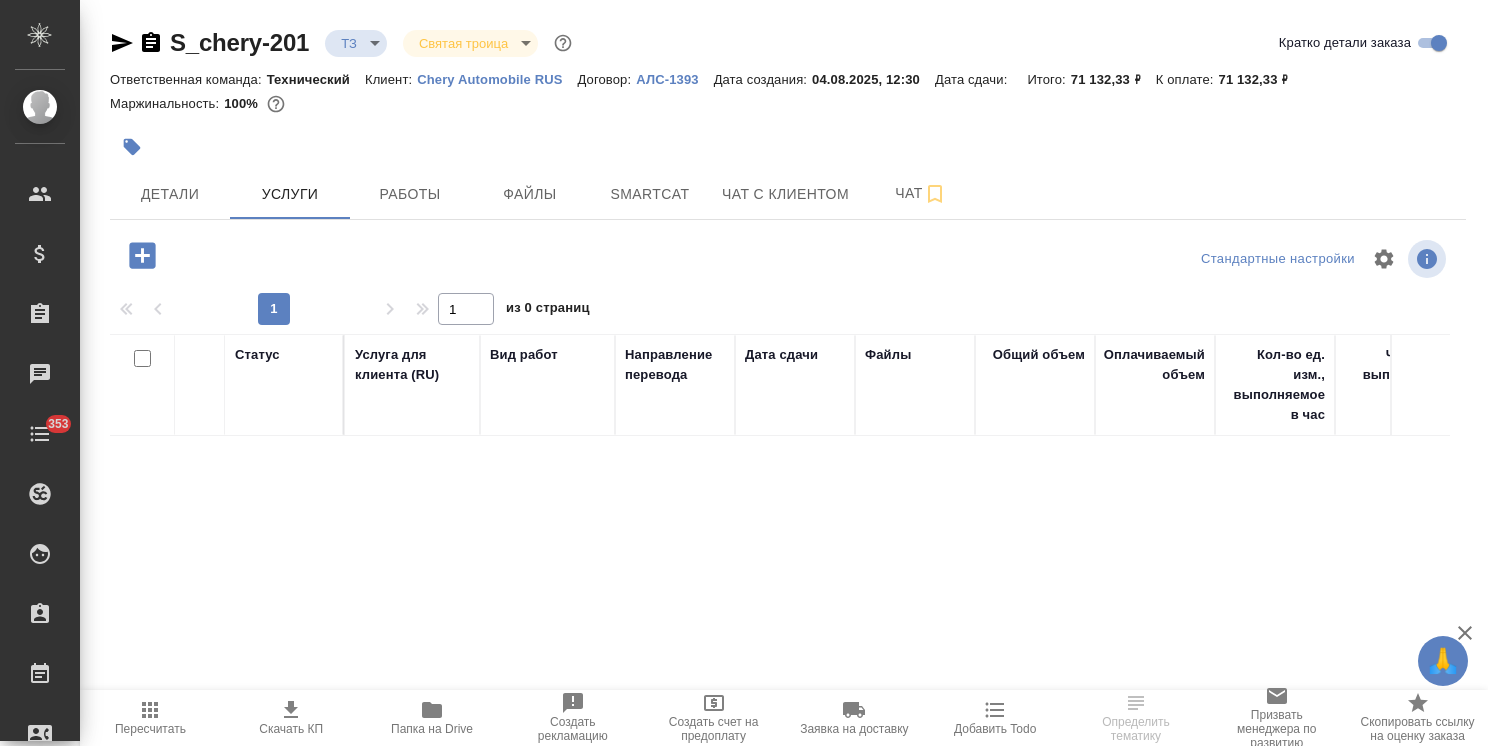scroll, scrollTop: 0, scrollLeft: 0, axis: both 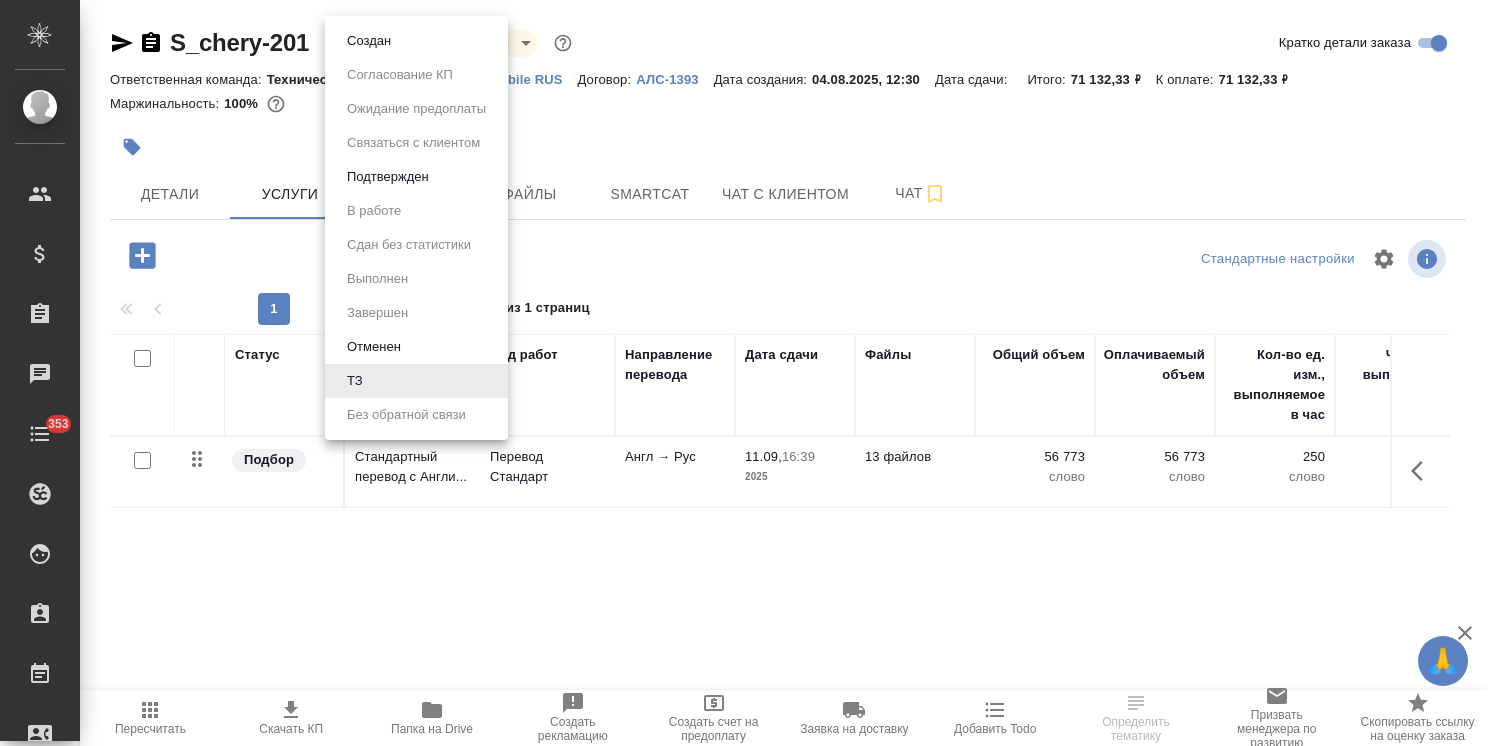 click on "🙏 .cls-1
fill:#fff;
AWATERA [LAST] [FIRST] Клиенты Спецификации Заказы Чаты 353 Todo Проекты SC Исполнители Кандидаты Работы Входящие заявки Заявки на доставку Рекламации Проекты процессинга Конференции Выйти S_chery-201 ТЗ tz Святая троица holyTrinity Кратко детали заказа Ответственная команда: Технический Клиент: Chery Automobile RUS Договор: АЛС-1393 Дата создания: [DATE], [TIME] Дата сдачи: Итого: 71 132,33 ₽ К оплате: 71 132,33 ₽ Маржинальность: 100% Детали Услуги Работы Файлы Smartcat Чат с клиентом Чат Стандартные настройки 1 1 из 1 страниц   Статус Услуга для клиента (RU) Вид работ Дата сдачи" at bounding box center [744, 373] 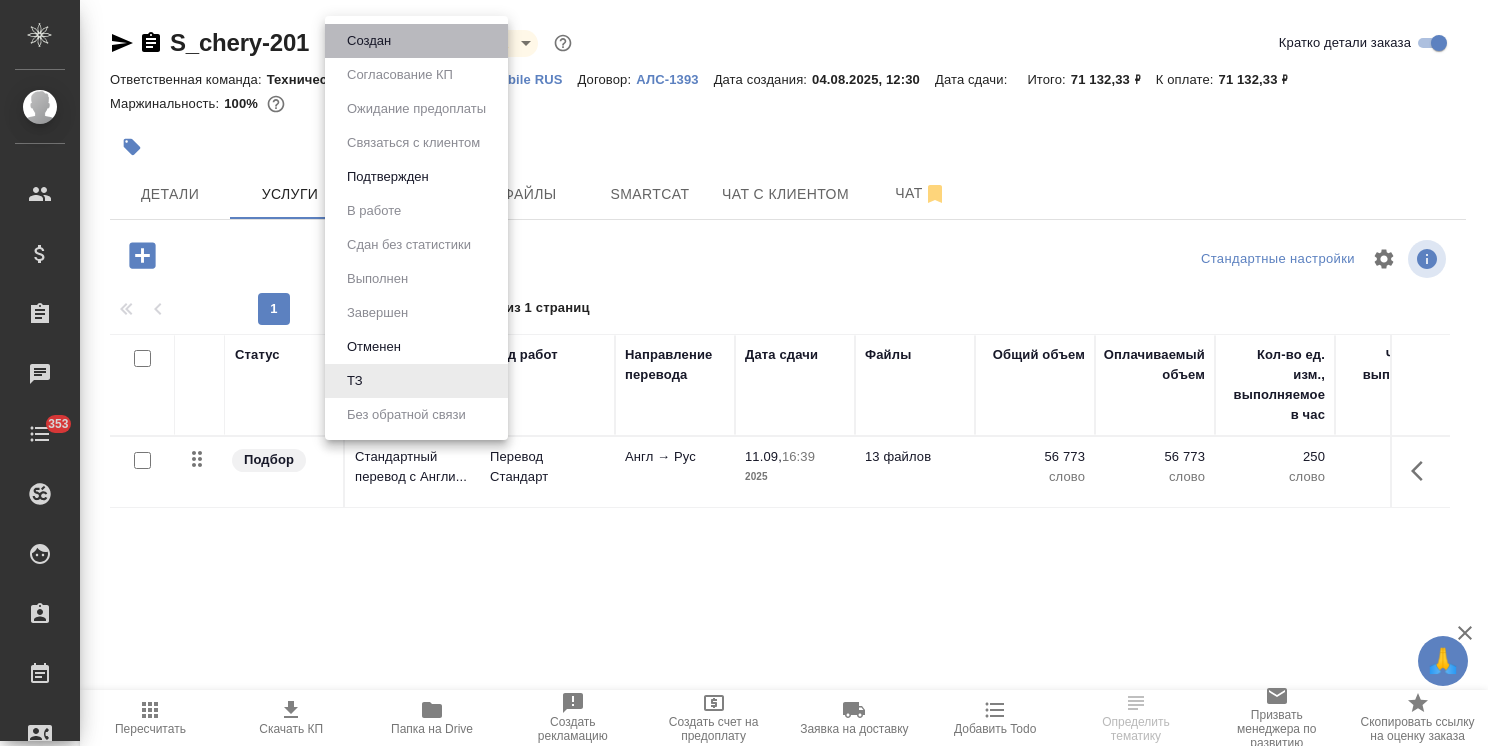click on "Создан" at bounding box center (416, 41) 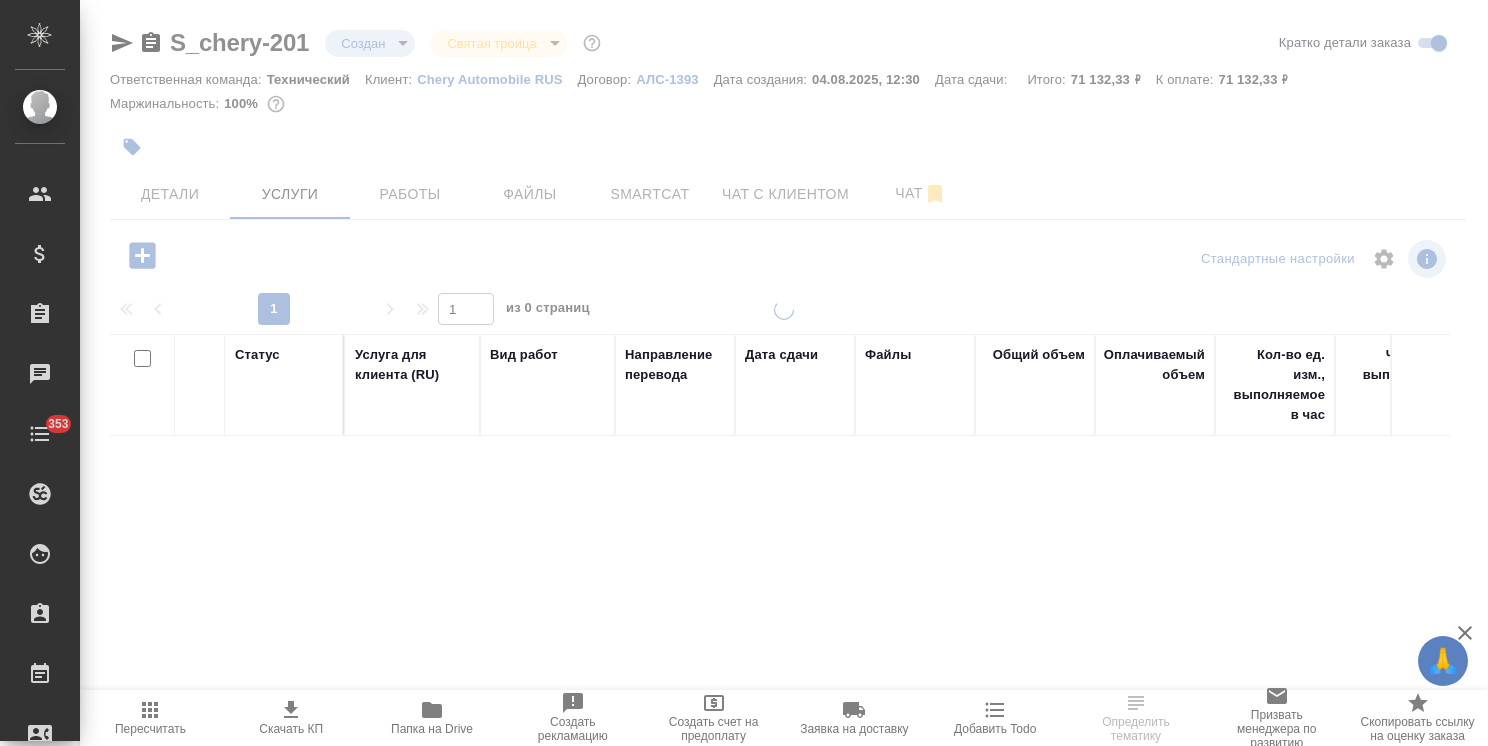 click on "🙏 .cls-1
fill:#fff;
AWATERA [LAST] [FIRST] Клиенты Спецификации Заказы Чаты 353 Todo Проекты SC Исполнители Кандидаты Работы Входящие заявки Заявки на доставку Рекламации Проекты процессинга Конференции Выйти S_chery-201 Создан new Святая троица holyTrinity Кратко детали заказа Ответственная команда: Технический Клиент: Chery Automobile RUS Договор: АЛС-1393 Дата создания: [DATE], [TIME] Дата сдачи: Итого: 71 132,33 ₽ К оплате: 71 132,33 ₽ Маржинальность: 100% Детали Услуги Работы Файлы Smartcat Чат с клиентом Чат Стандартные настройки 1 1 из 0 страниц   Статус Услуга для клиента (RU) Вид работ Файлы" at bounding box center [744, 373] 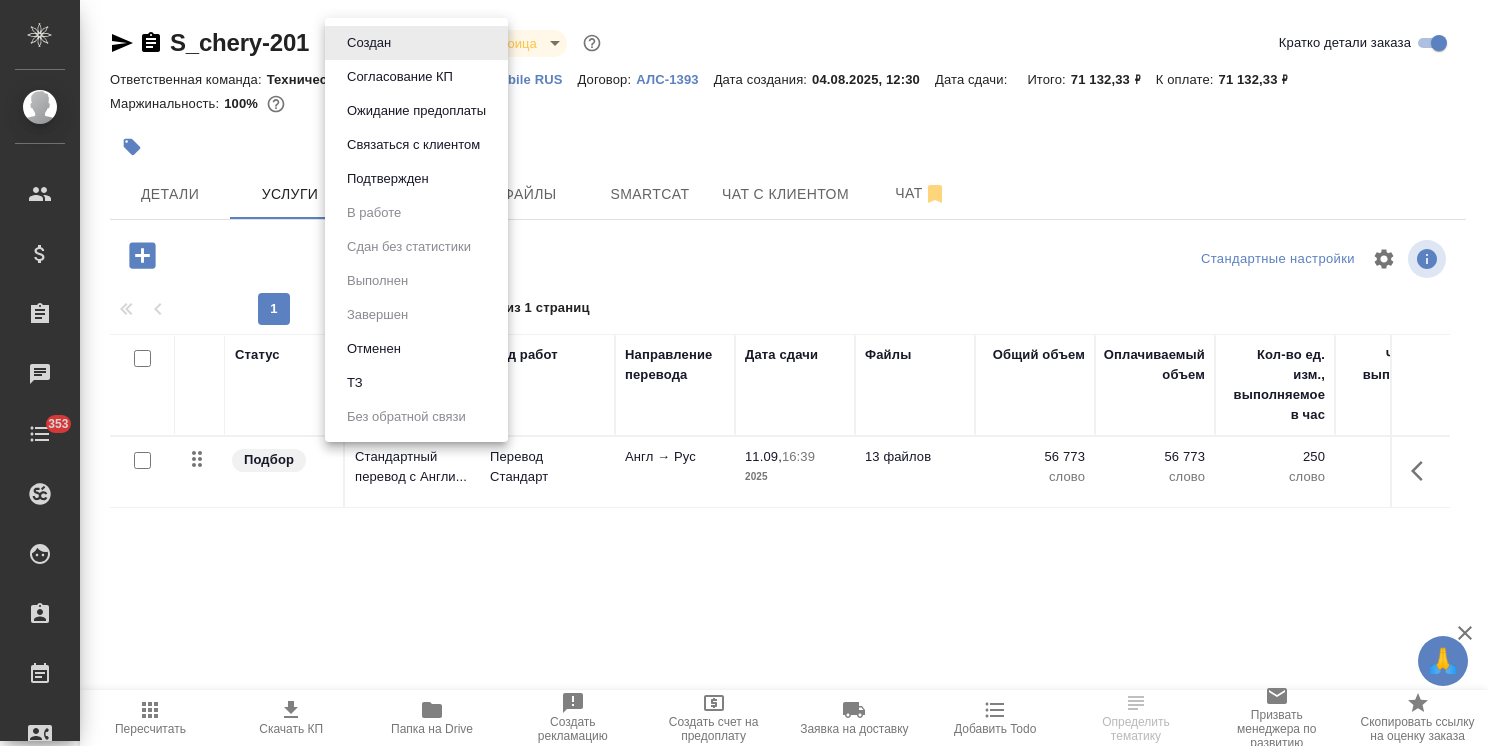 click on "Согласование КП" at bounding box center [369, 43] 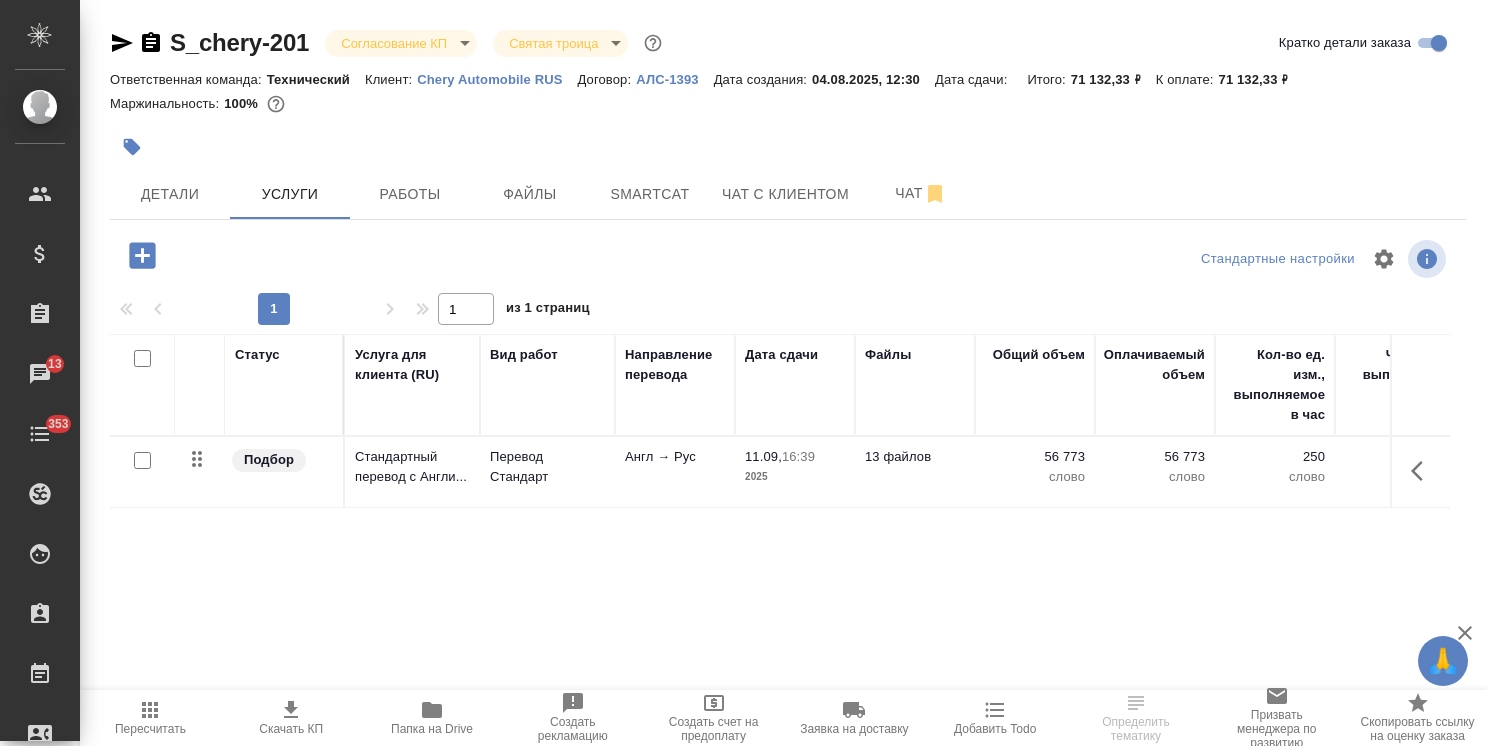 click 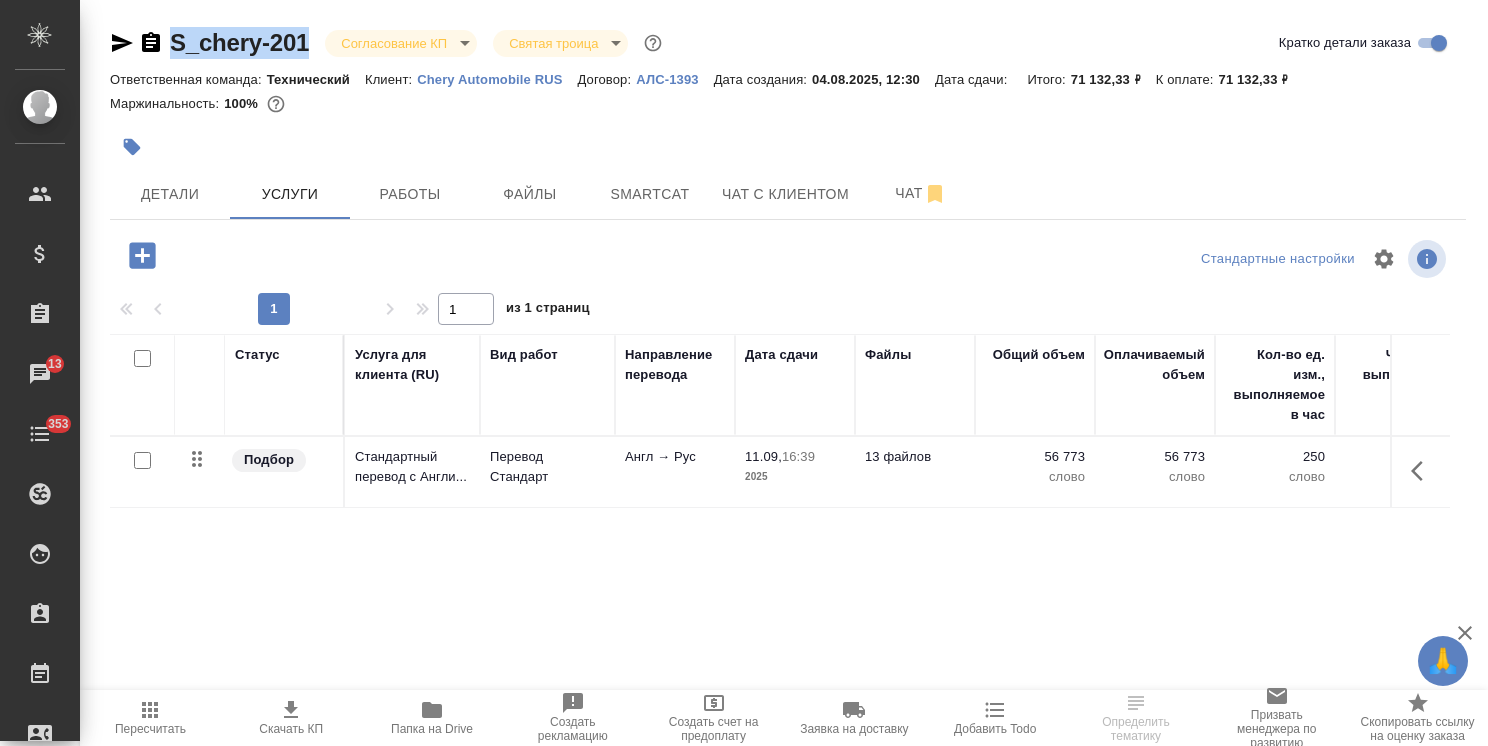drag, startPoint x: 316, startPoint y: 16, endPoint x: 104, endPoint y: 11, distance: 212.05896 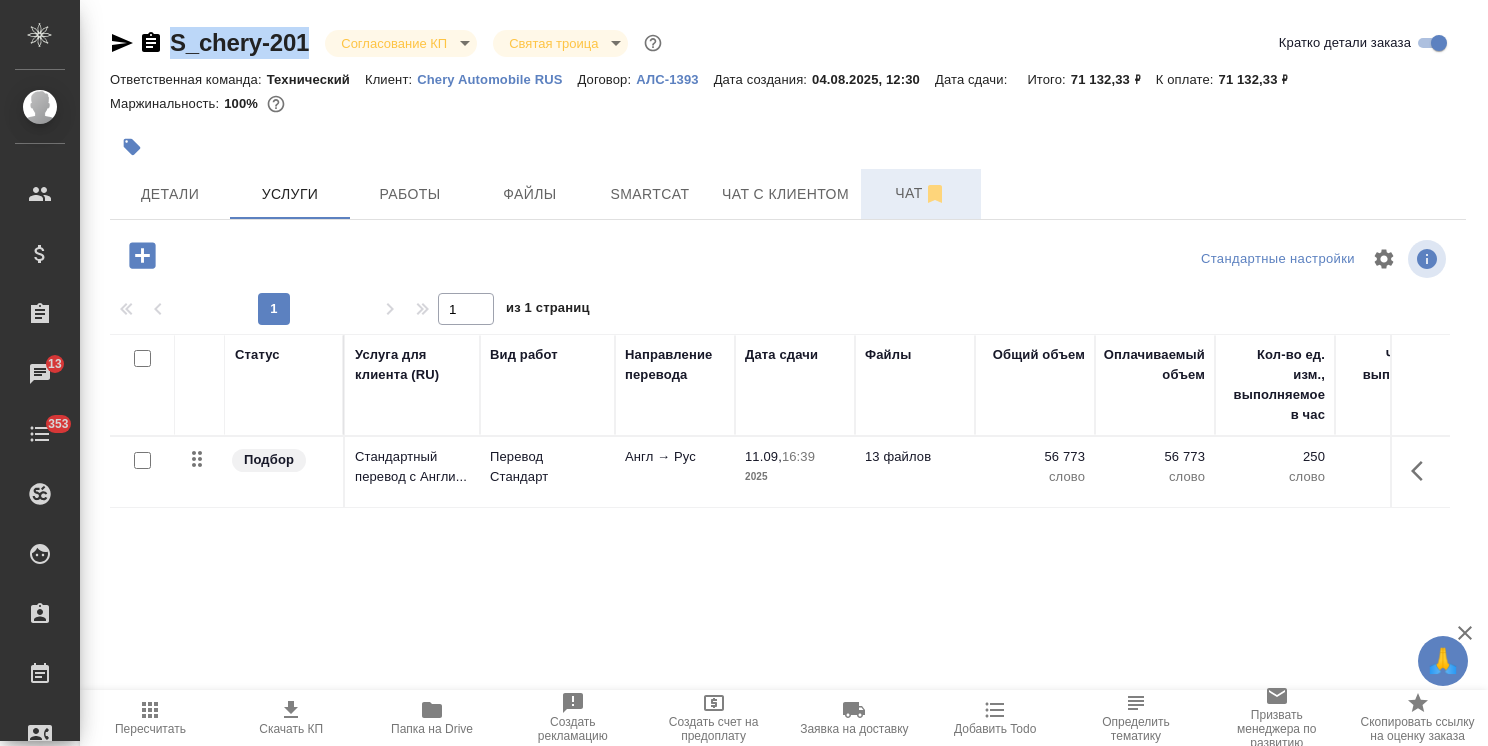 click on "Чат" at bounding box center [921, 193] 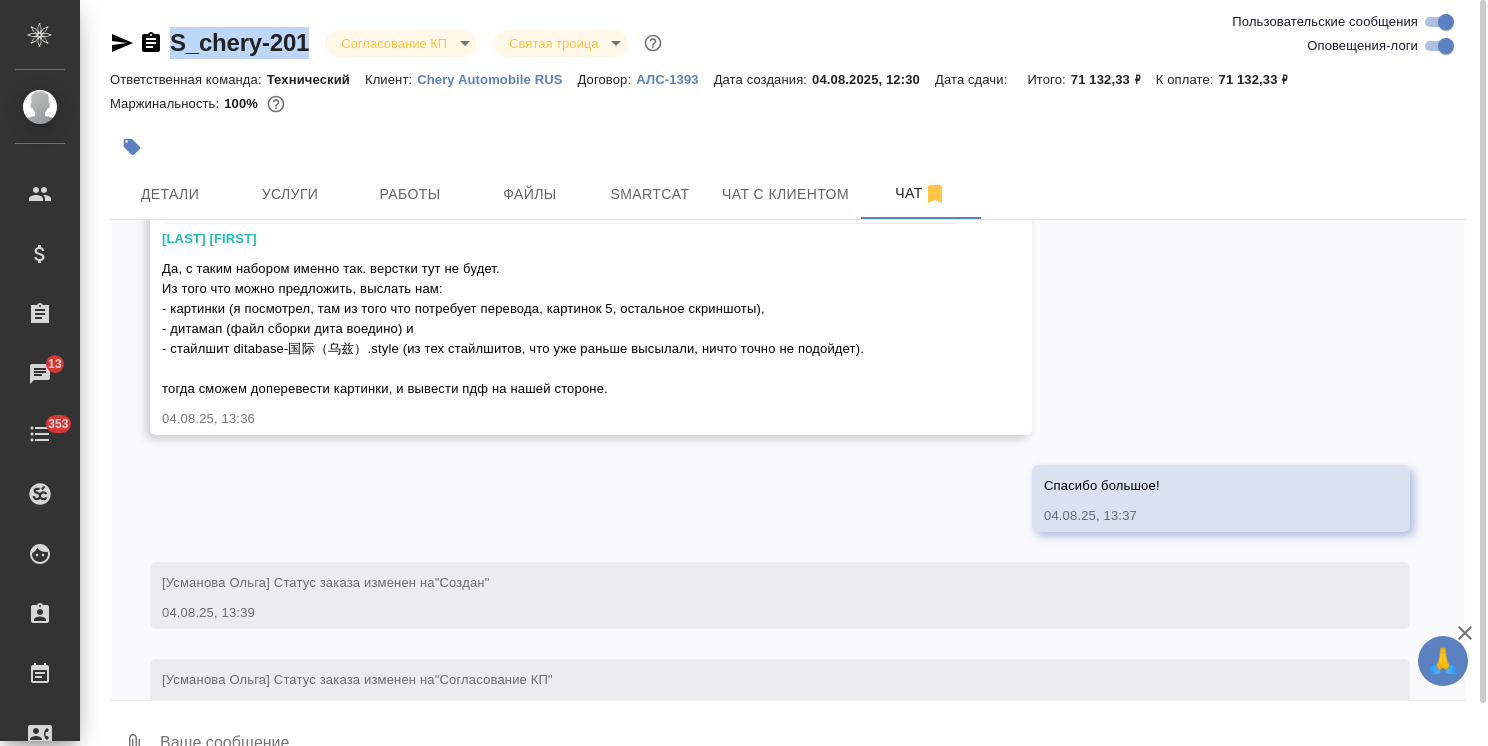 scroll, scrollTop: 927, scrollLeft: 0, axis: vertical 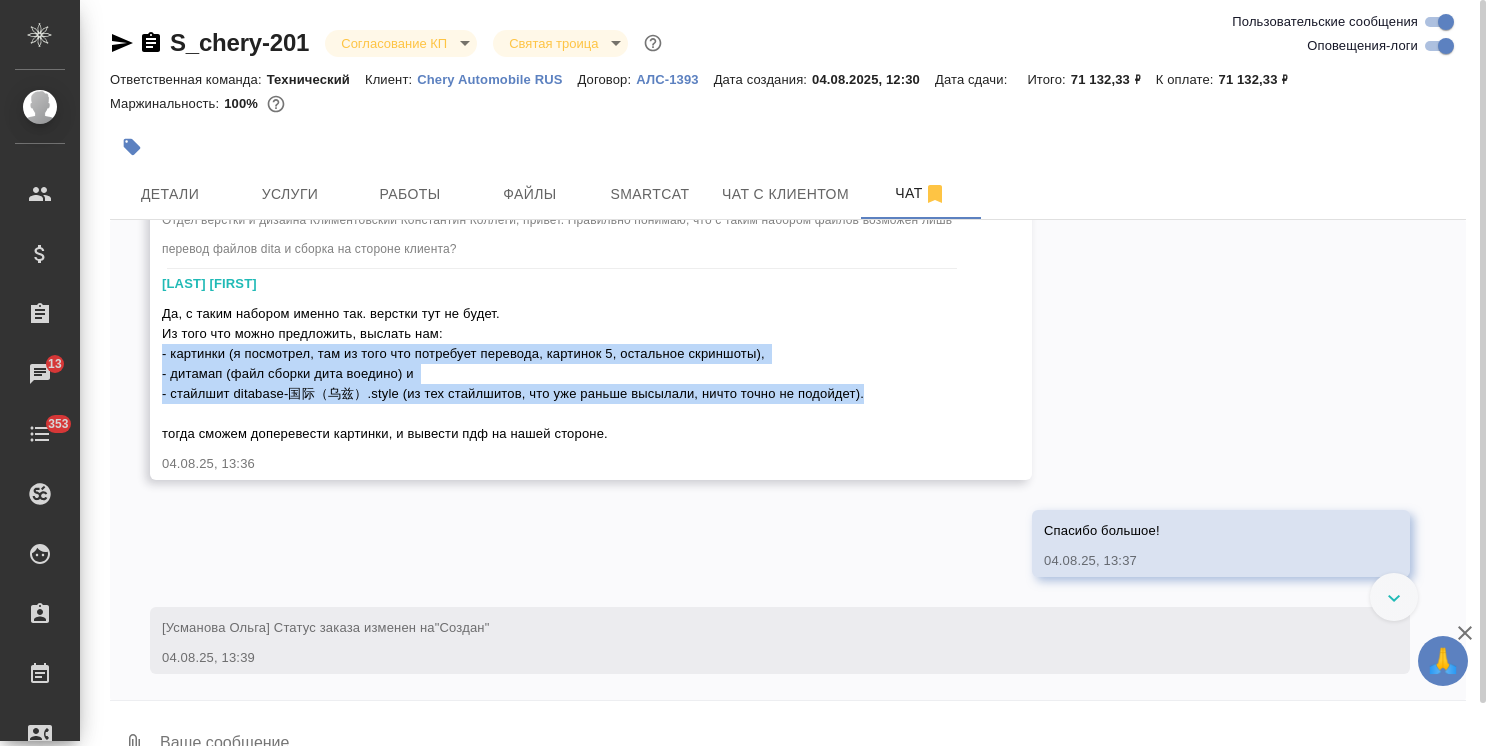 drag, startPoint x: 162, startPoint y: 350, endPoint x: 884, endPoint y: 391, distance: 723.1632 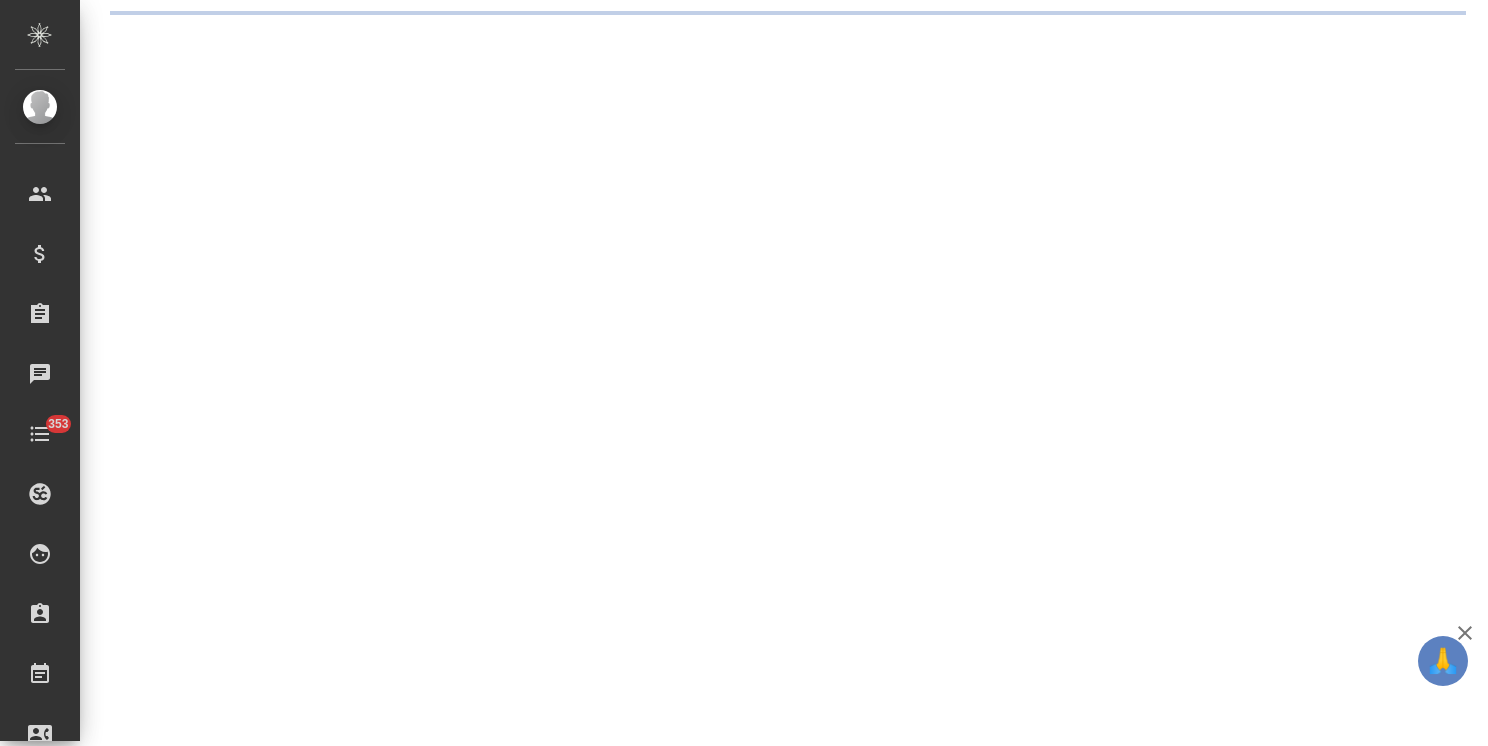 scroll, scrollTop: 0, scrollLeft: 0, axis: both 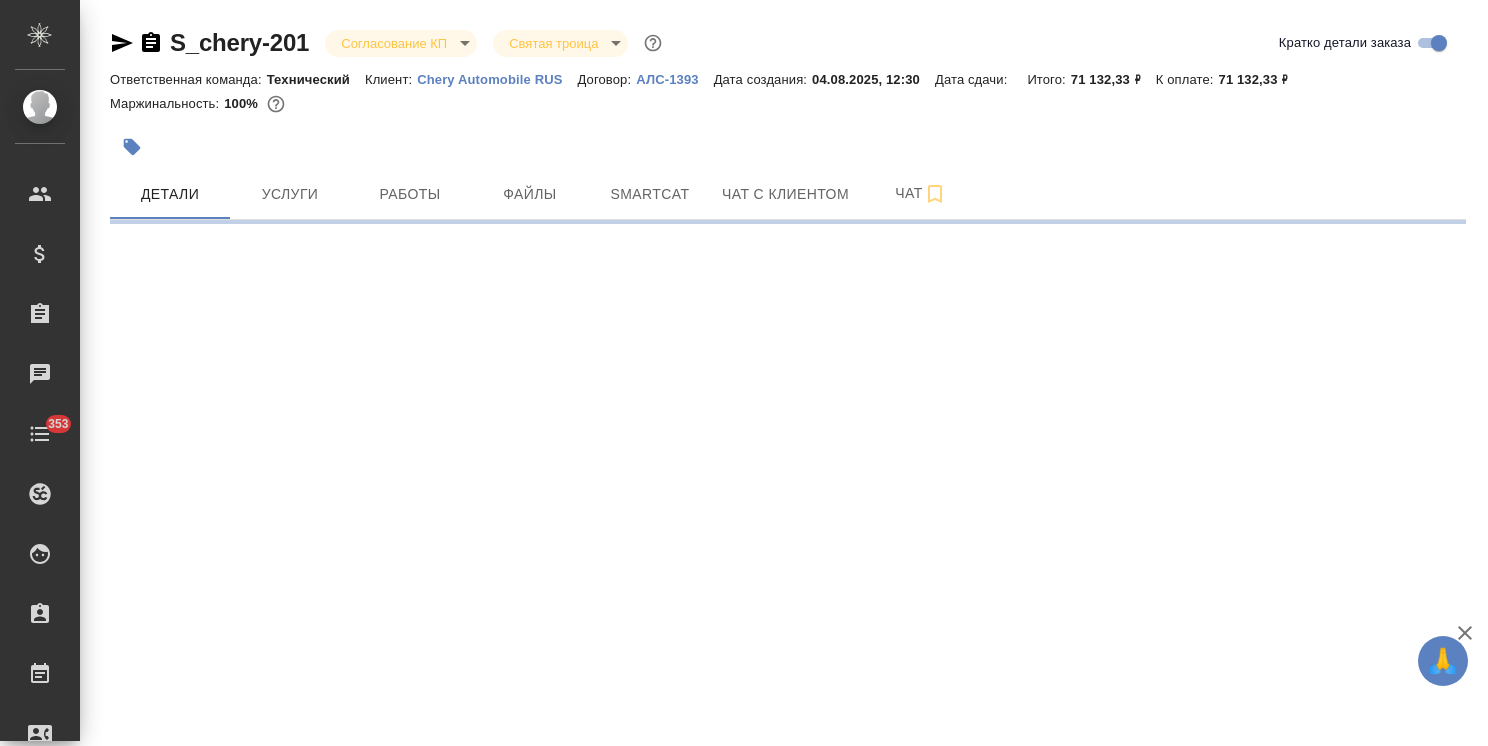 select on "RU" 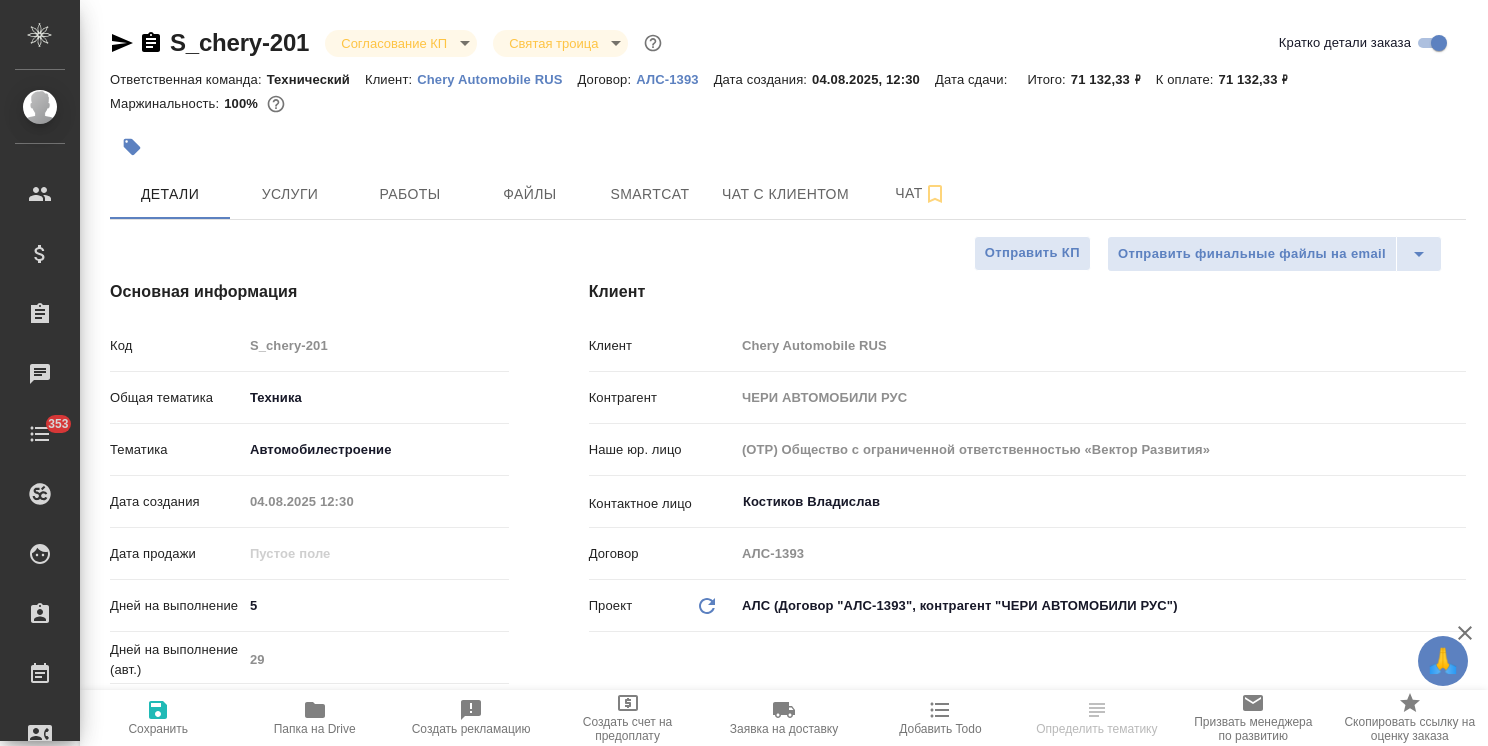 type on "x" 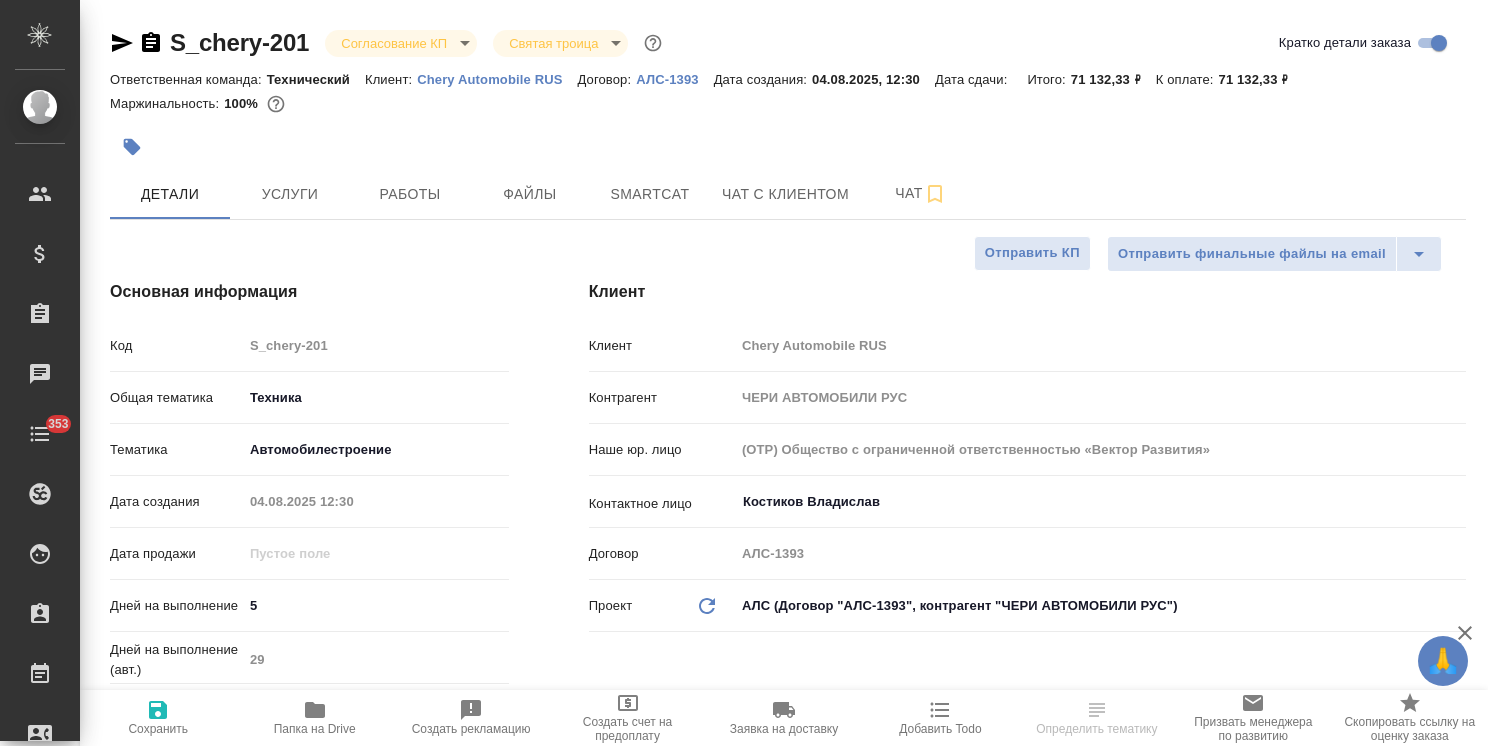type on "x" 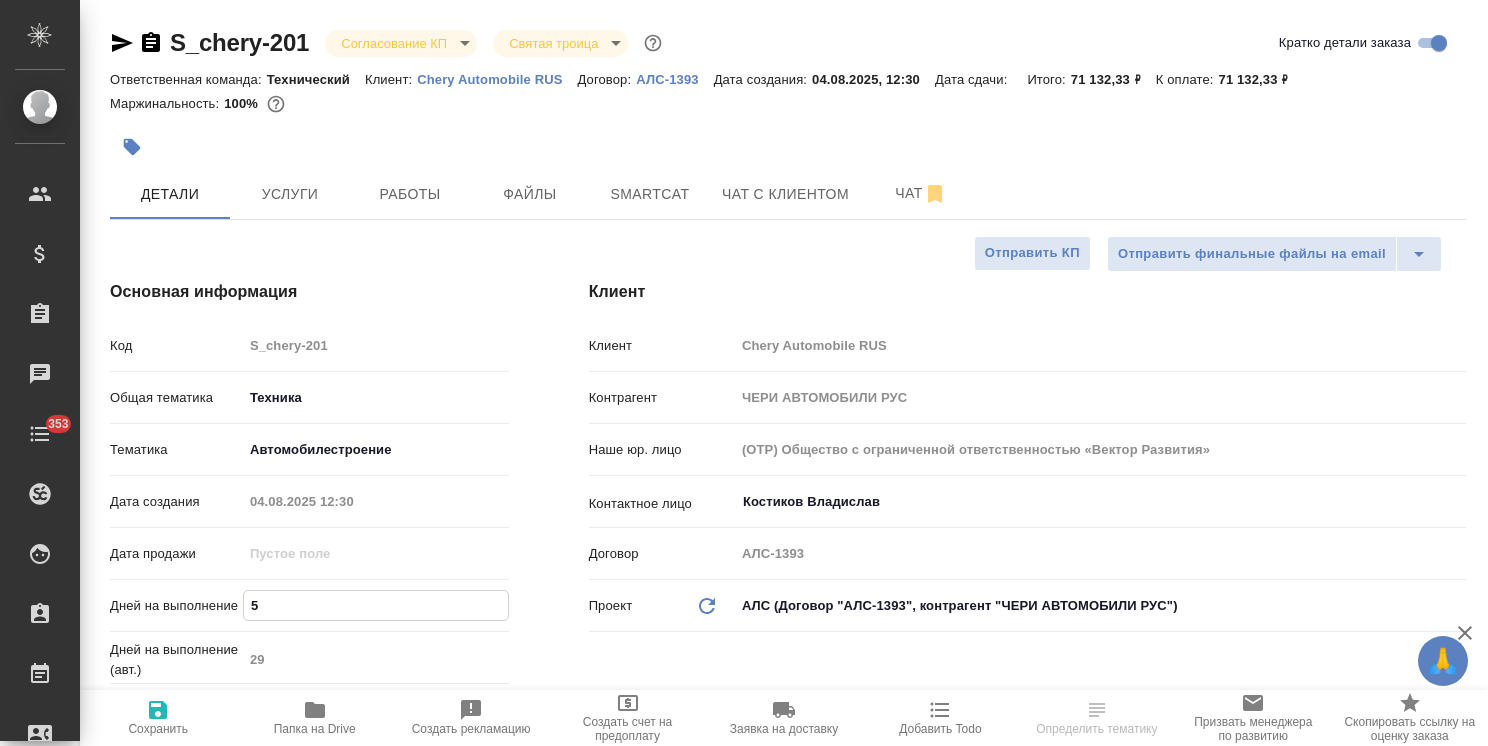 drag, startPoint x: 248, startPoint y: 598, endPoint x: 227, endPoint y: 595, distance: 21.213203 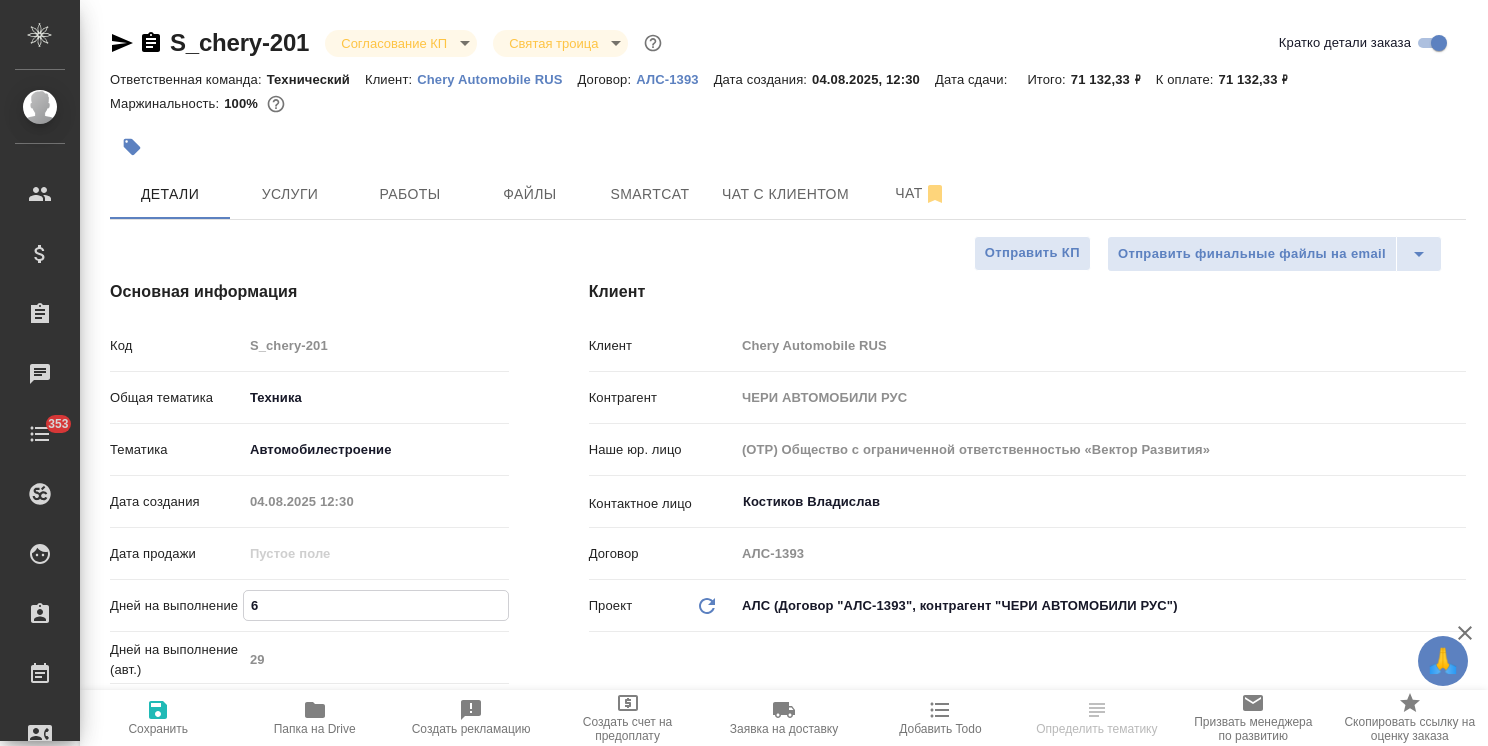 type on "x" 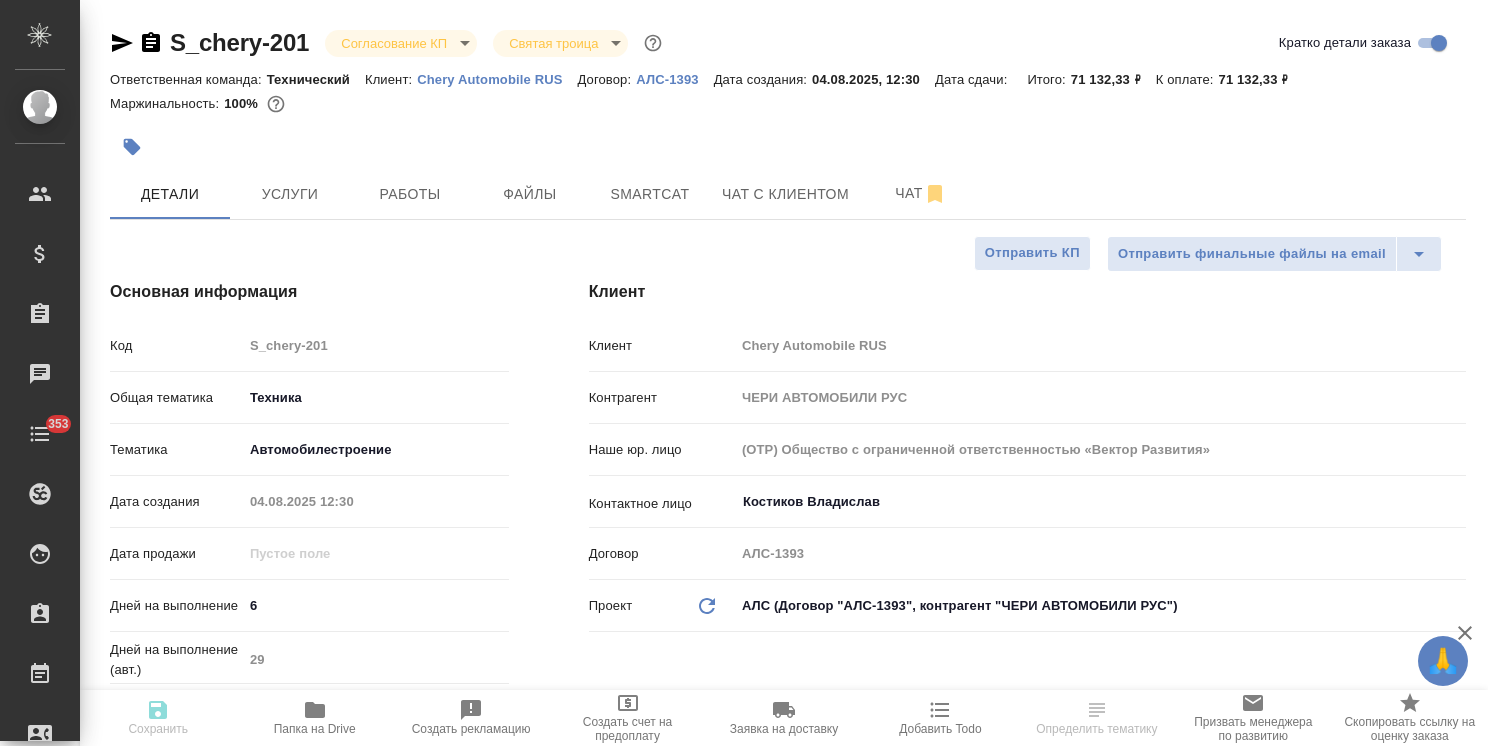 type on "x" 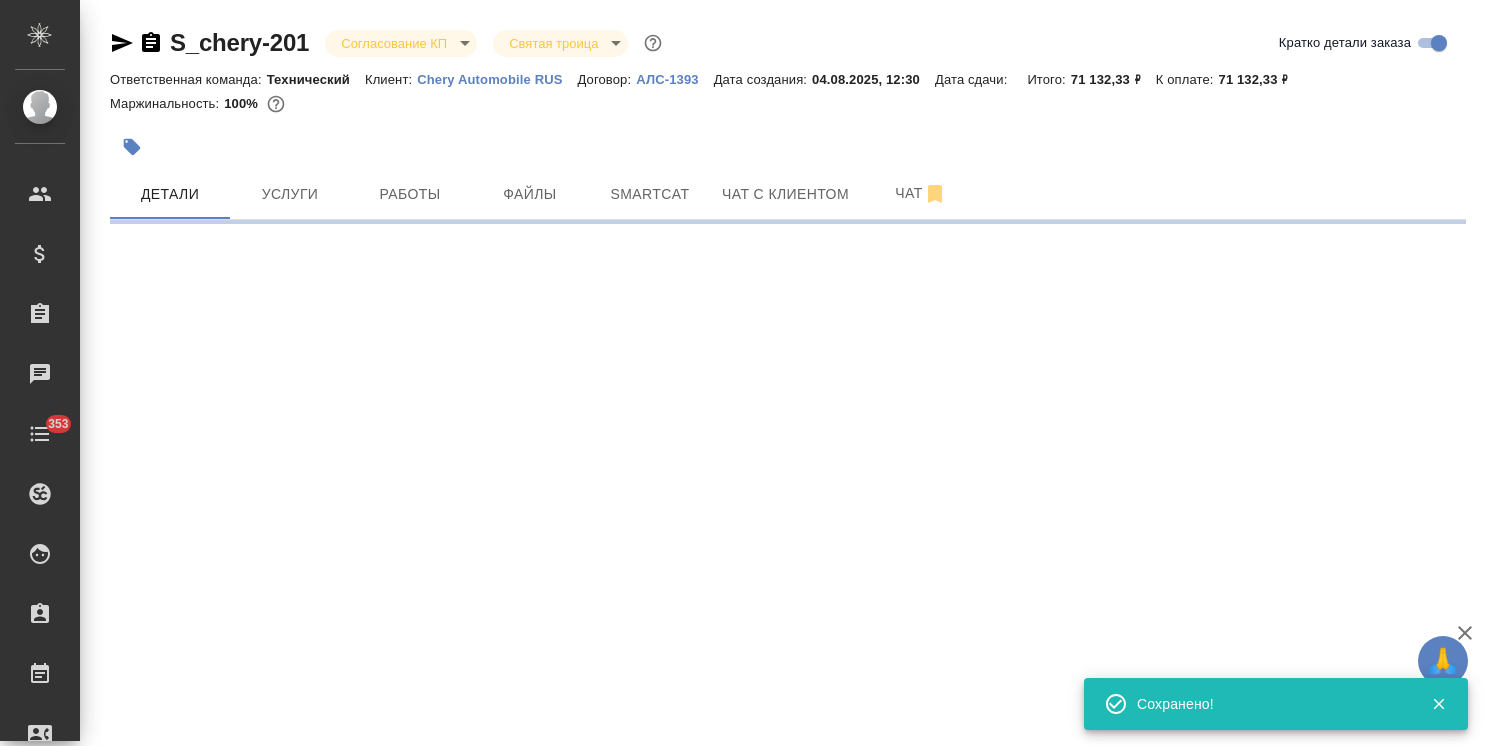 select on "RU" 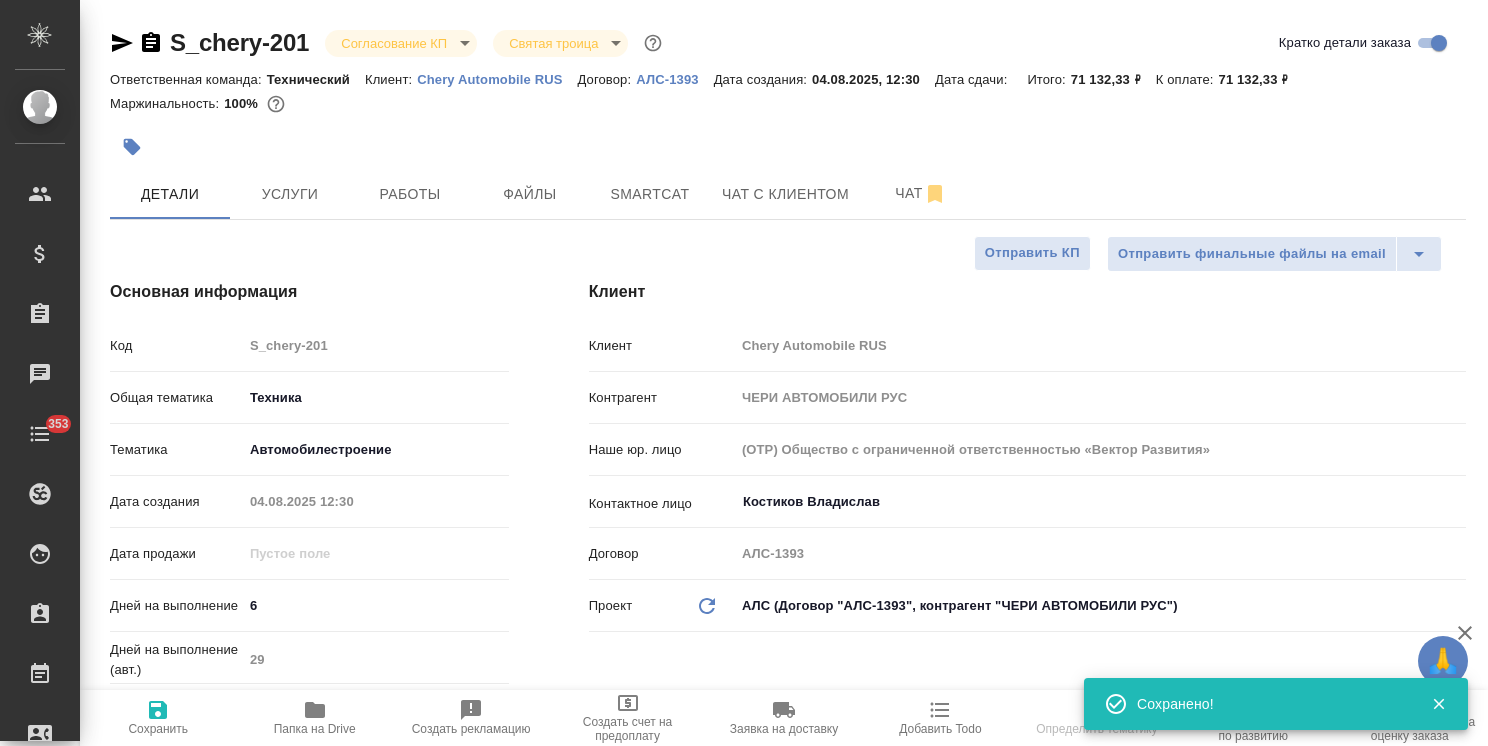 type on "x" 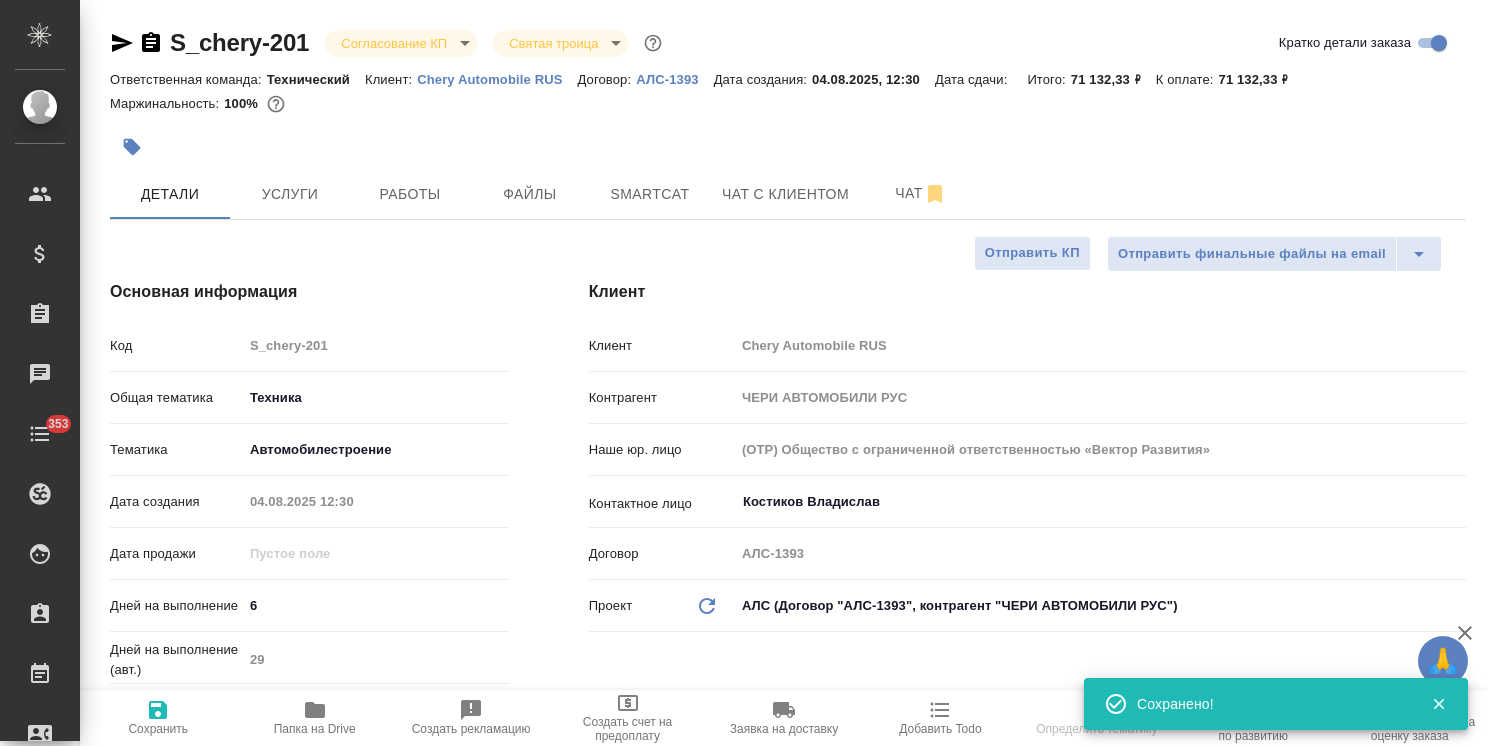 type on "x" 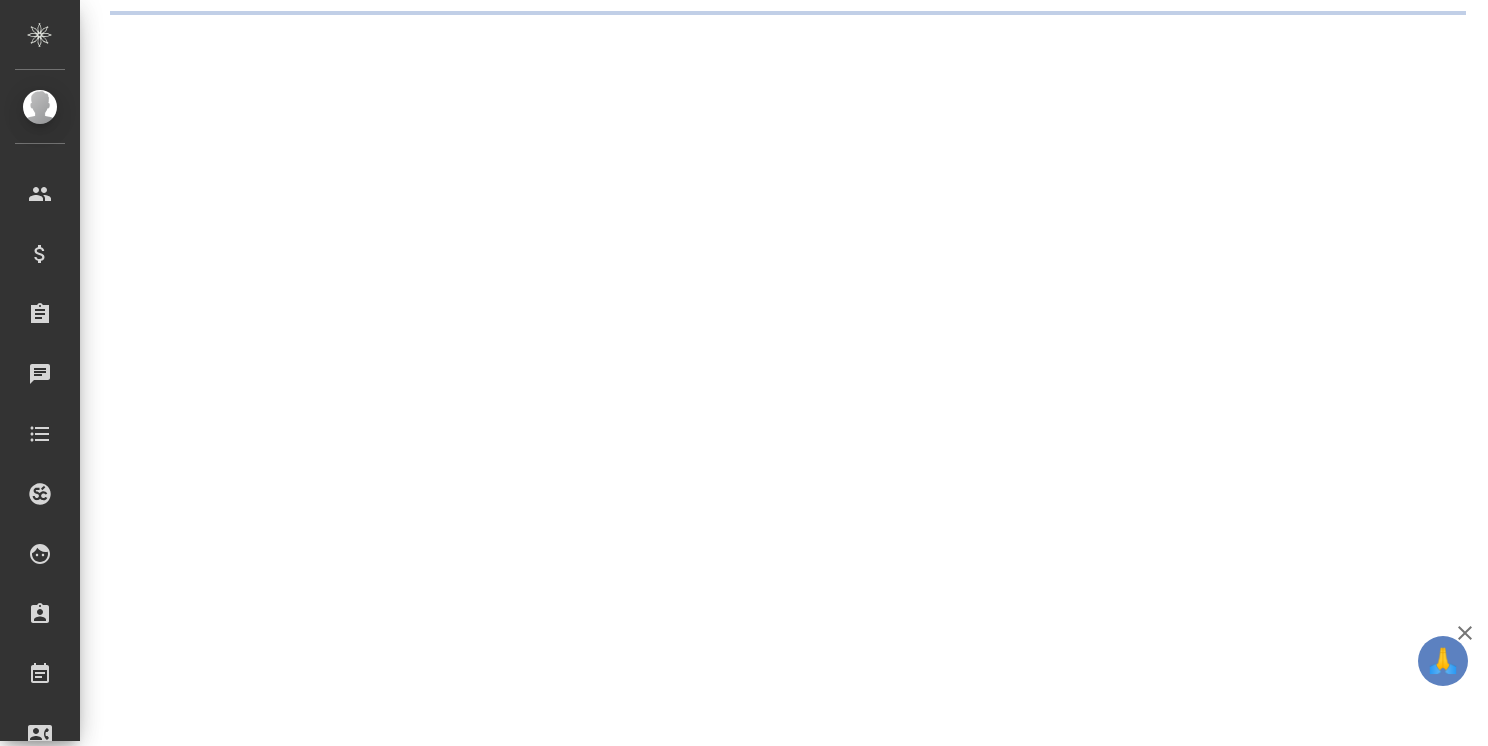 scroll, scrollTop: 0, scrollLeft: 0, axis: both 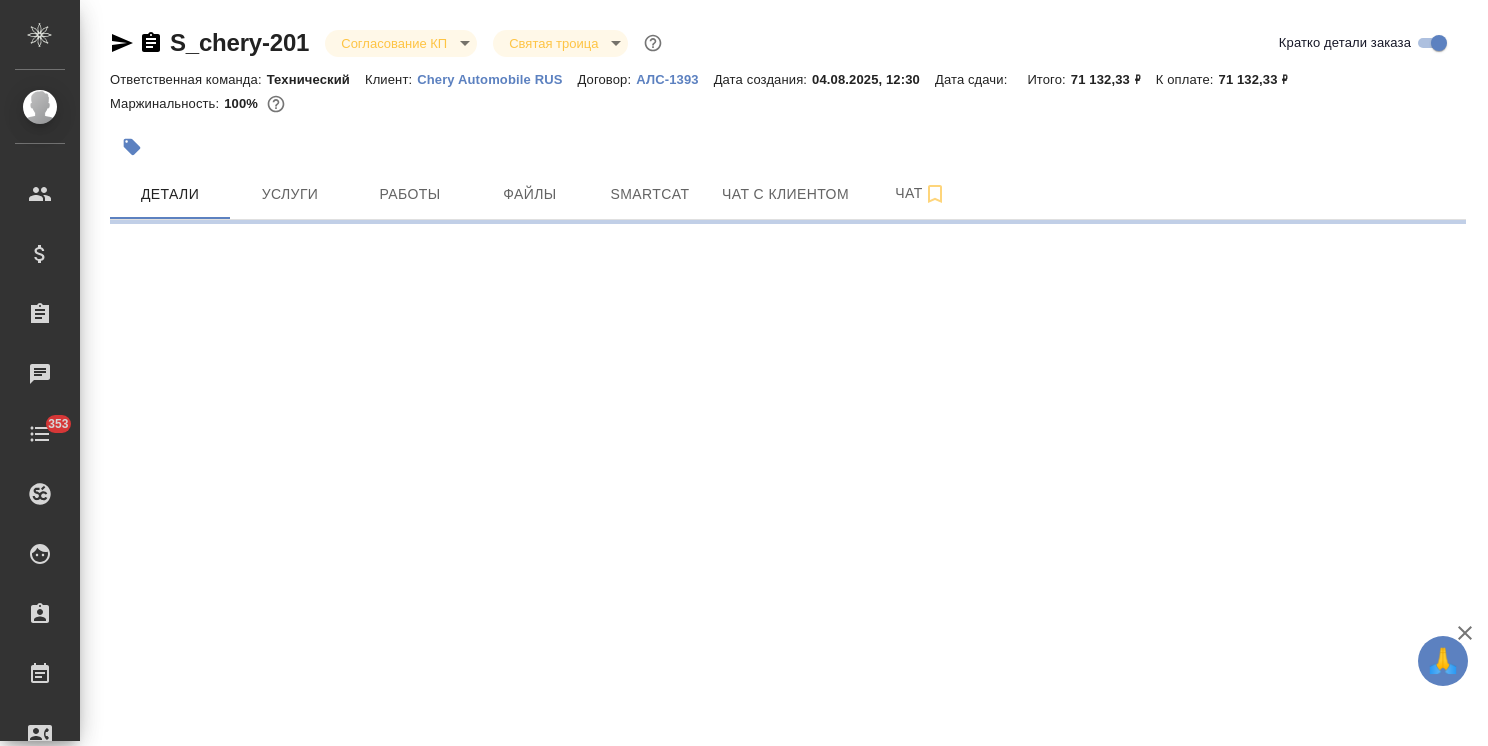 select on "RU" 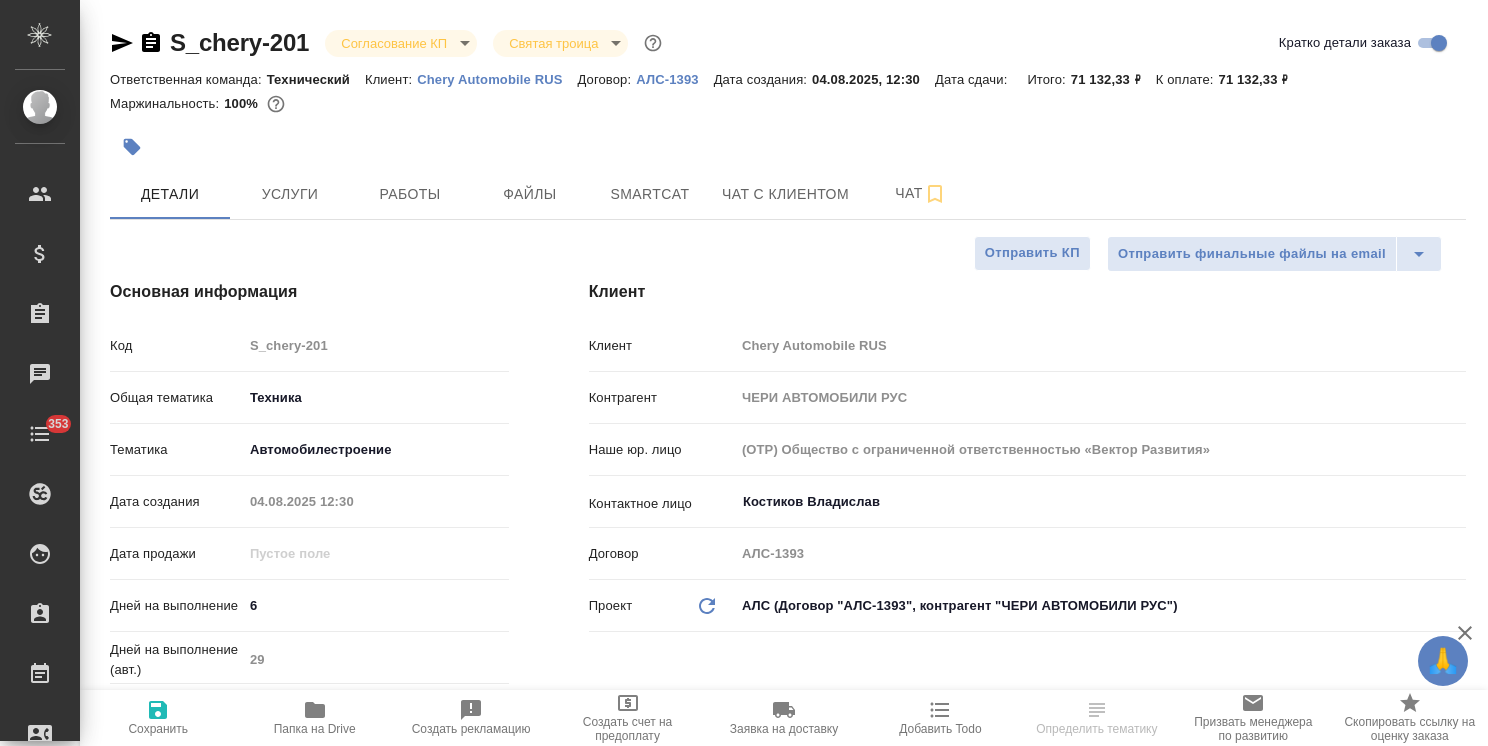 type on "x" 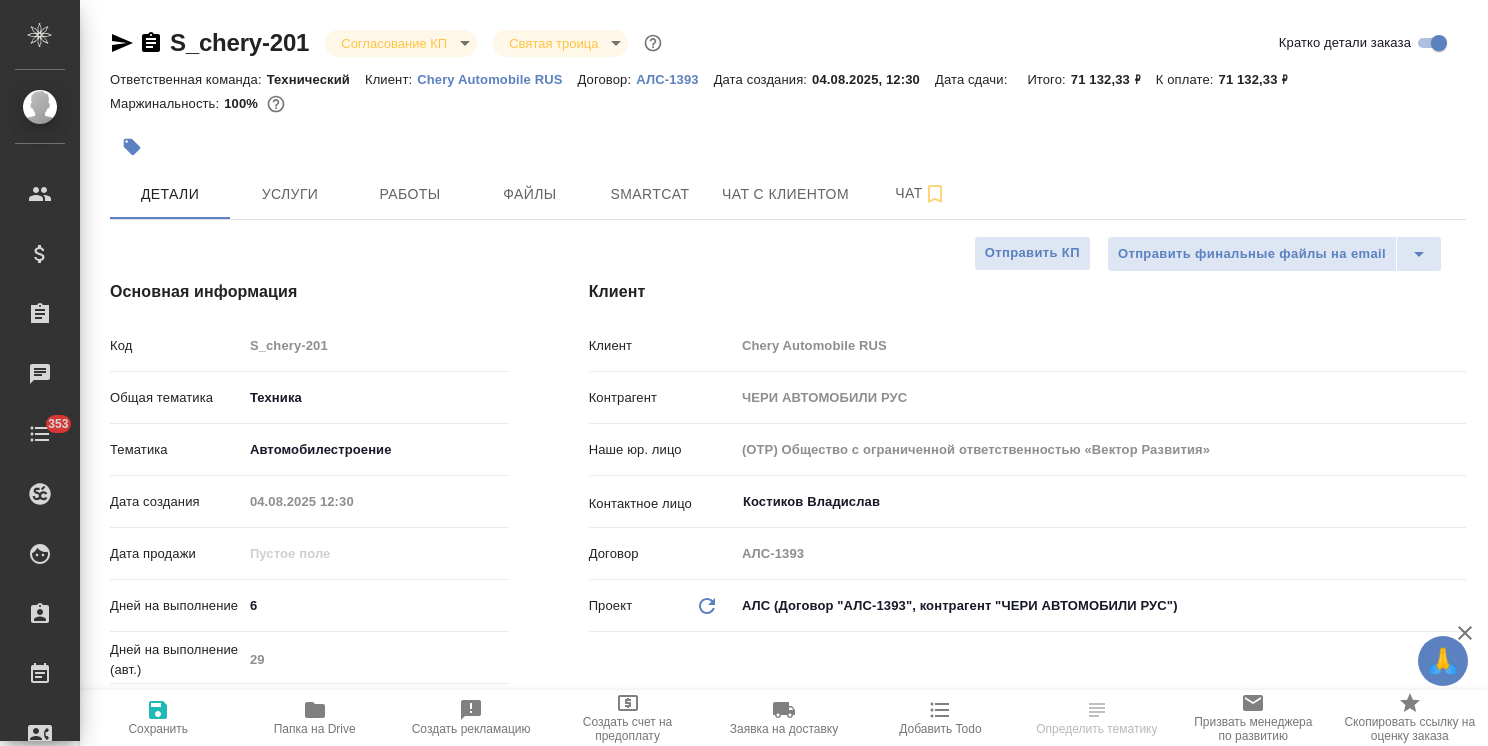 type on "x" 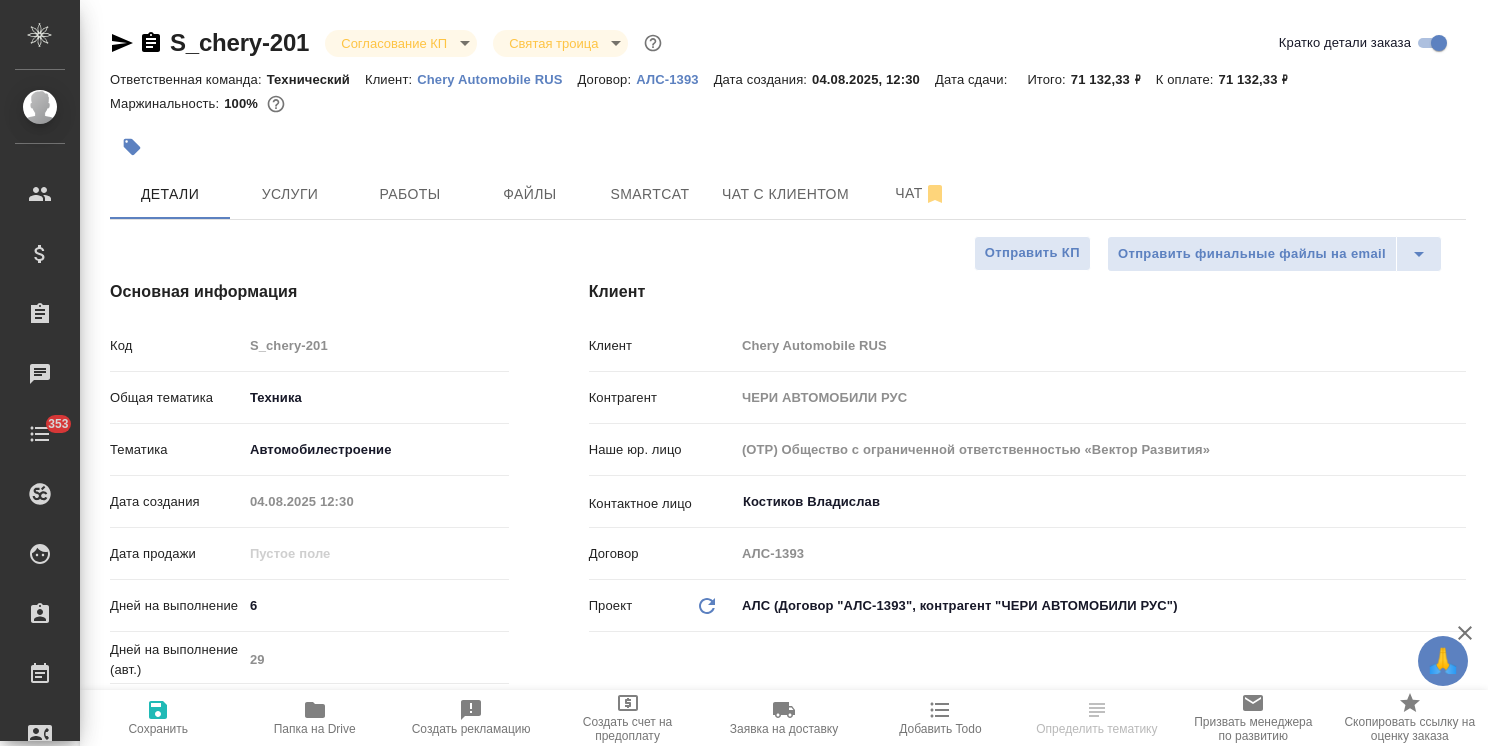 type on "x" 